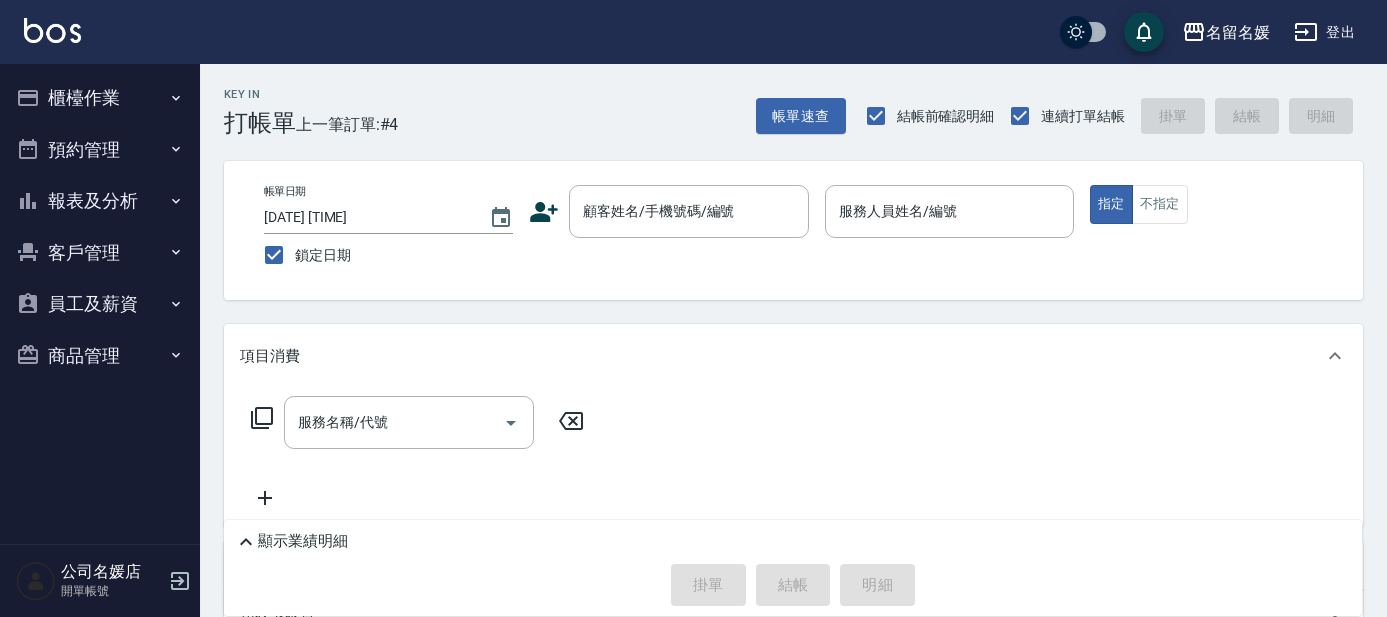 scroll, scrollTop: 0, scrollLeft: 0, axis: both 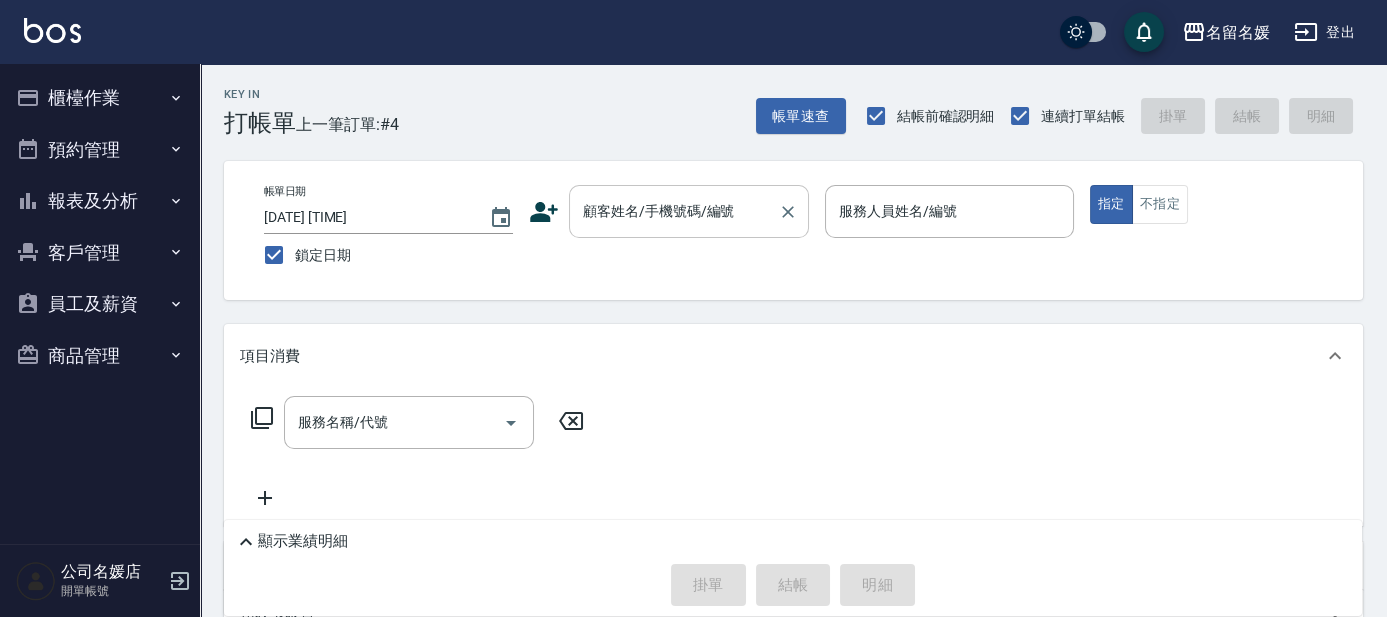 click on "顧客姓名/手機號碼/編號" at bounding box center (674, 211) 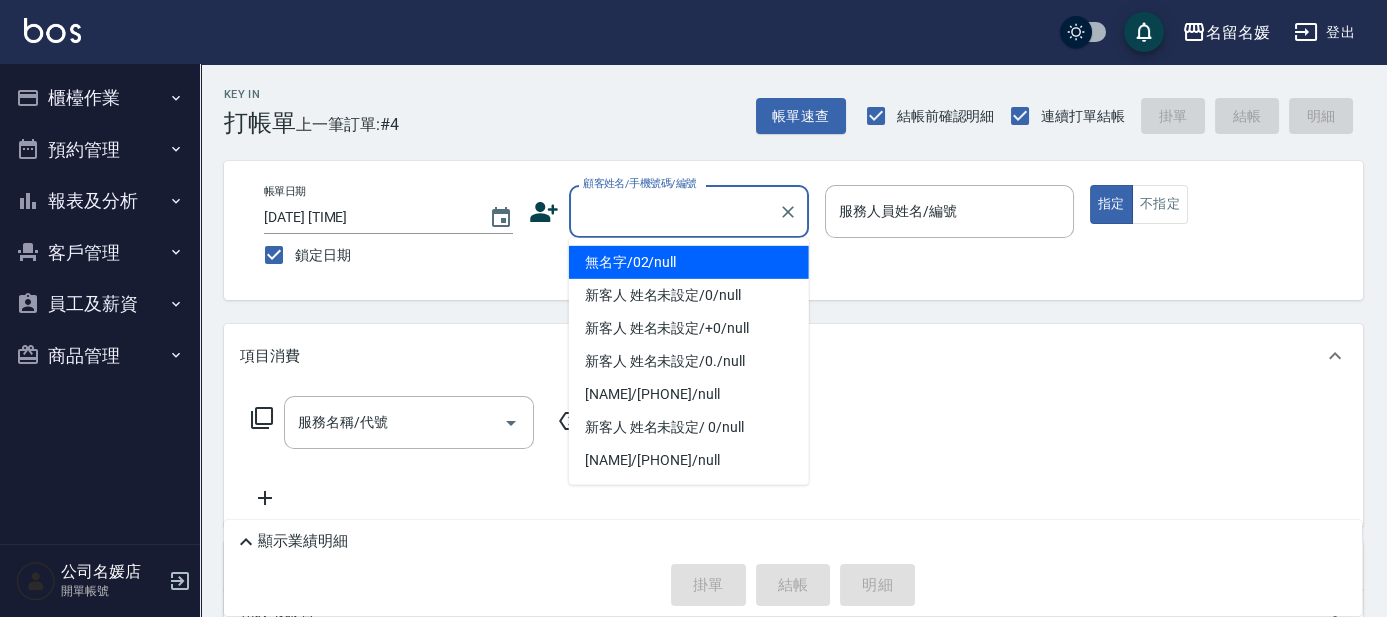 click on "無名字/02/null" at bounding box center (689, 262) 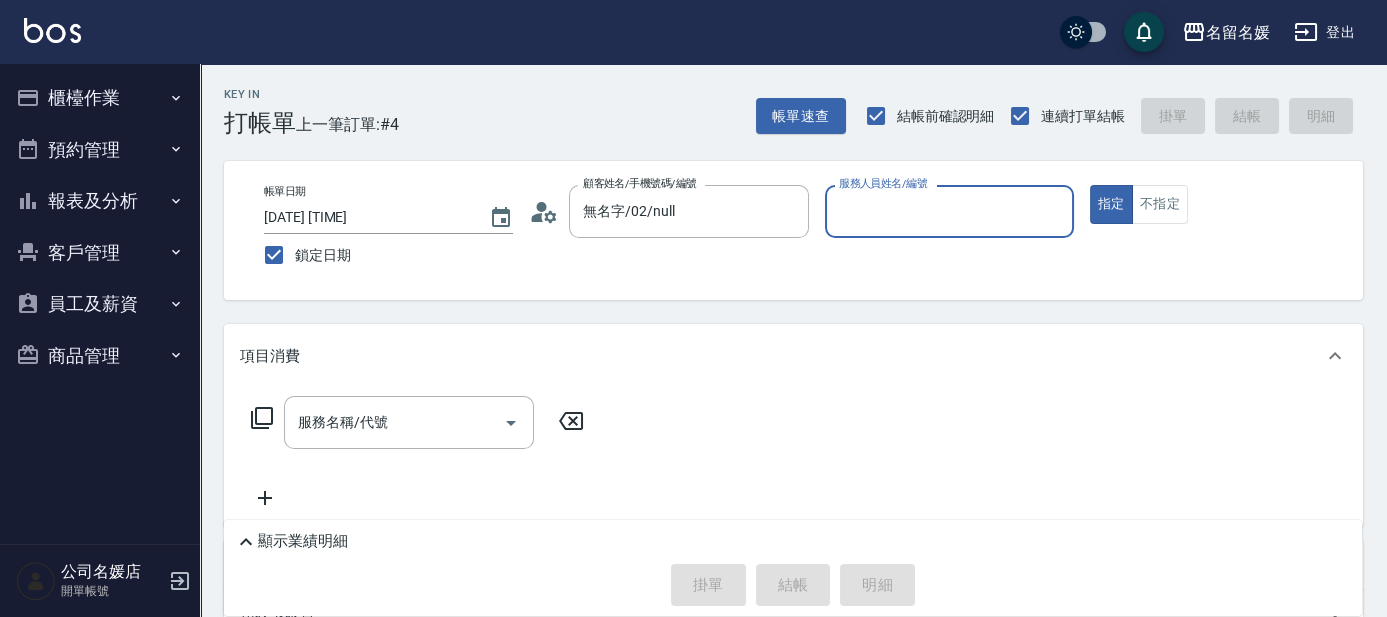 click on "服務人員姓名/編號 服務人員姓名/編號" at bounding box center (949, 211) 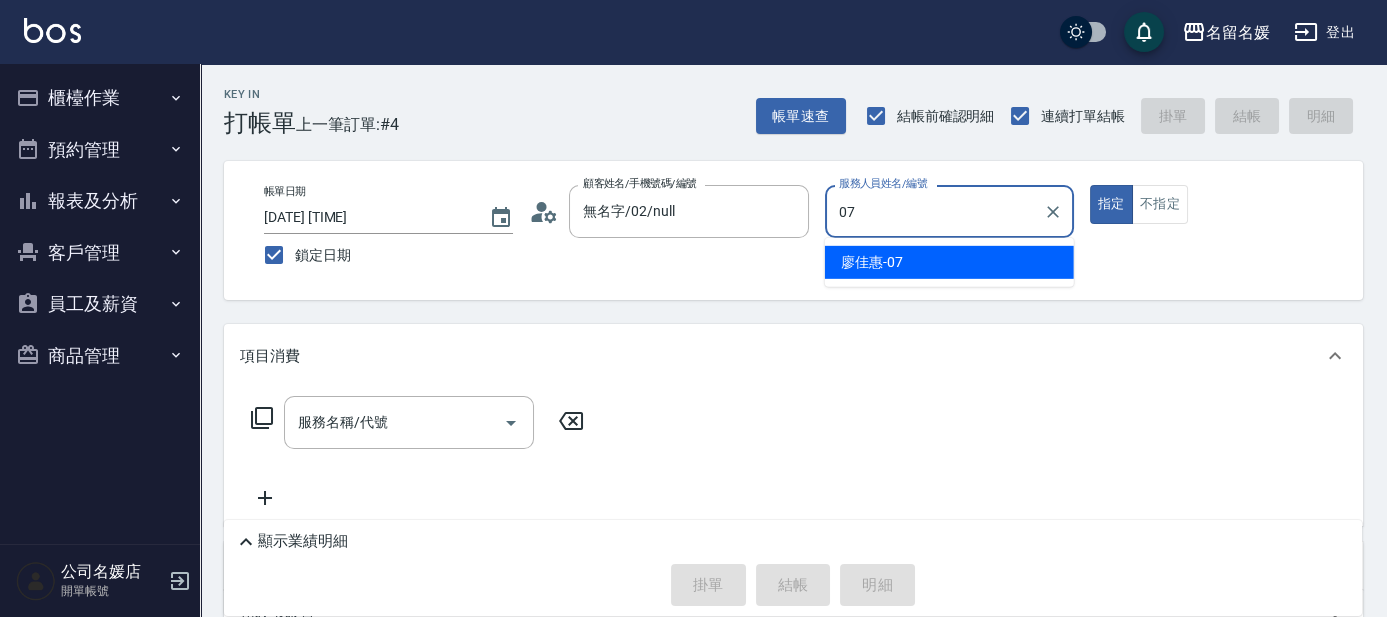 type on "07" 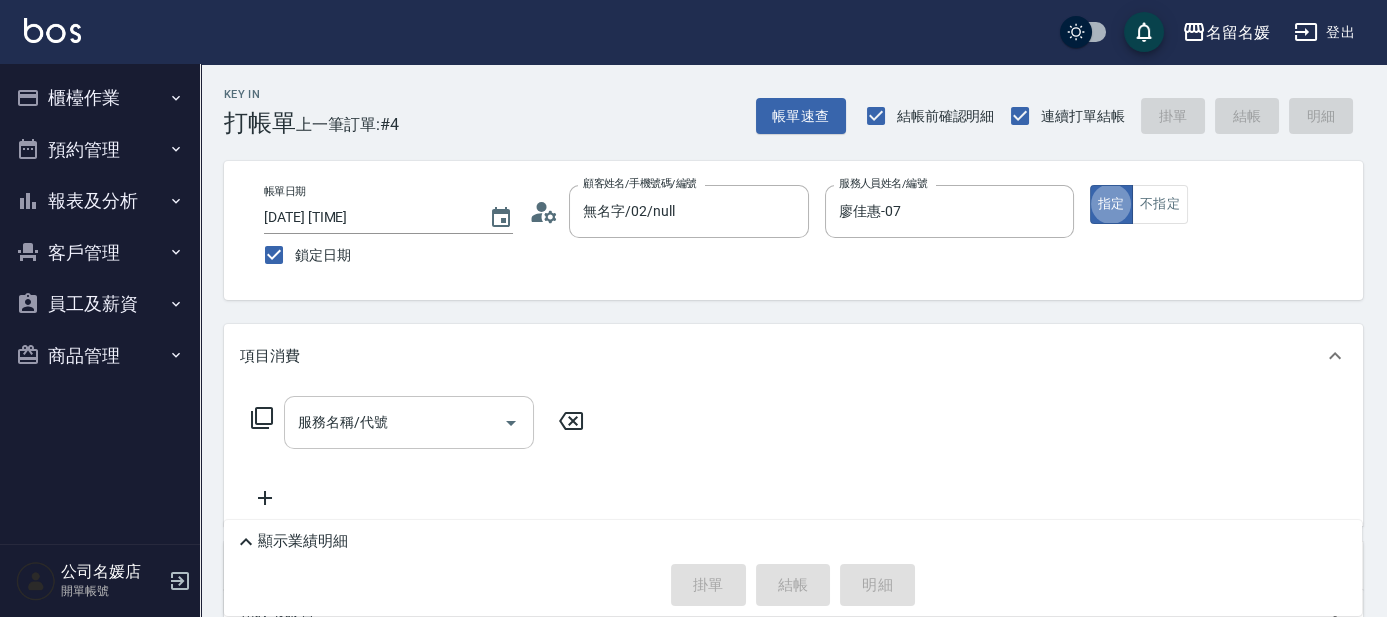 click on "服務名稱/代號" at bounding box center (394, 422) 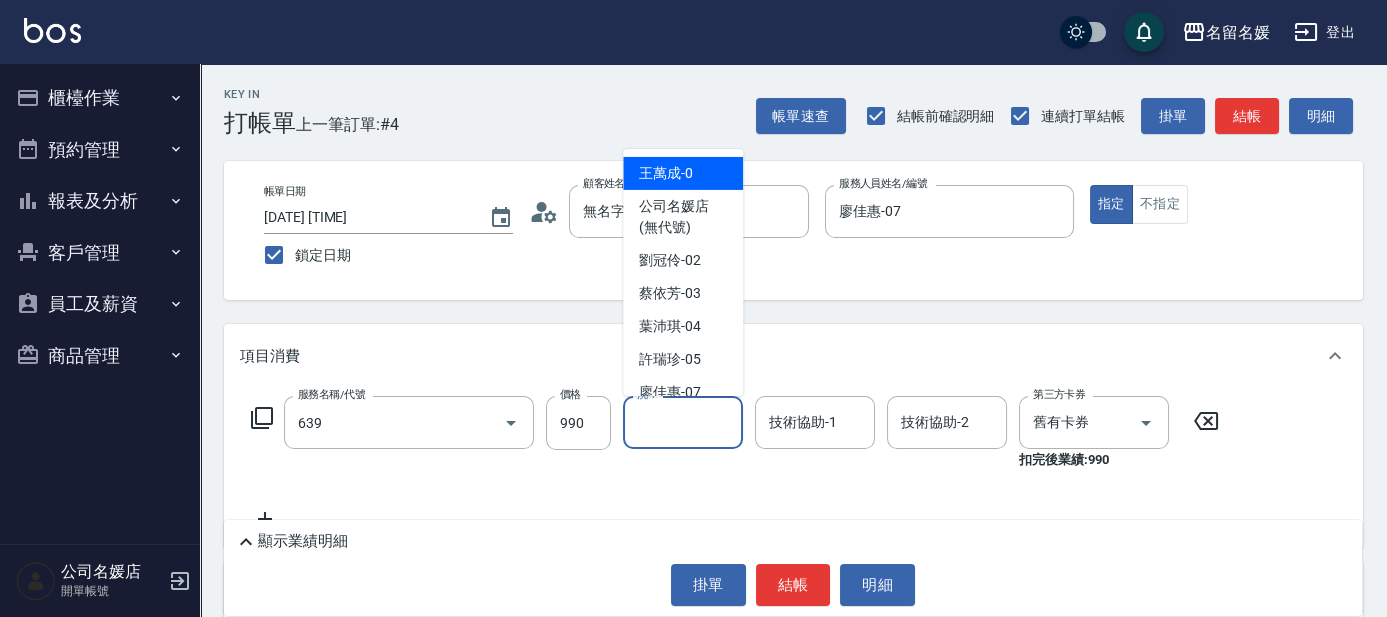 type on "(芙)蘆薈髮膜套卡(自材)(639)" 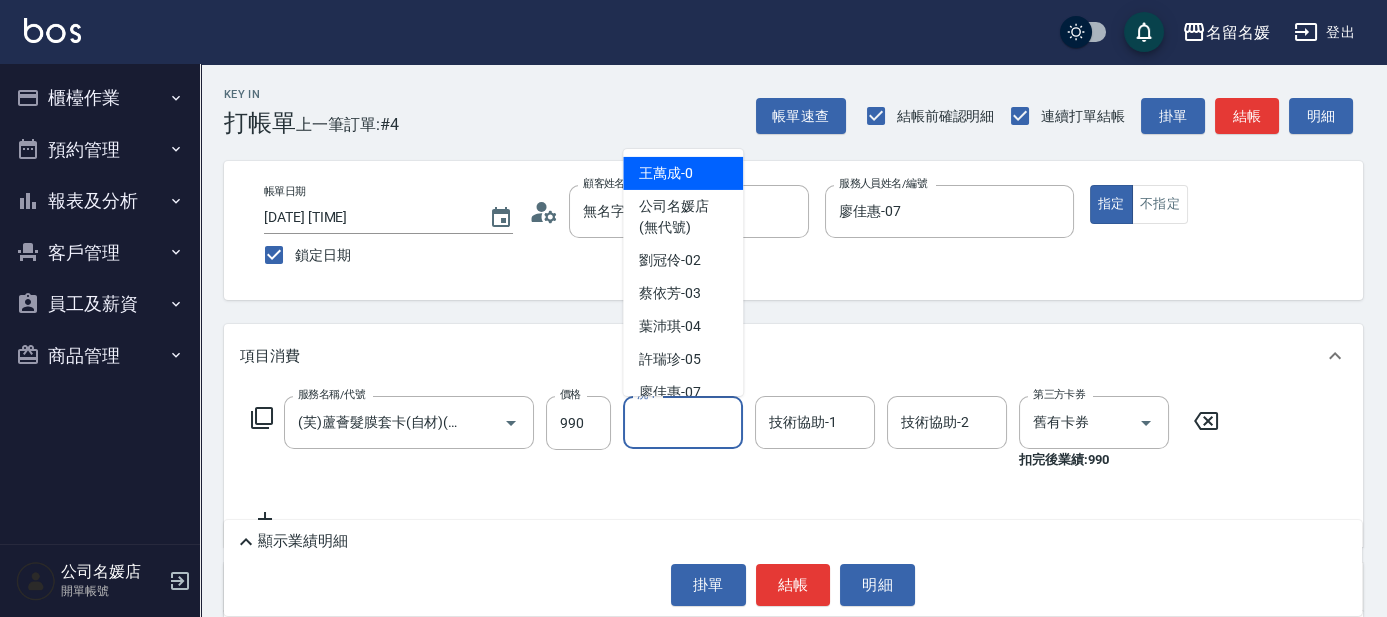 click on "洗-1" at bounding box center [683, 422] 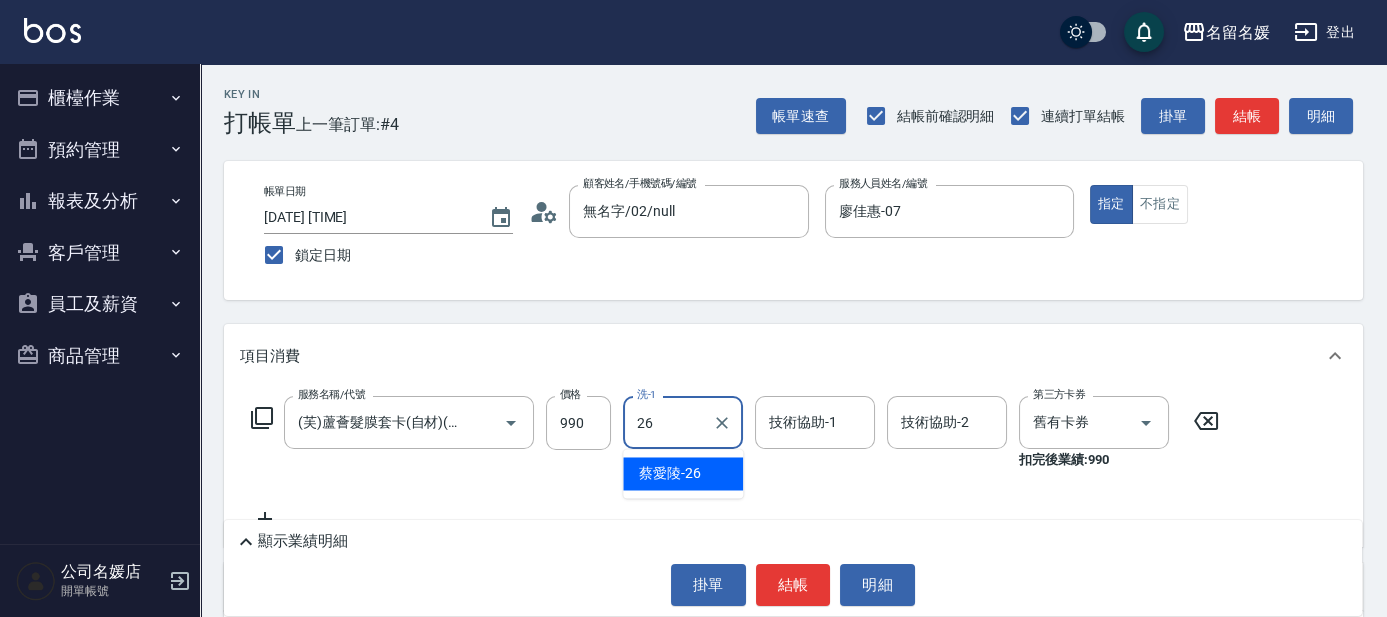 type on "蔡愛陵-26" 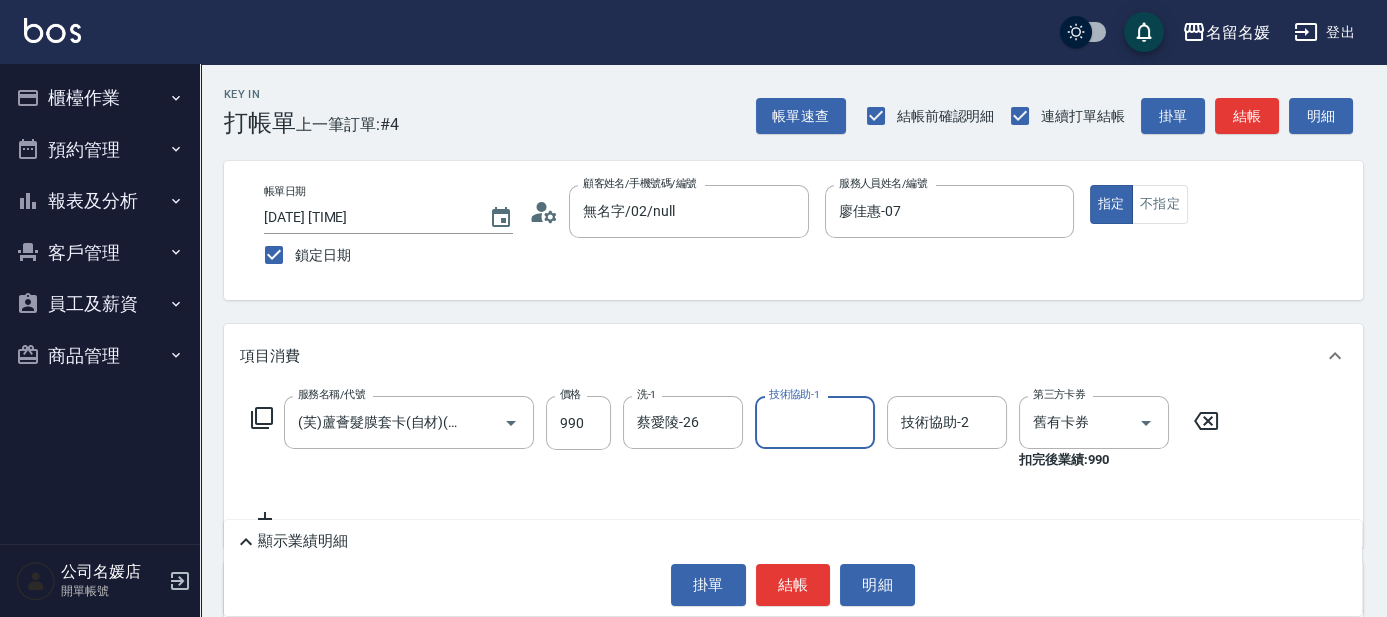 click on "技術協助-1" at bounding box center (815, 422) 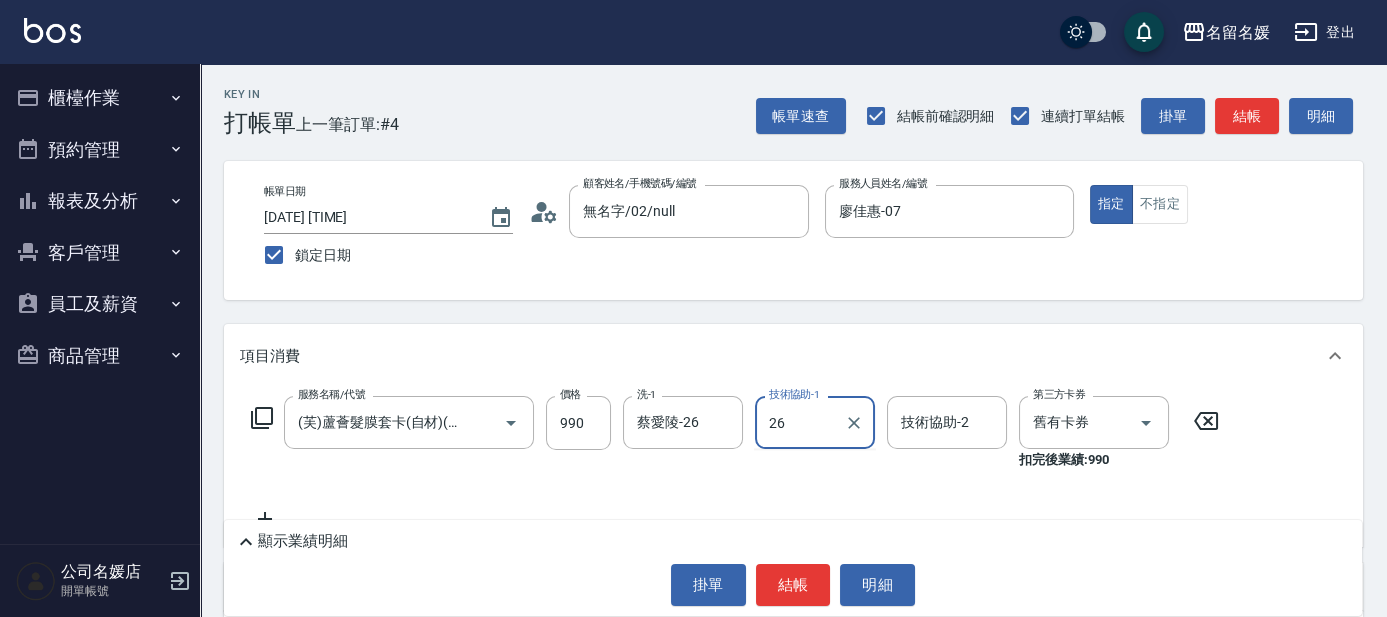 type on "蔡愛陵-26" 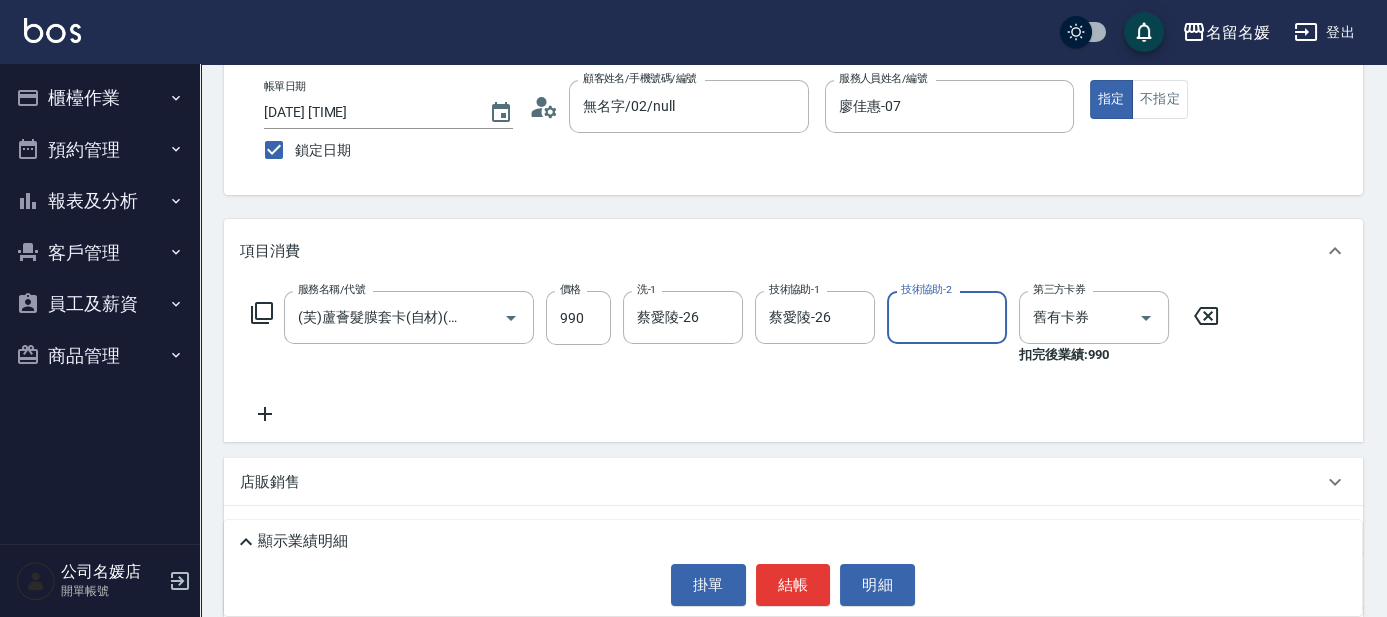 scroll, scrollTop: 181, scrollLeft: 0, axis: vertical 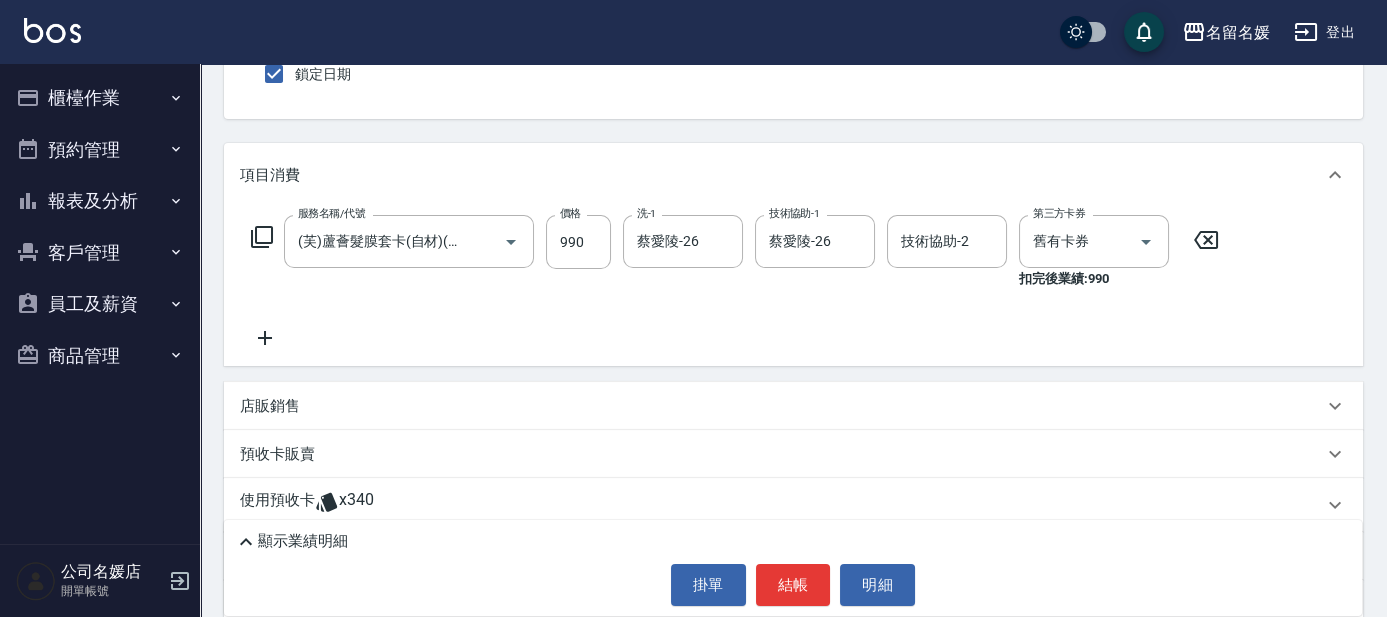 click 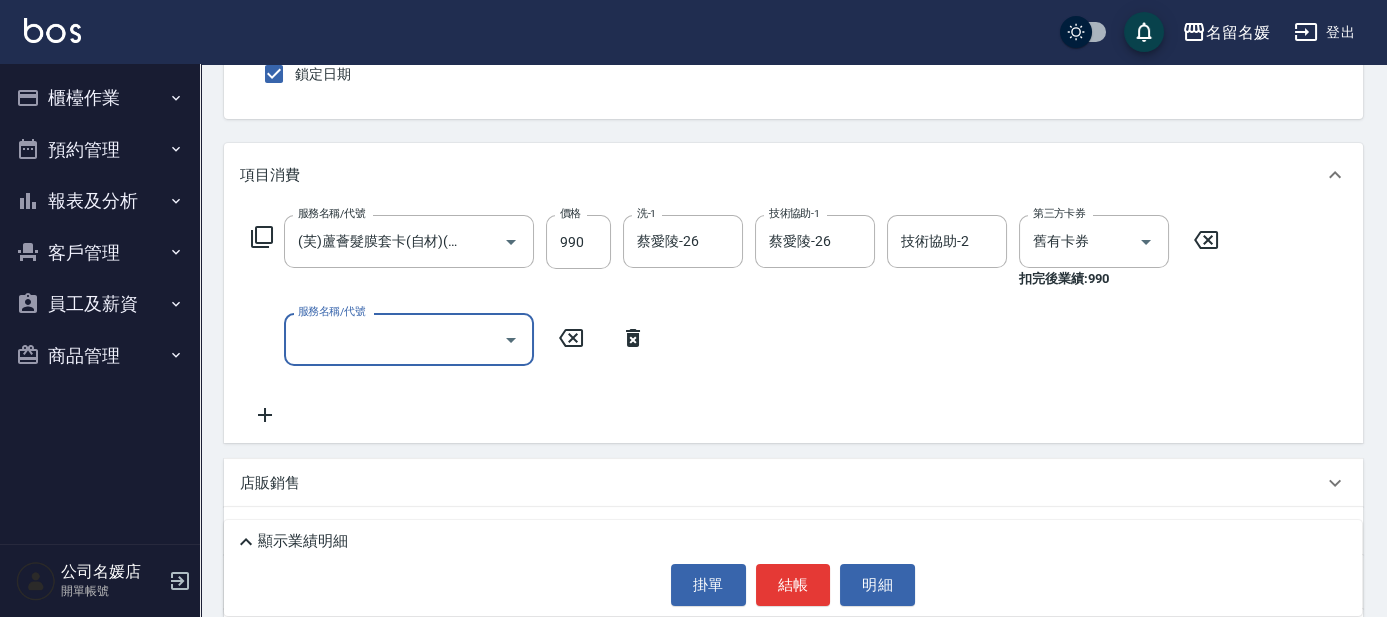 scroll, scrollTop: 0, scrollLeft: 0, axis: both 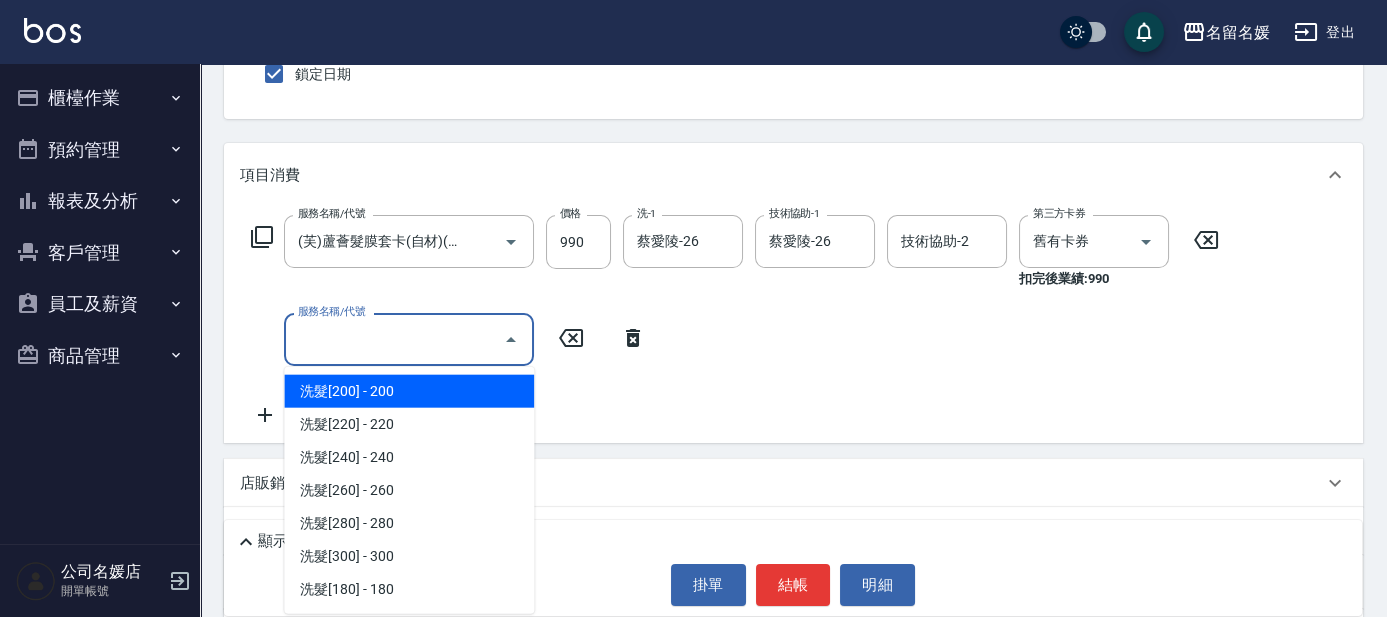 click on "服務名稱/代號" at bounding box center [394, 339] 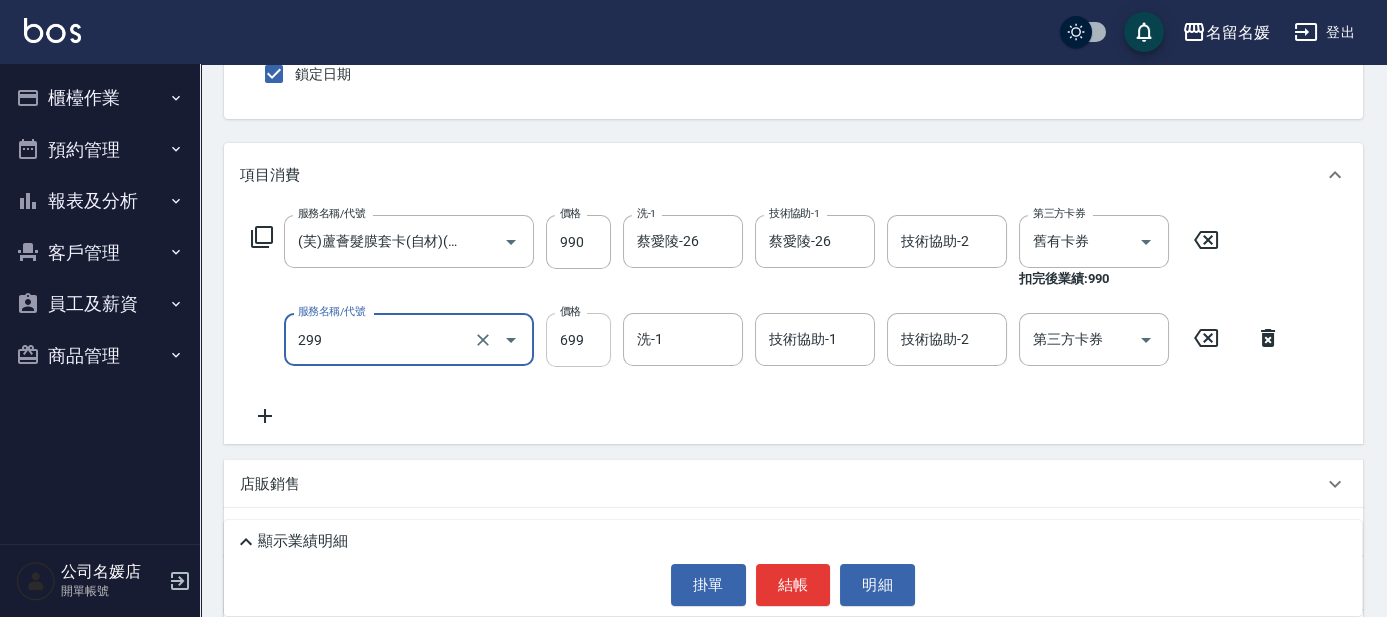 click on "699" at bounding box center (578, 340) 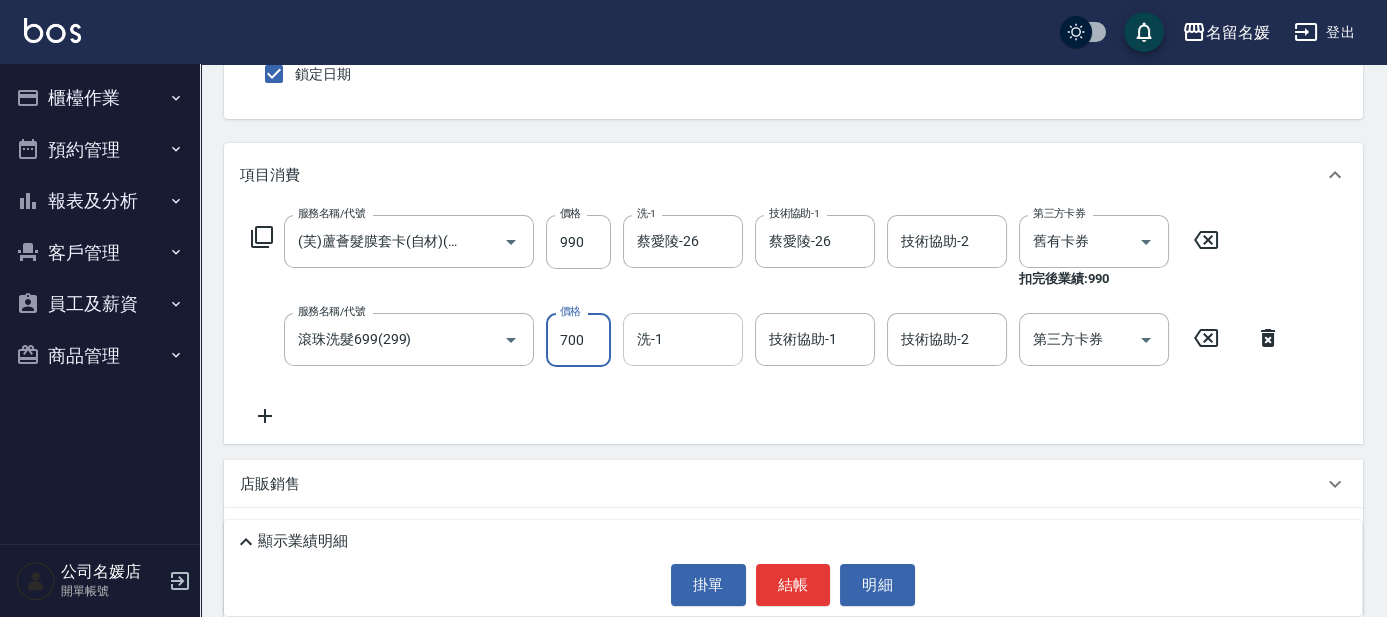 type on "700" 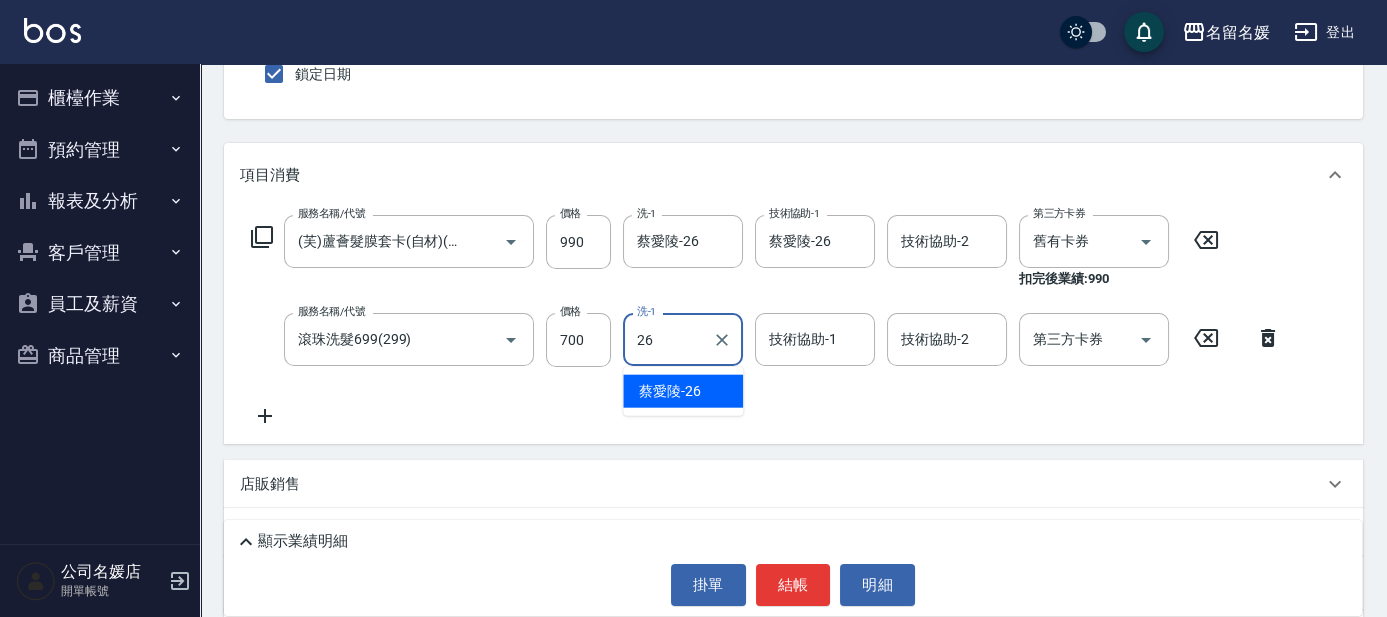 type on "蔡愛陵-26" 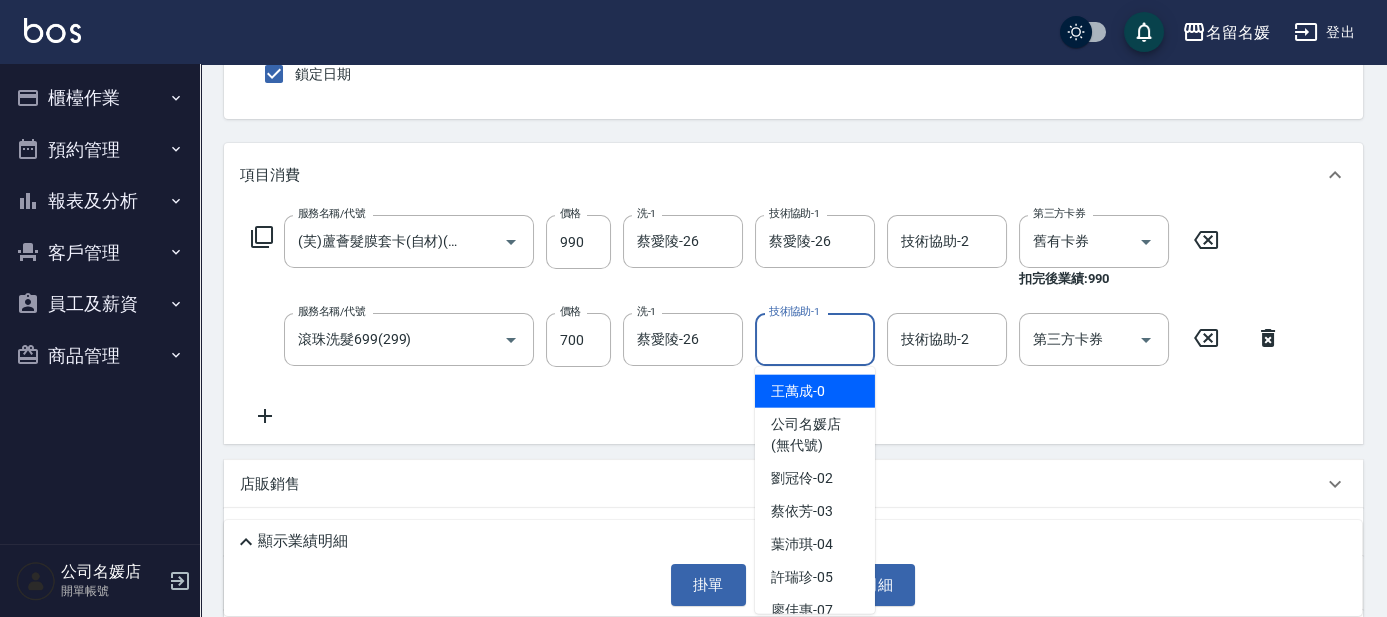 click on "技術協助-1" at bounding box center [815, 339] 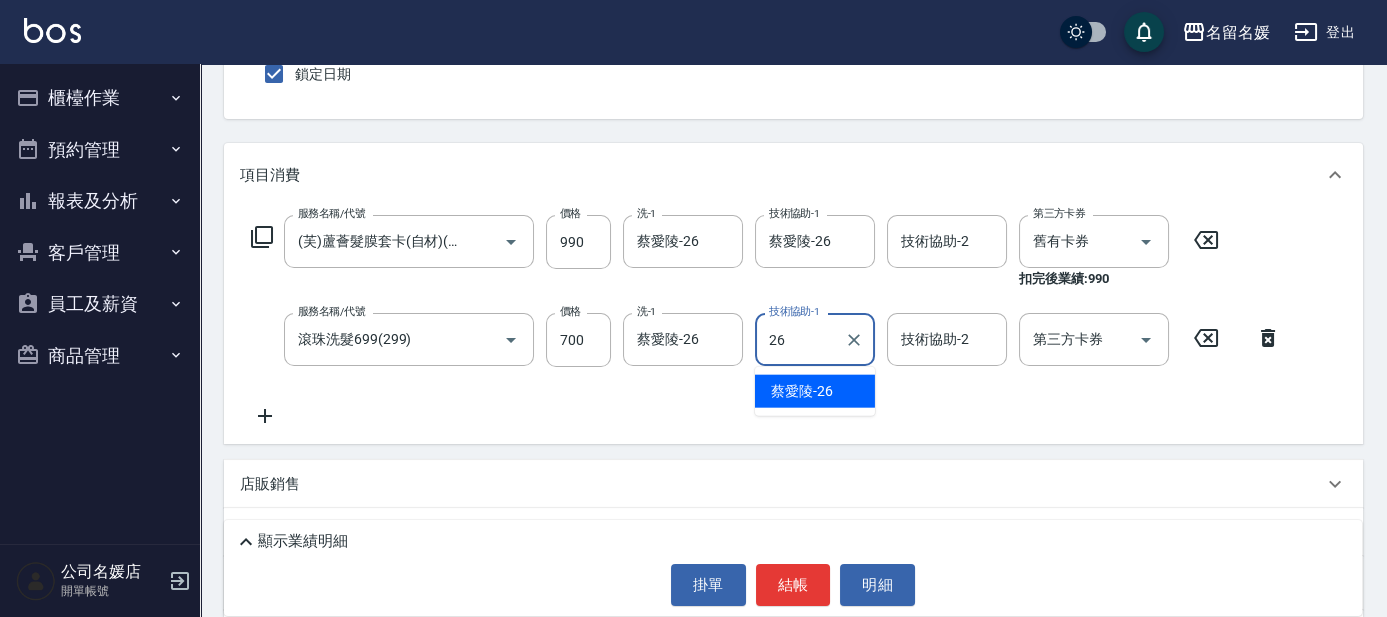 type on "蔡愛陵-26" 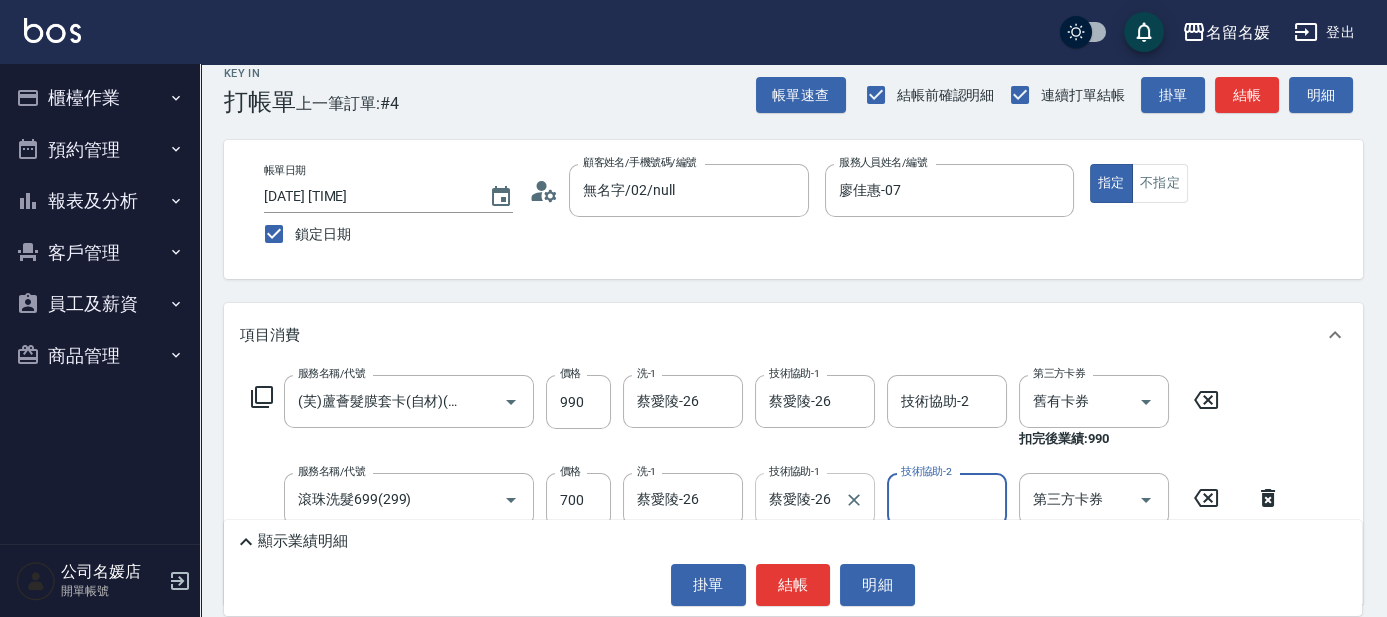 scroll, scrollTop: 90, scrollLeft: 0, axis: vertical 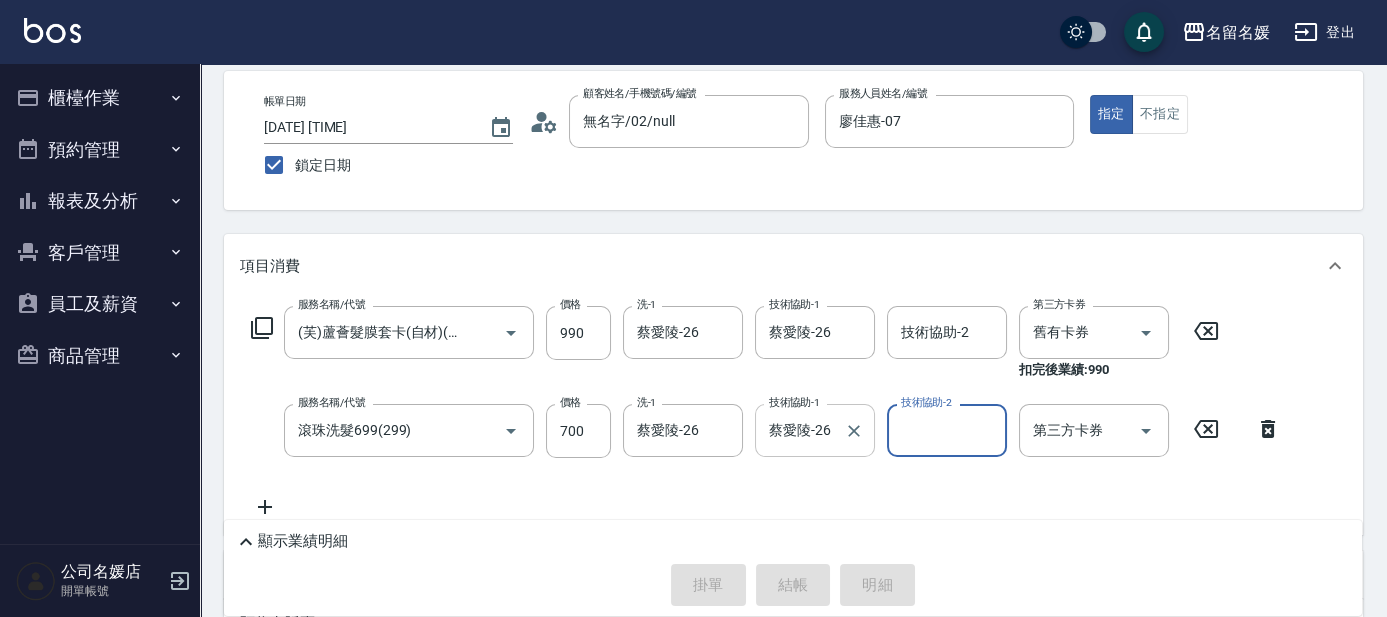 type 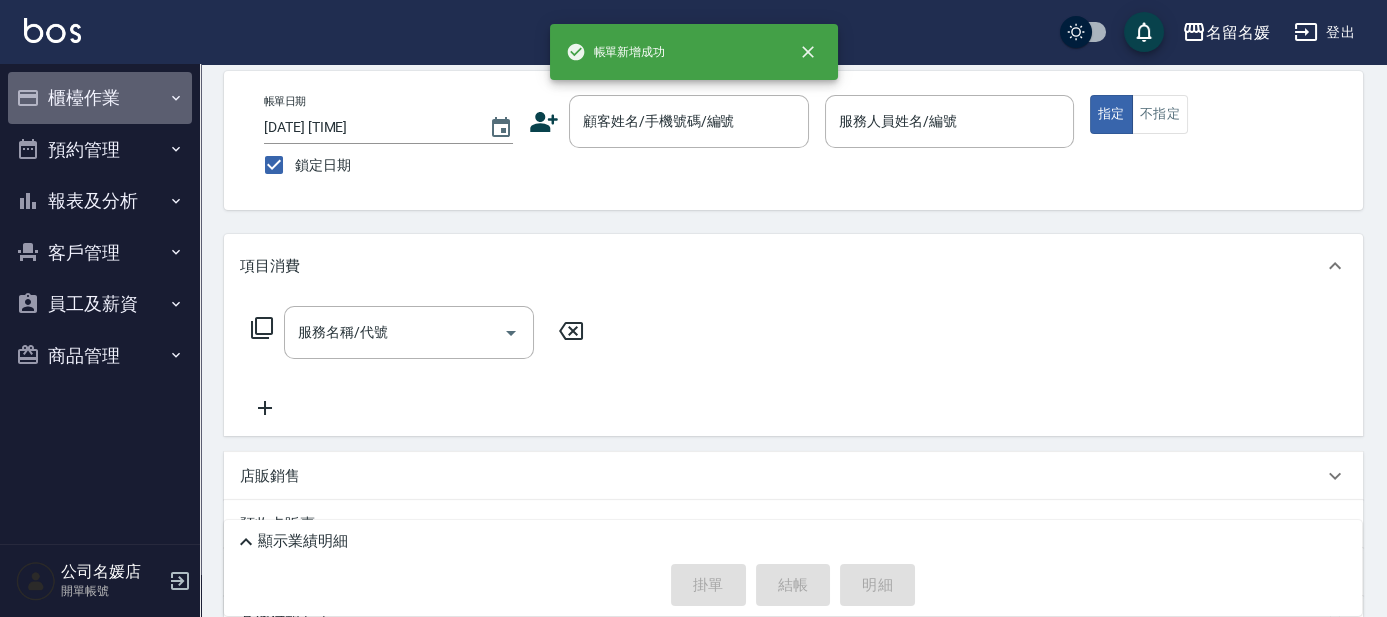click on "櫃檯作業" at bounding box center [100, 98] 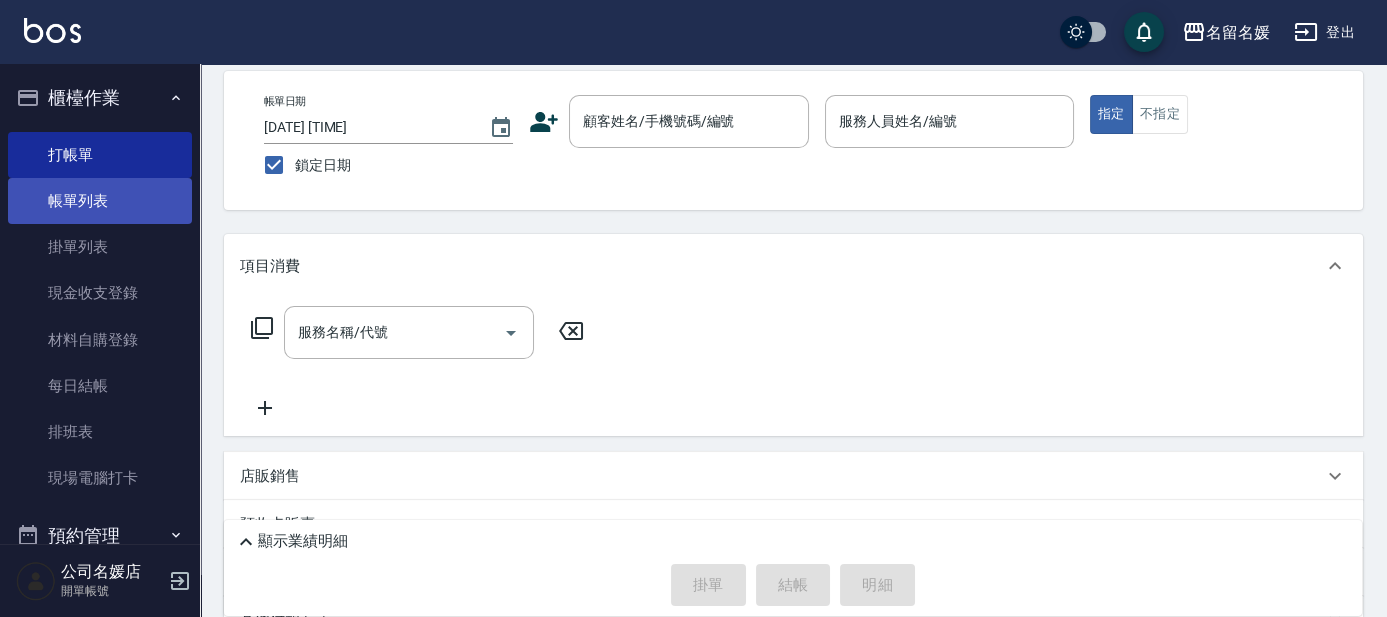 click on "帳單列表" at bounding box center [100, 201] 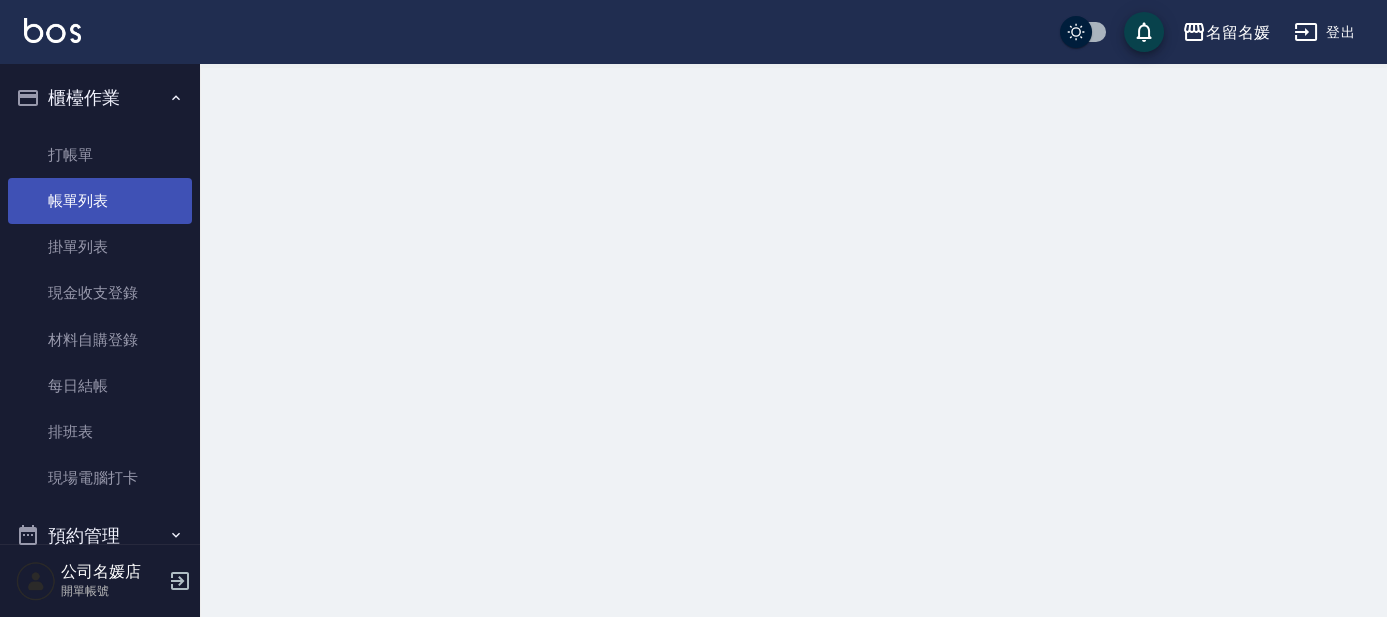 scroll, scrollTop: 0, scrollLeft: 0, axis: both 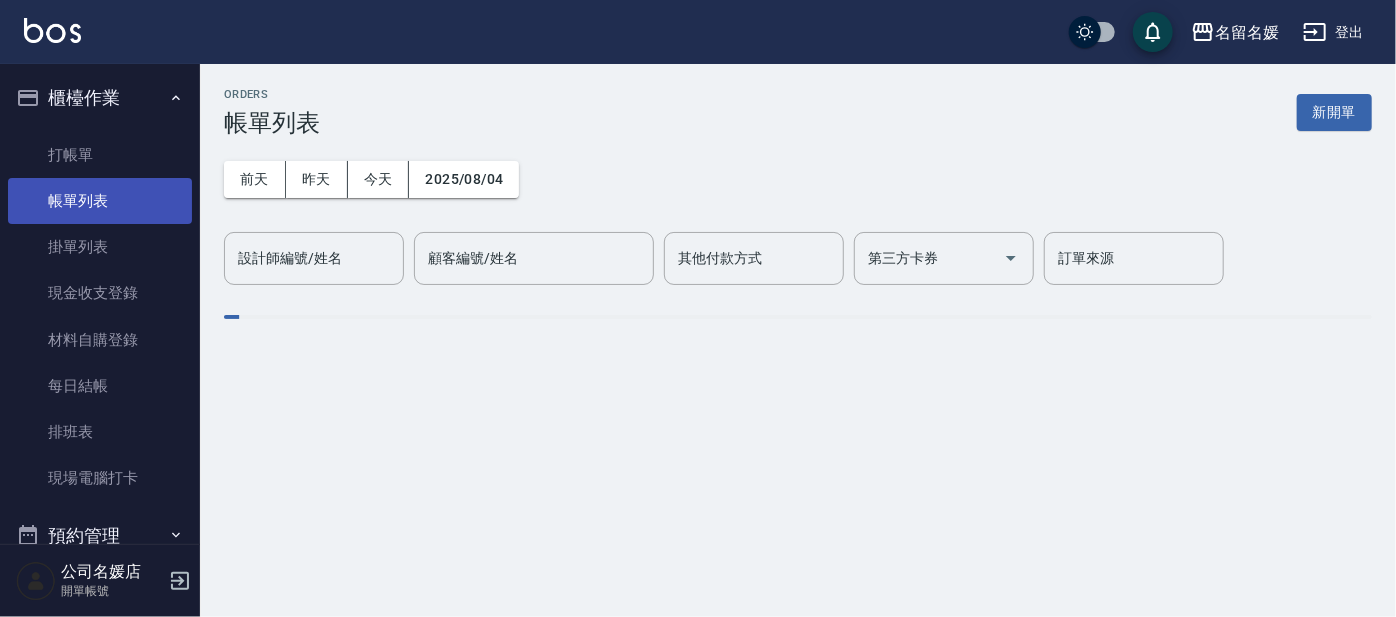 click on "帳單列表" at bounding box center (100, 201) 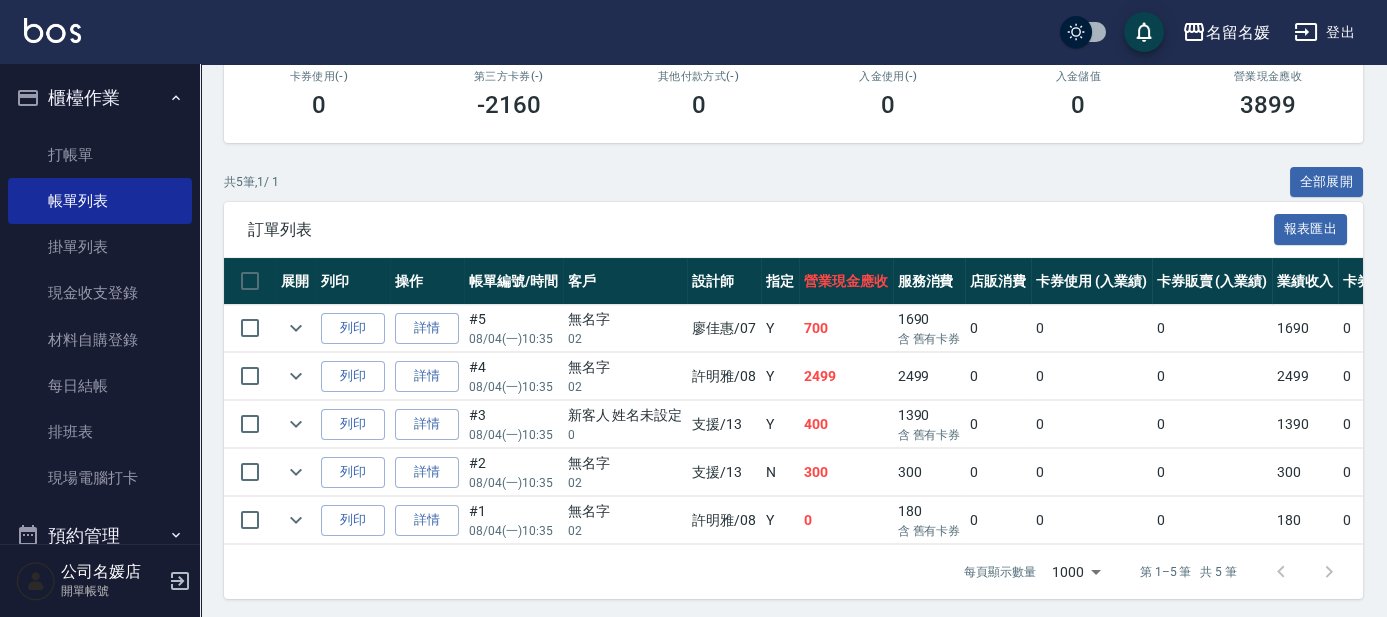 scroll, scrollTop: 363, scrollLeft: 0, axis: vertical 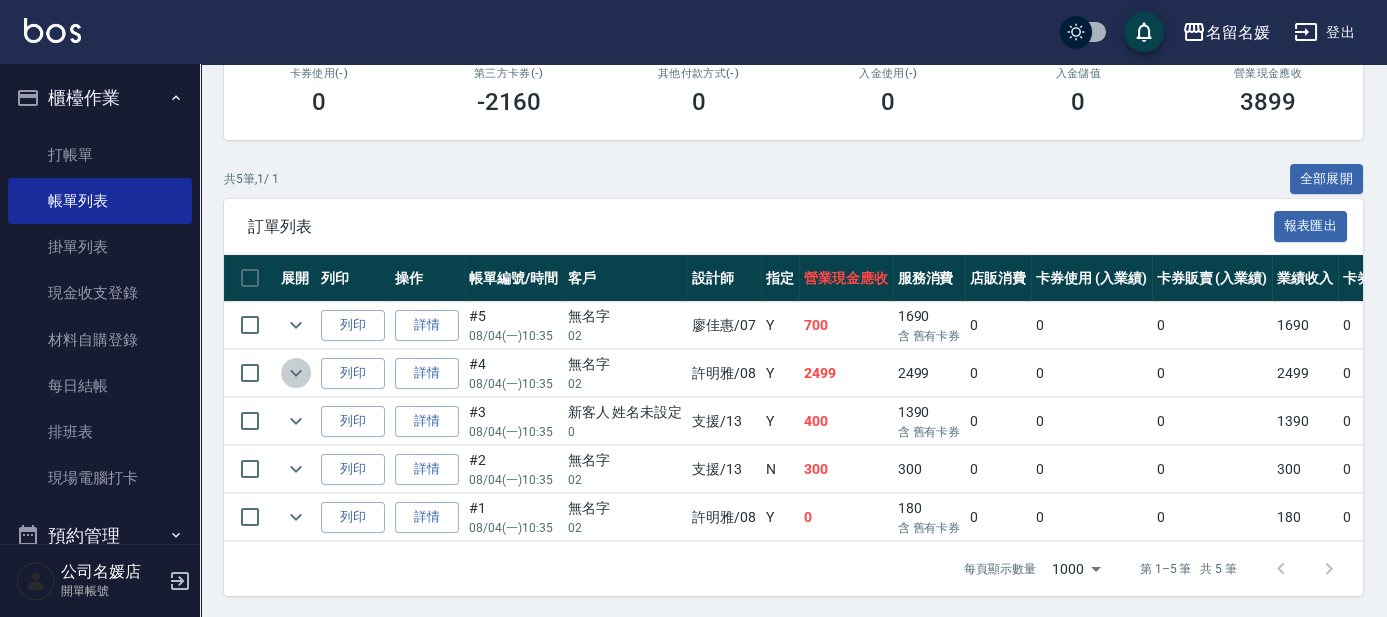 click 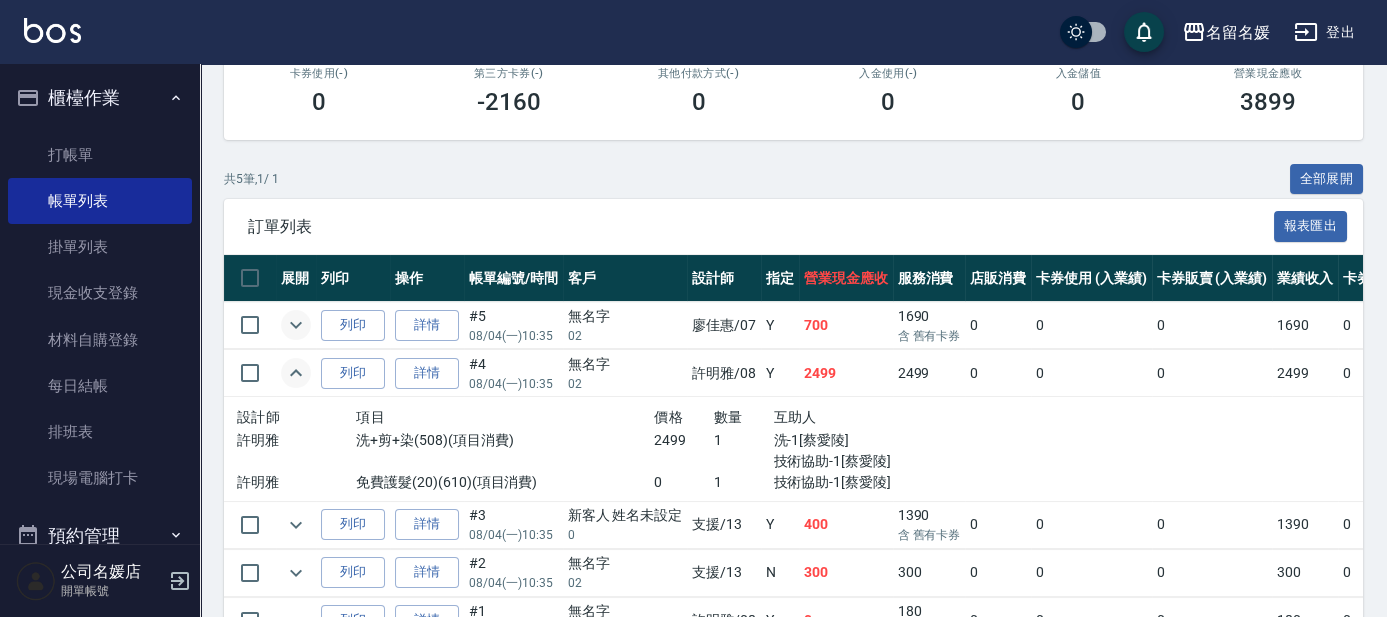 click 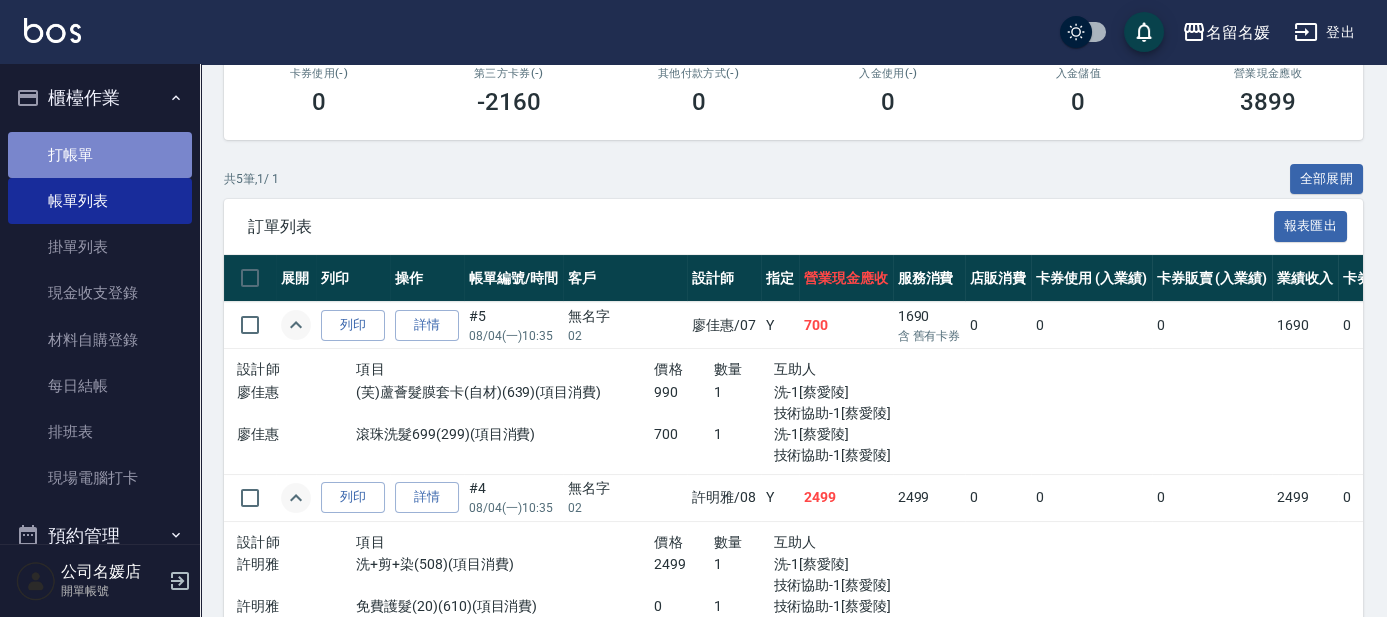 click on "打帳單" at bounding box center (100, 155) 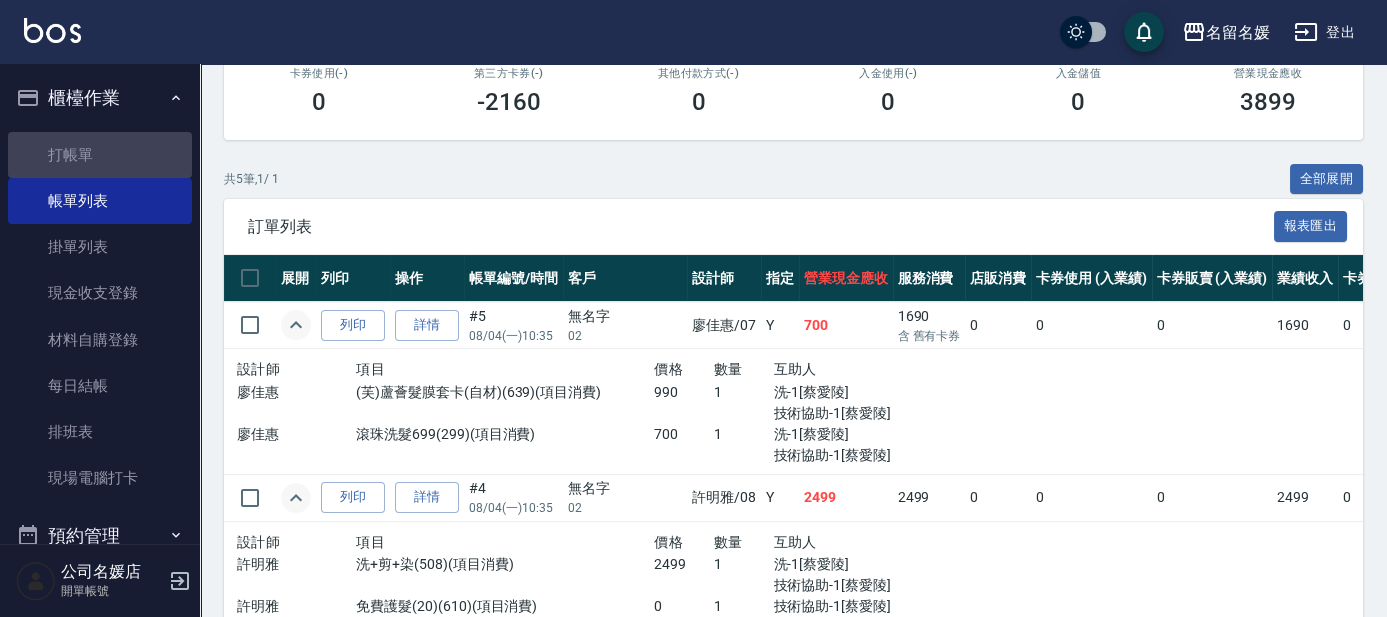 scroll, scrollTop: 0, scrollLeft: 0, axis: both 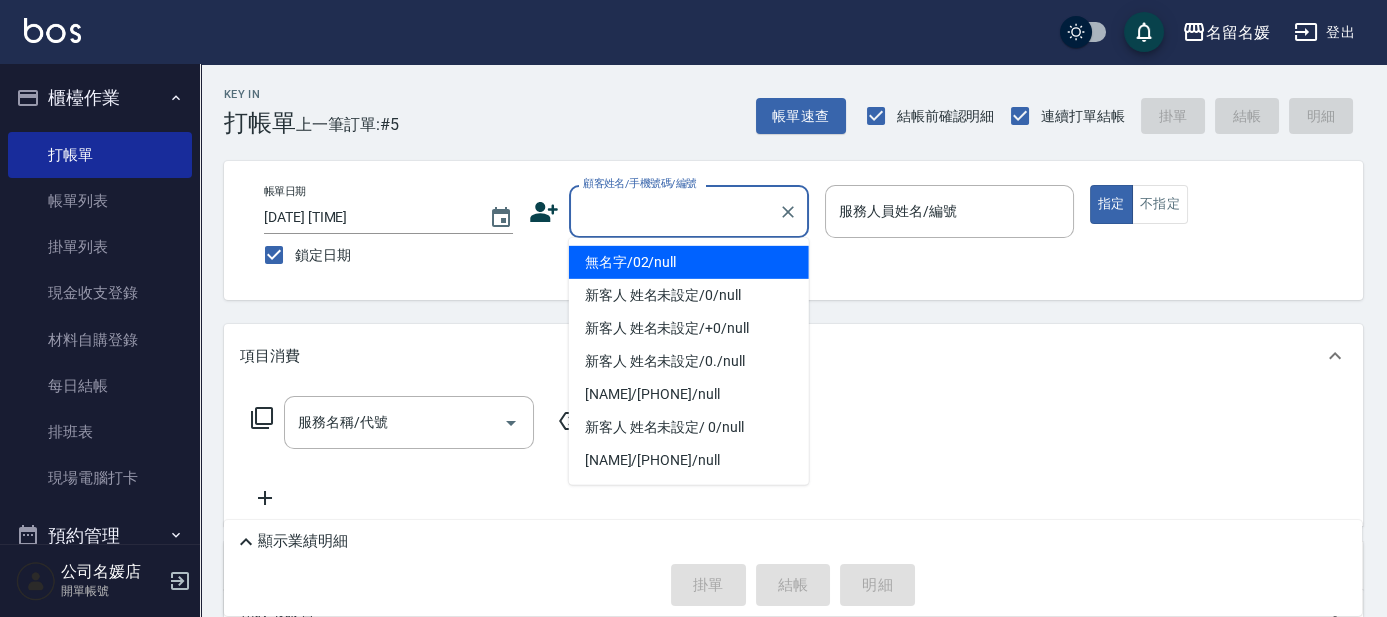 click on "顧客姓名/手機號碼/編號" at bounding box center (674, 211) 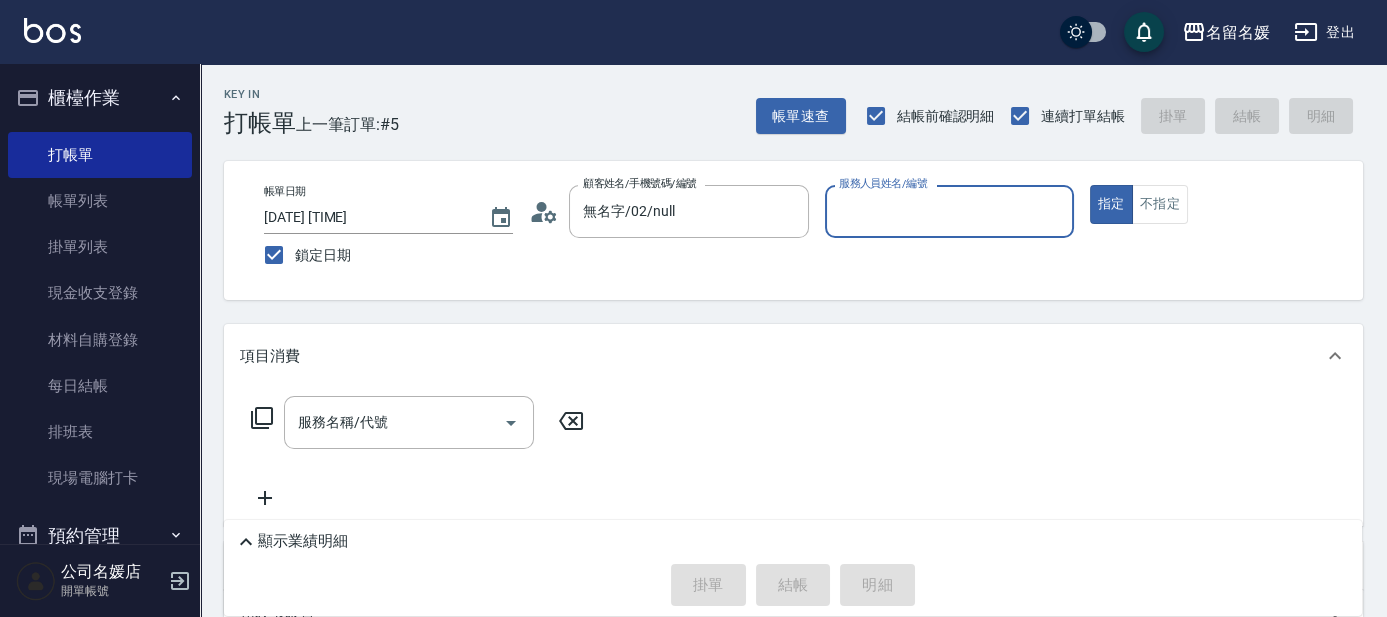 click on "服務人員姓名/編號" at bounding box center [949, 211] 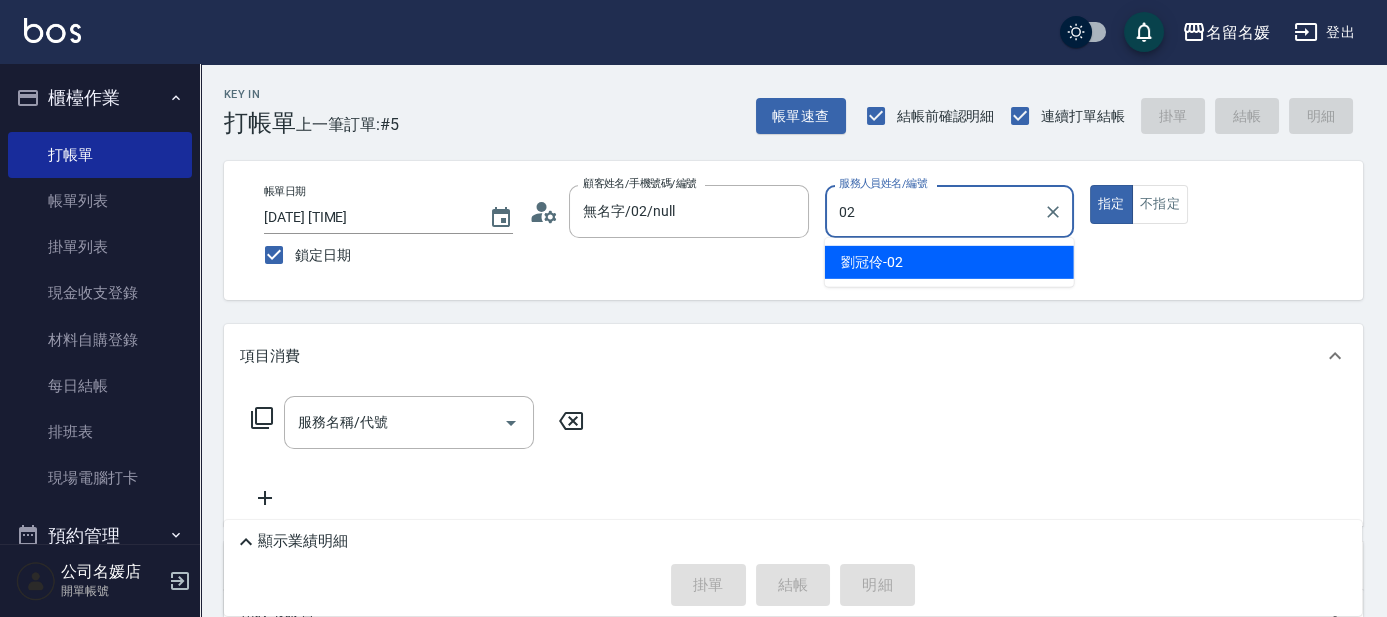 type on "02" 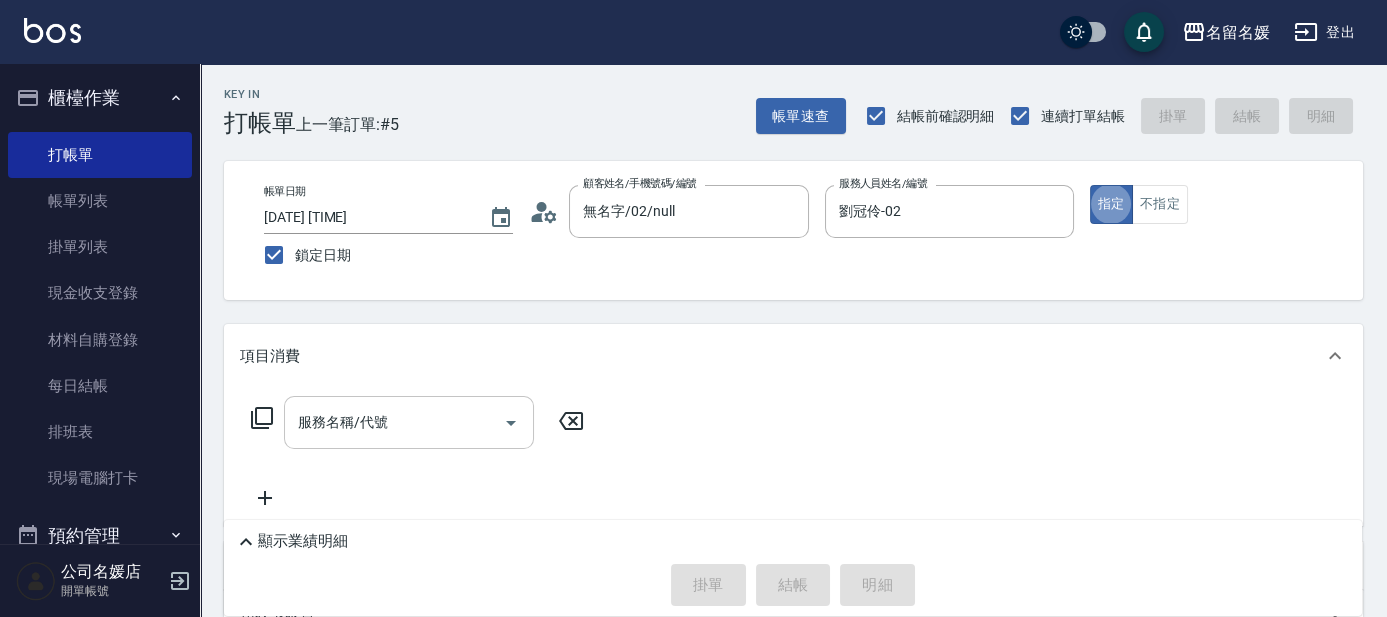 click on "服務名稱/代號" at bounding box center [394, 422] 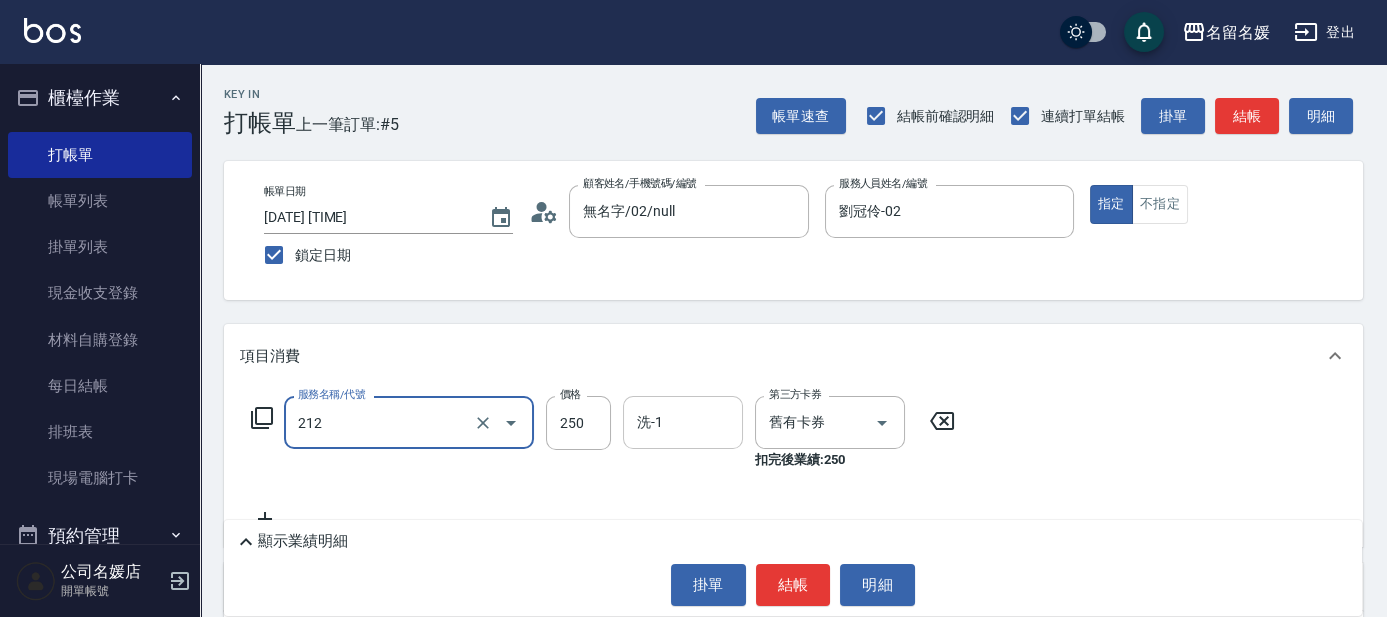 type on "洗髮券-(卡)250(212)" 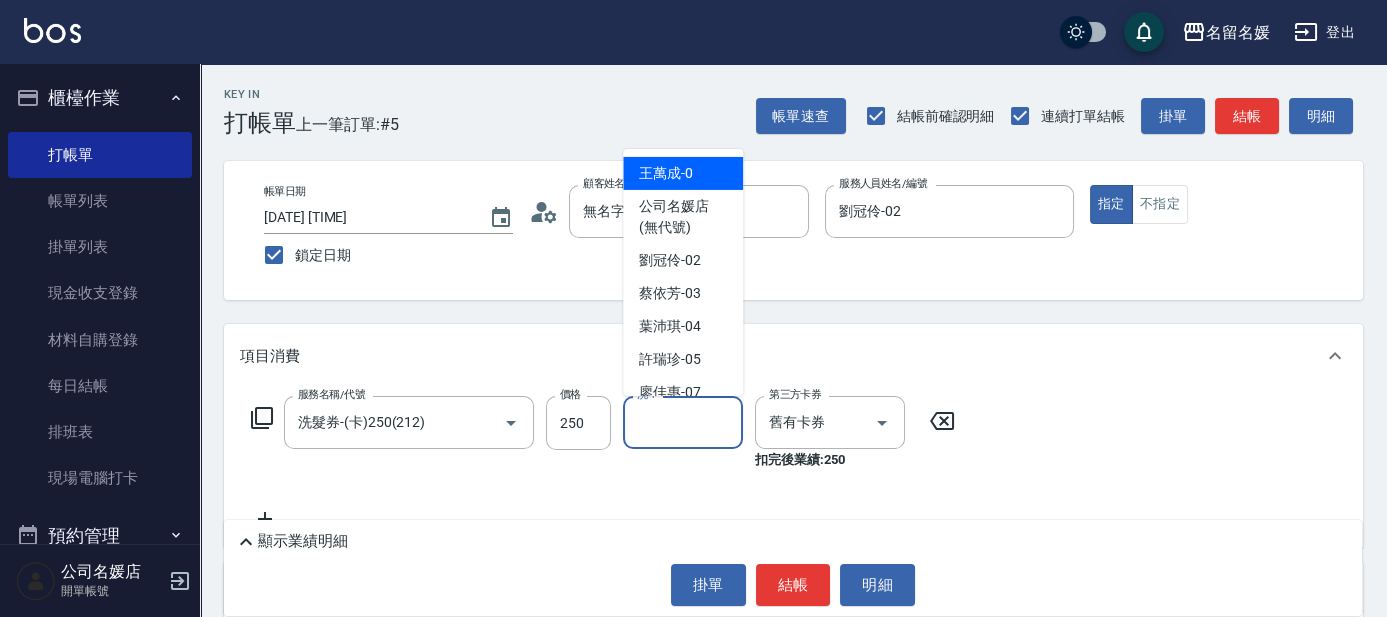 click on "洗-1" at bounding box center (683, 422) 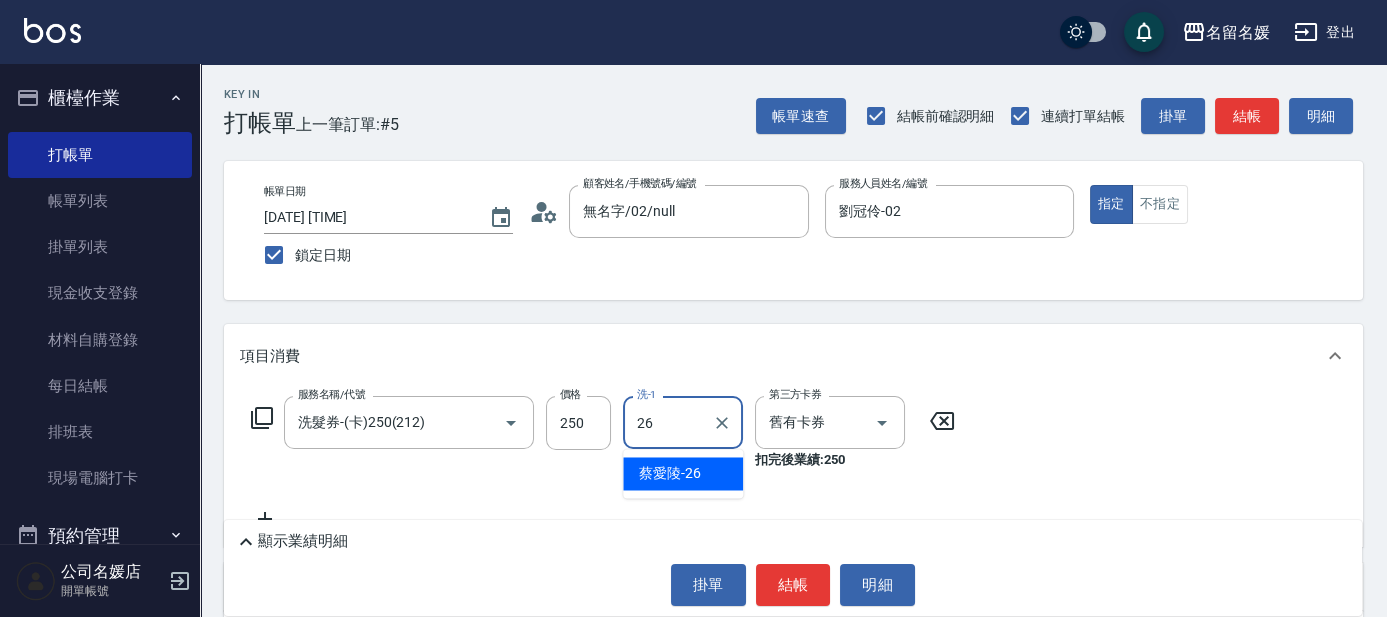 type on "蔡愛陵-26" 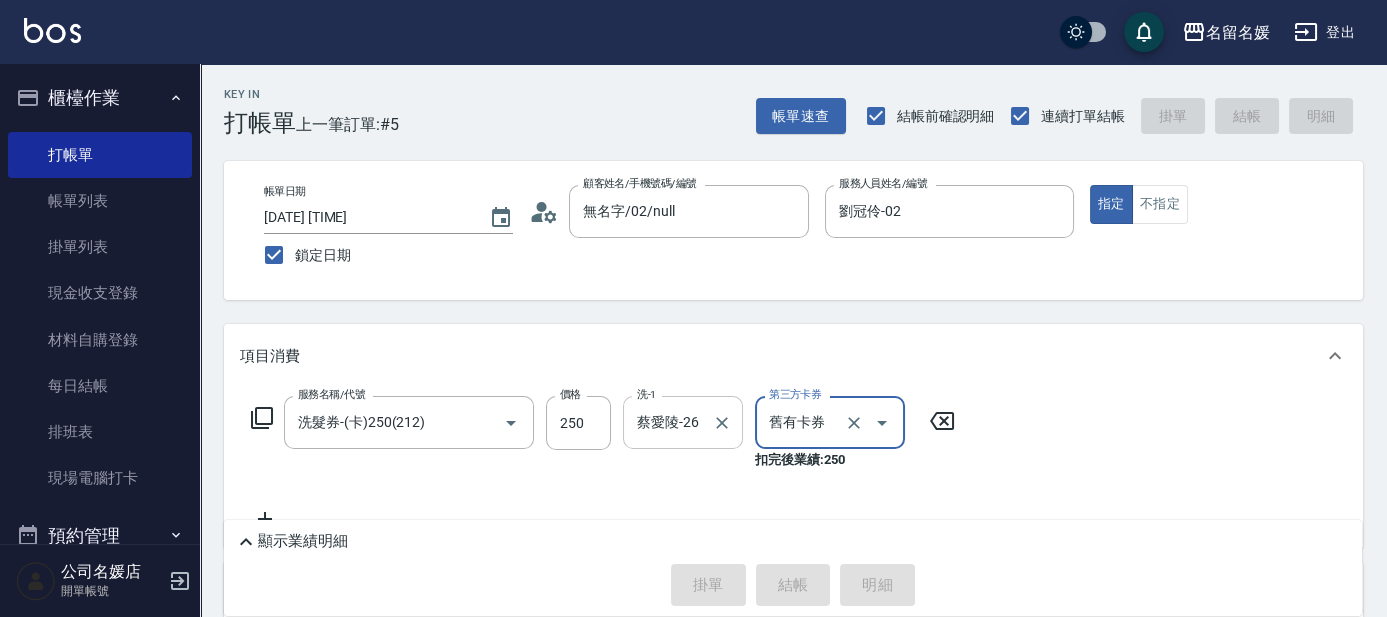 type 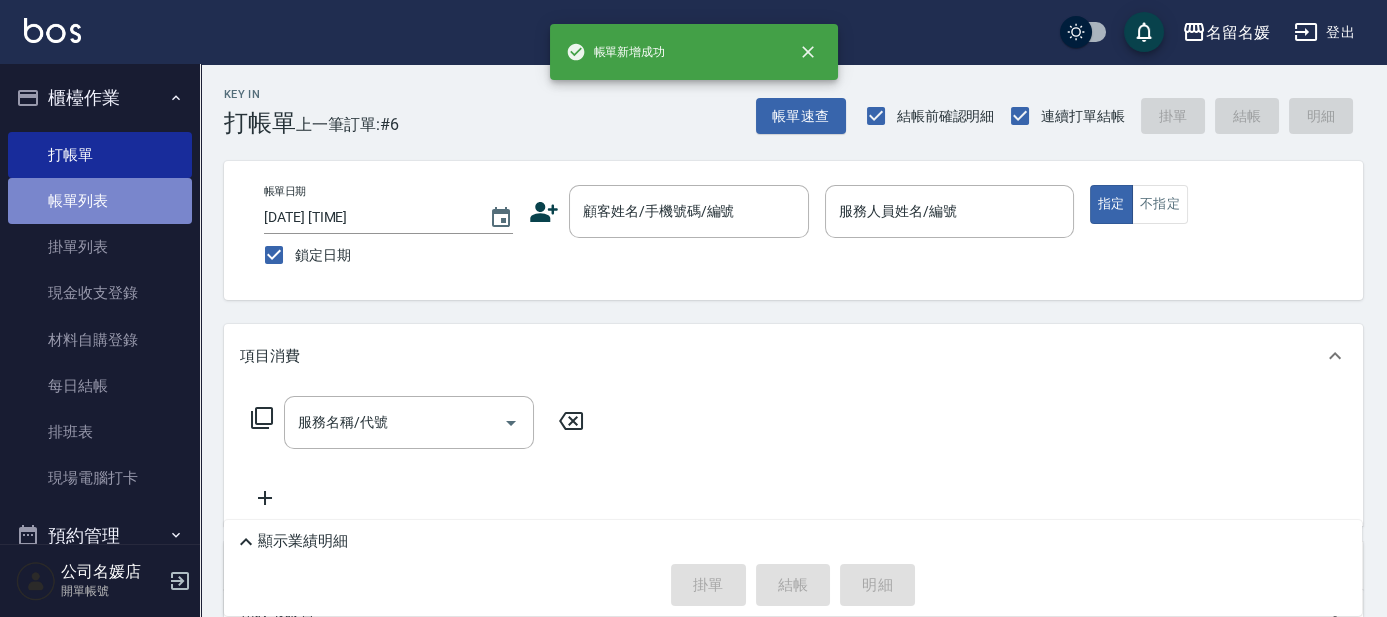 click on "帳單列表" at bounding box center [100, 201] 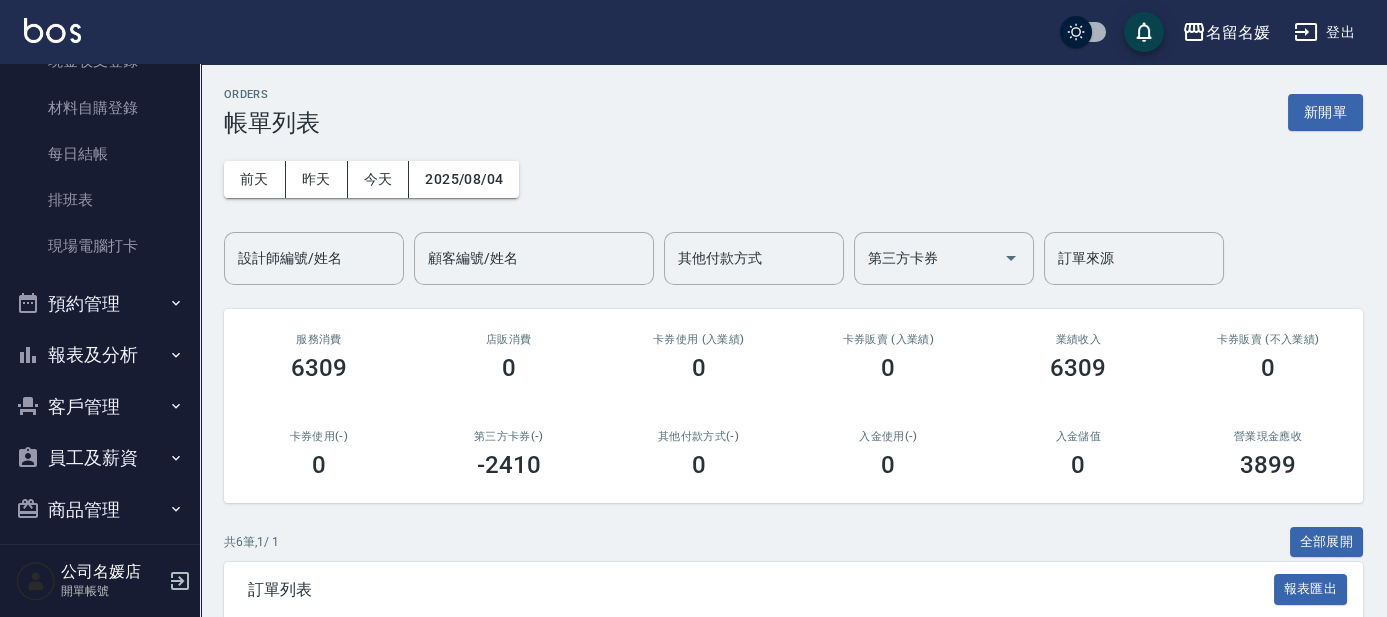 scroll, scrollTop: 247, scrollLeft: 0, axis: vertical 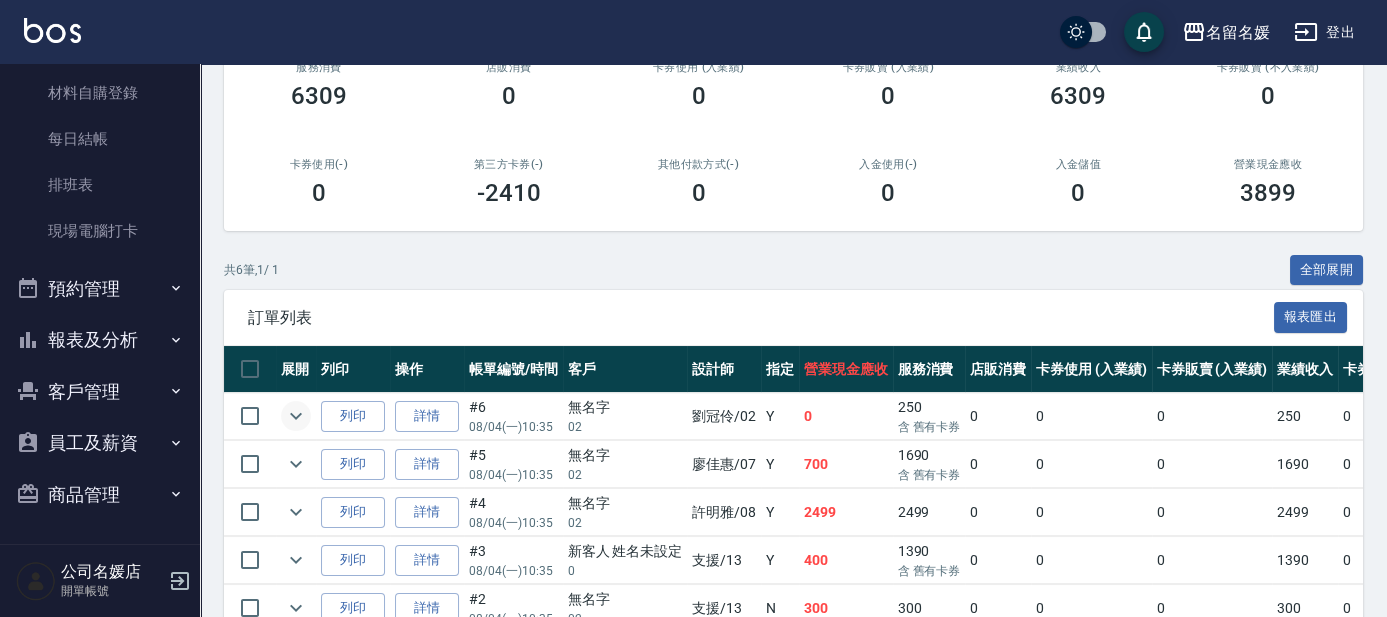 click 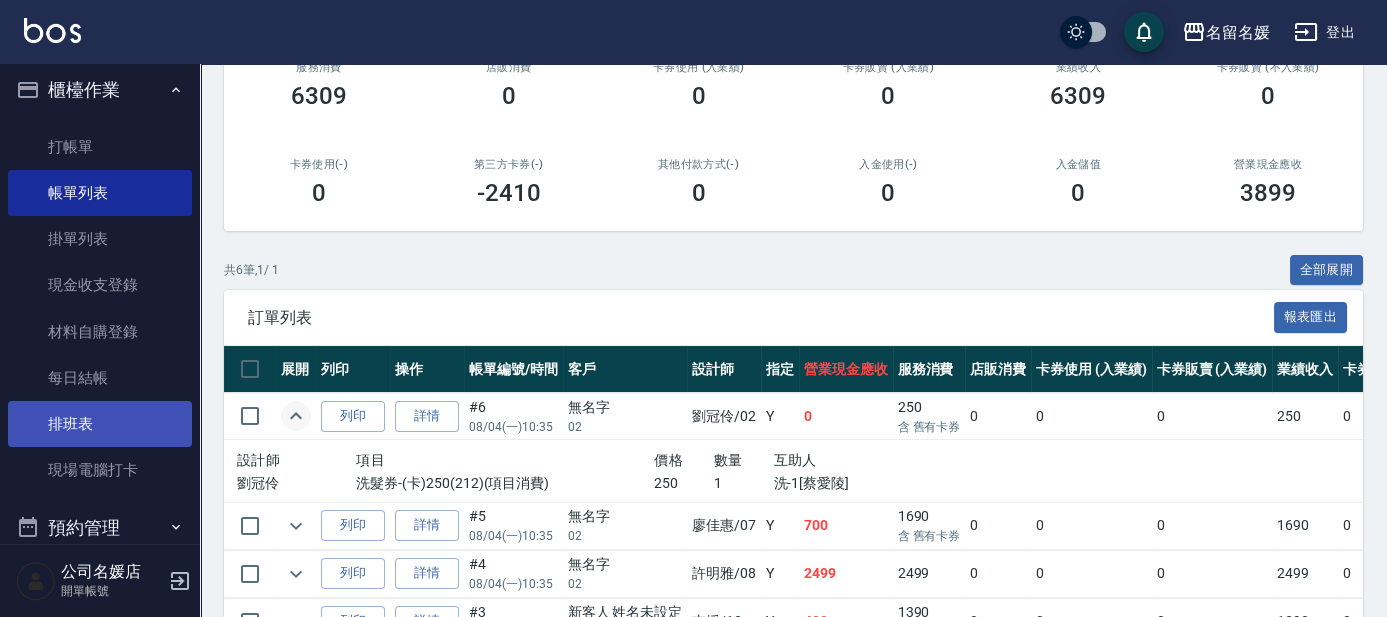 scroll, scrollTop: 0, scrollLeft: 0, axis: both 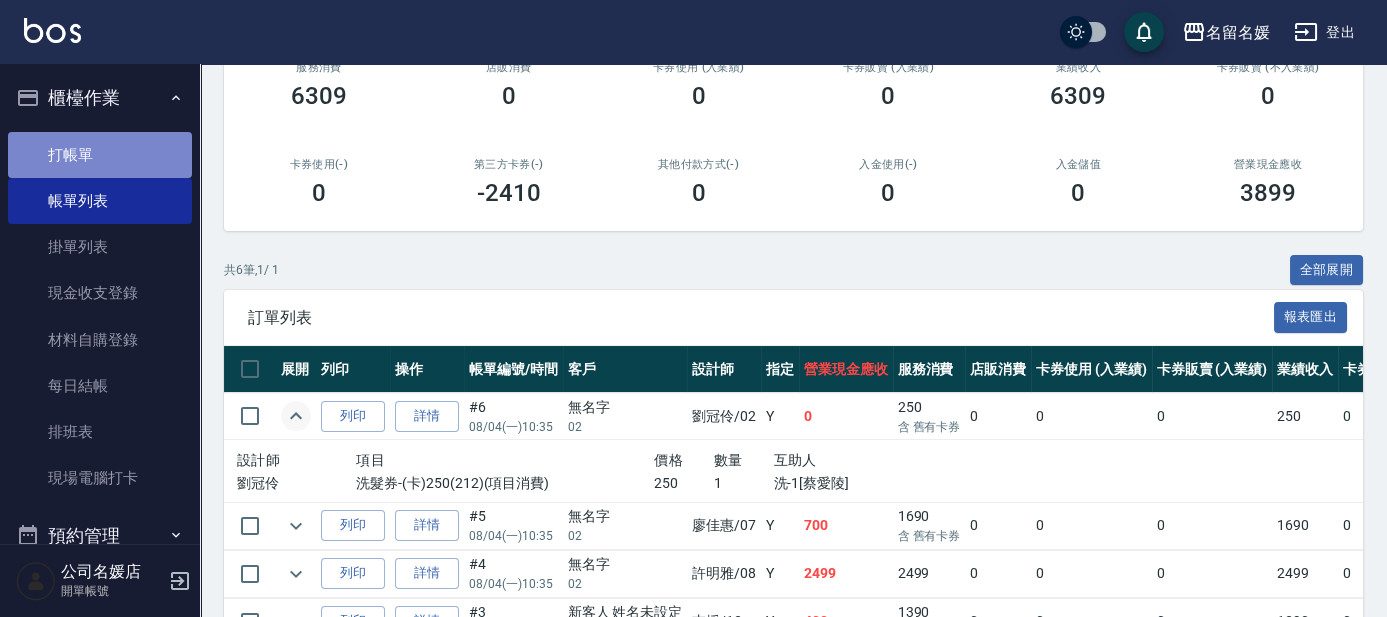 click on "打帳單" at bounding box center [100, 155] 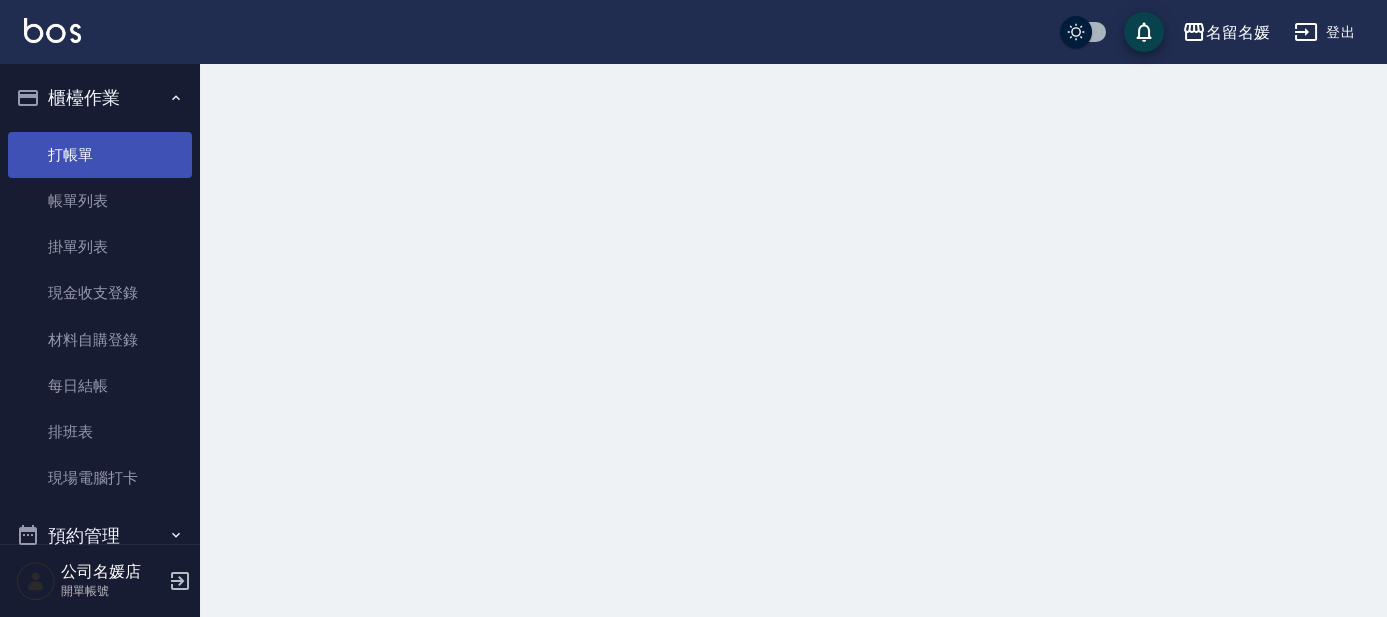 scroll, scrollTop: 0, scrollLeft: 0, axis: both 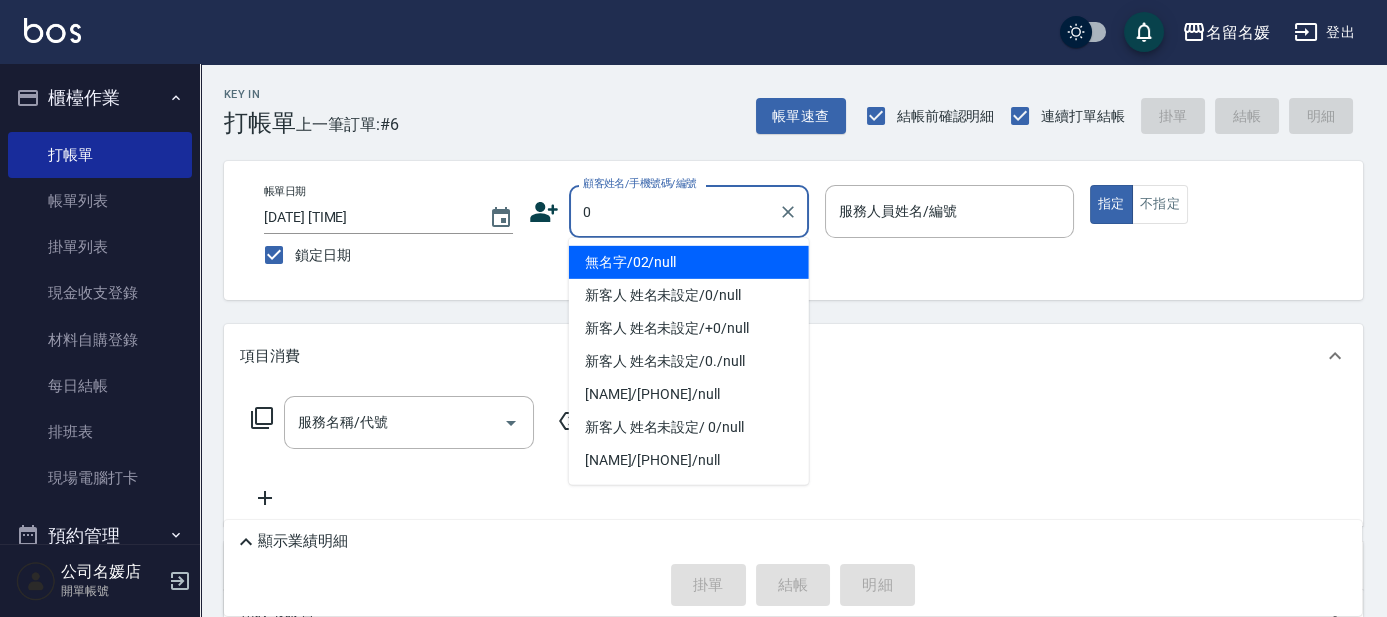 type on "0" 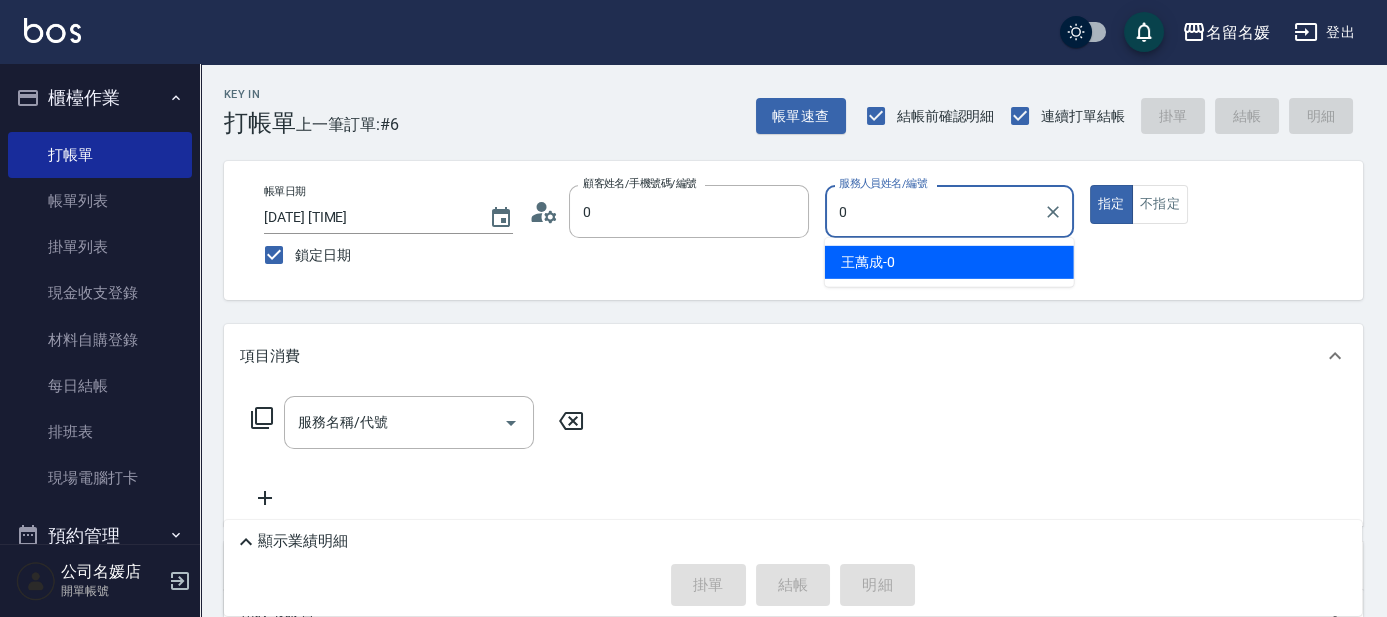 type on "無名字/02/null" 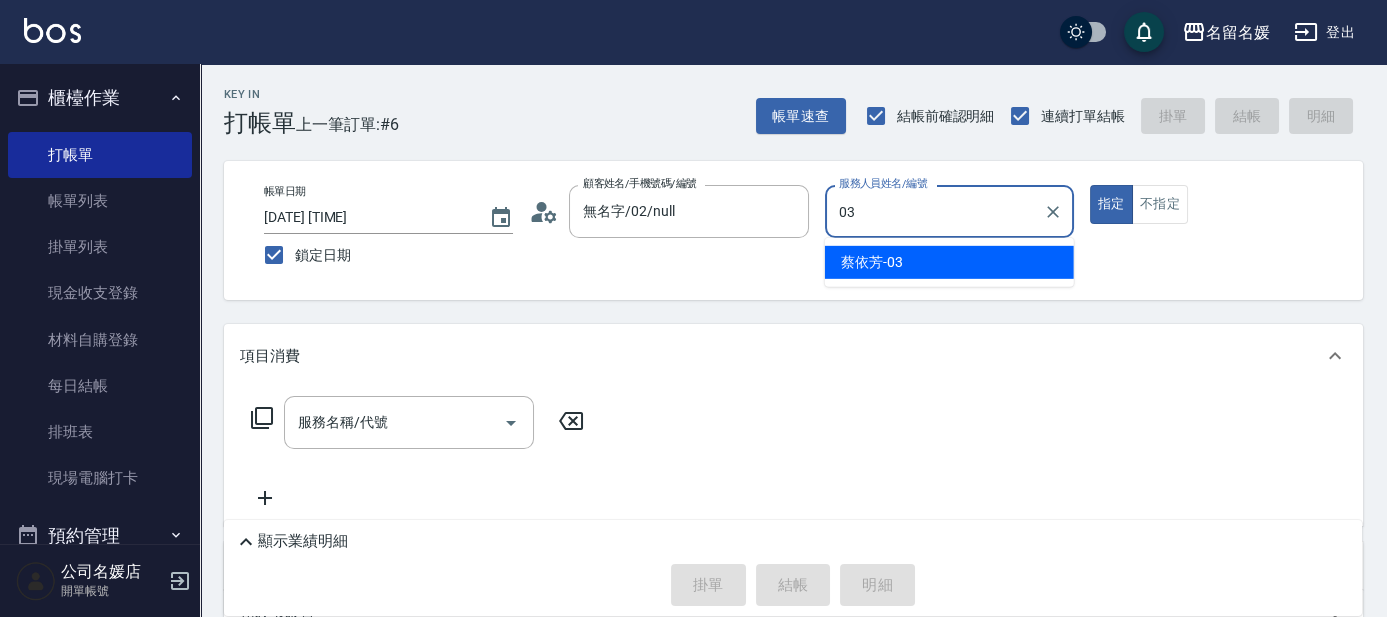type on "03" 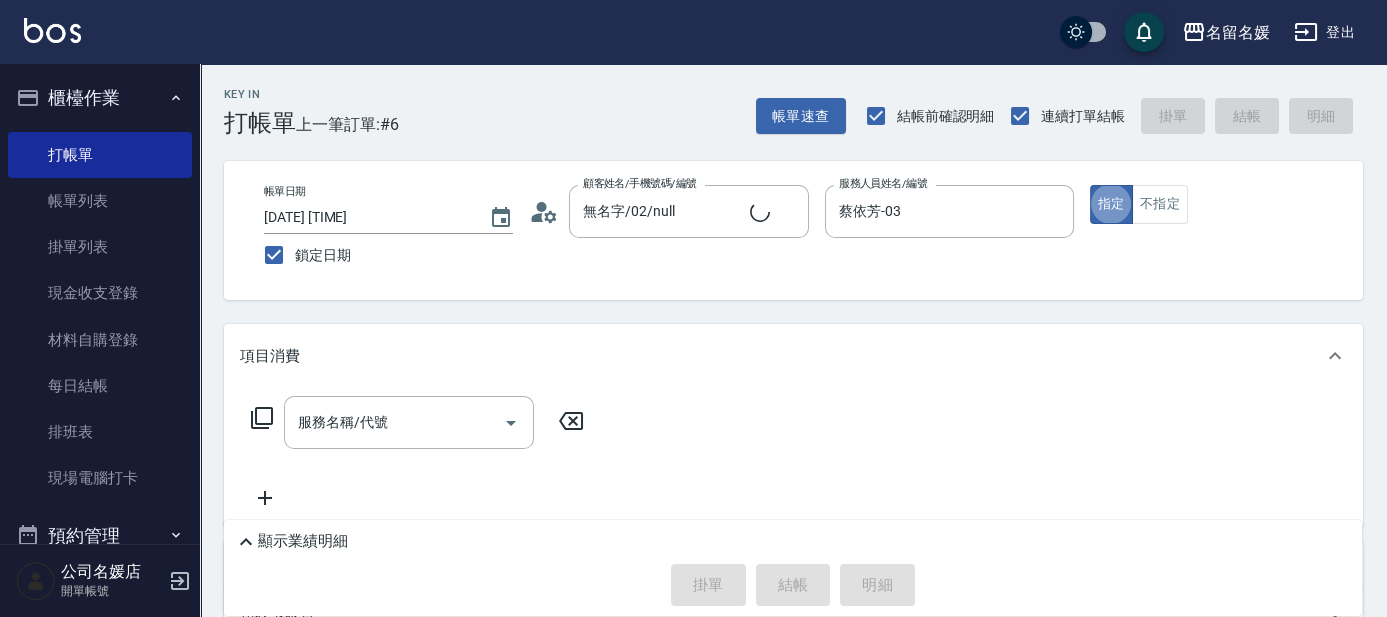 type on "新客人 姓名未設定/0/null" 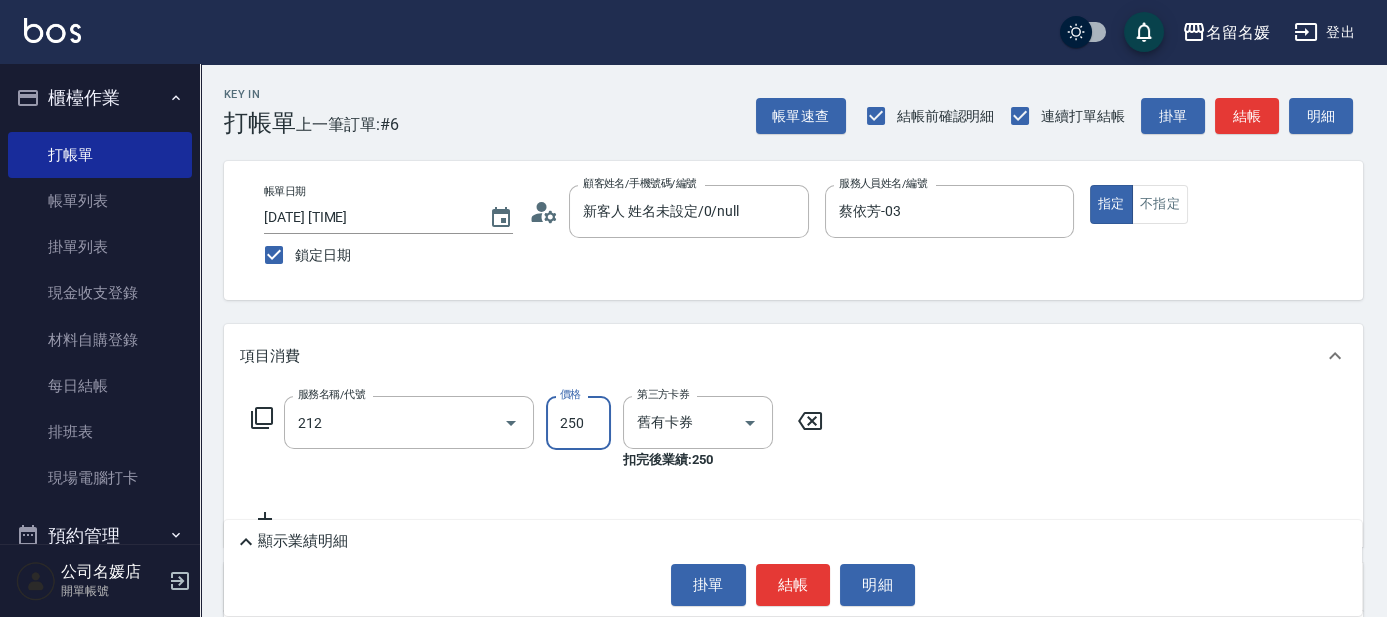 type on "洗髮券-(卡)250(212)" 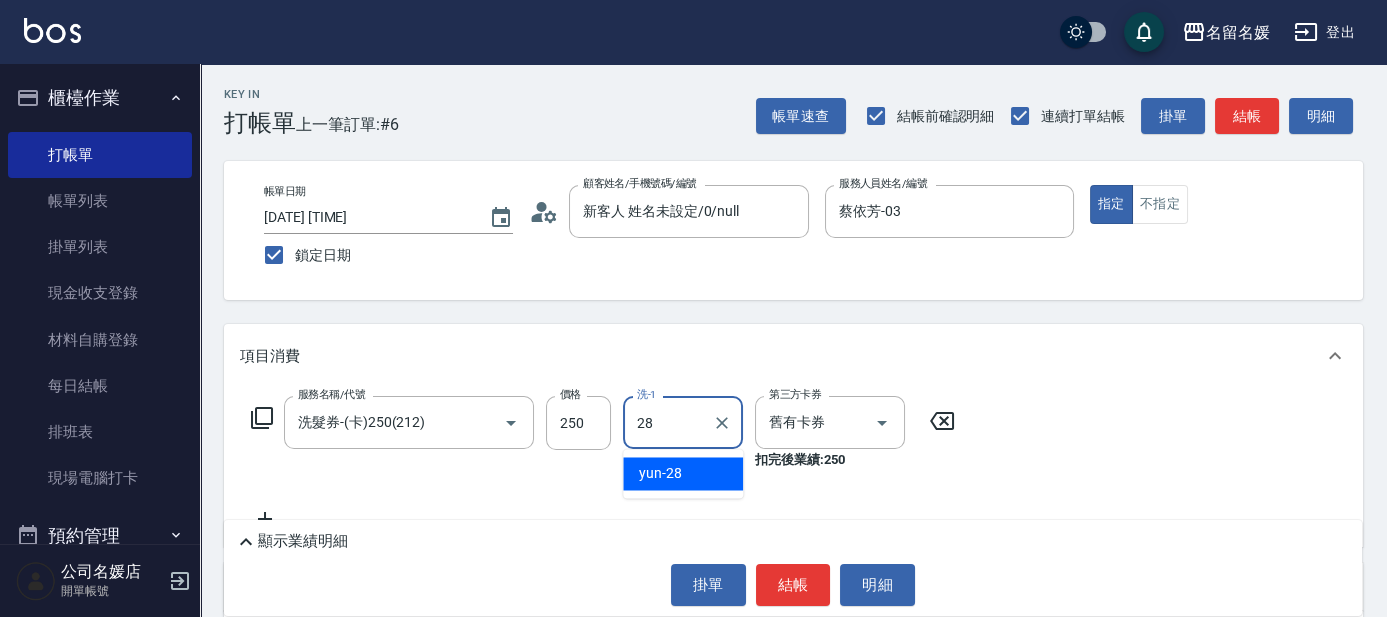 type on "yun-28" 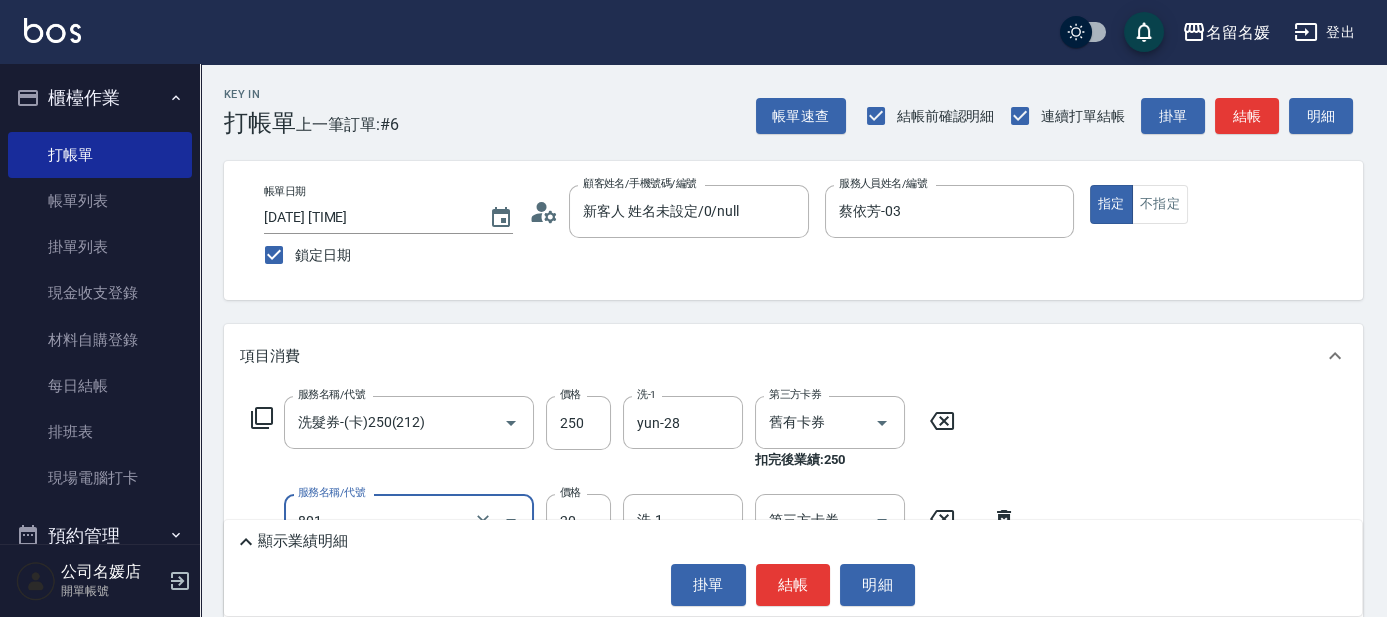 type on "潤絲(801)" 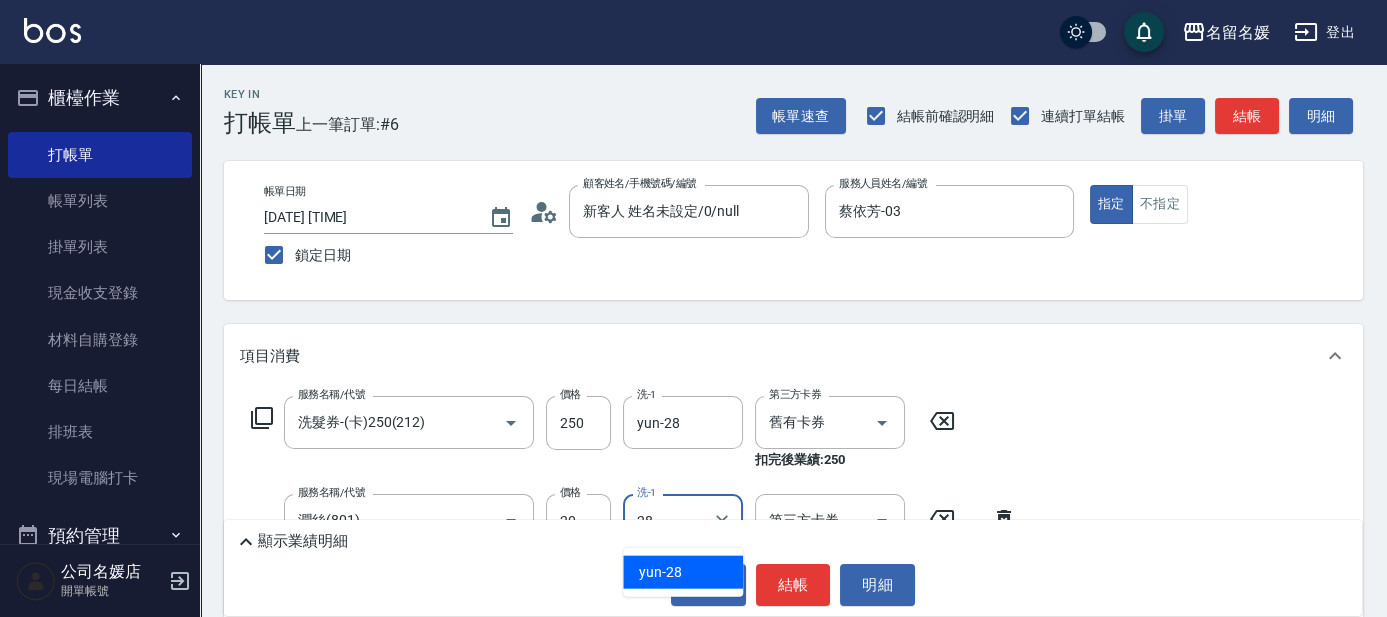 type on "yun-28" 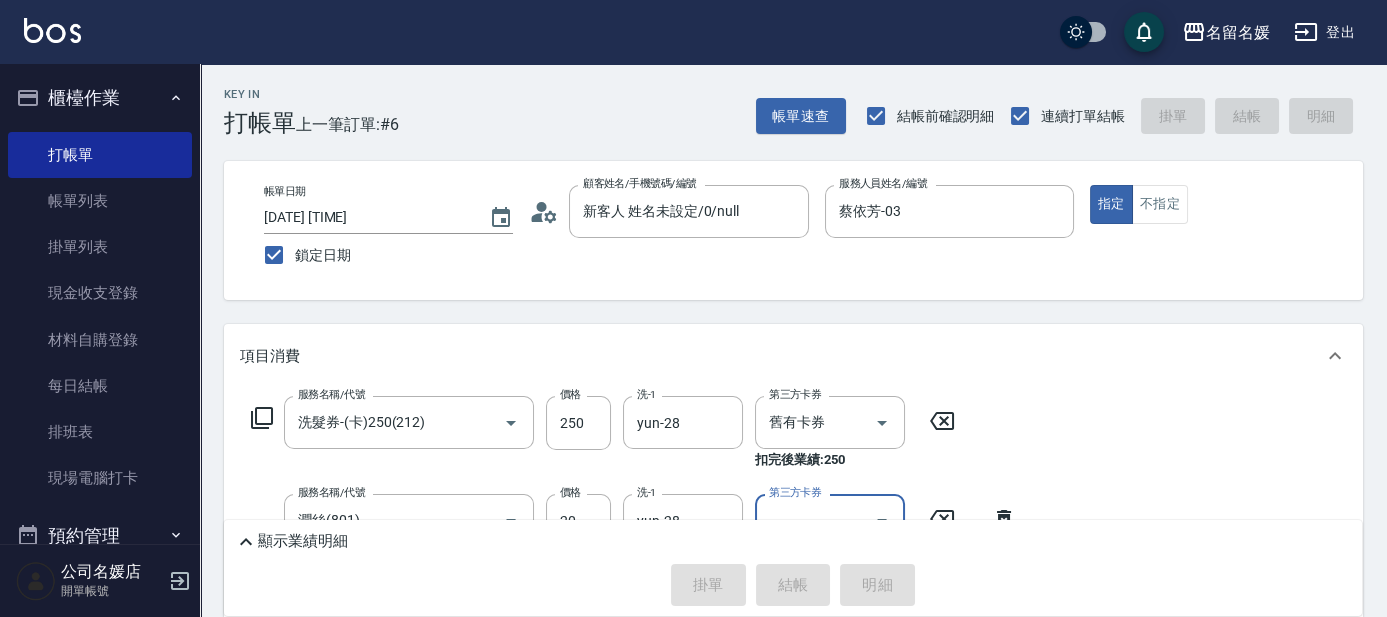 type 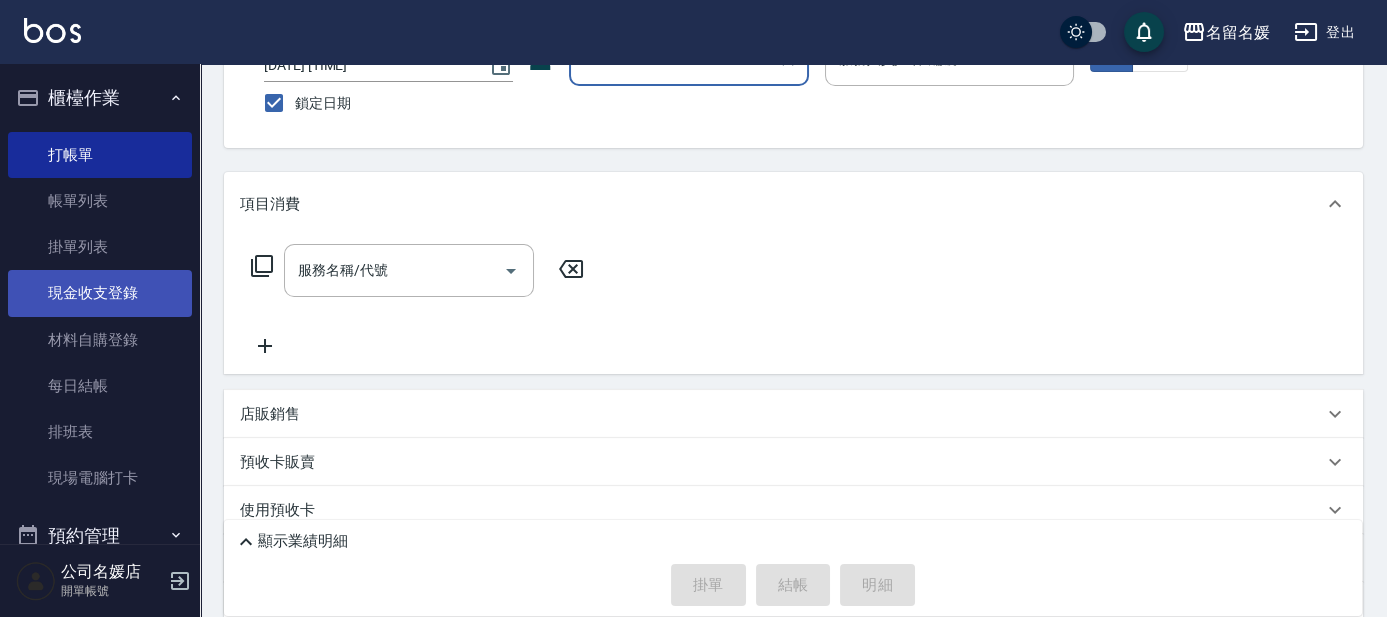 scroll, scrollTop: 181, scrollLeft: 0, axis: vertical 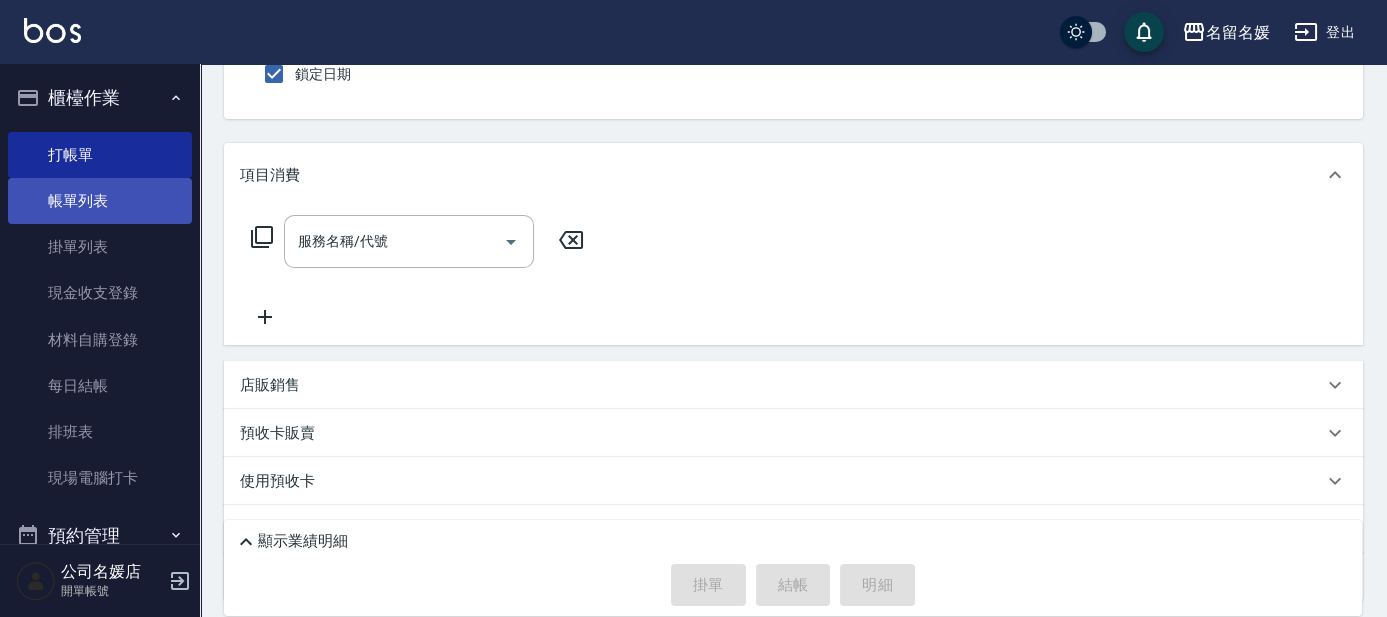 drag, startPoint x: 83, startPoint y: 217, endPoint x: 71, endPoint y: 195, distance: 25.059929 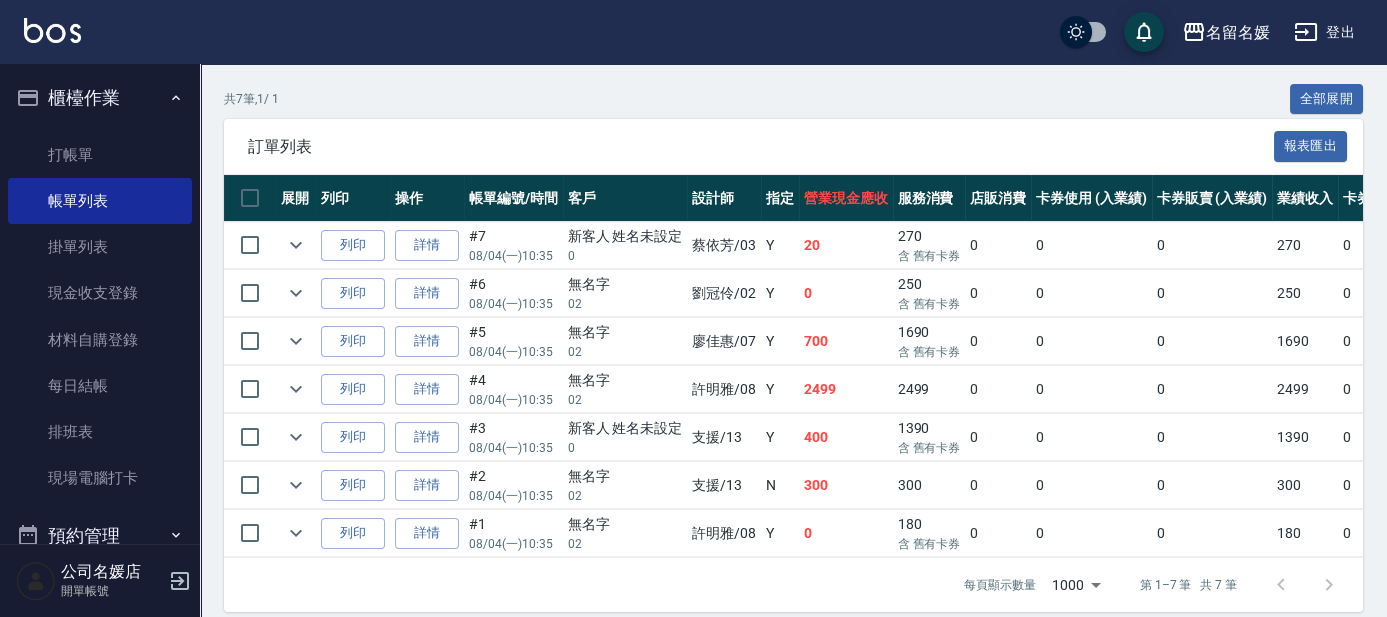 scroll, scrollTop: 454, scrollLeft: 0, axis: vertical 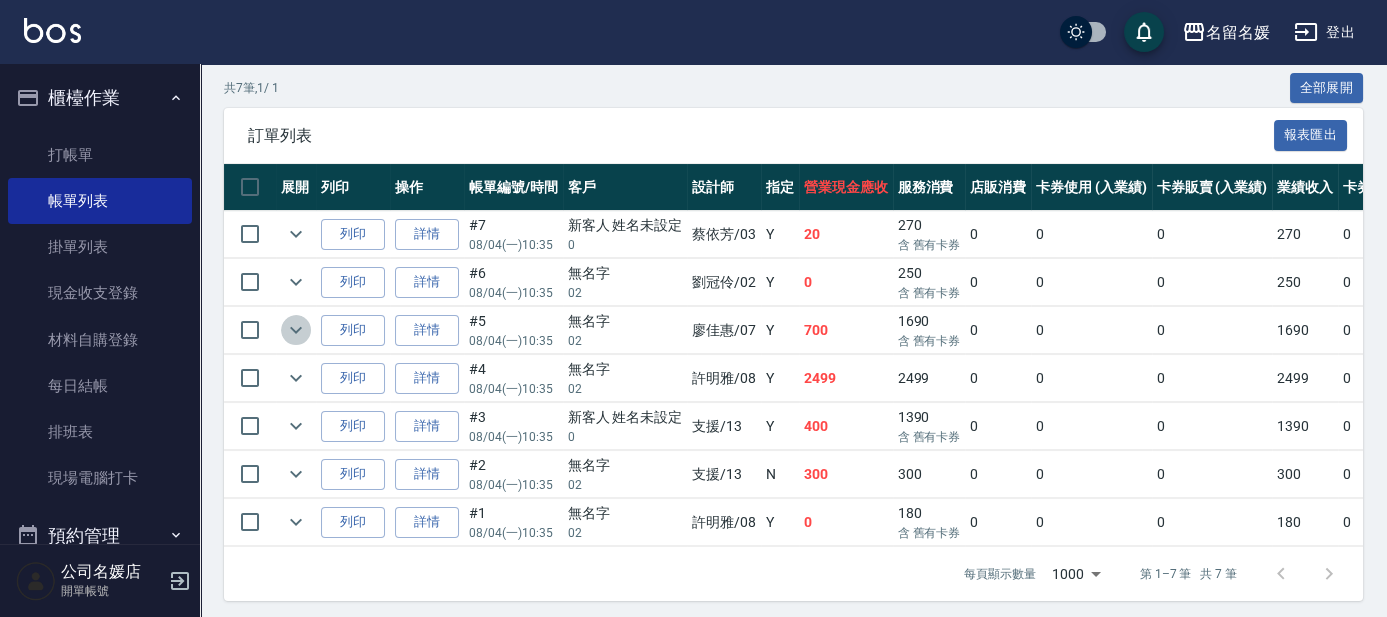 click 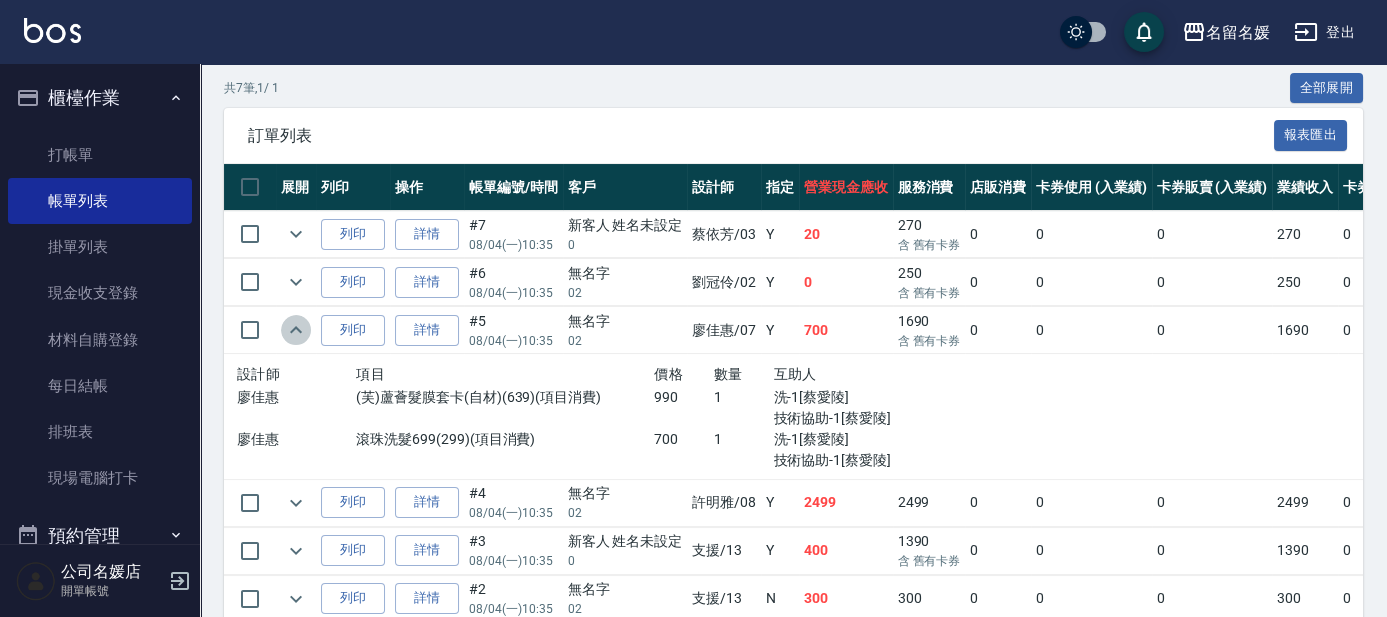 click 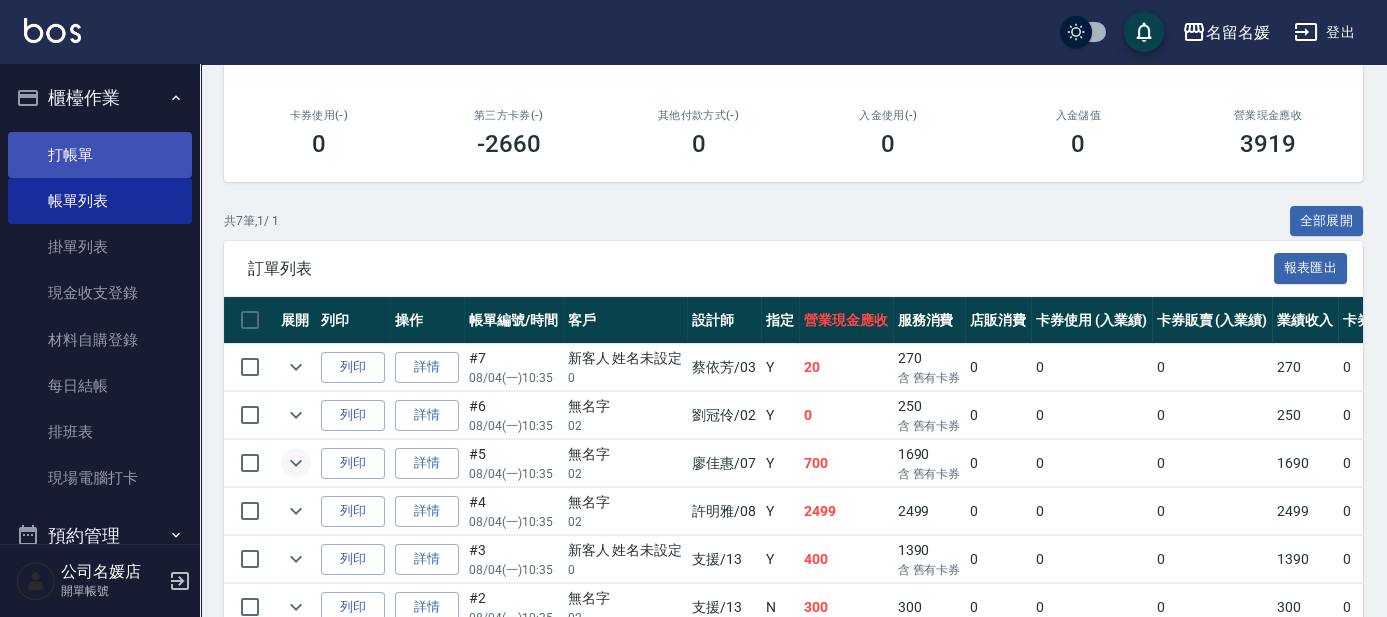 scroll, scrollTop: 181, scrollLeft: 0, axis: vertical 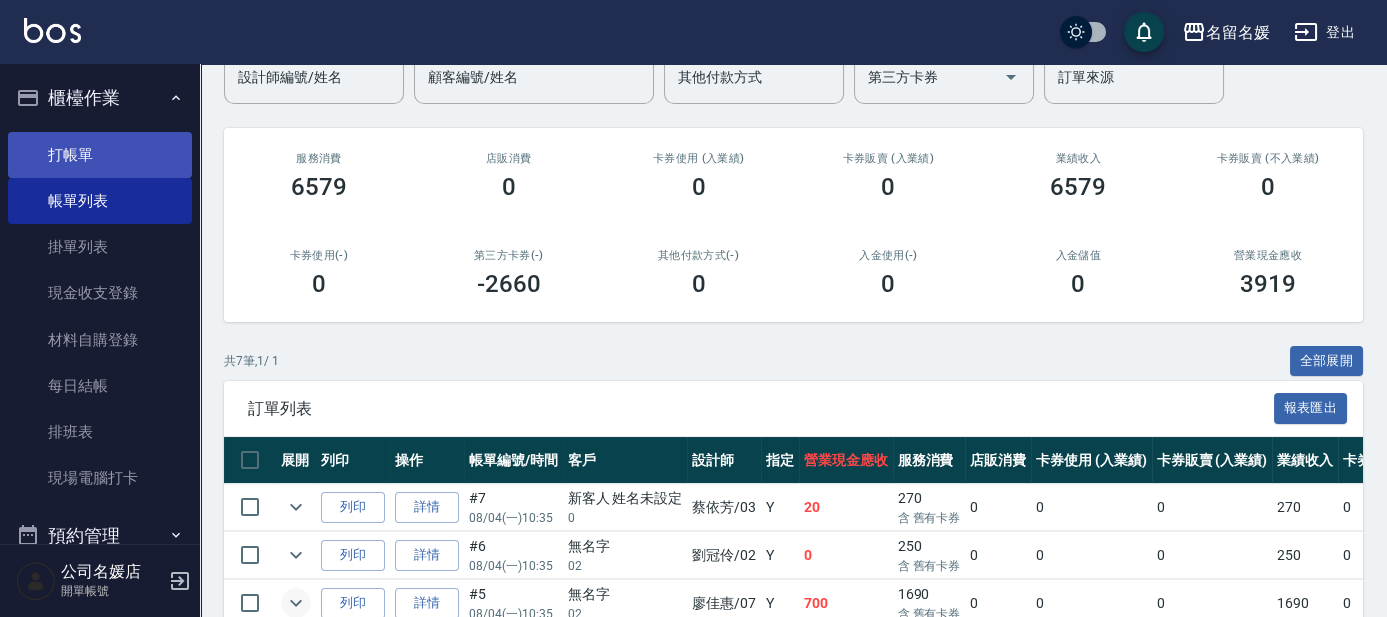 click on "打帳單" at bounding box center (100, 155) 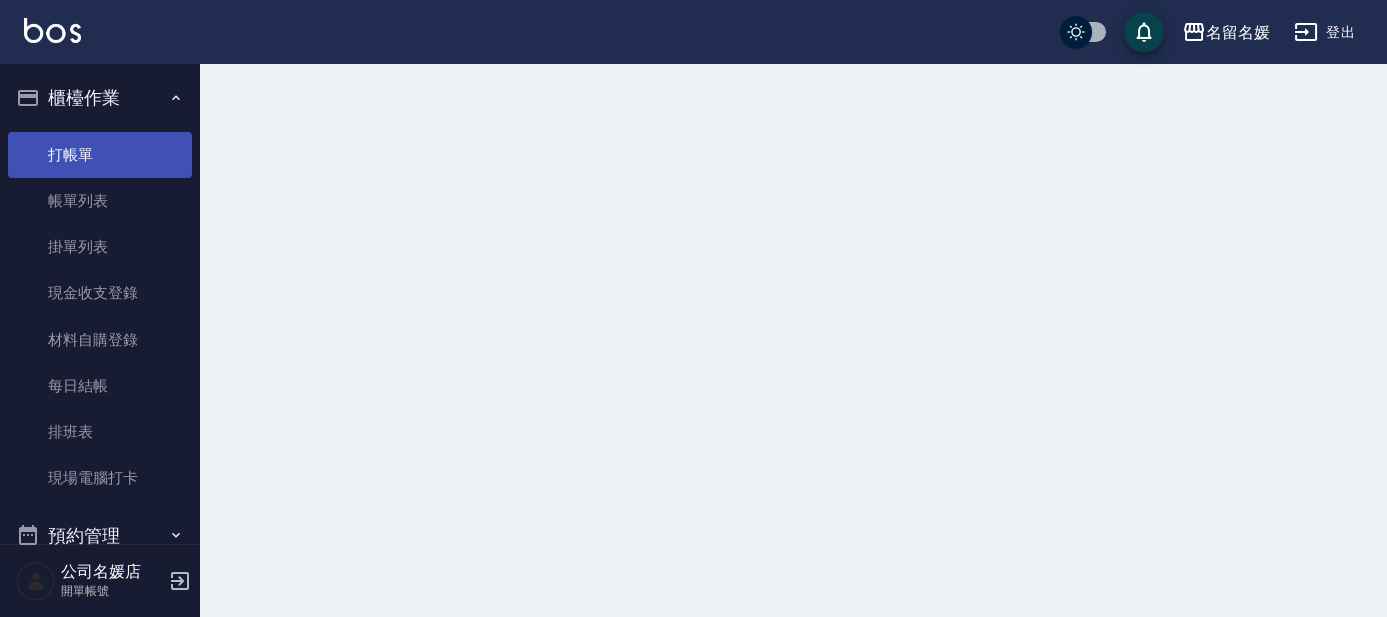scroll, scrollTop: 0, scrollLeft: 0, axis: both 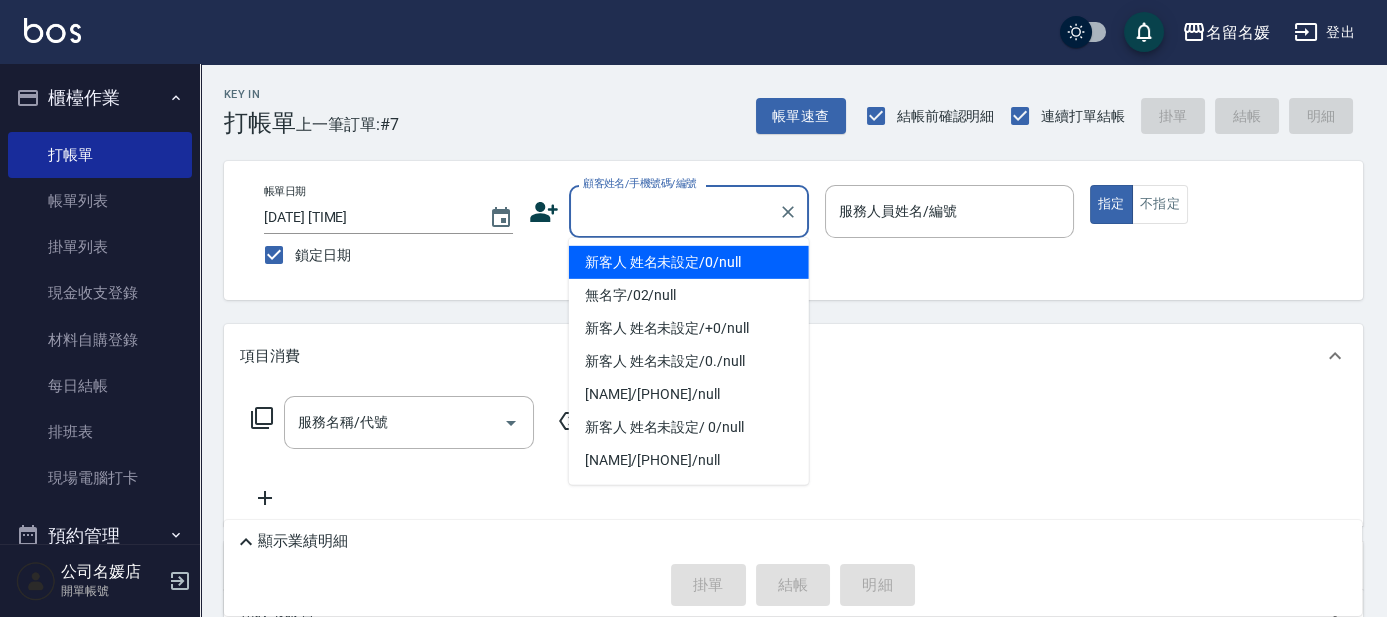 type on "新客人 姓名未設定/0/null" 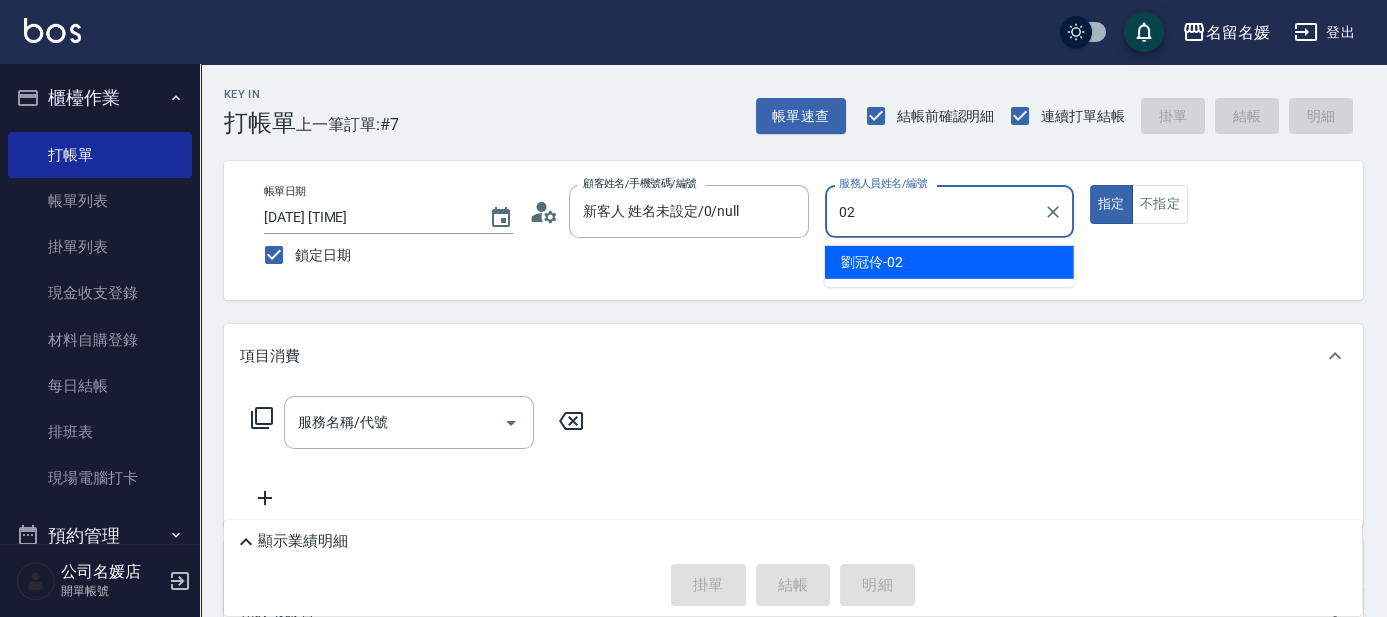 type on "02" 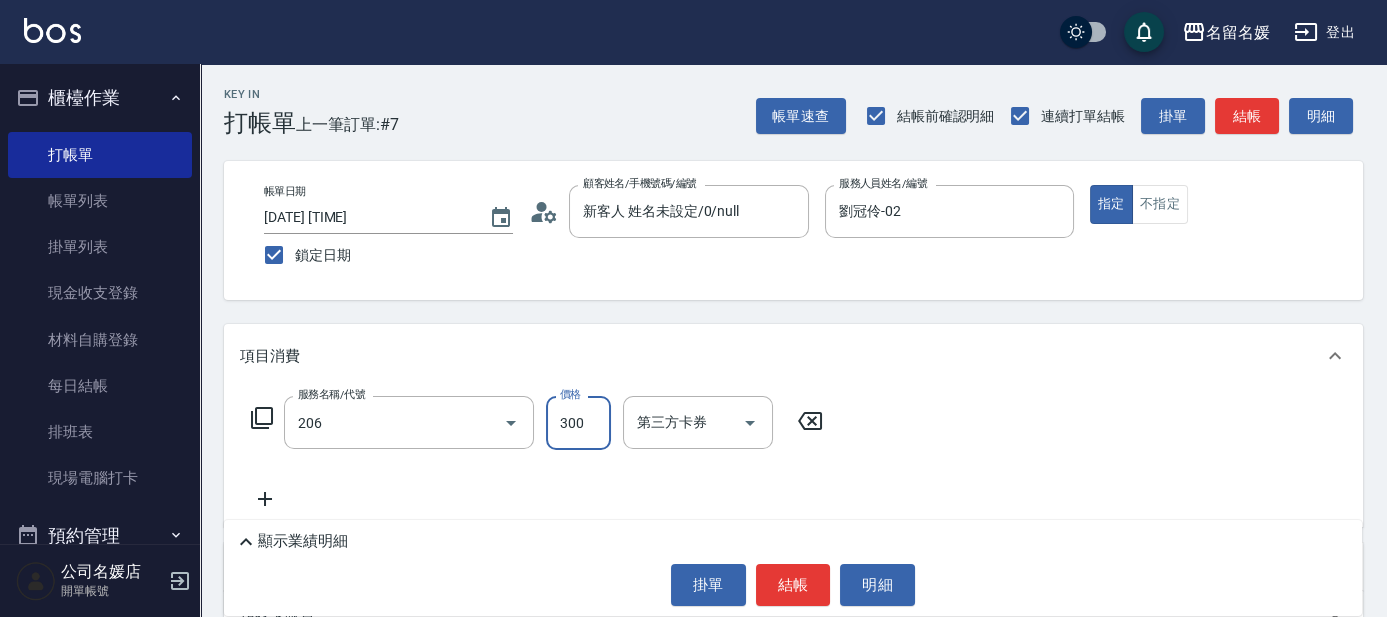 type on "洗髮[300](206)" 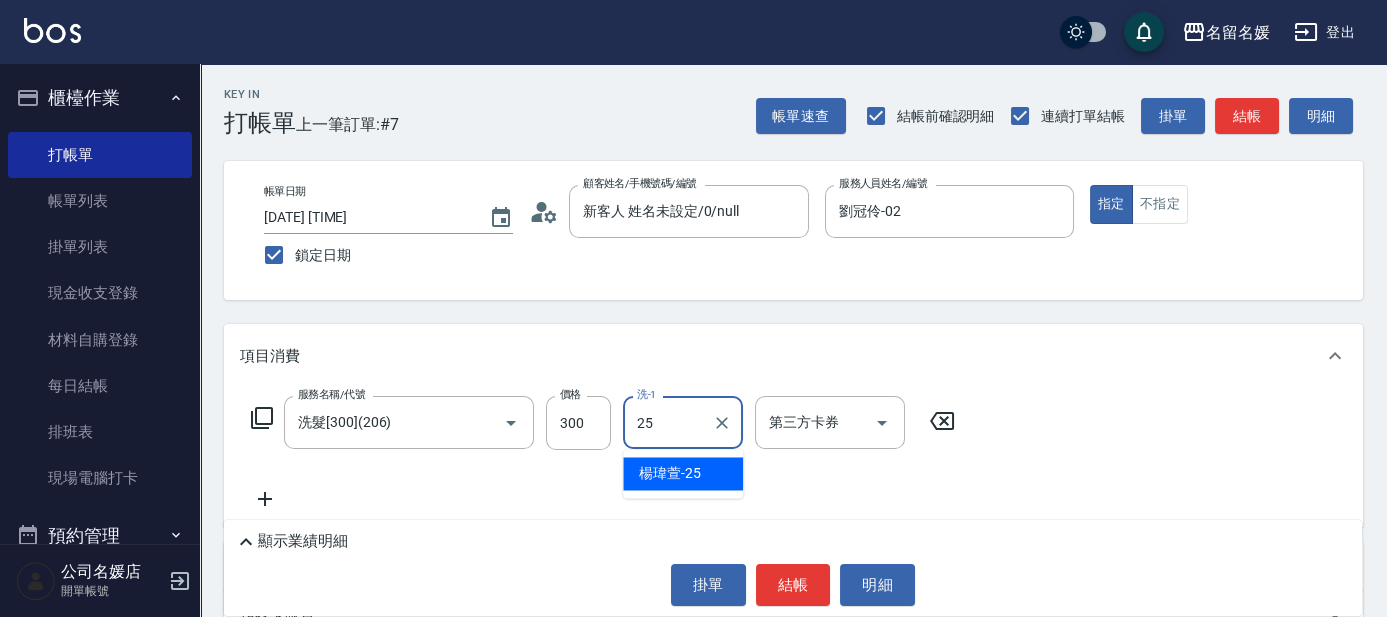 type on "楊瑋萱-25" 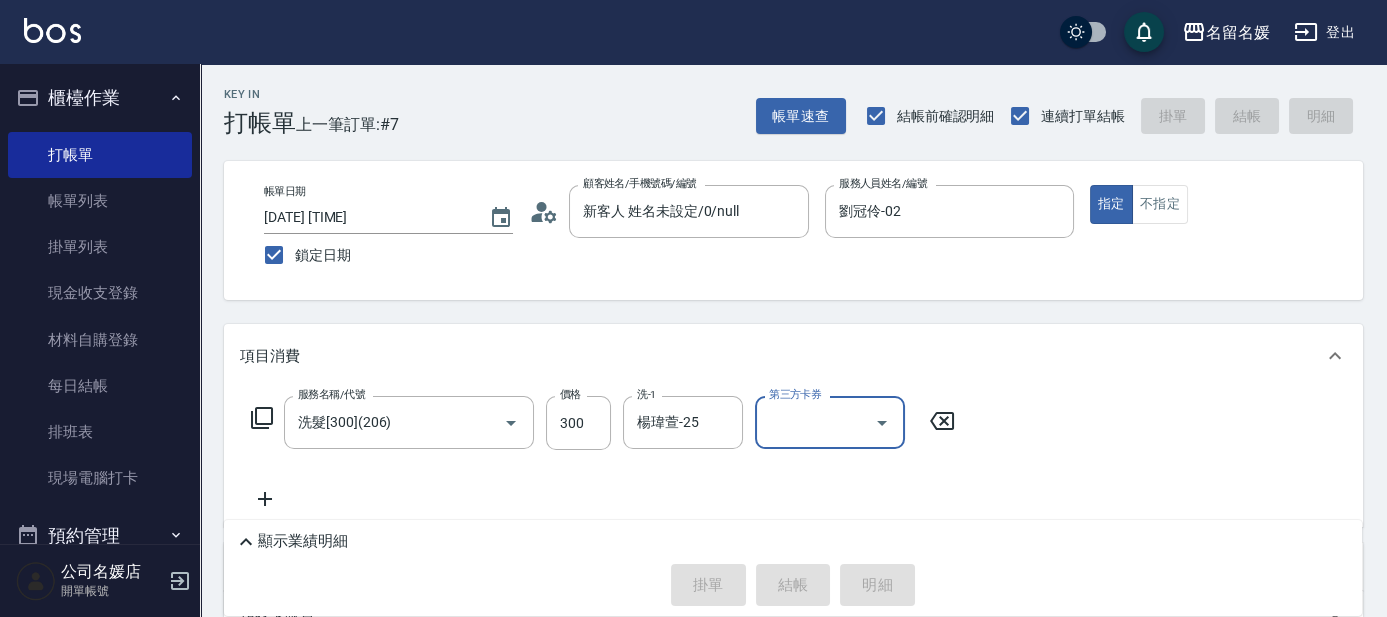 type 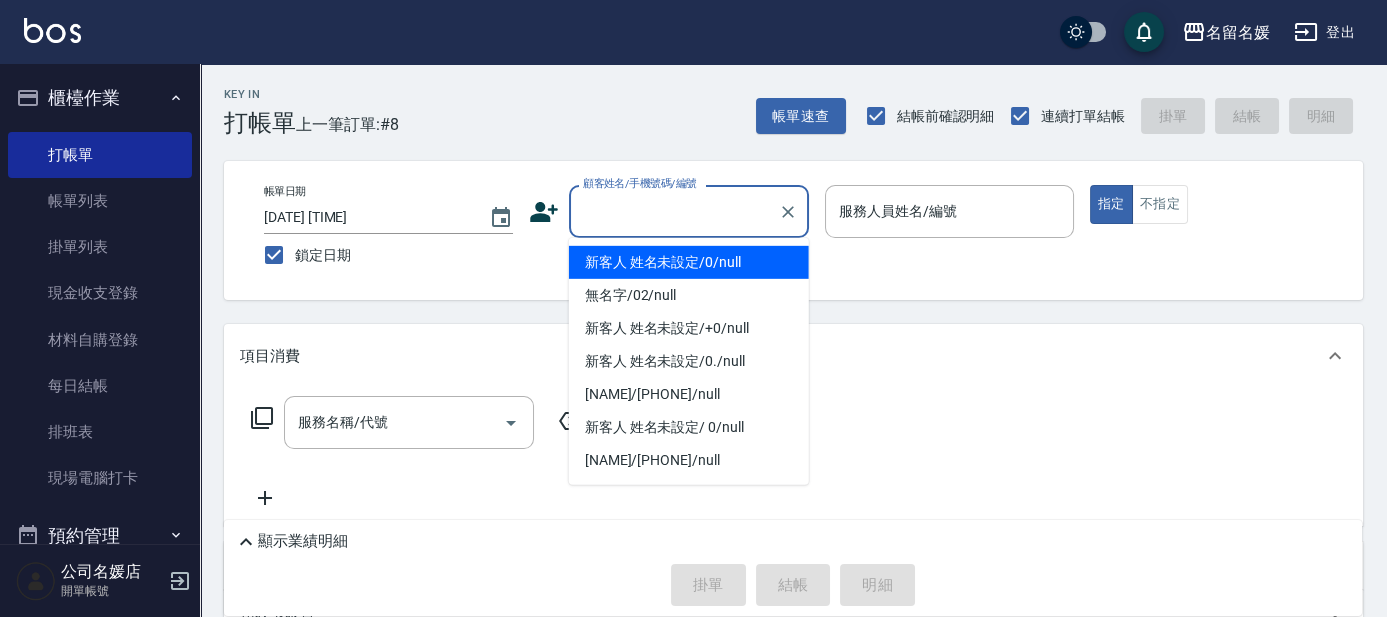 click on "顧客姓名/手機號碼/編號" at bounding box center (674, 211) 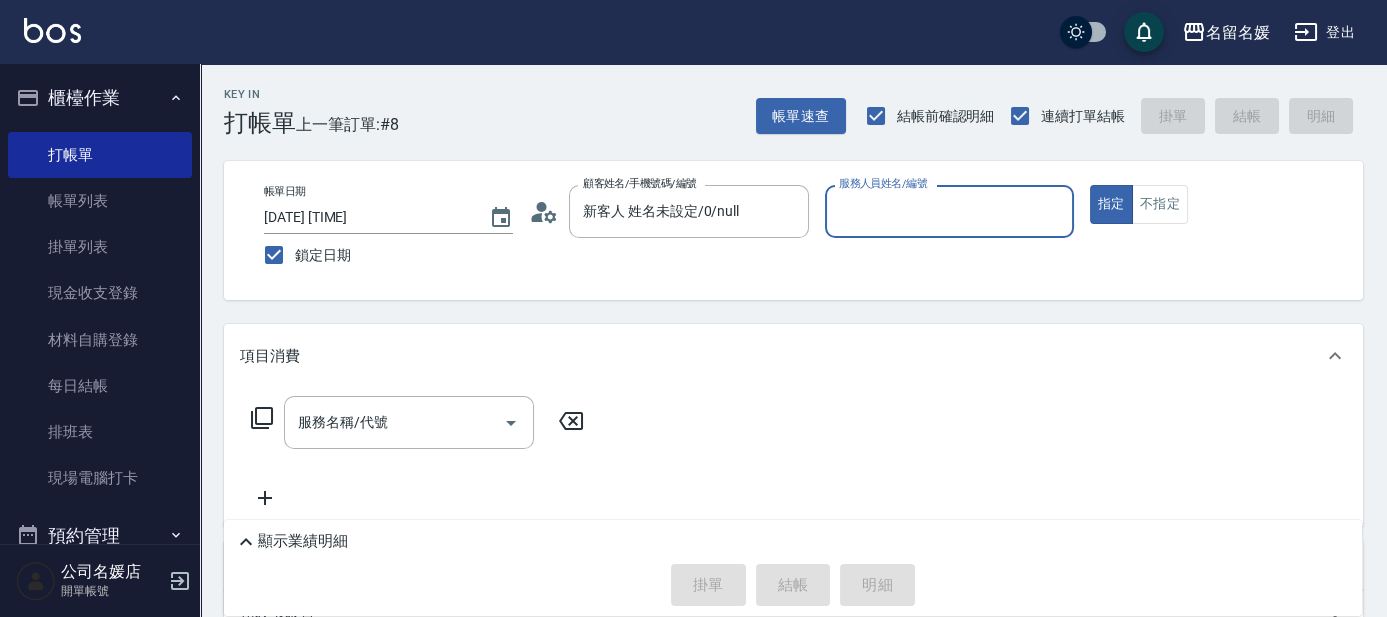 click on "服務人員姓名/編號 服務人員姓名/編號" at bounding box center [949, 211] 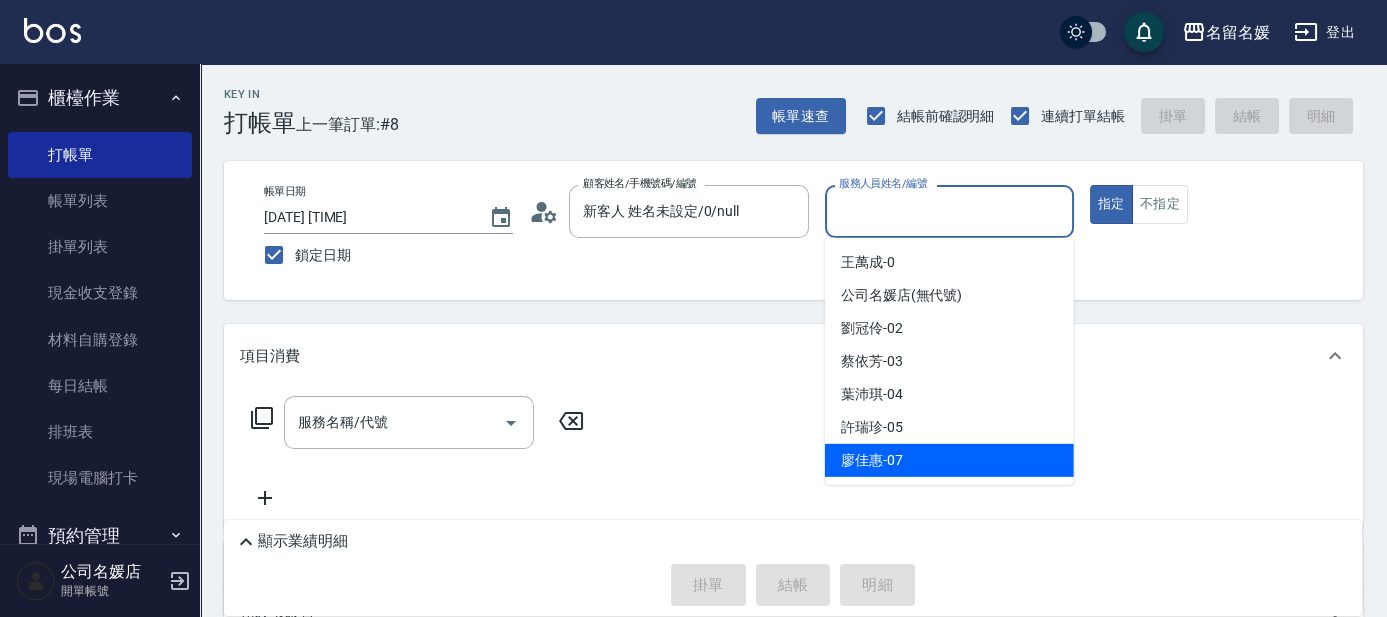 click on "廖佳惠 -07" at bounding box center (949, 460) 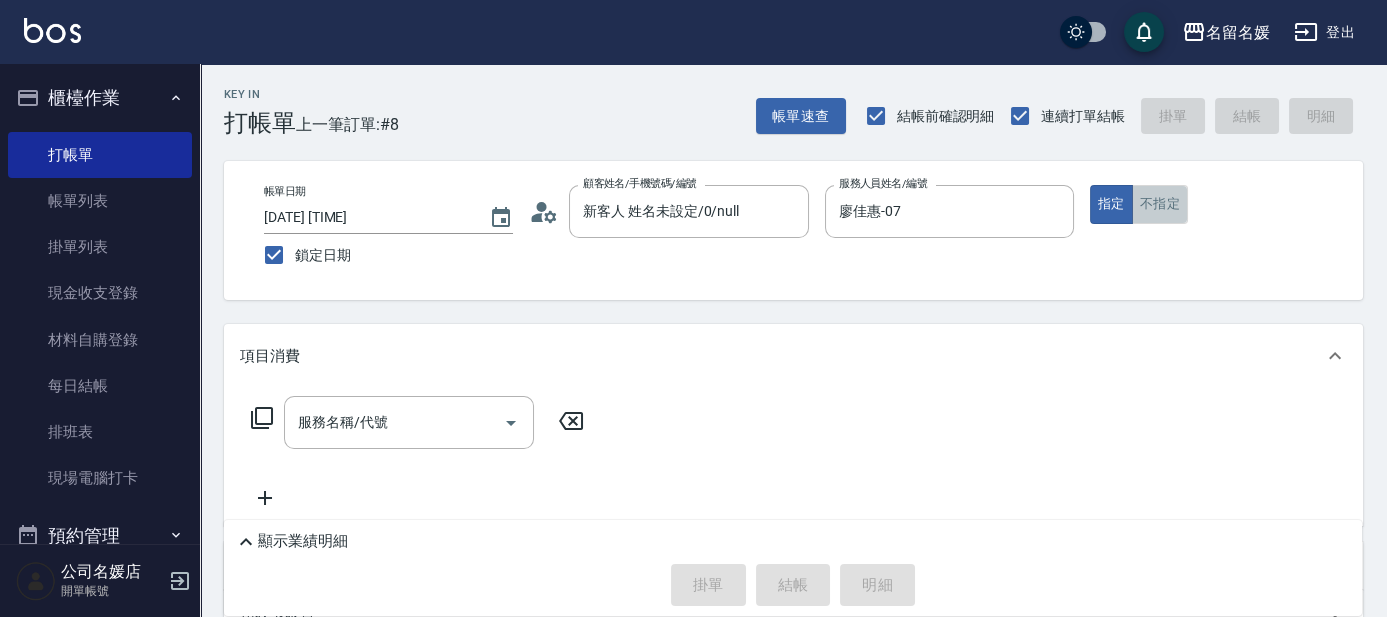 click on "不指定" at bounding box center (1160, 204) 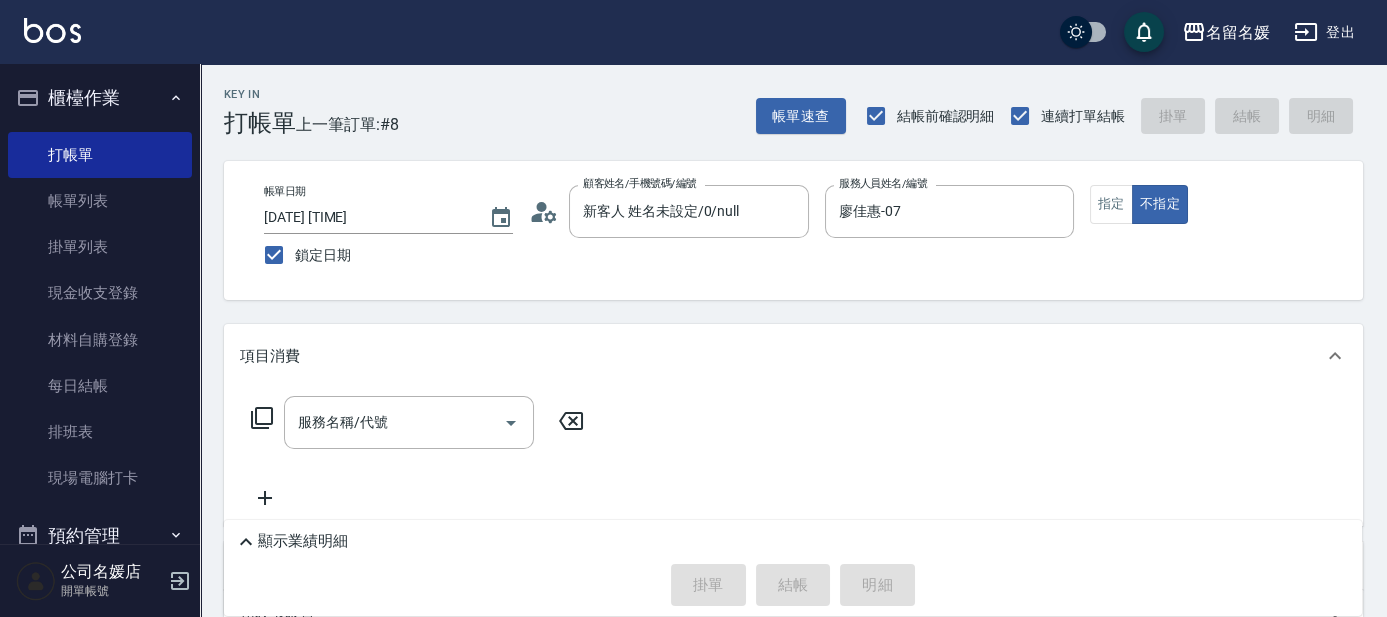 click 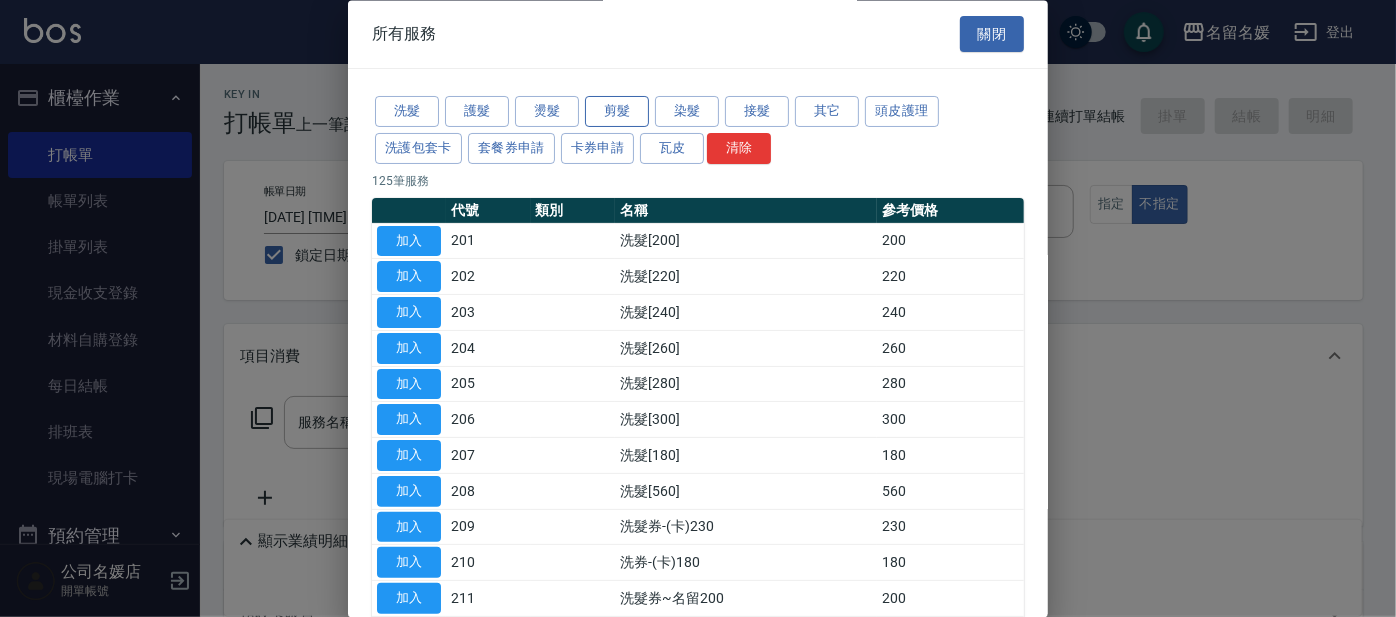 click on "剪髮" at bounding box center [617, 112] 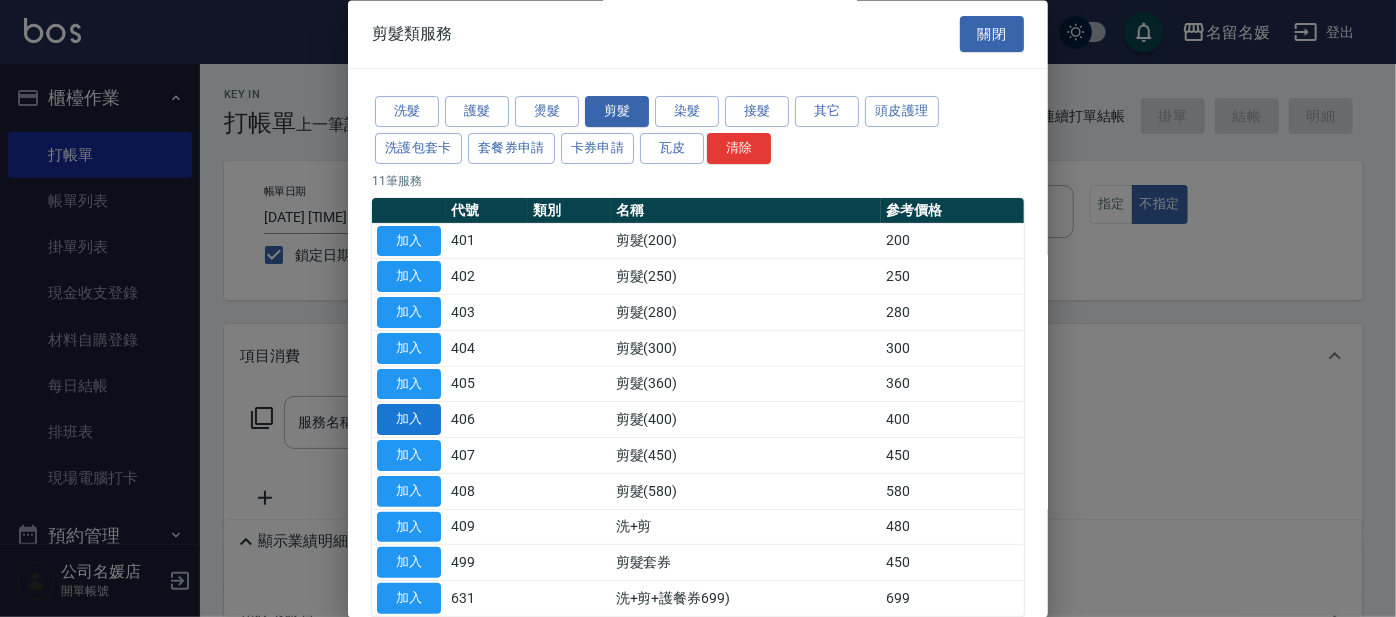 click on "加入" at bounding box center [409, 420] 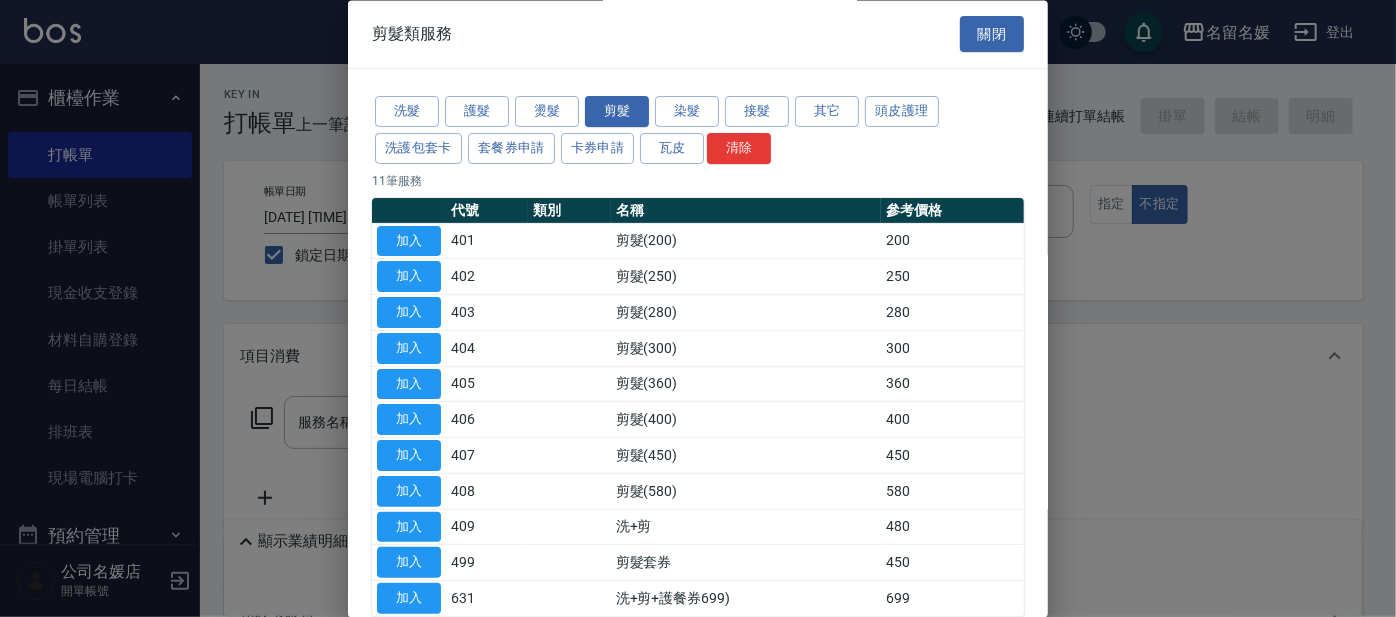 type on "剪髮(400)(406)" 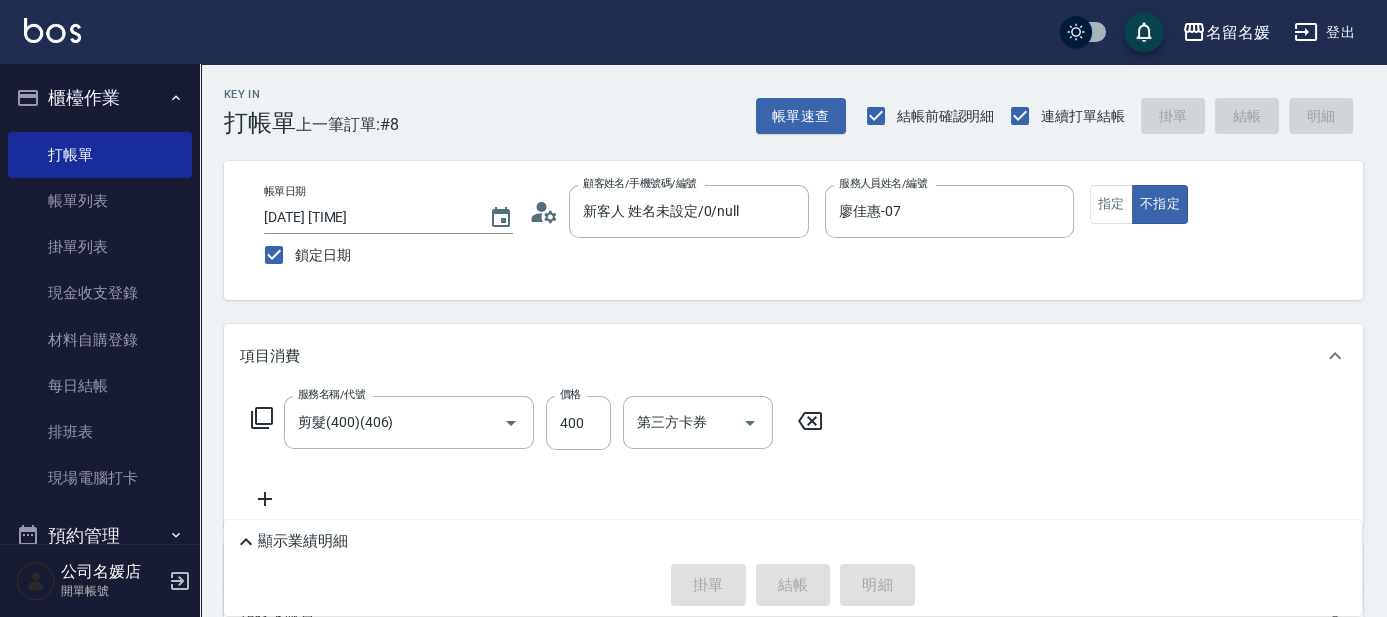 type 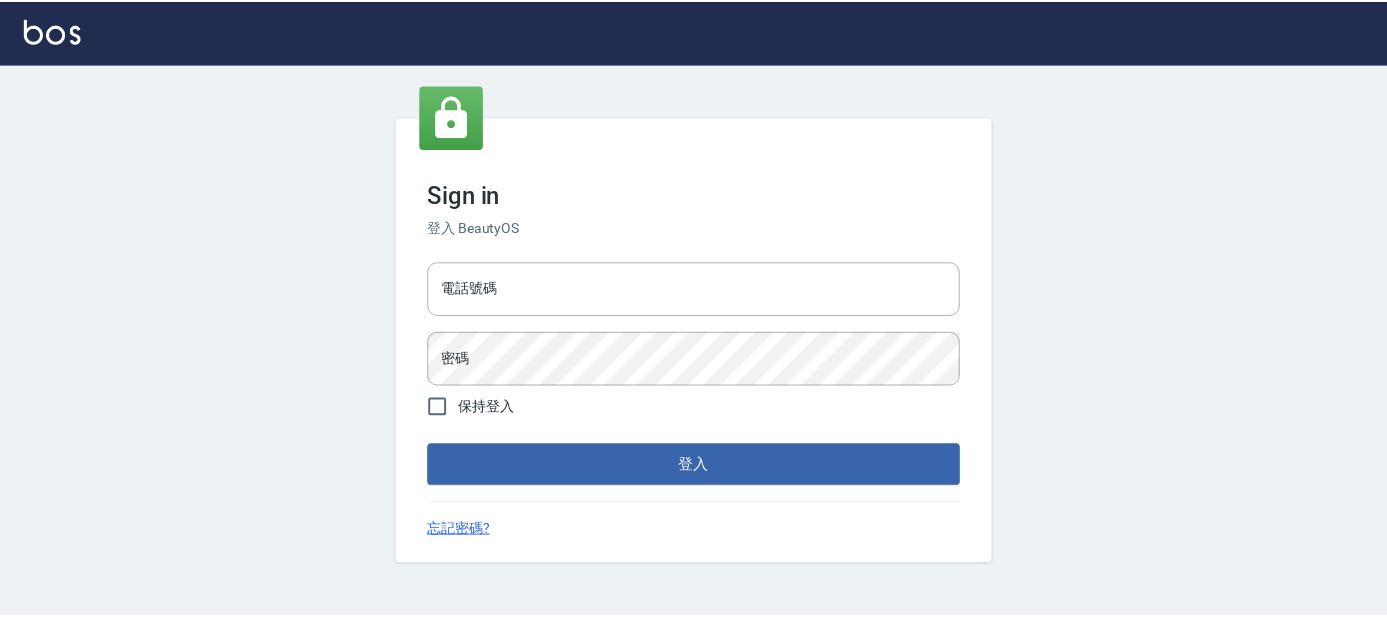 scroll, scrollTop: 0, scrollLeft: 0, axis: both 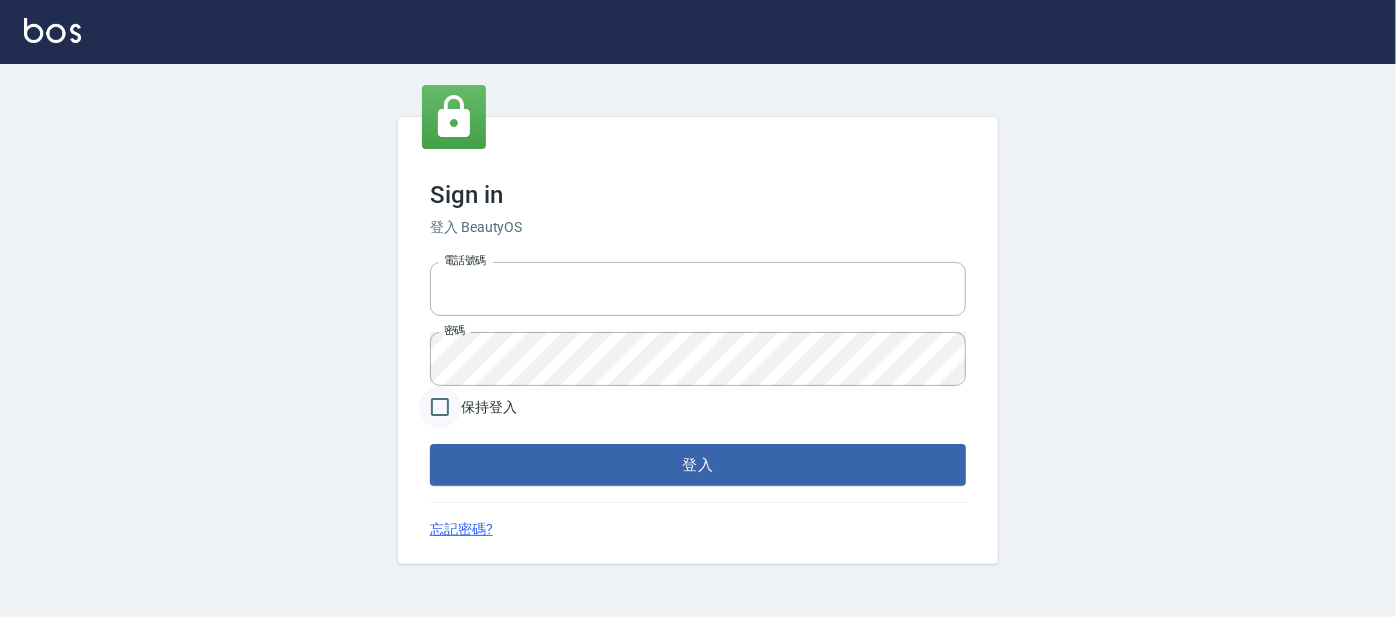 type on "[PHONE]" 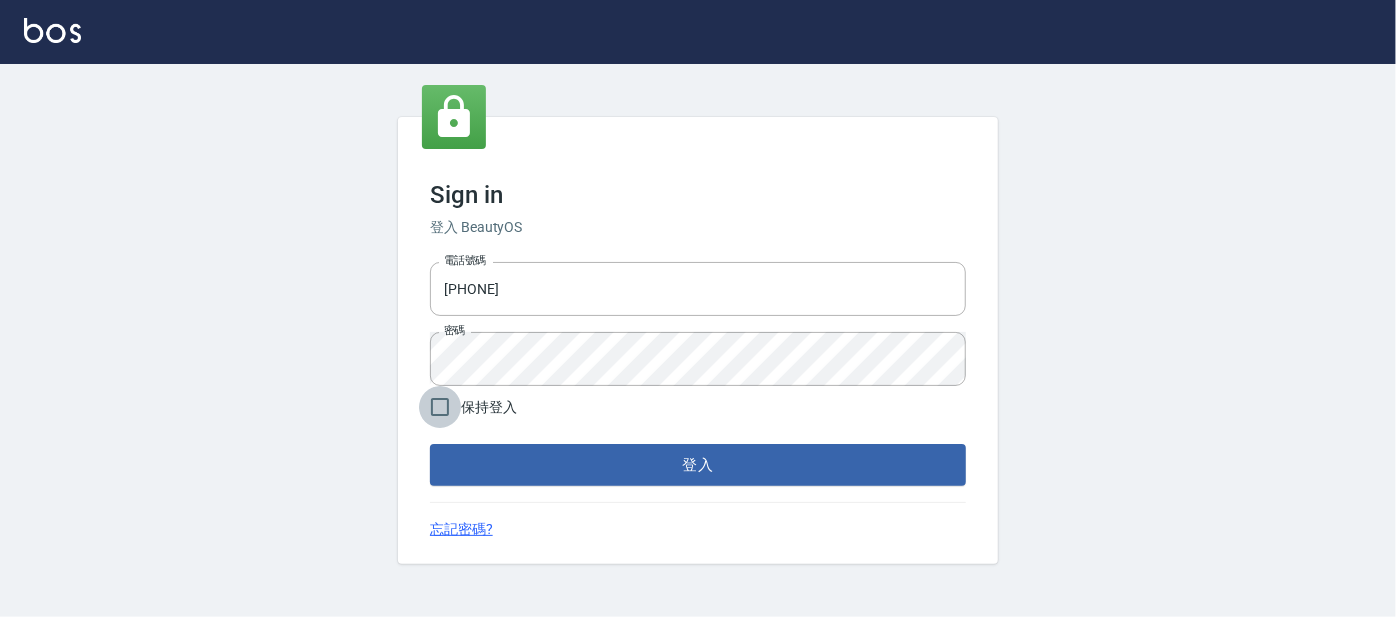 click on "保持登入" at bounding box center [440, 407] 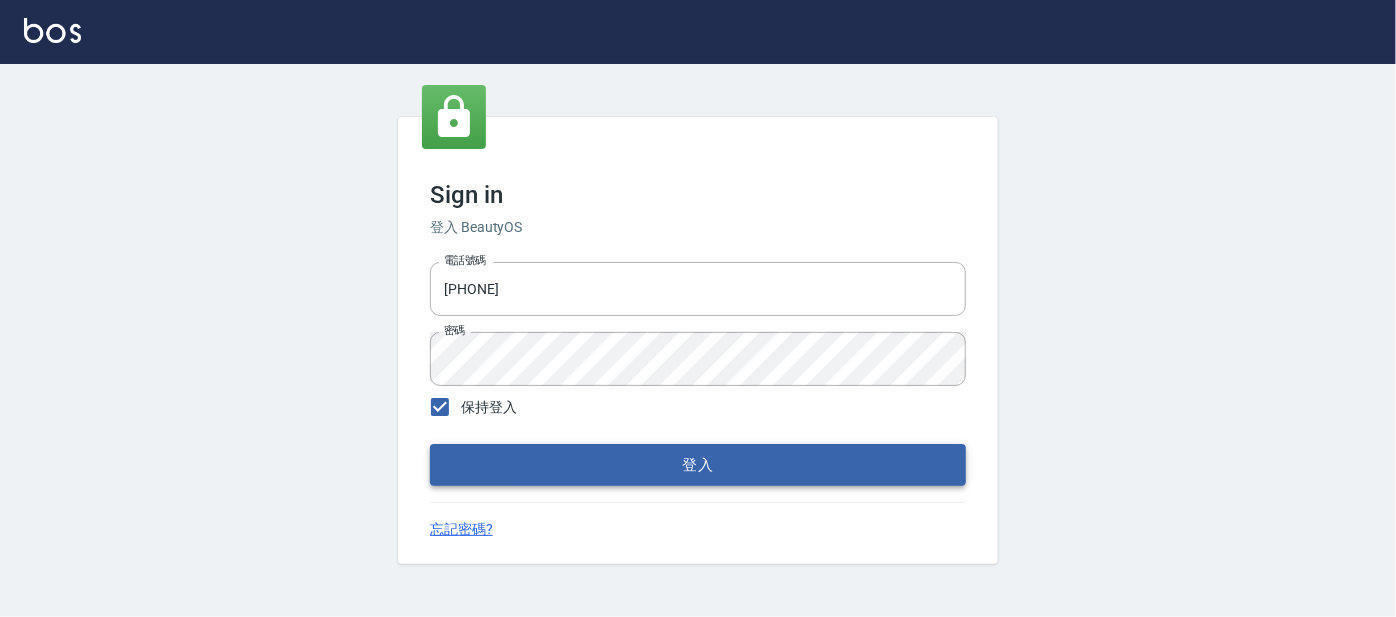 click on "登入" at bounding box center [698, 465] 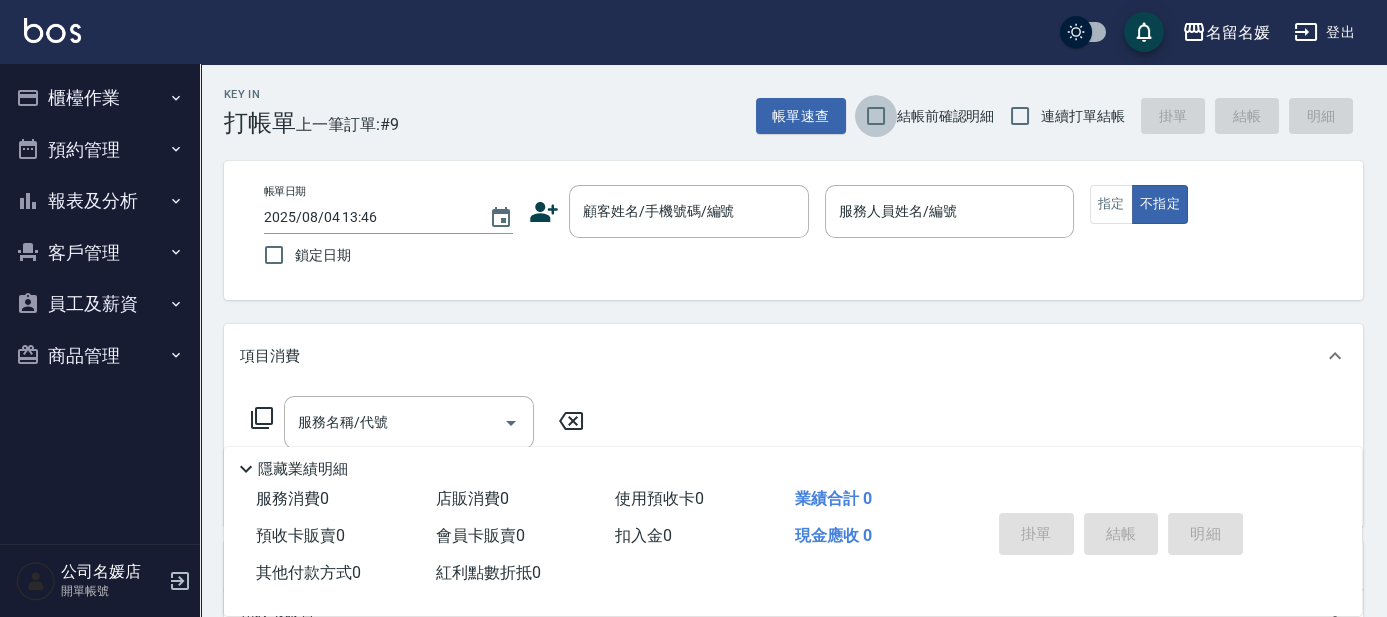 click on "結帳前確認明細" at bounding box center (876, 116) 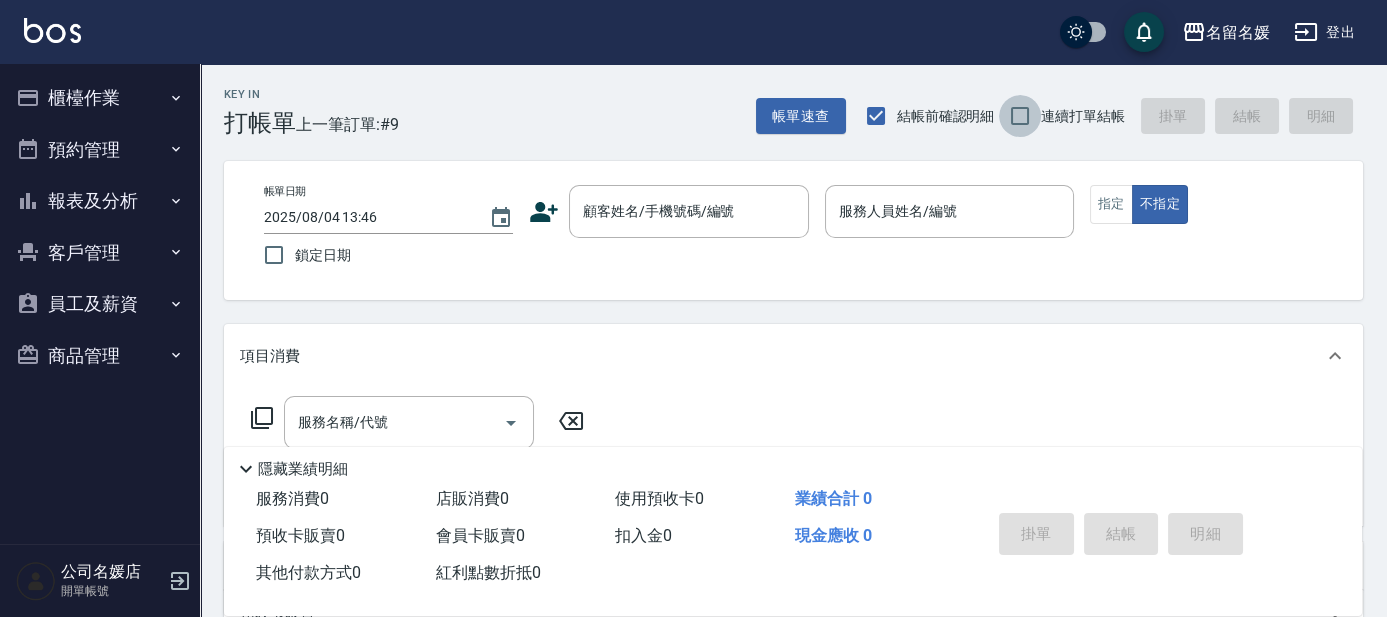 click on "連續打單結帳" at bounding box center (1020, 116) 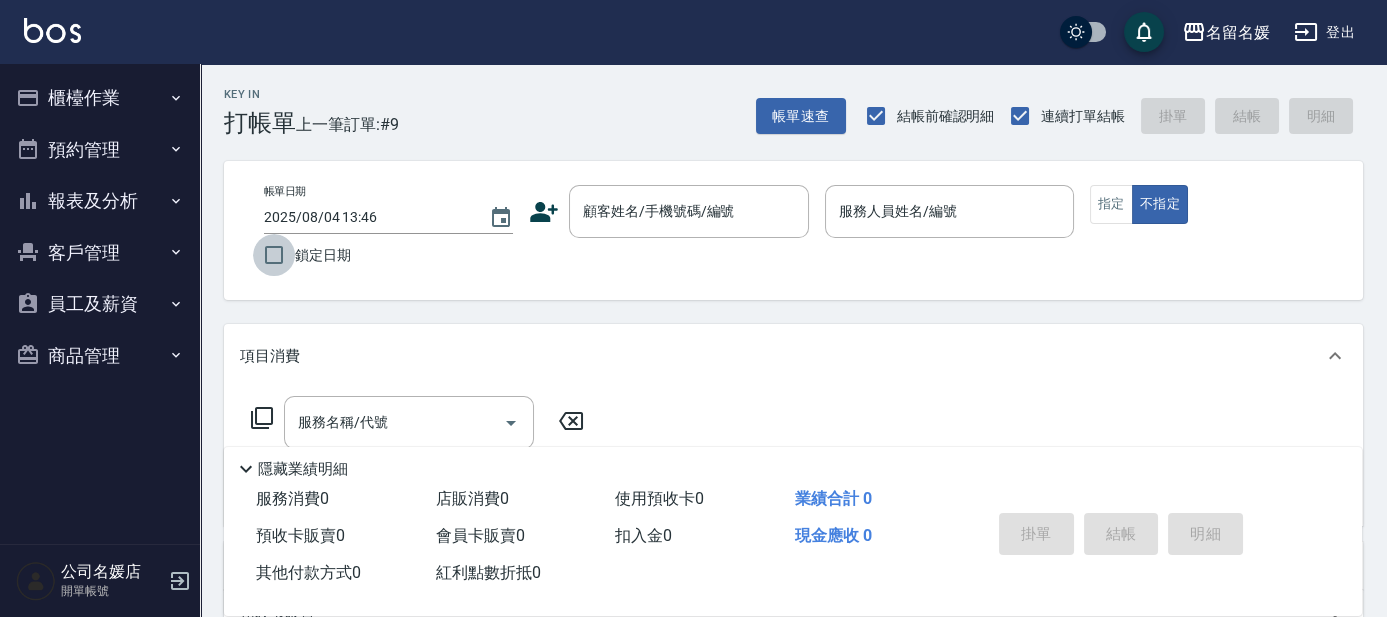 click on "鎖定日期" at bounding box center [274, 255] 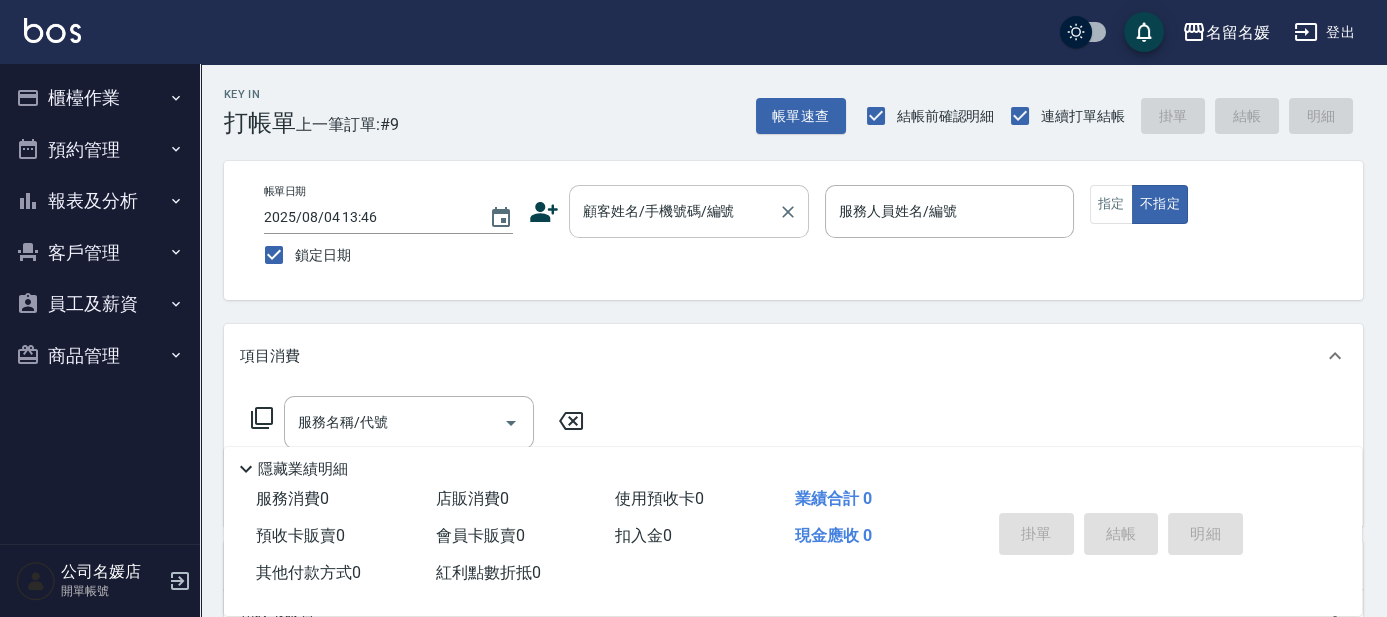 click on "顧客姓名/手機號碼/編號" at bounding box center (674, 211) 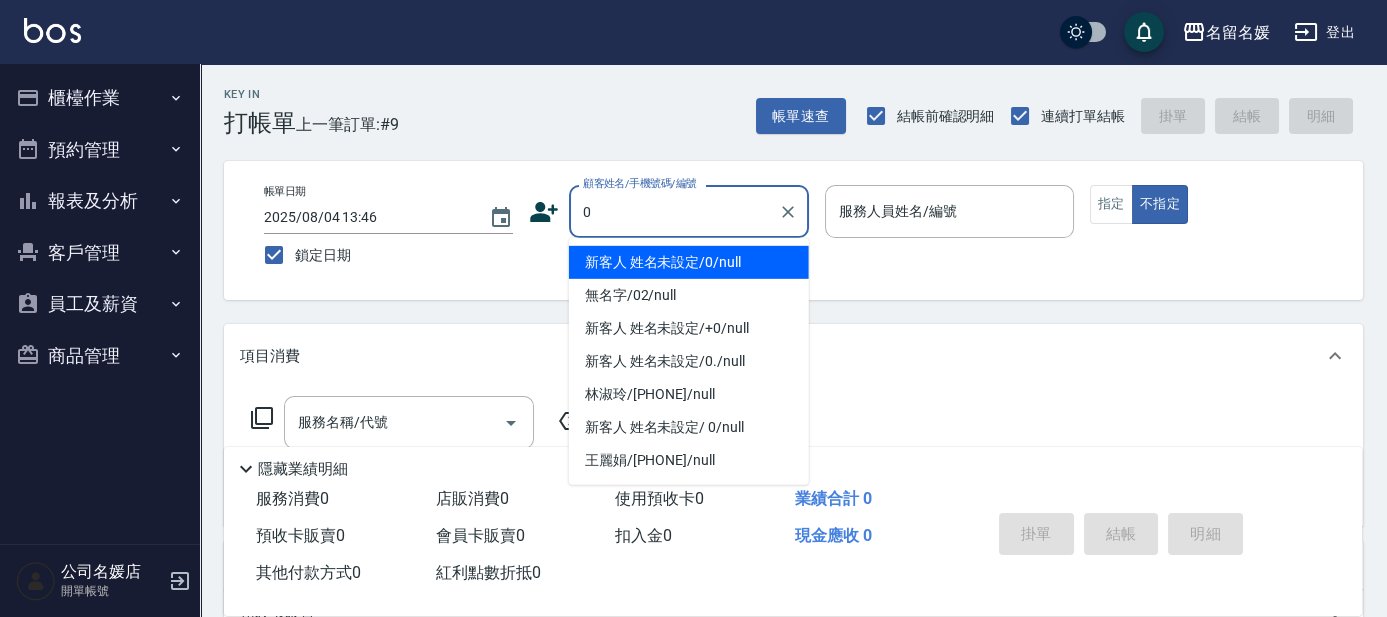 type on "0" 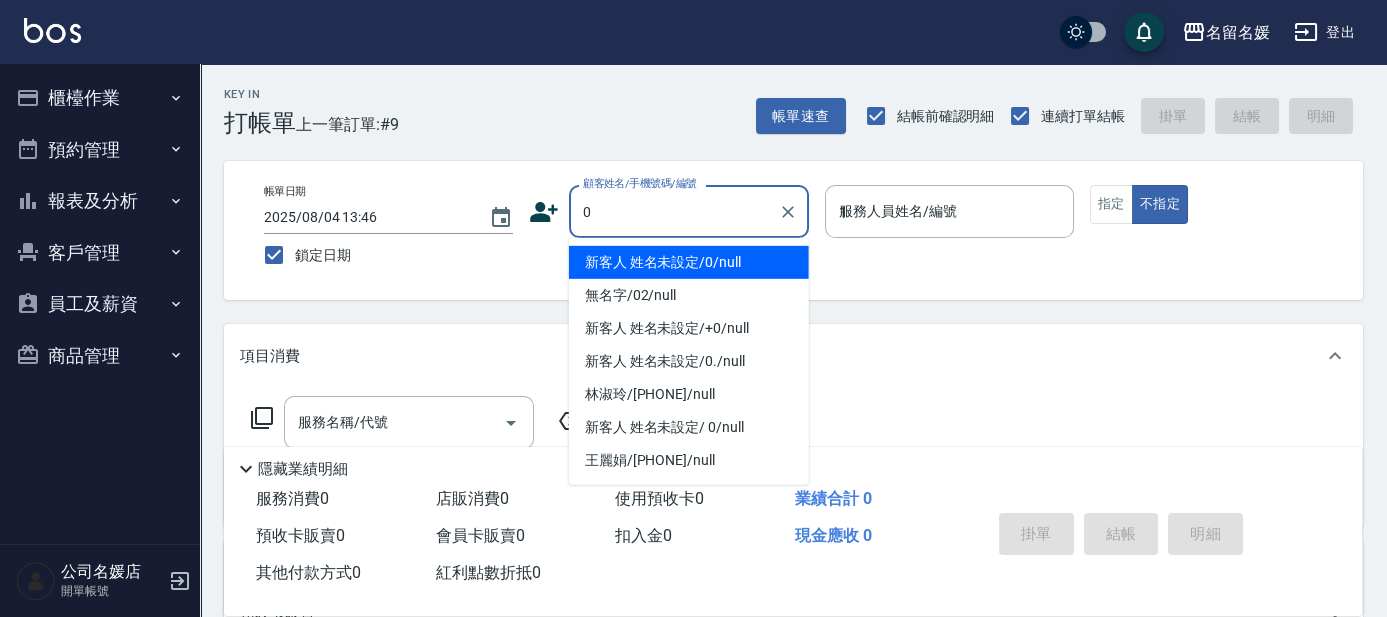 type on "新客人 姓名未設定/0/null" 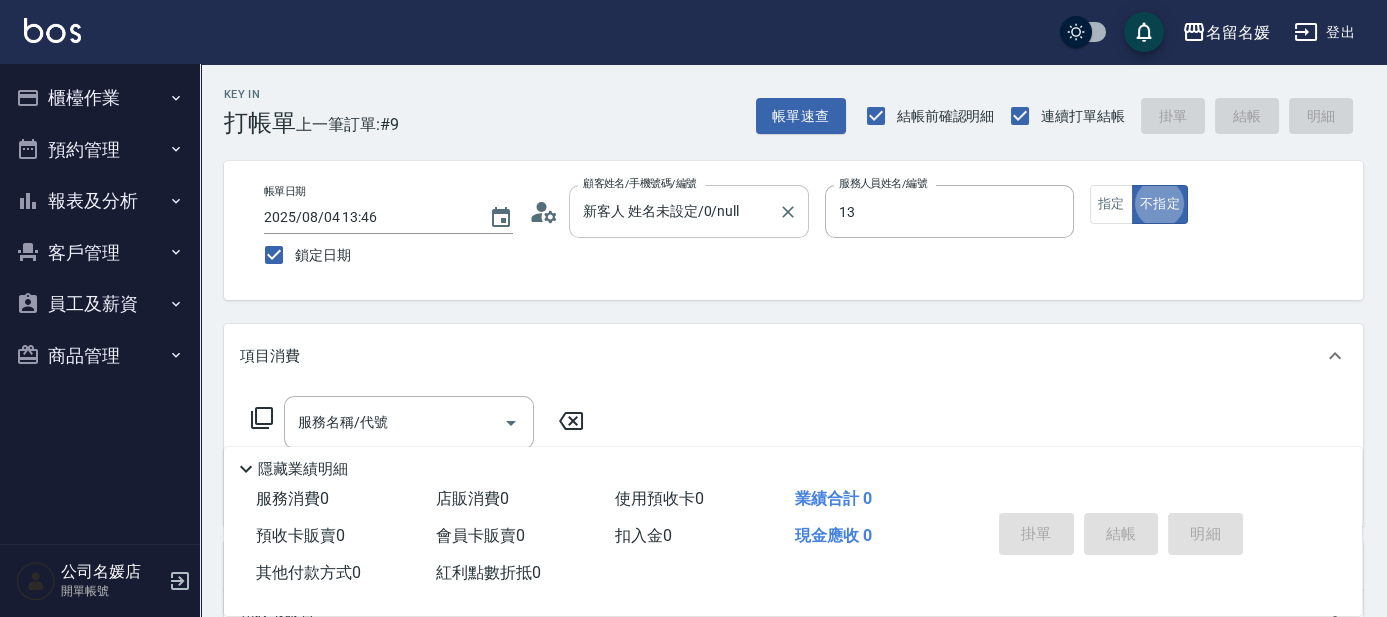type on "支援-13" 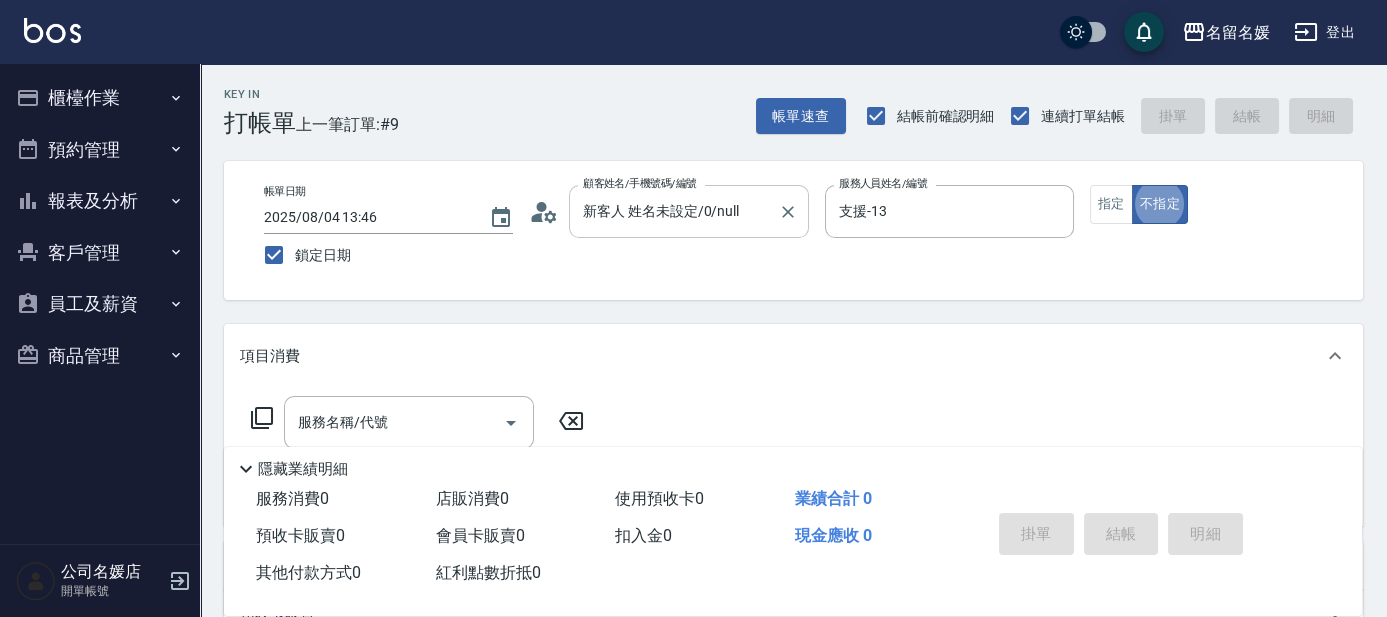 type on "false" 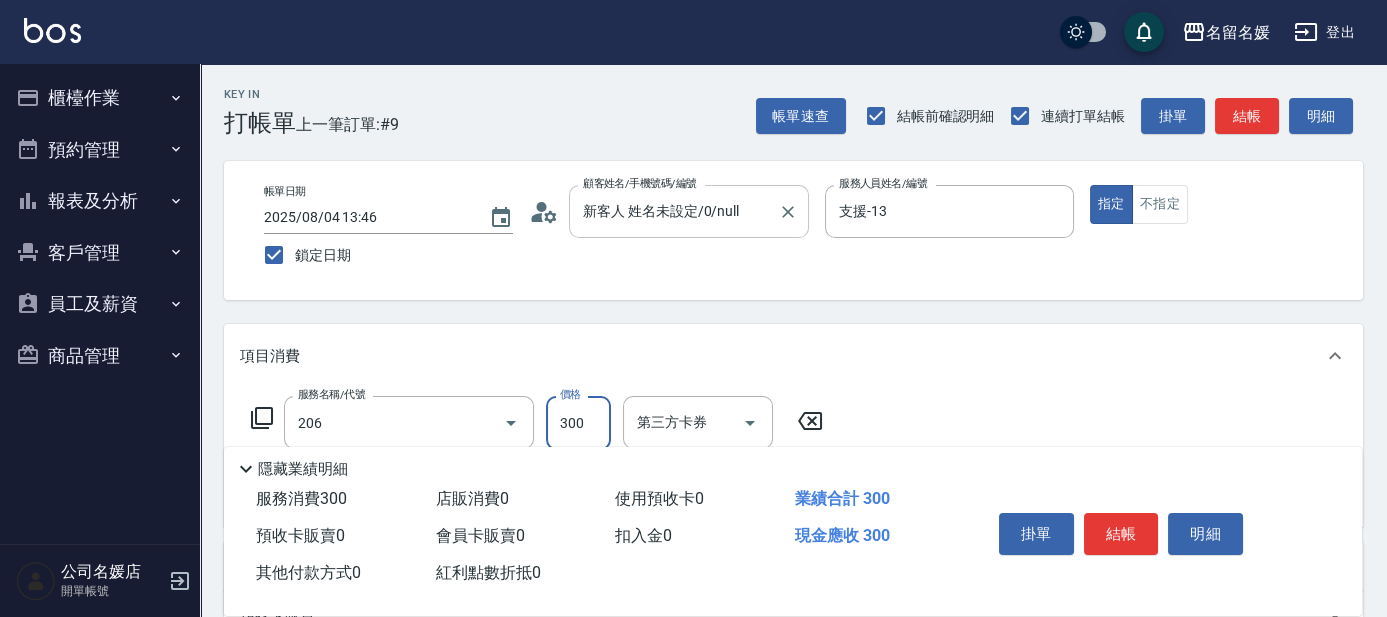 type on "洗髮[300](206)" 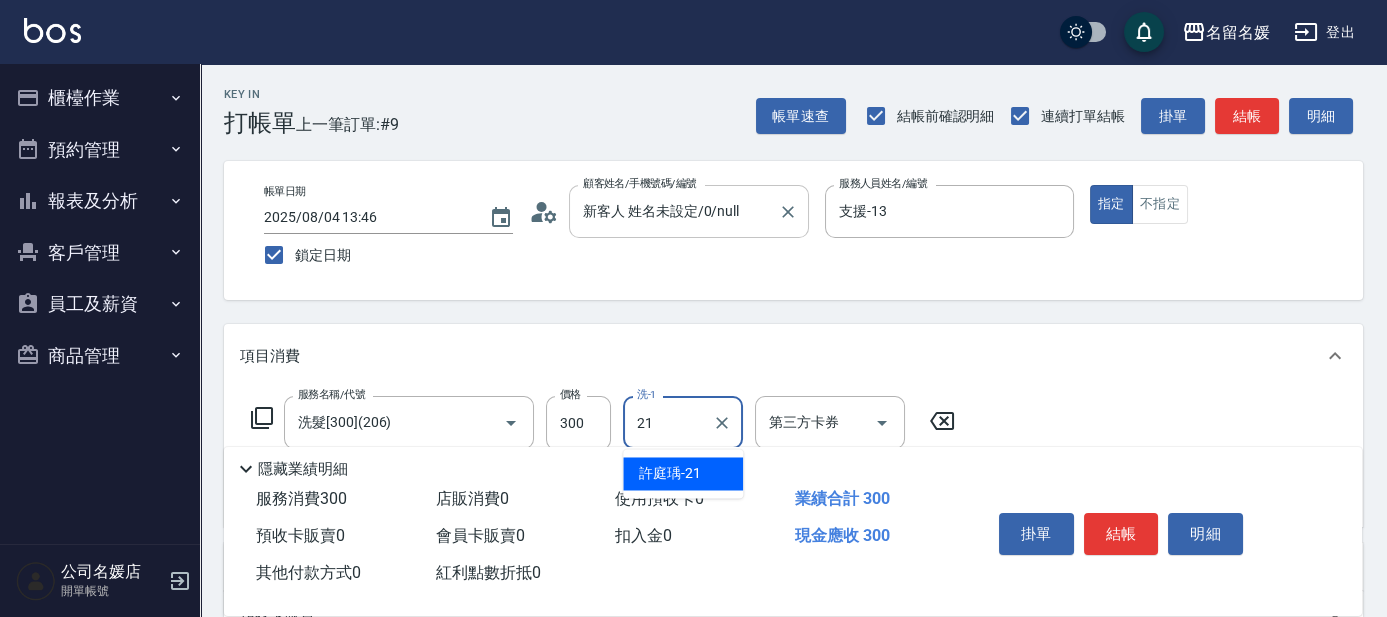 type on "許庭瑀-21" 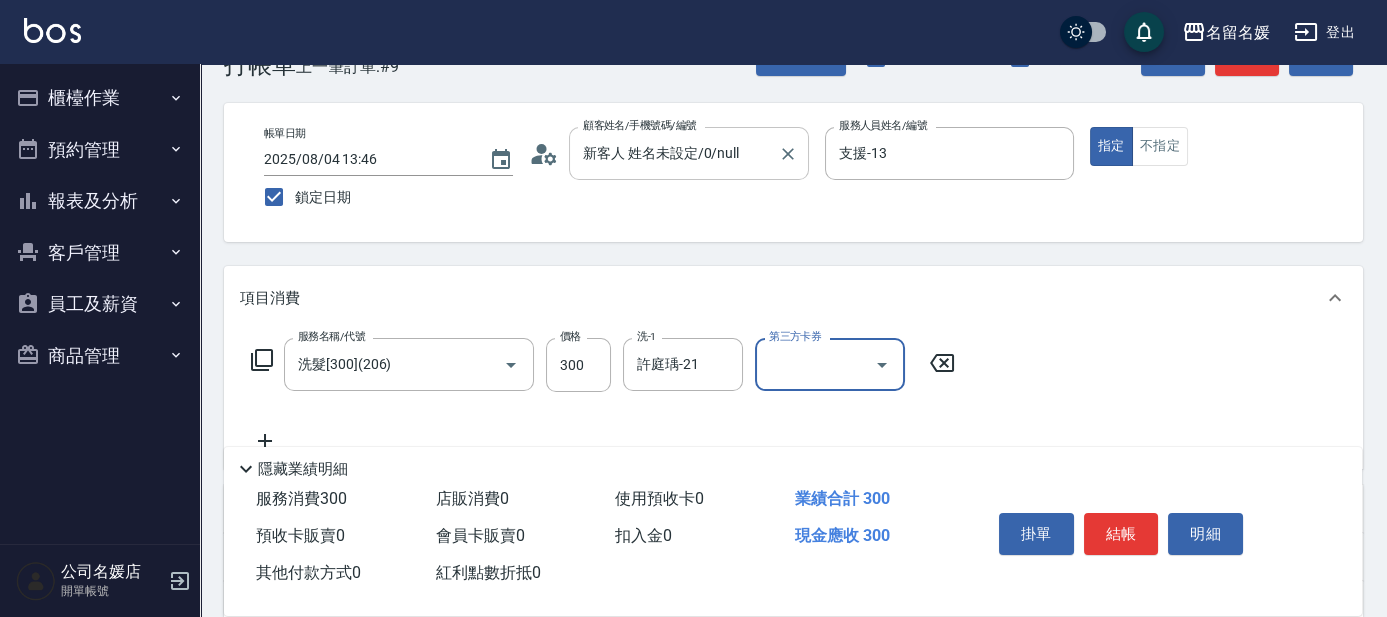 scroll, scrollTop: 90, scrollLeft: 0, axis: vertical 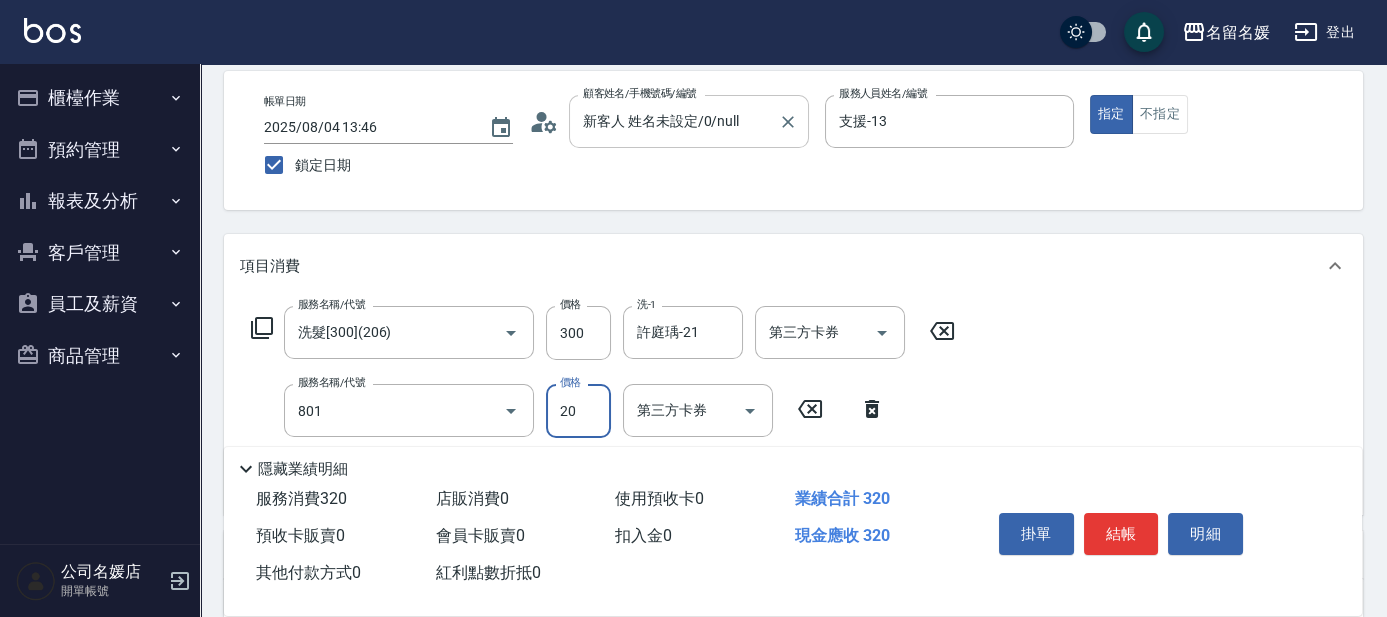 type on "潤絲(801)" 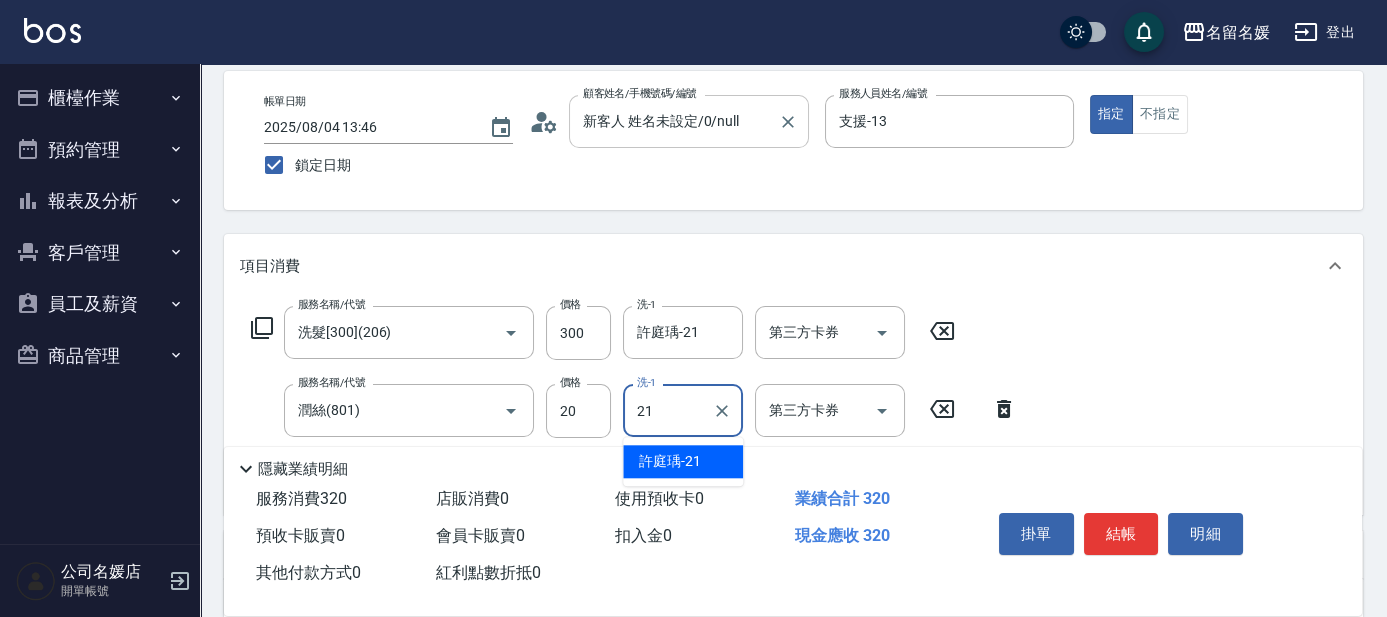 type on "許庭瑀-21" 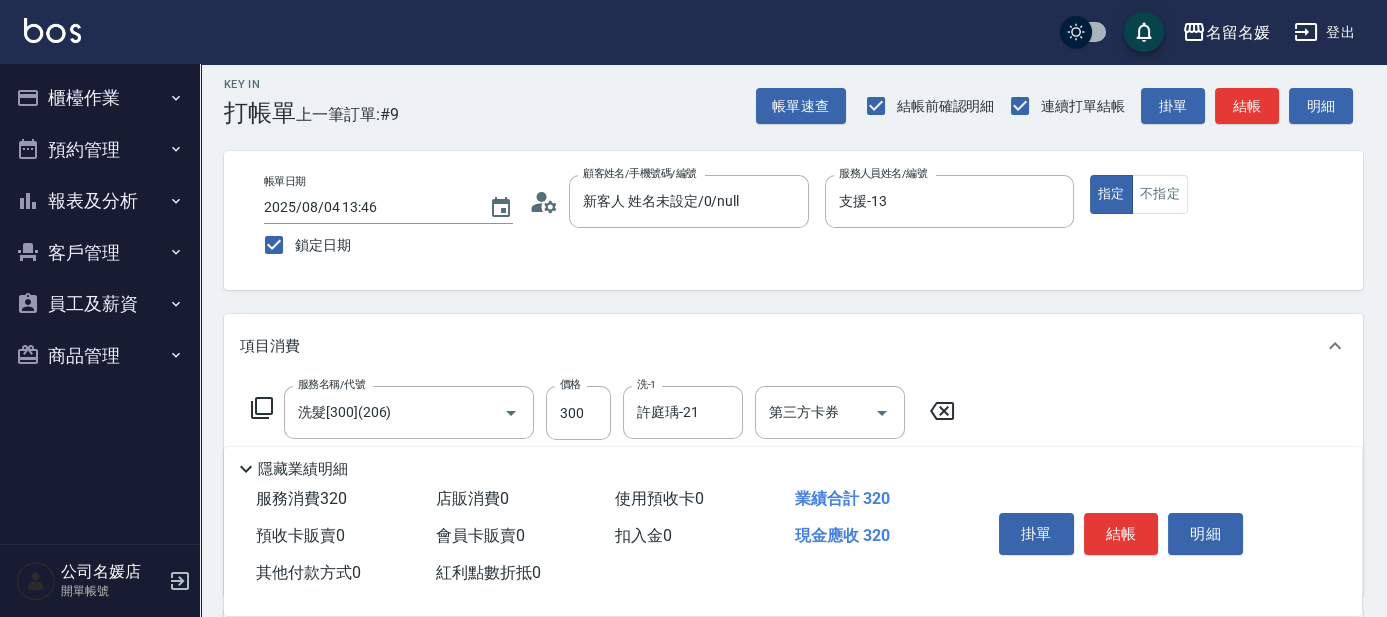 scroll, scrollTop: 0, scrollLeft: 0, axis: both 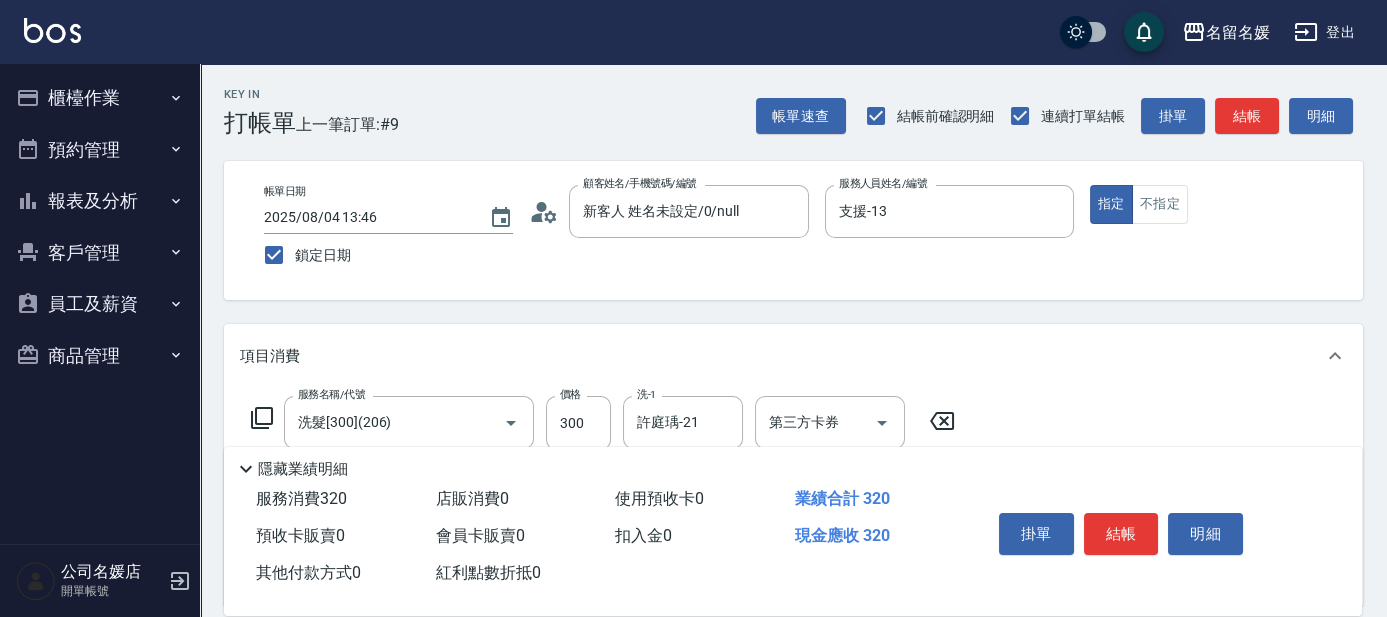 click on "Key In 打帳單 上一筆訂單:#9 帳單速查 結帳前確認明細 連續打單結帳 掛單 結帳 明細 帳單日期 2025/08/04 13:46 鎖定日期 顧客姓名/手機號碼/編號 新客人 姓名未設定/[NUMBER]/null 顧客姓名/手機號碼/編號 服務人員姓名/編號 支援-13 服務人員姓名/編號 指定 不指定 項目消費 服務名稱/代號 洗髮[300](206) 服務名稱/代號 價格 300 價格 洗-1 許庭瑀-21 洗-1 第三方卡券 第三方卡券 服務名稱/代號 潤絲(801) 服務名稱/代號 價格 20 價格 洗-1 許庭瑀-21 洗-1 第三方卡券 第三方卡券 店販銷售 服務人員姓名/編號 服務人員姓名/編號 商品代號/名稱 商品代號/名稱 預收卡販賣 卡券名稱/代號 卡券名稱/代號 使用預收卡 x40 卡券代號/名稱 卡券代號/名稱 其他付款方式 入金可用餘額: 0 其他付款方式 其他付款方式 入金剩餘： 0元 0 ​ 整筆扣入金 0元 異動入金 備註及來源 備註 備註 訂單來源 ​ 訂單來源" at bounding box center (793, 560) 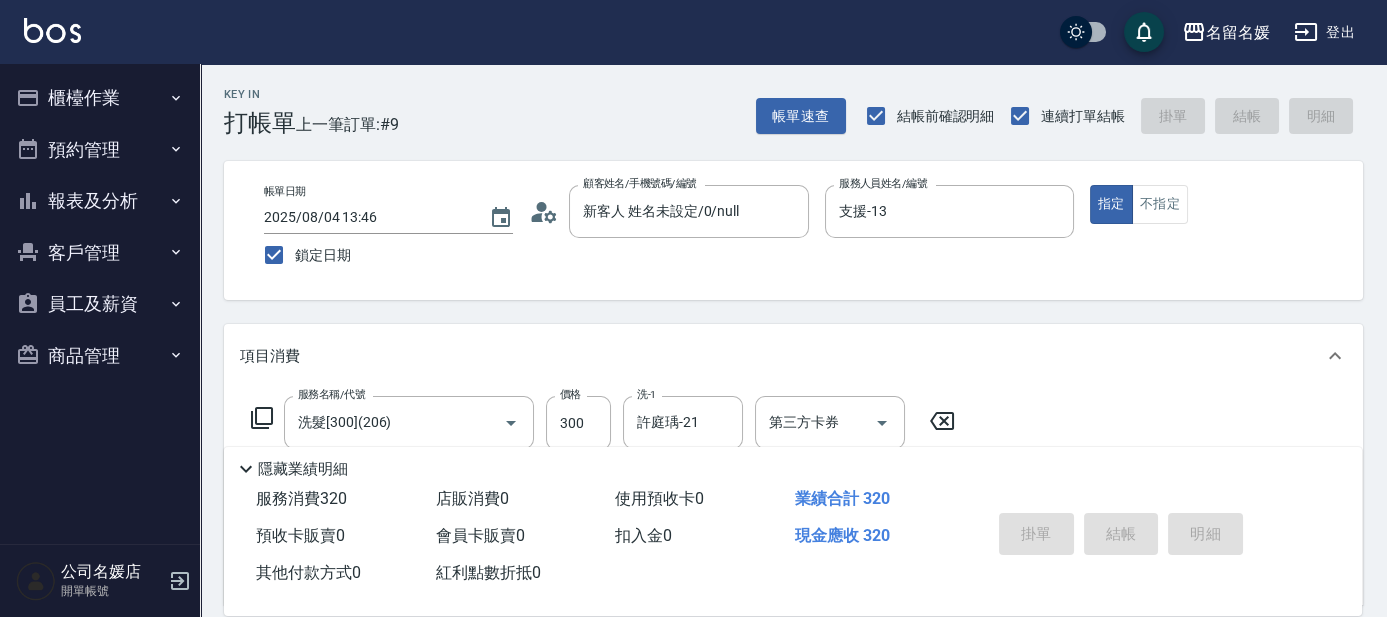 type 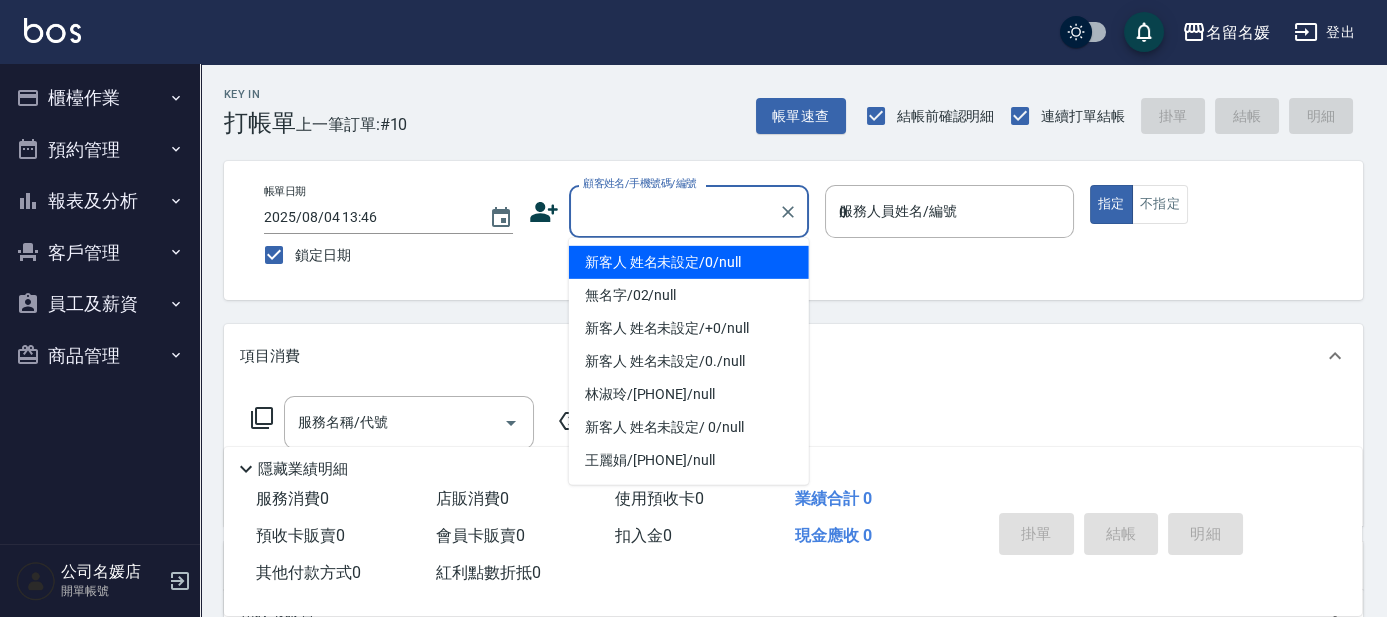 type on "03" 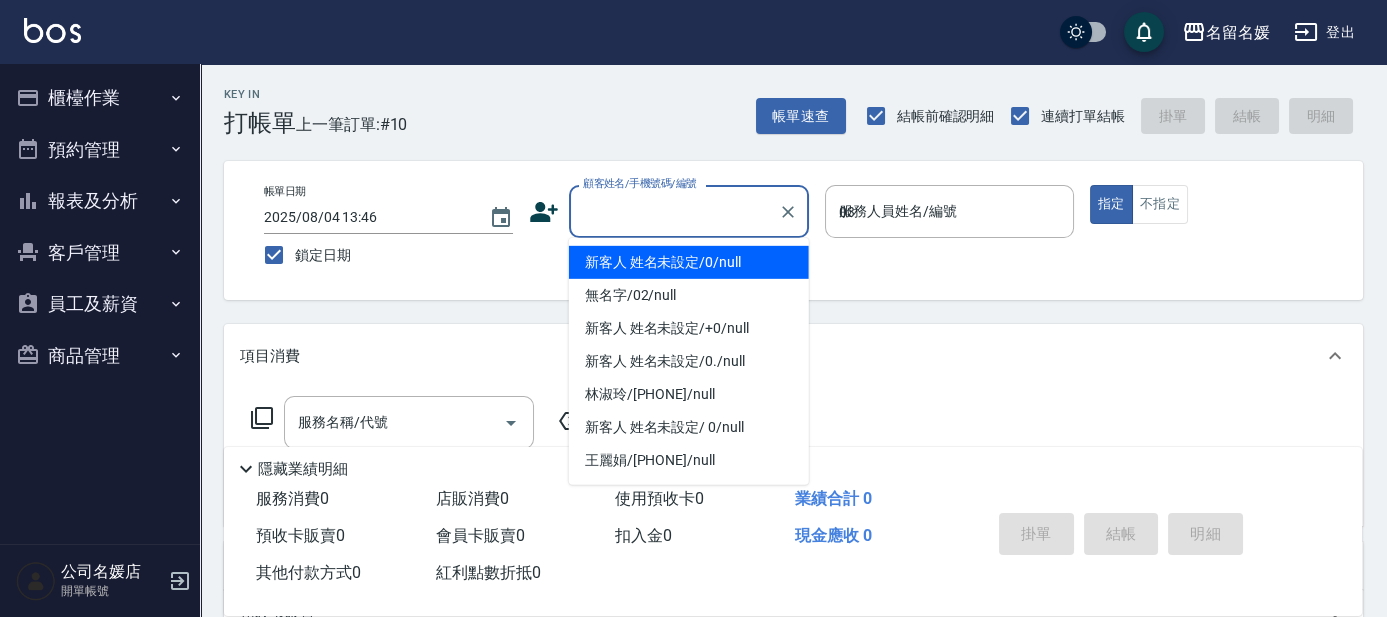 type on "true" 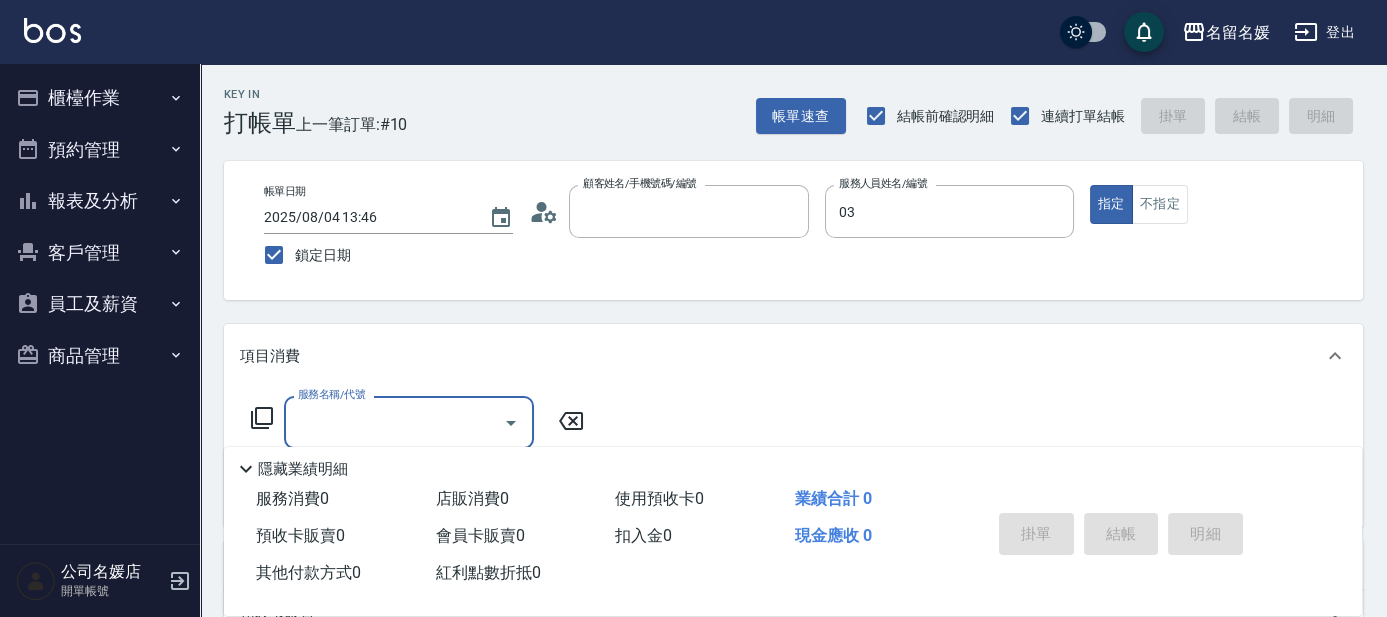 type on "新客人 姓名未設定/0/null" 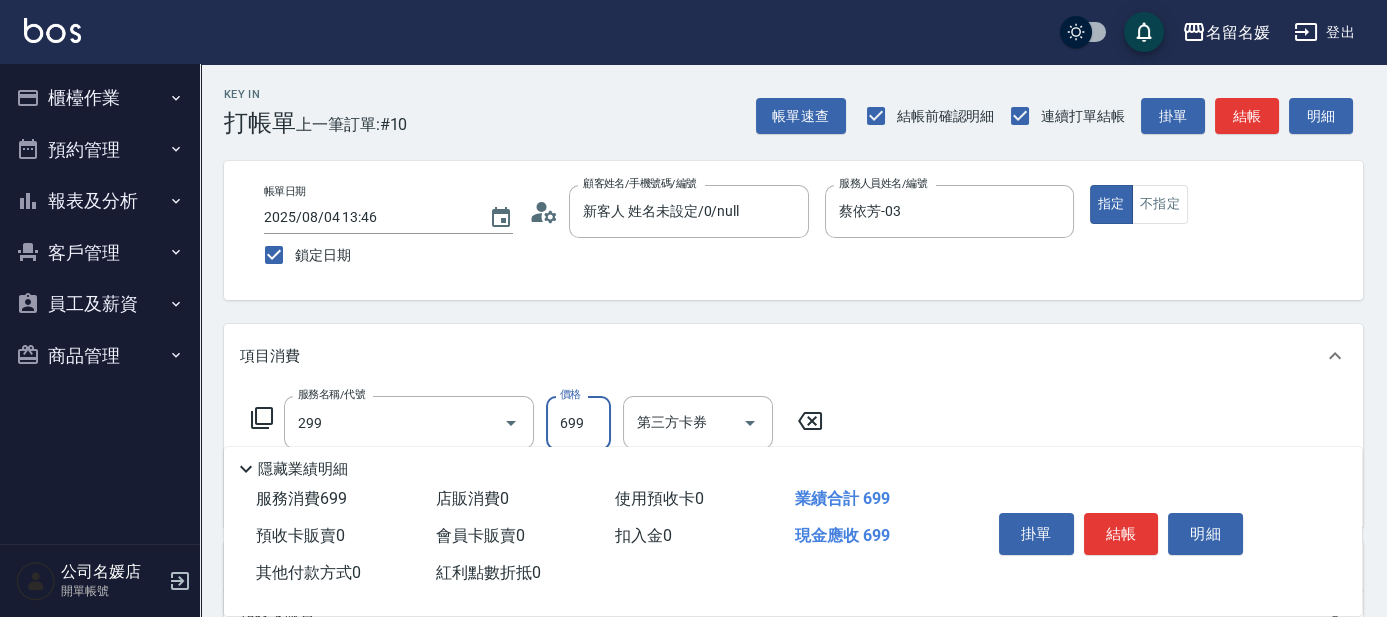 type on "滾珠洗髮699(299)" 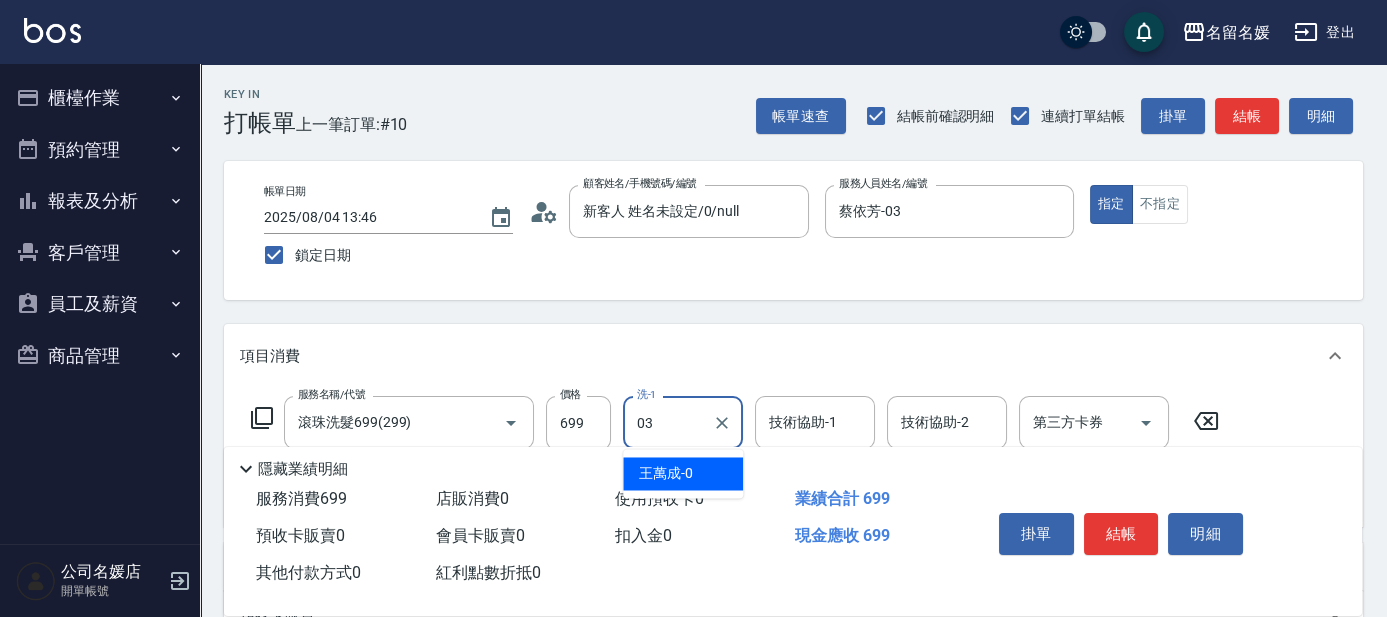 type on "蔡依芳-03" 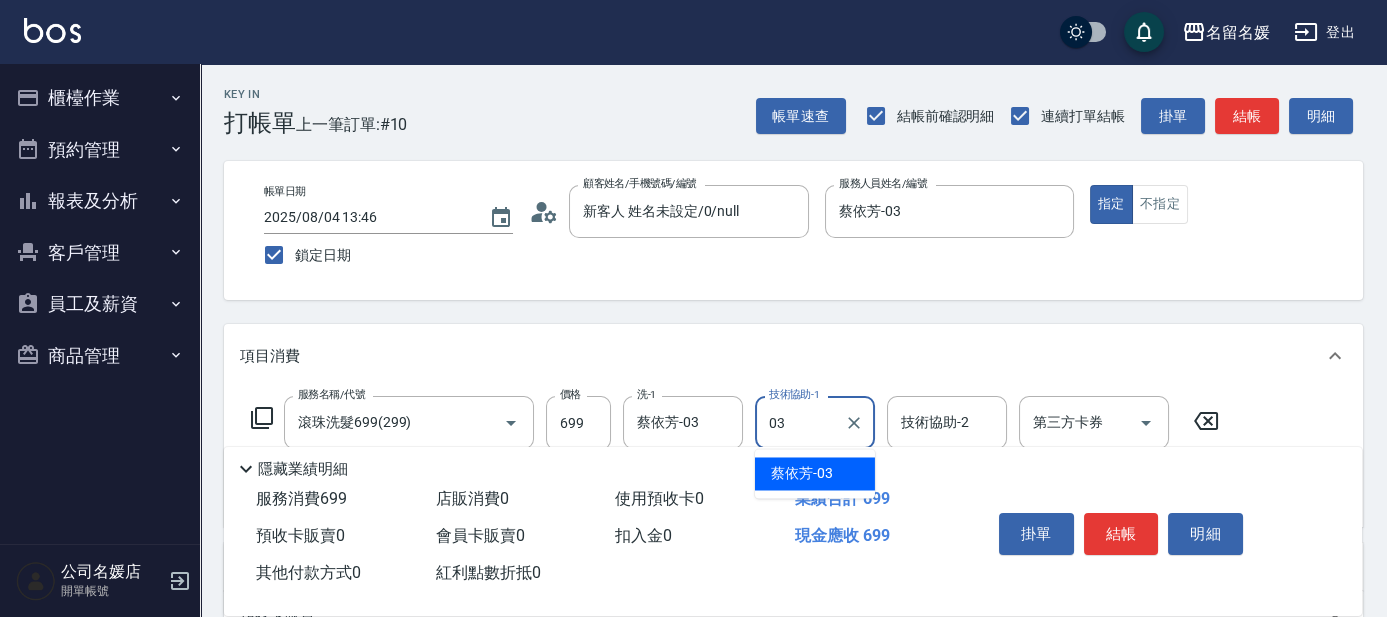 type on "蔡依芳-03" 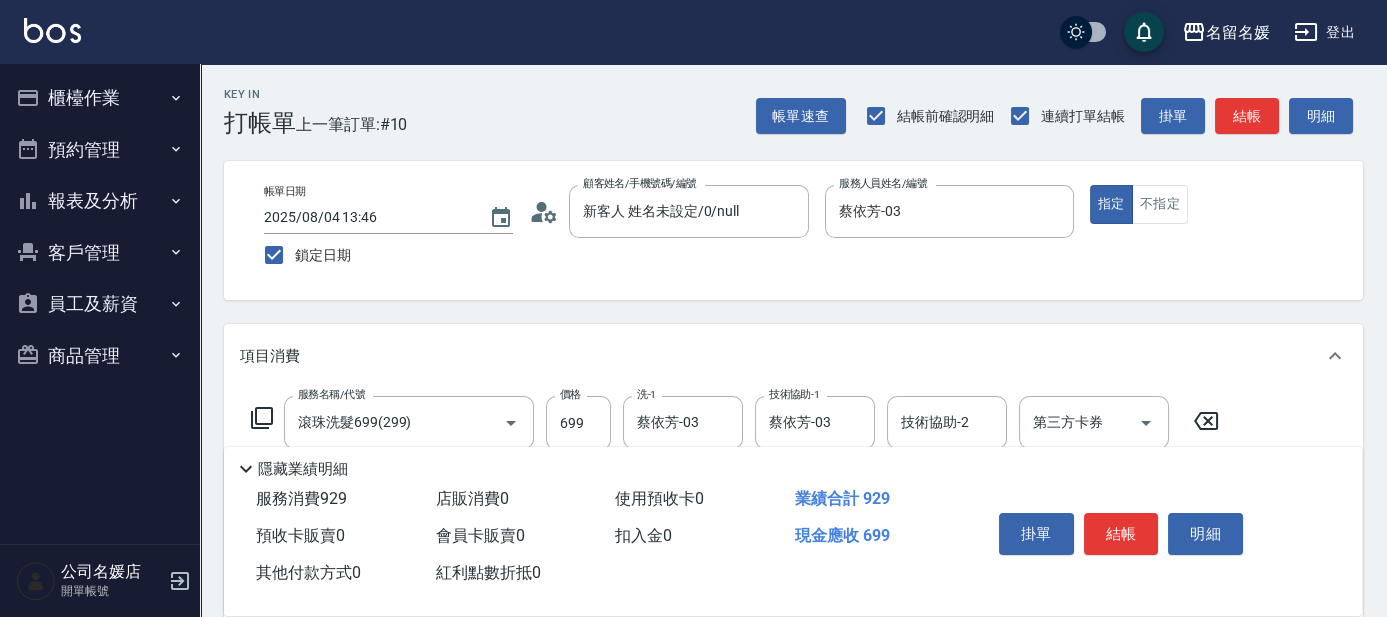 type on "洗髮券-(卡)230(209)" 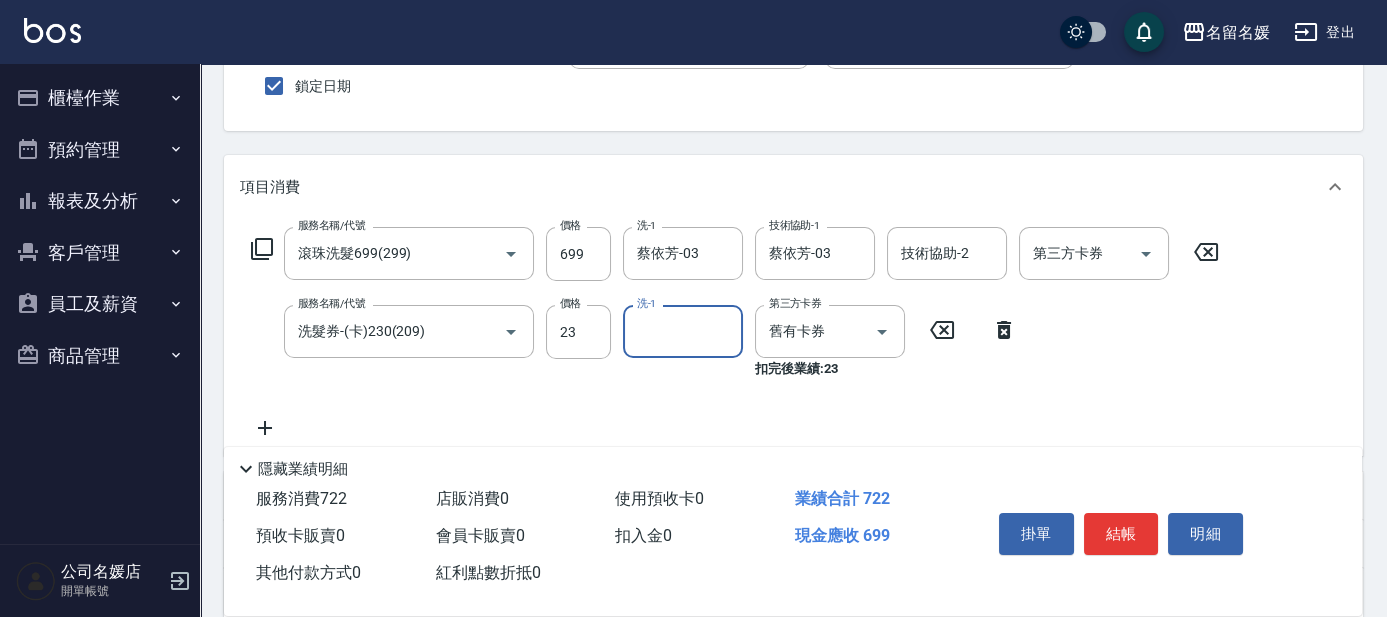 scroll, scrollTop: 181, scrollLeft: 0, axis: vertical 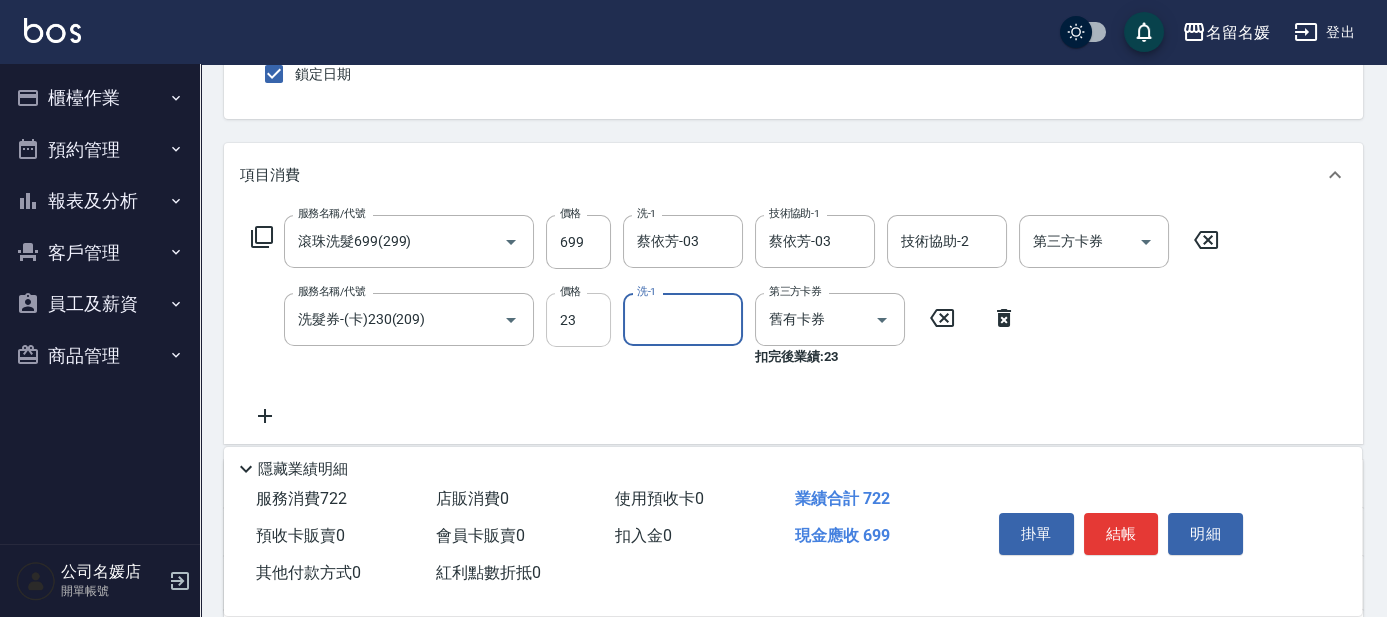 click on "23" at bounding box center (578, 320) 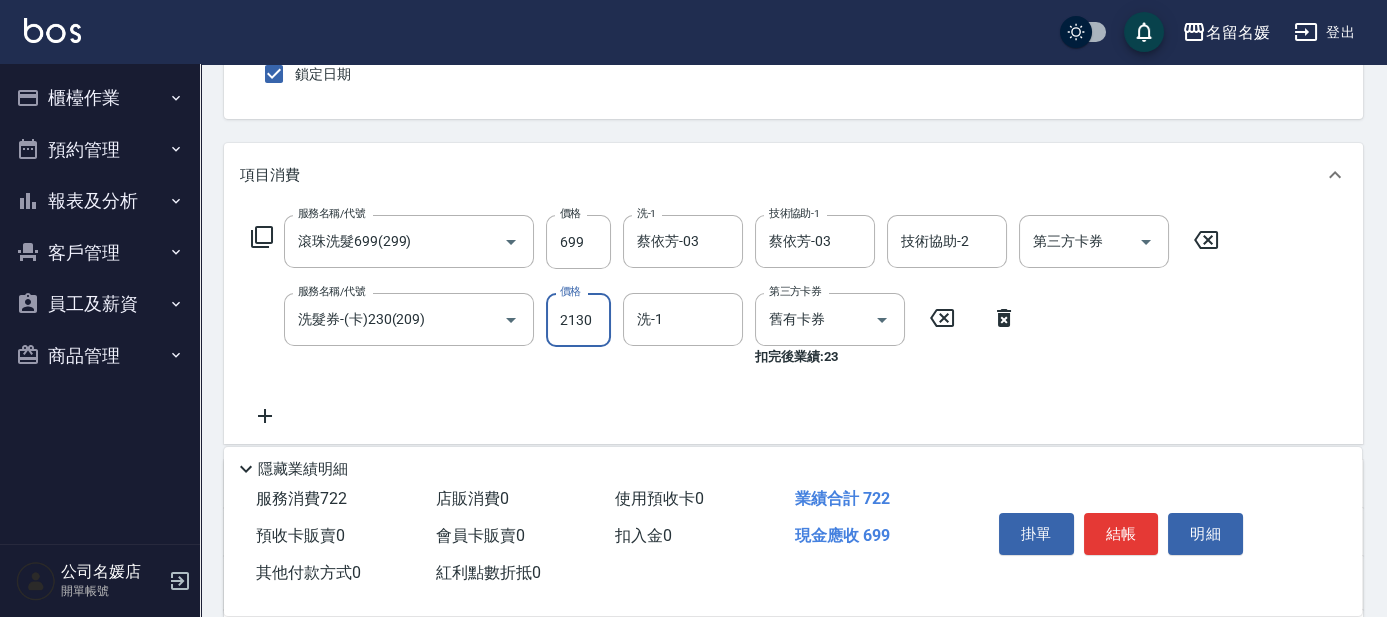 type on "2130" 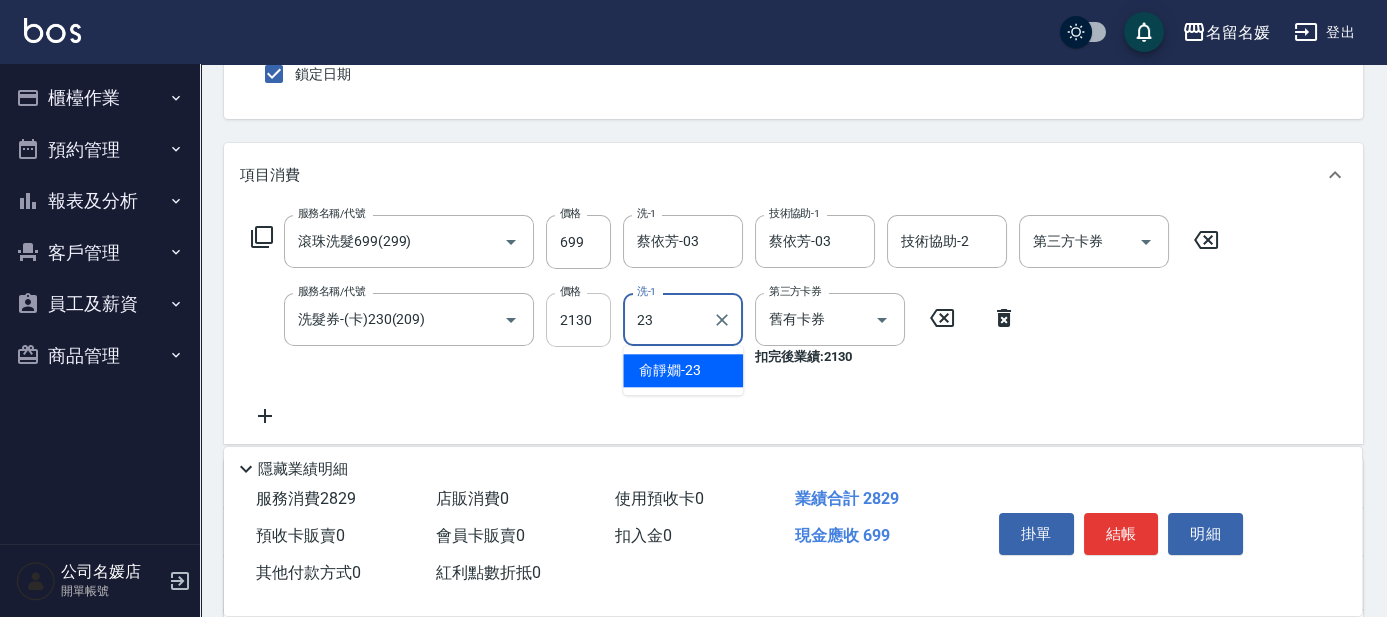 type on "23" 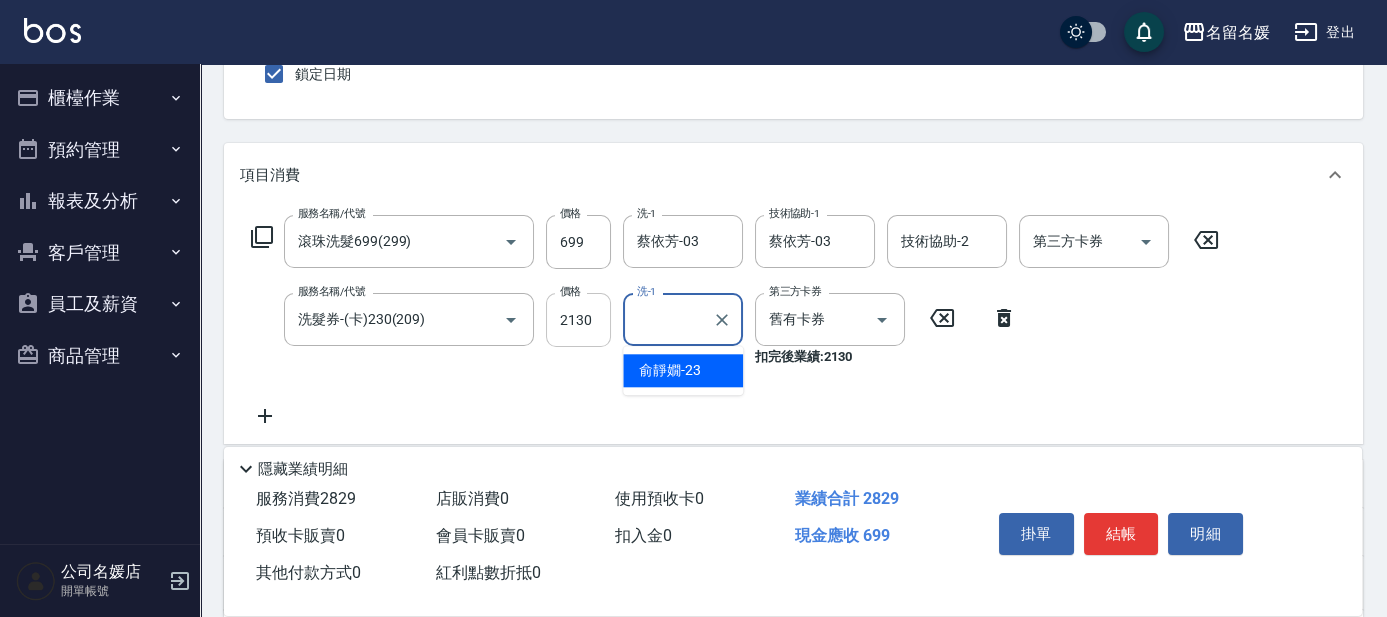click on "2130" at bounding box center [578, 320] 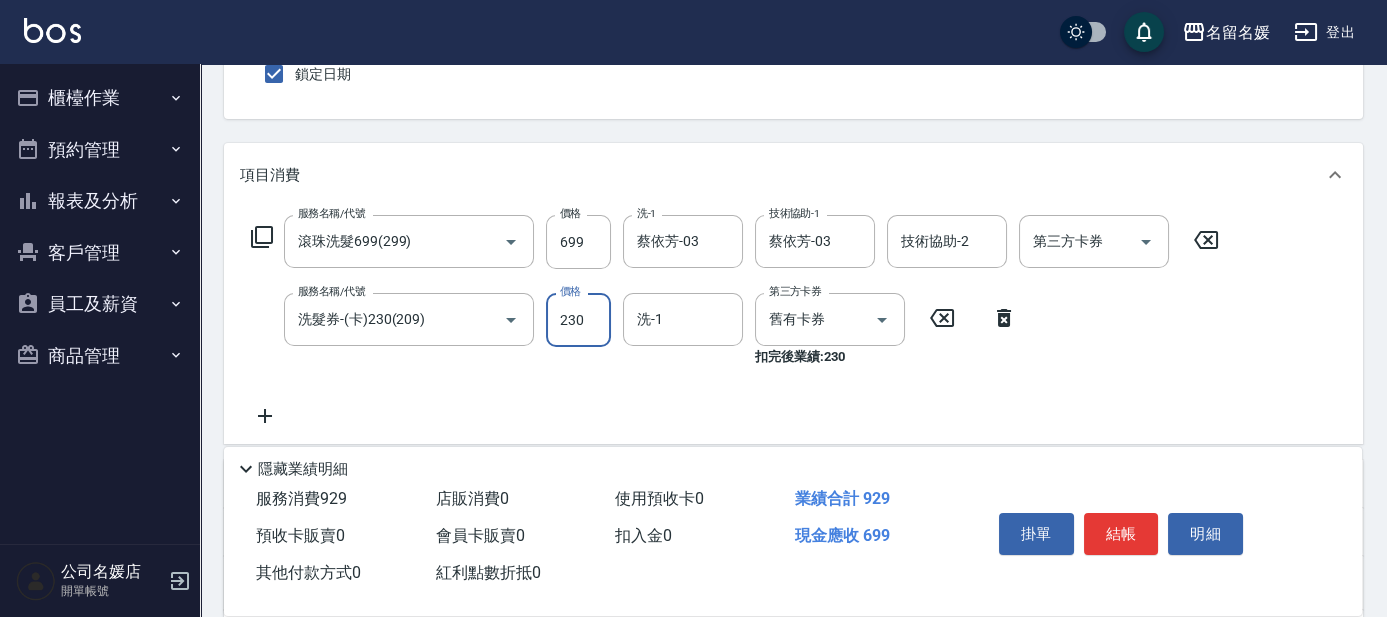 type on "230" 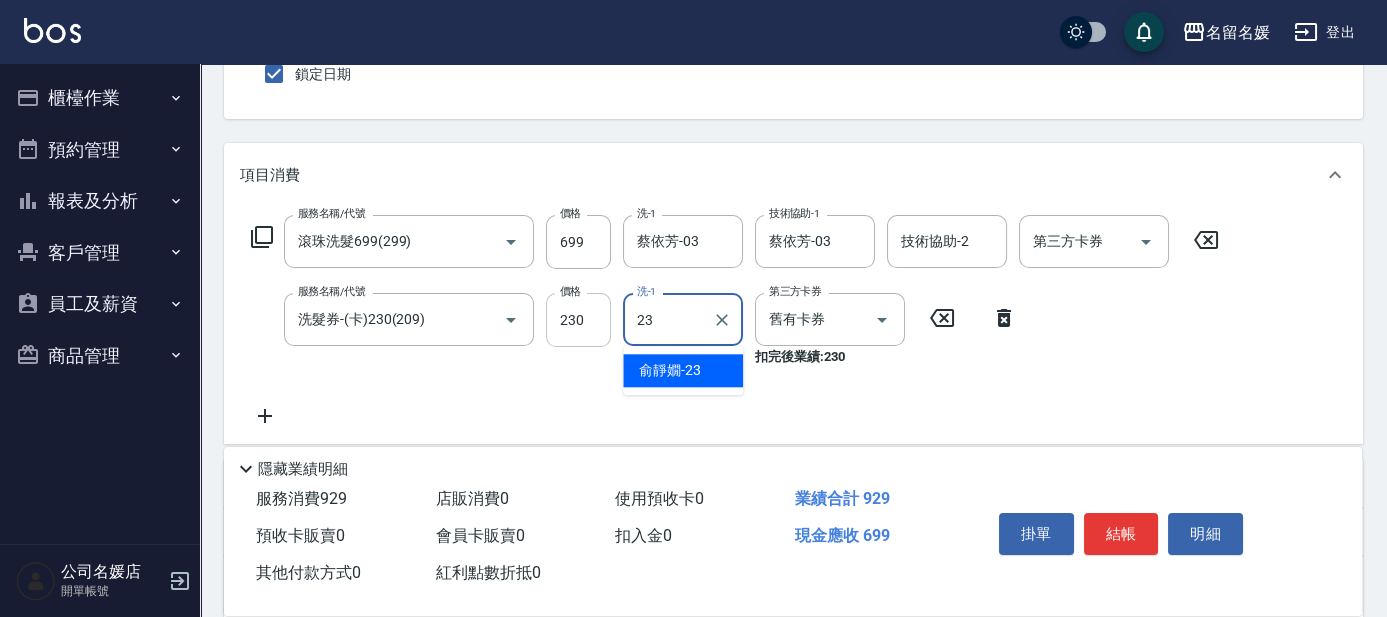 type on "俞靜嫺-23" 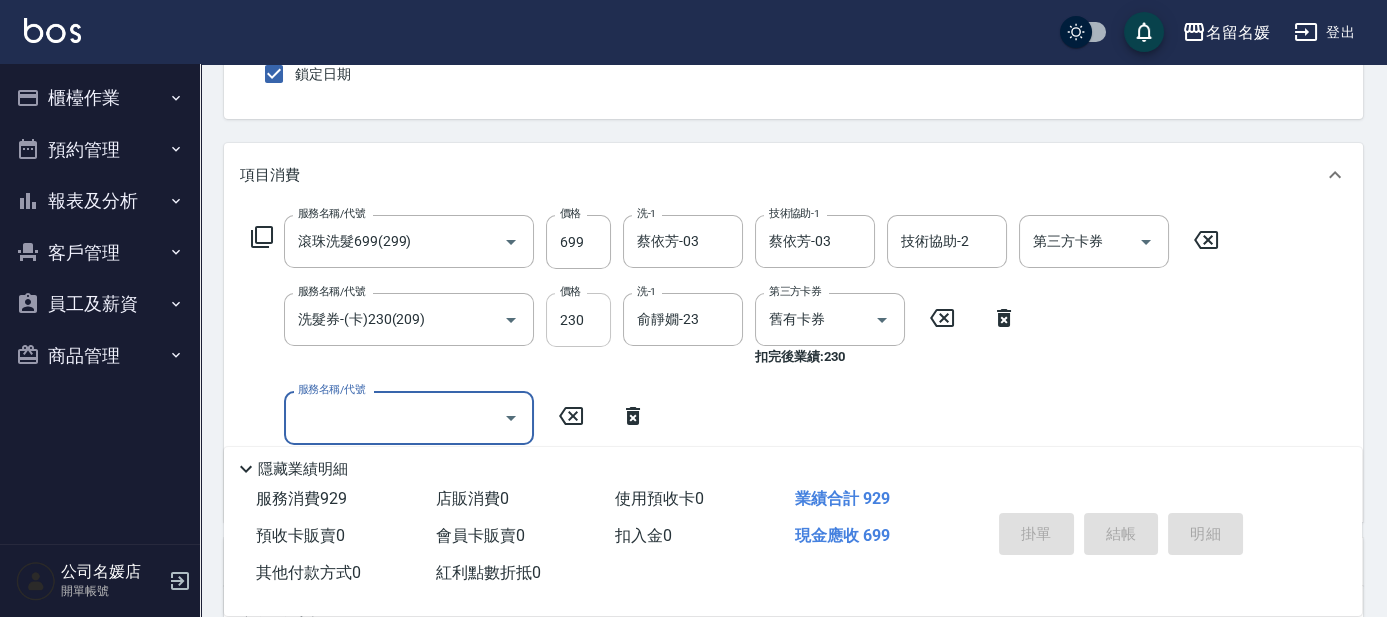 type 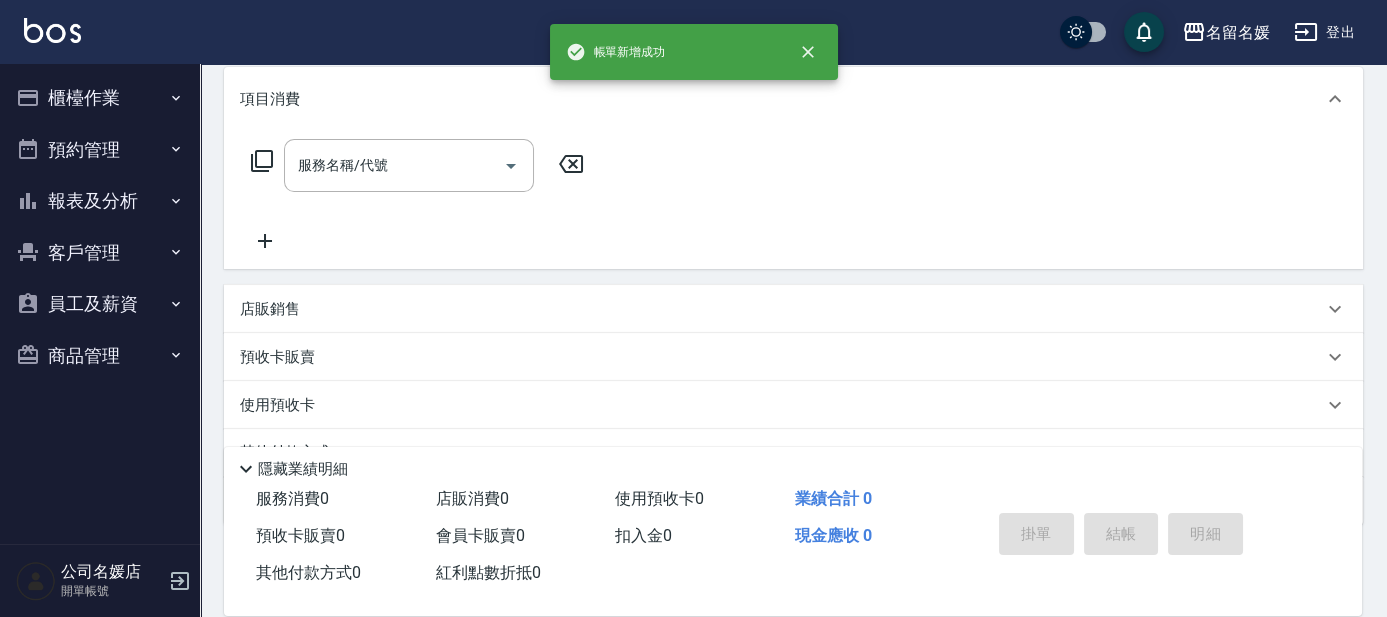 scroll, scrollTop: 0, scrollLeft: 0, axis: both 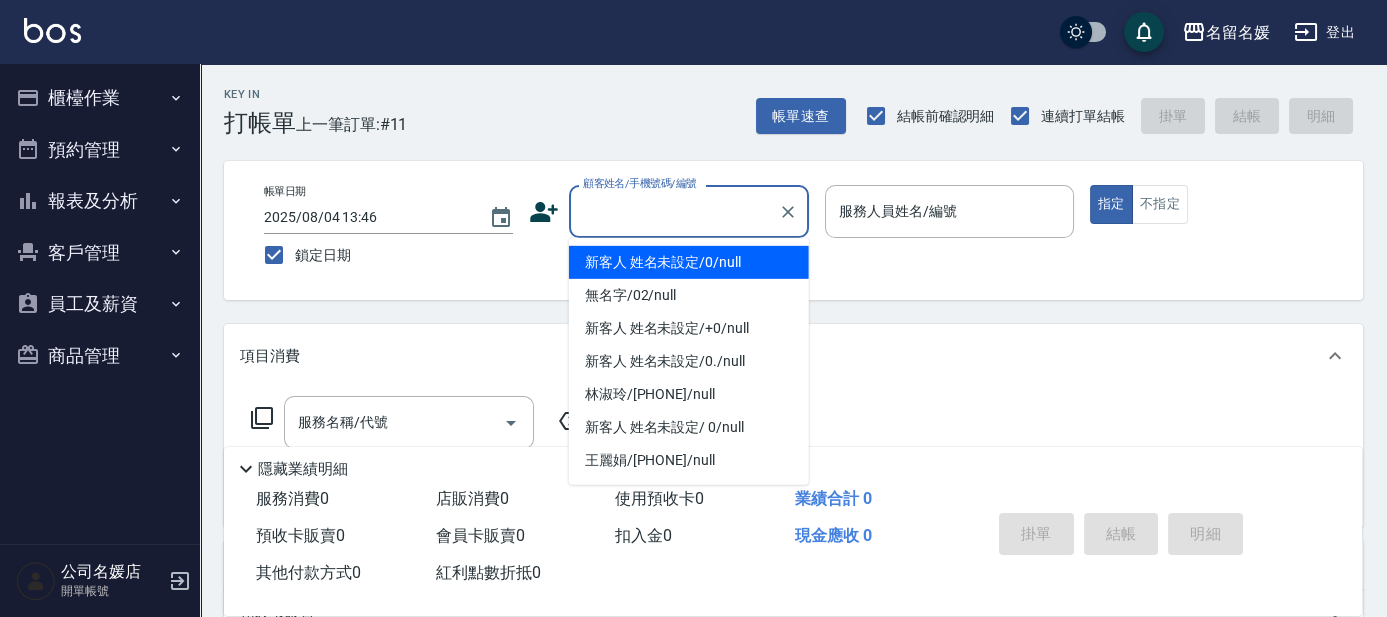 type on "0" 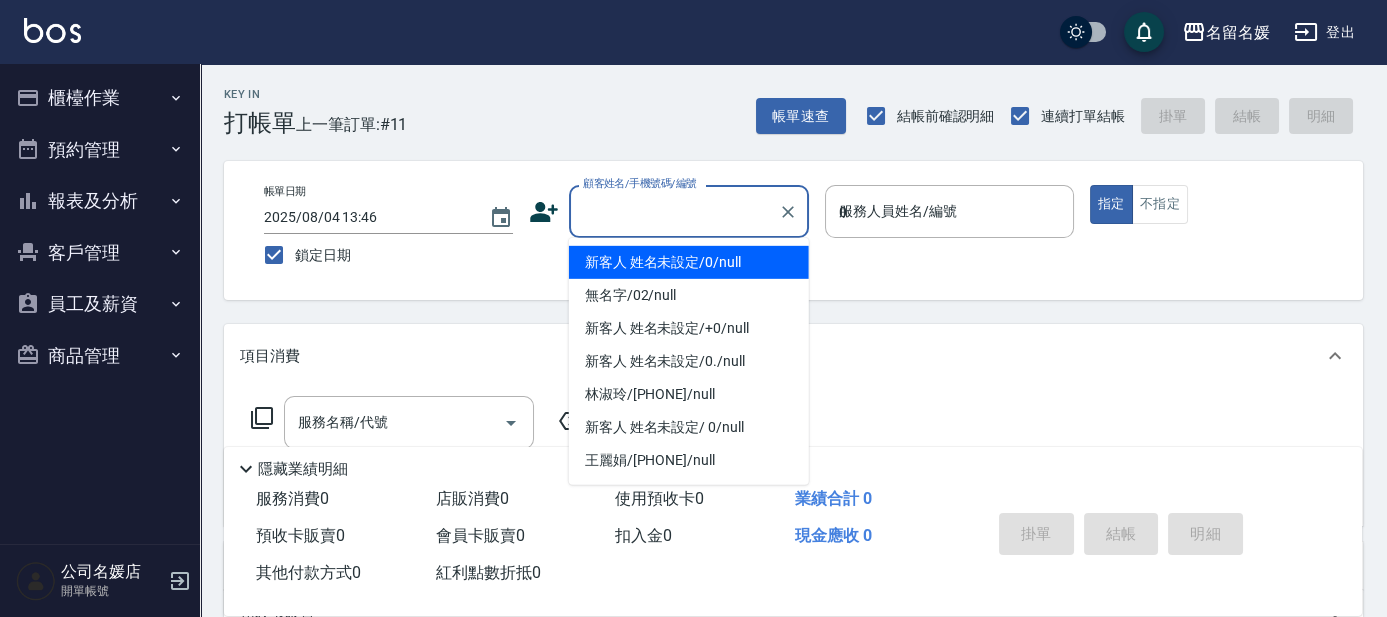 type on "新客人 姓名未設定/0/null" 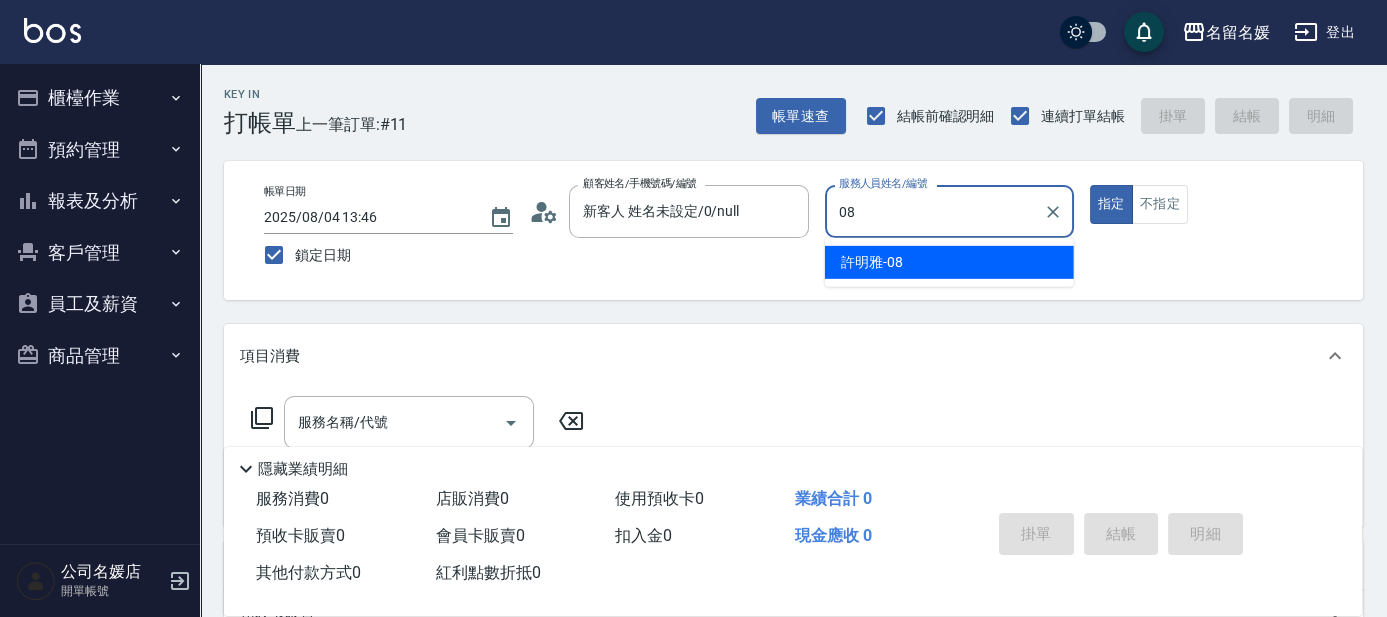 type on "許明雅-08" 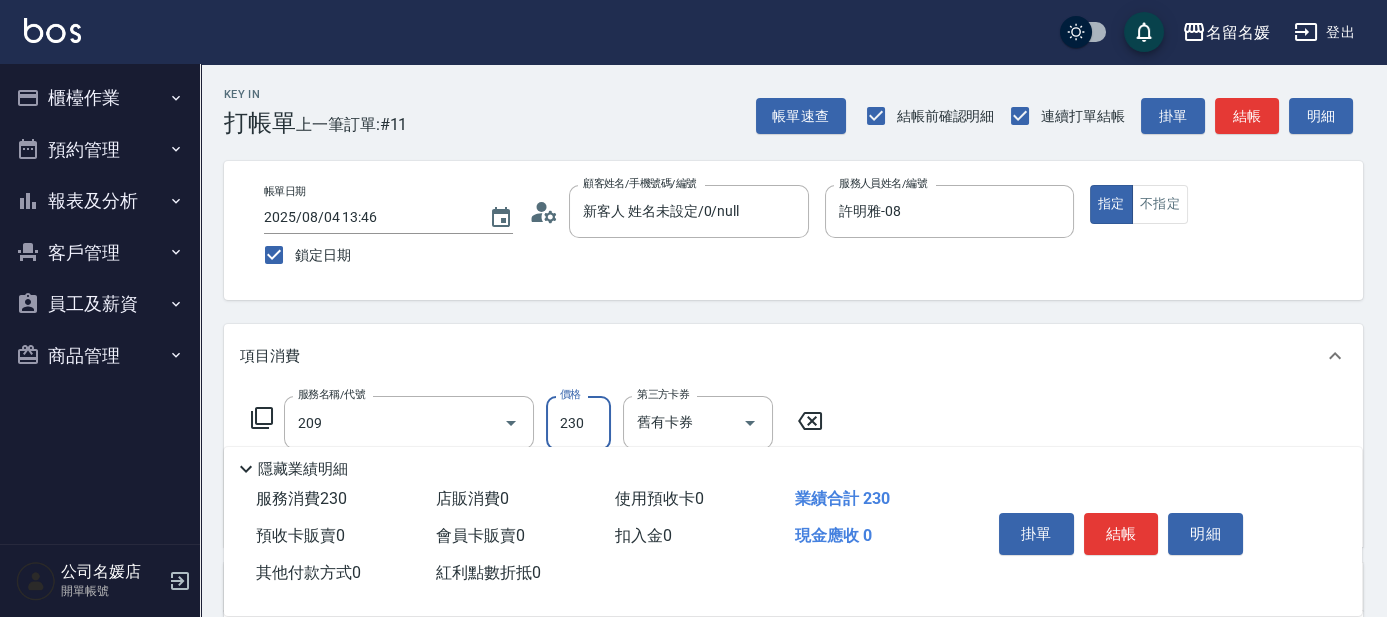 type on "洗髮券-(卡)230(209)" 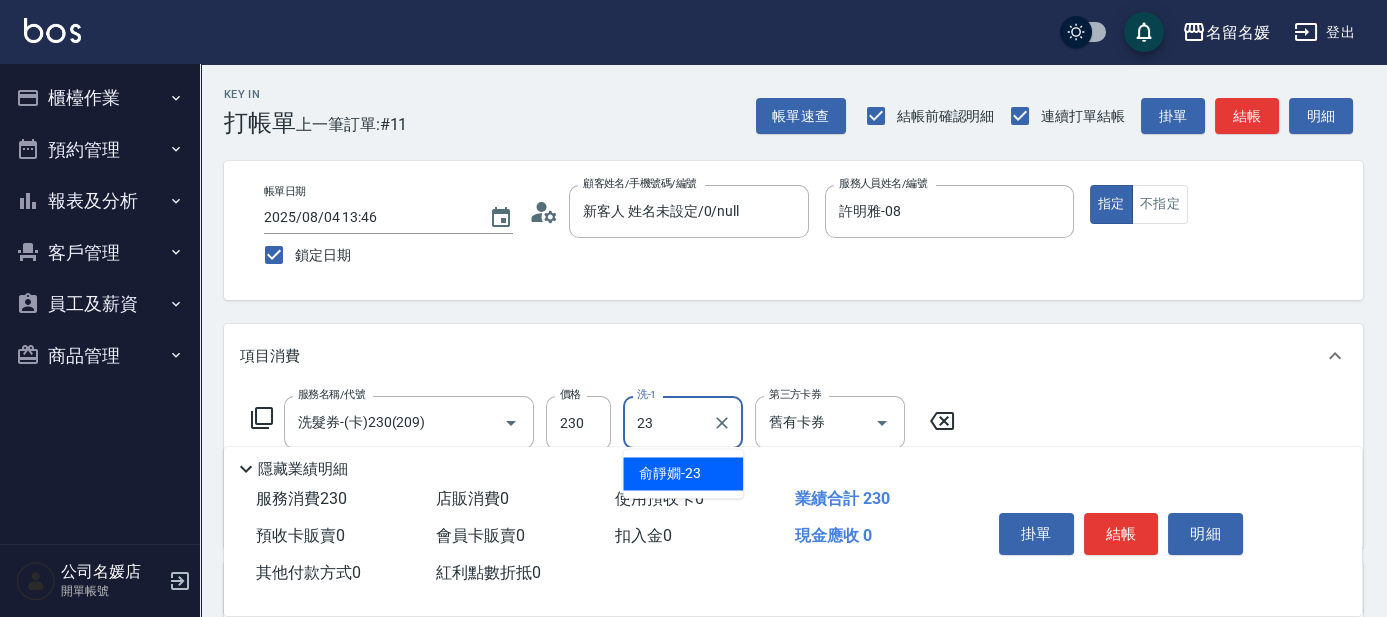 type on "俞靜嫺-23" 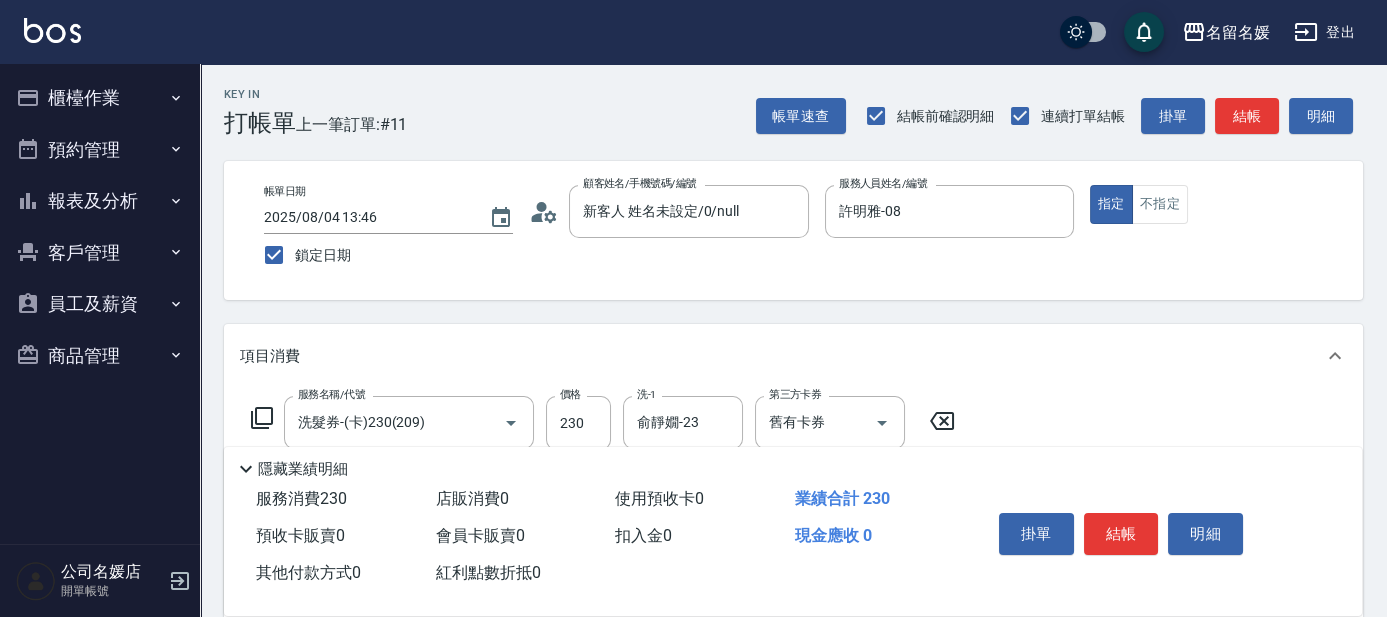 scroll, scrollTop: 90, scrollLeft: 0, axis: vertical 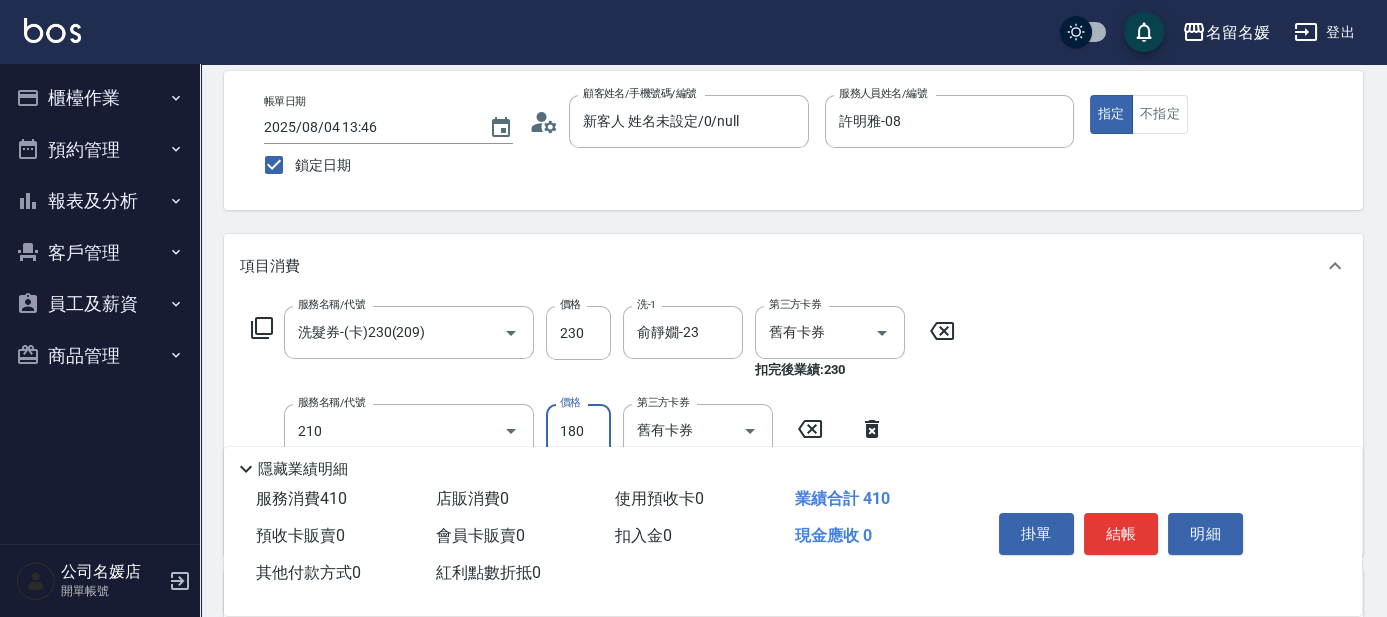 type on "洗券-(卡)180(210)" 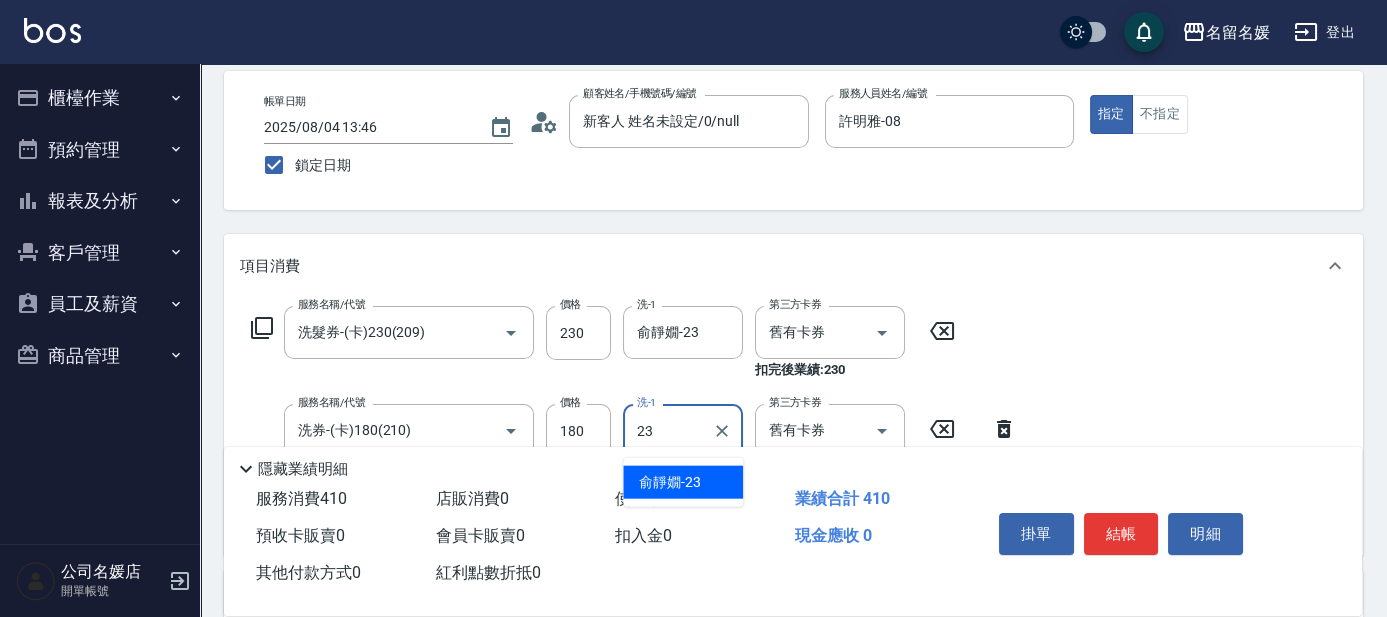 type on "俞靜嫺-23" 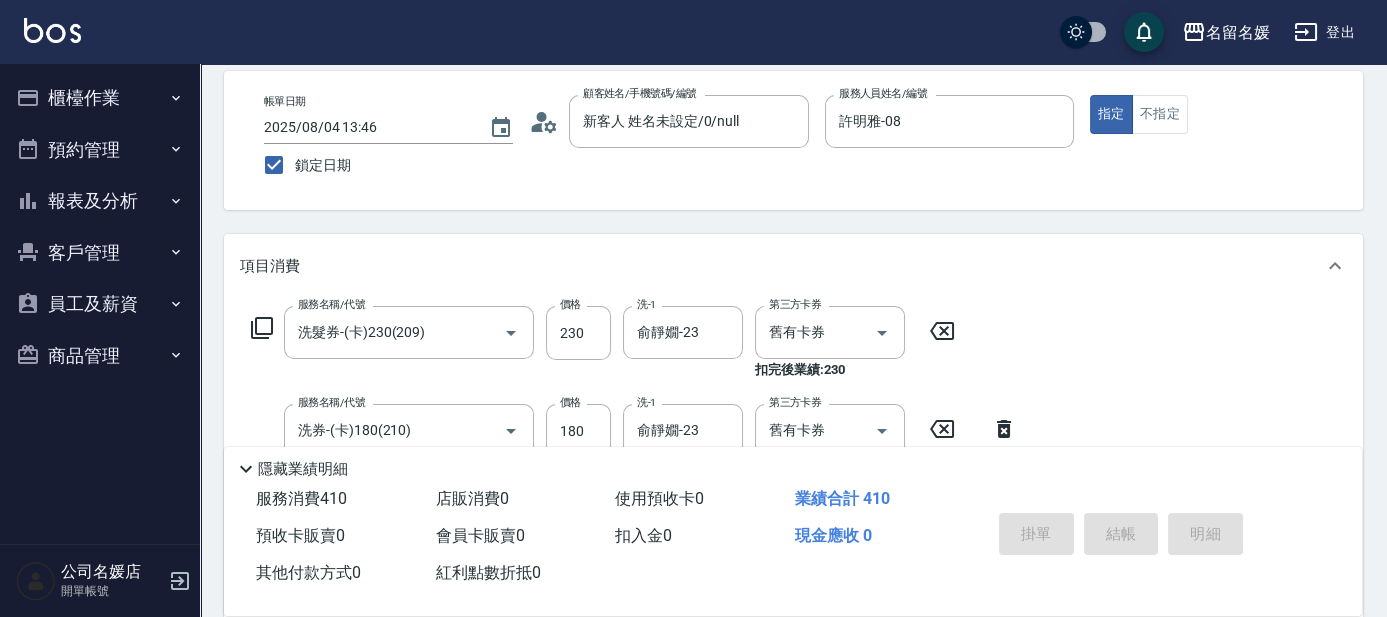 type 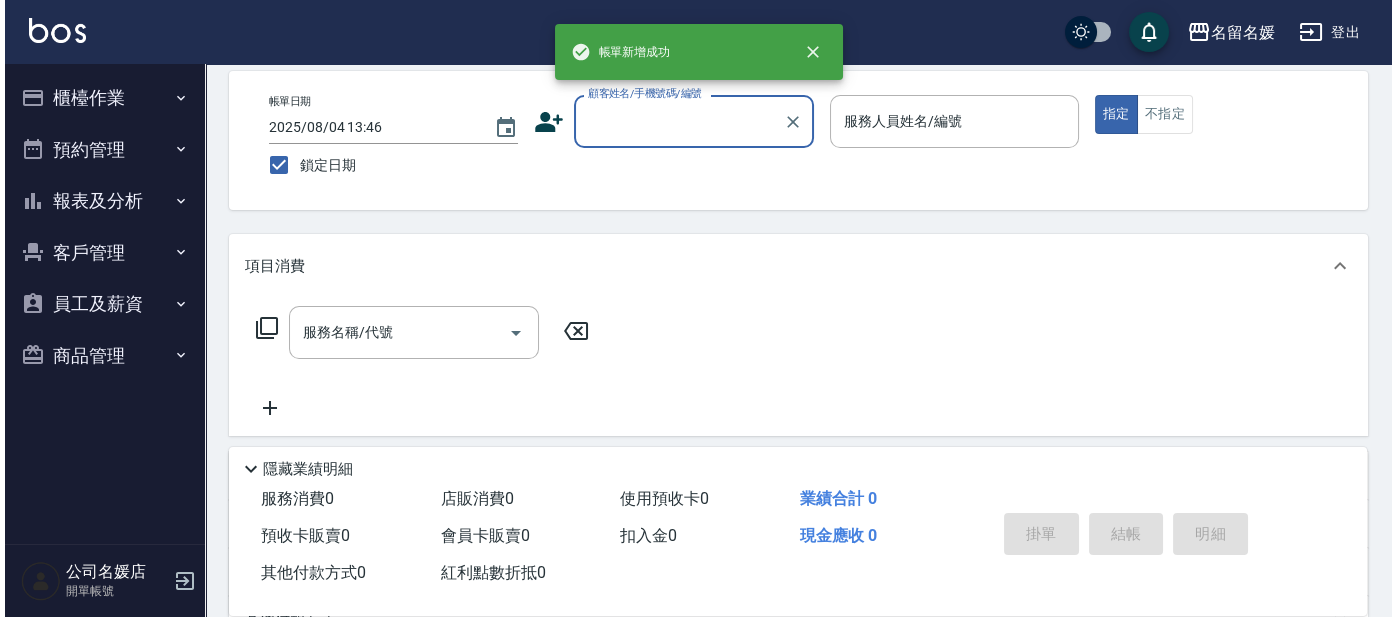 scroll, scrollTop: 0, scrollLeft: 0, axis: both 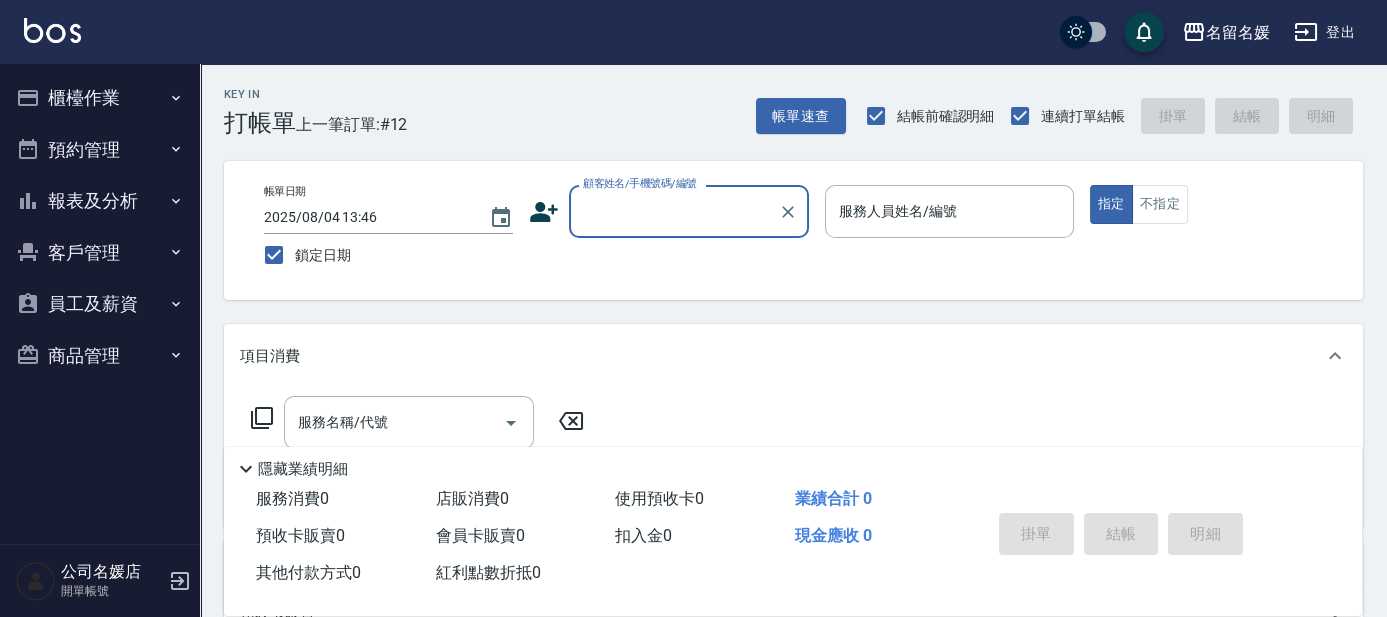 click on "顧客姓名/手機號碼/編號" at bounding box center [674, 211] 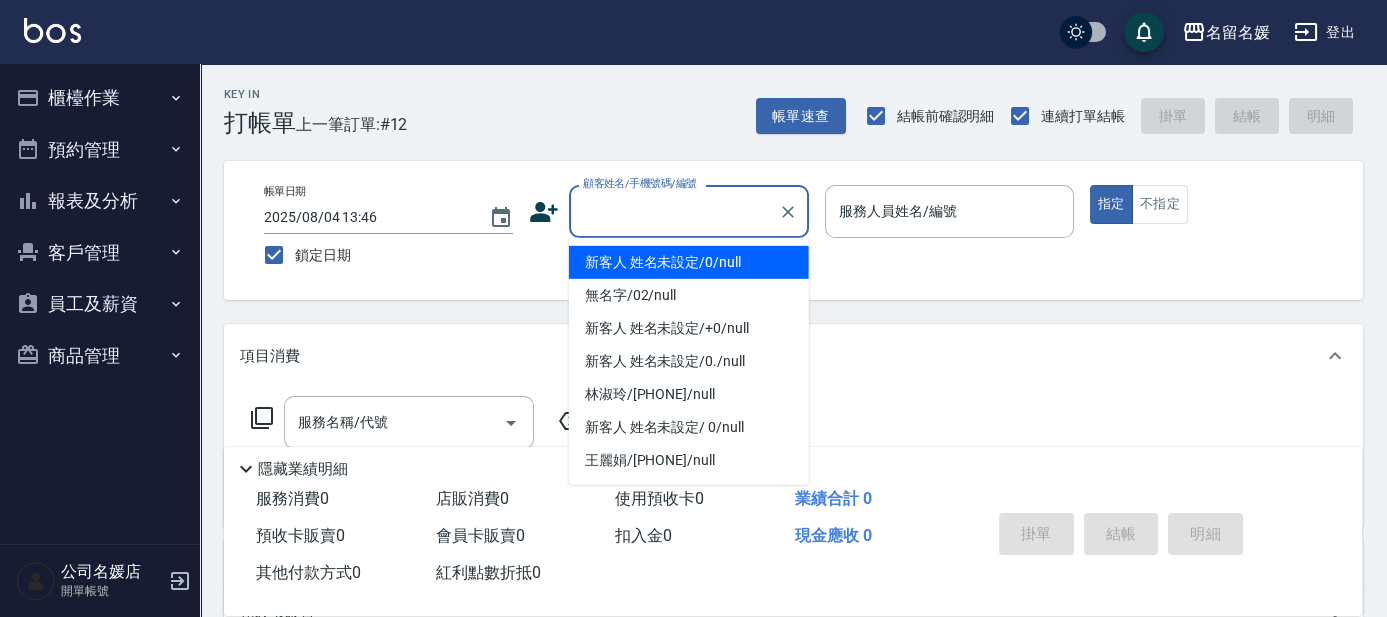 click on "新客人 姓名未設定/0/null" at bounding box center [689, 262] 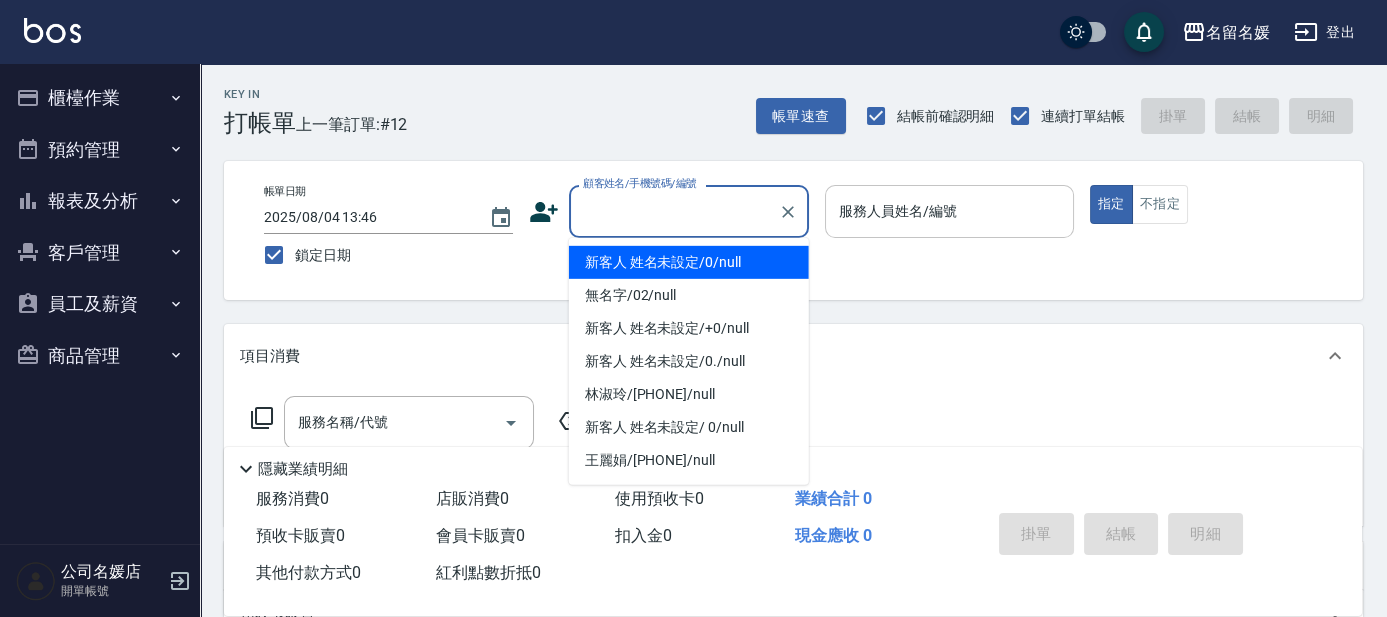 type on "新客人 姓名未設定/0/null" 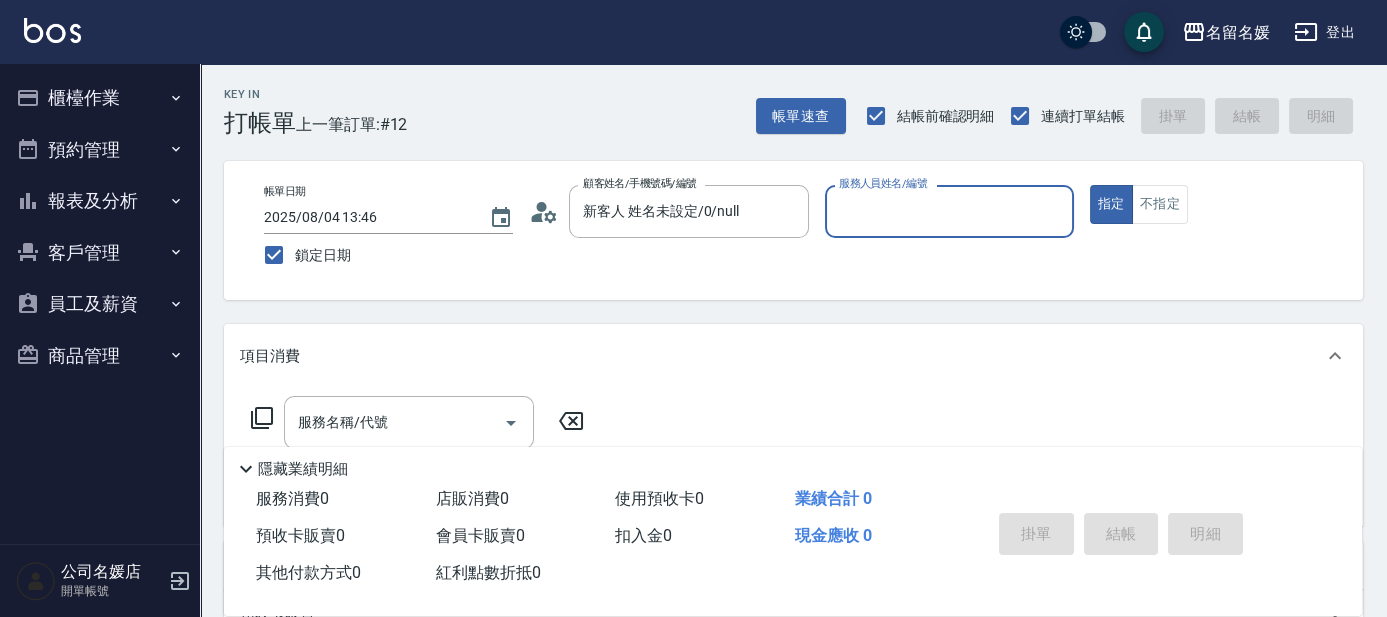 click on "服務人員姓名/編號" at bounding box center (949, 211) 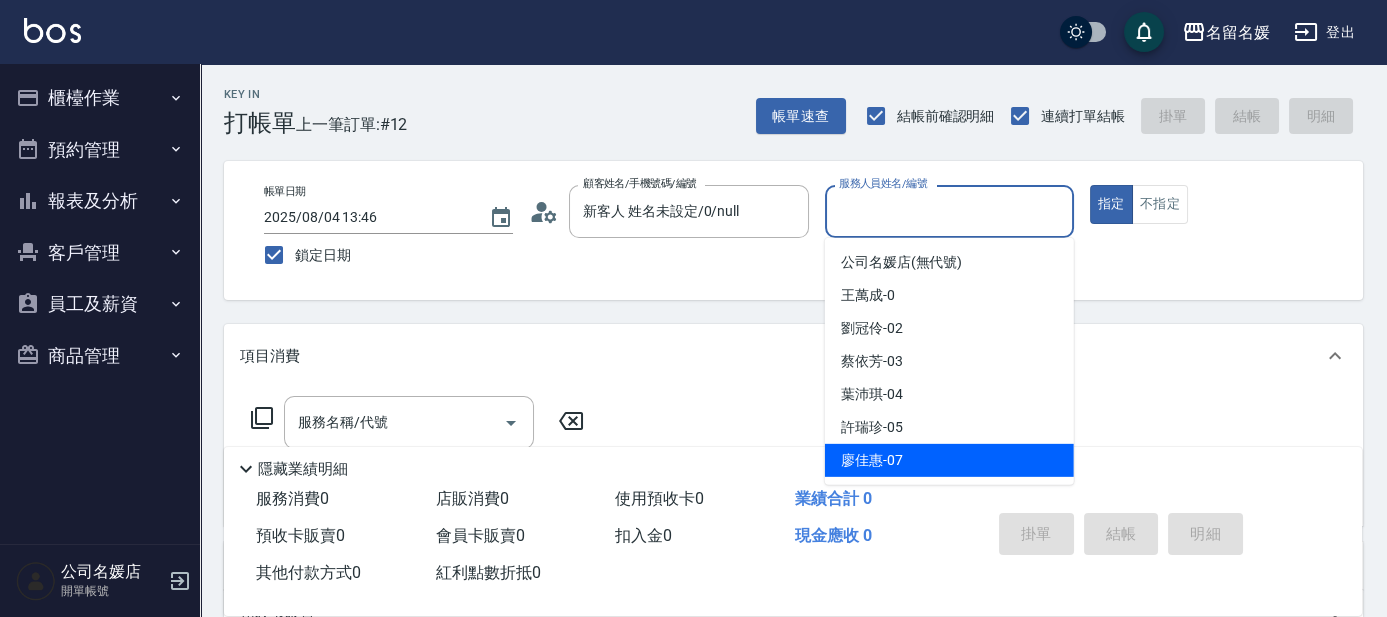 click on "廖佳惠 -07" at bounding box center (949, 460) 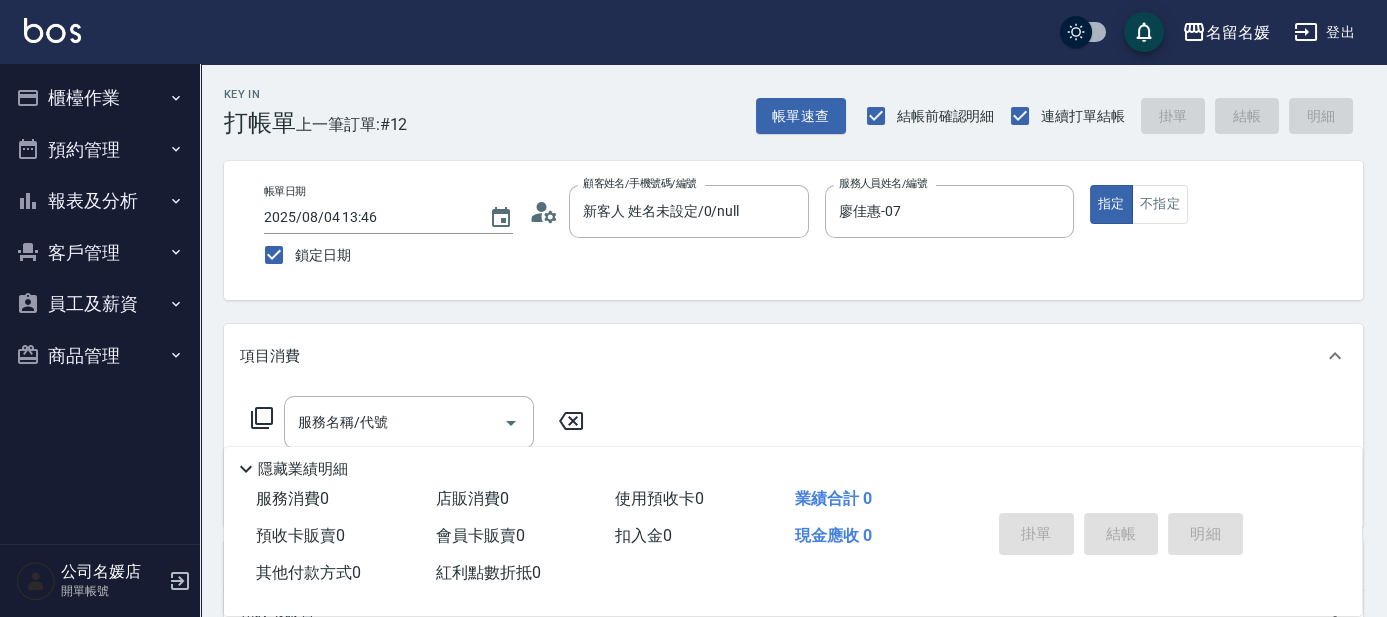 click 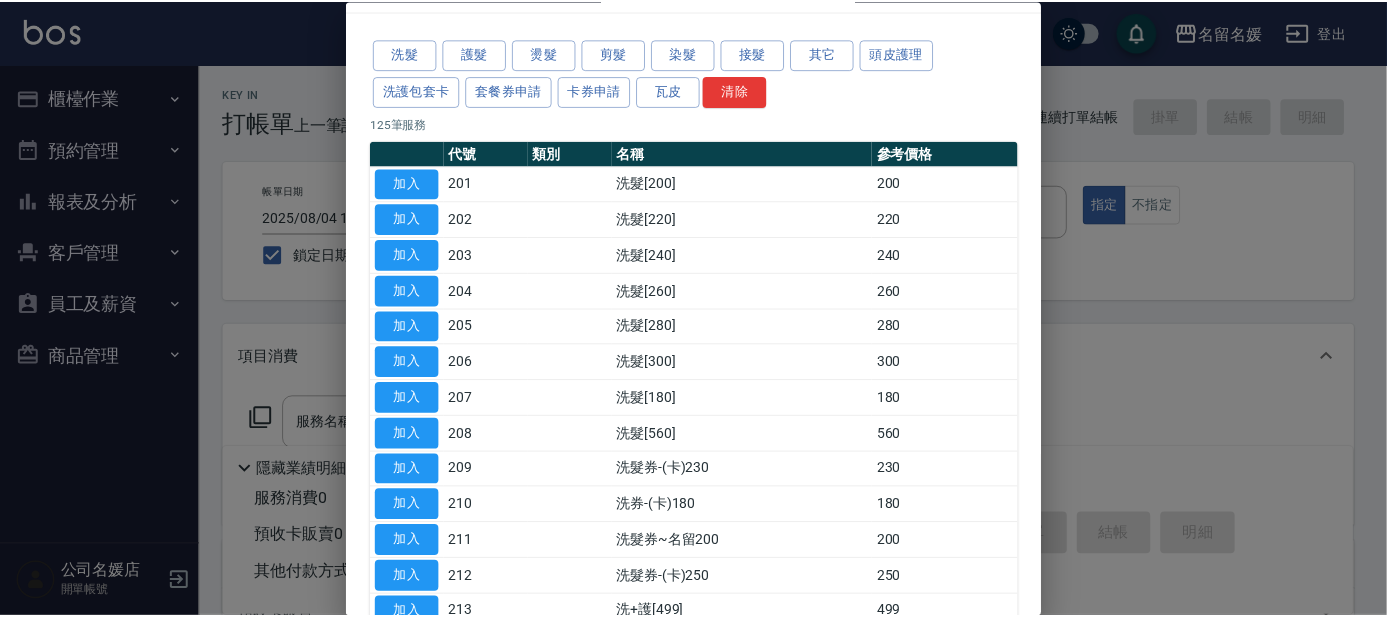 scroll, scrollTop: 90, scrollLeft: 0, axis: vertical 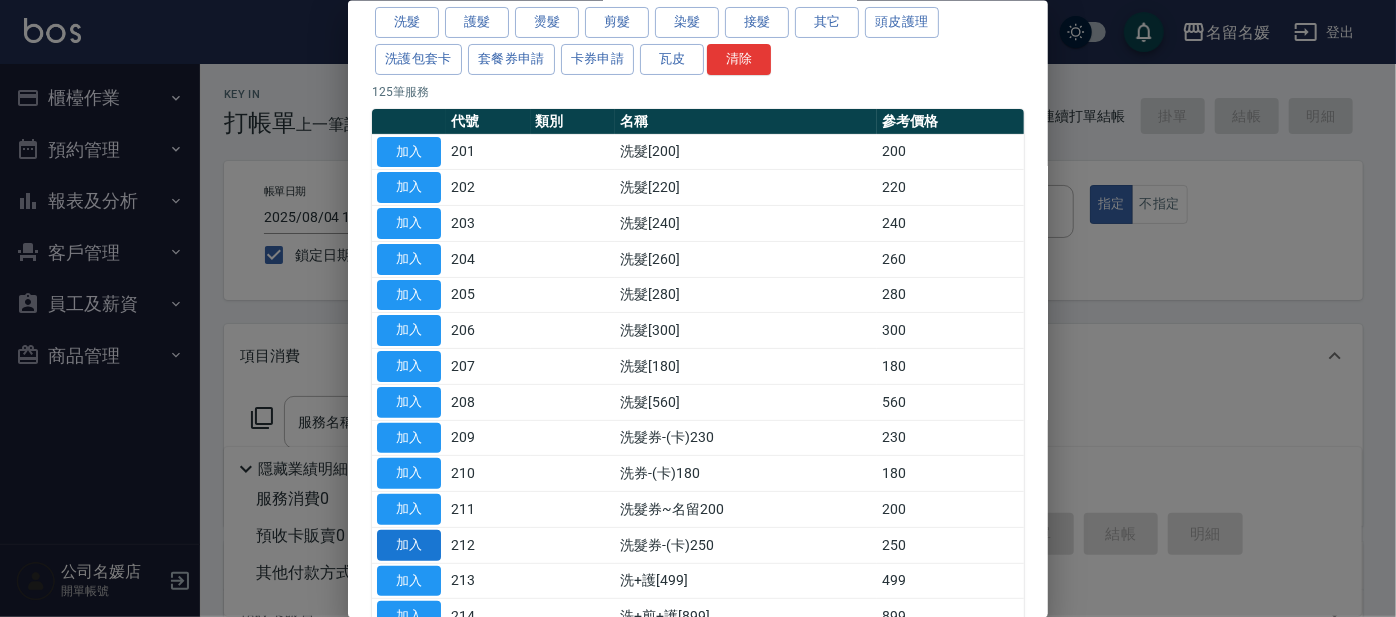 click on "加入" at bounding box center [409, 544] 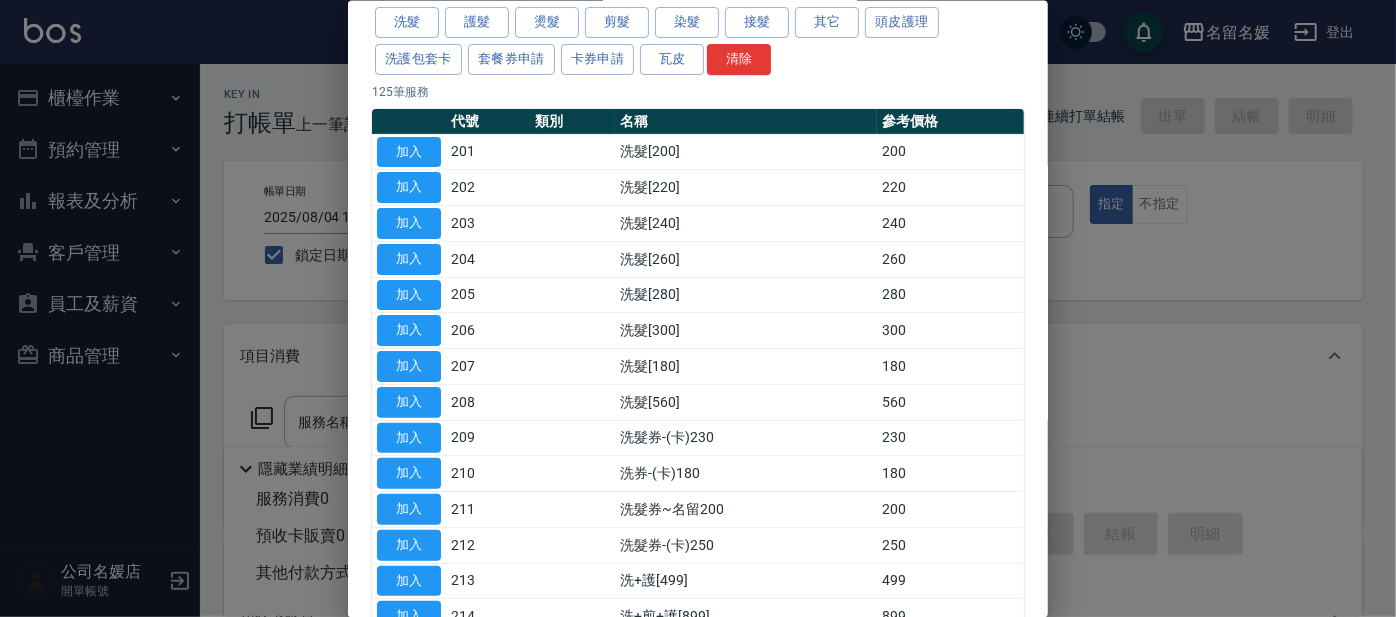 type on "洗髮券-(卡)250(212)" 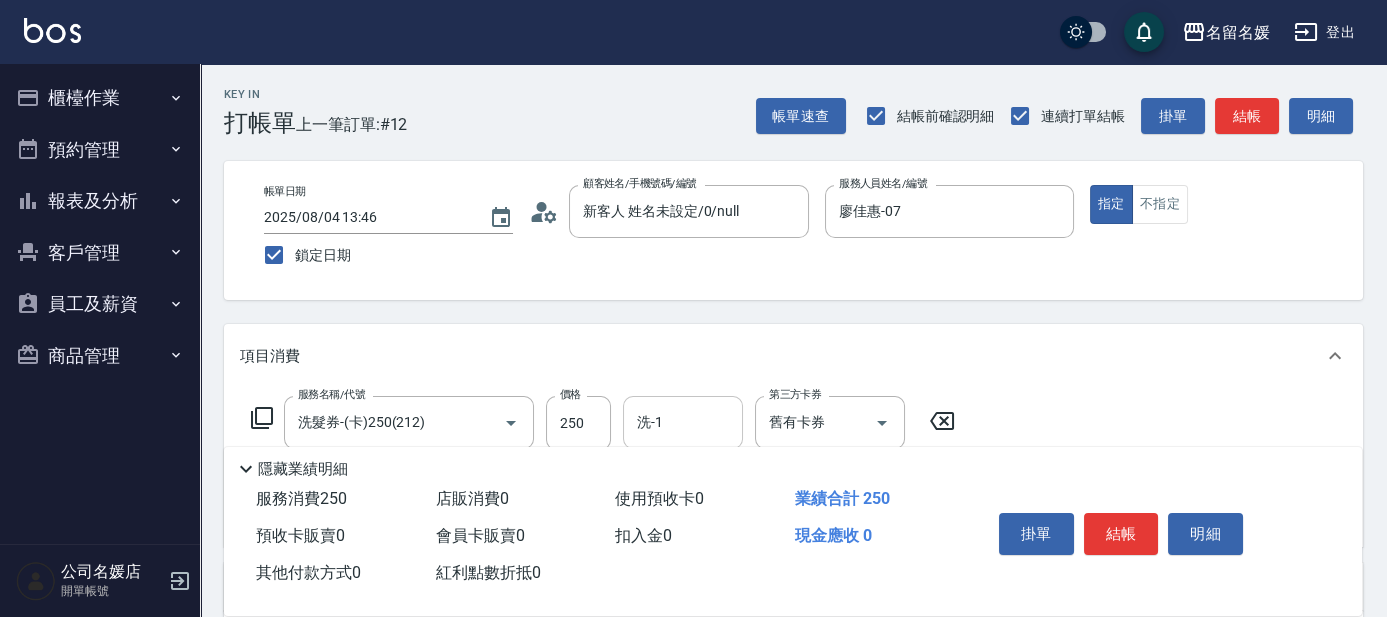 click on "洗-1" at bounding box center (683, 422) 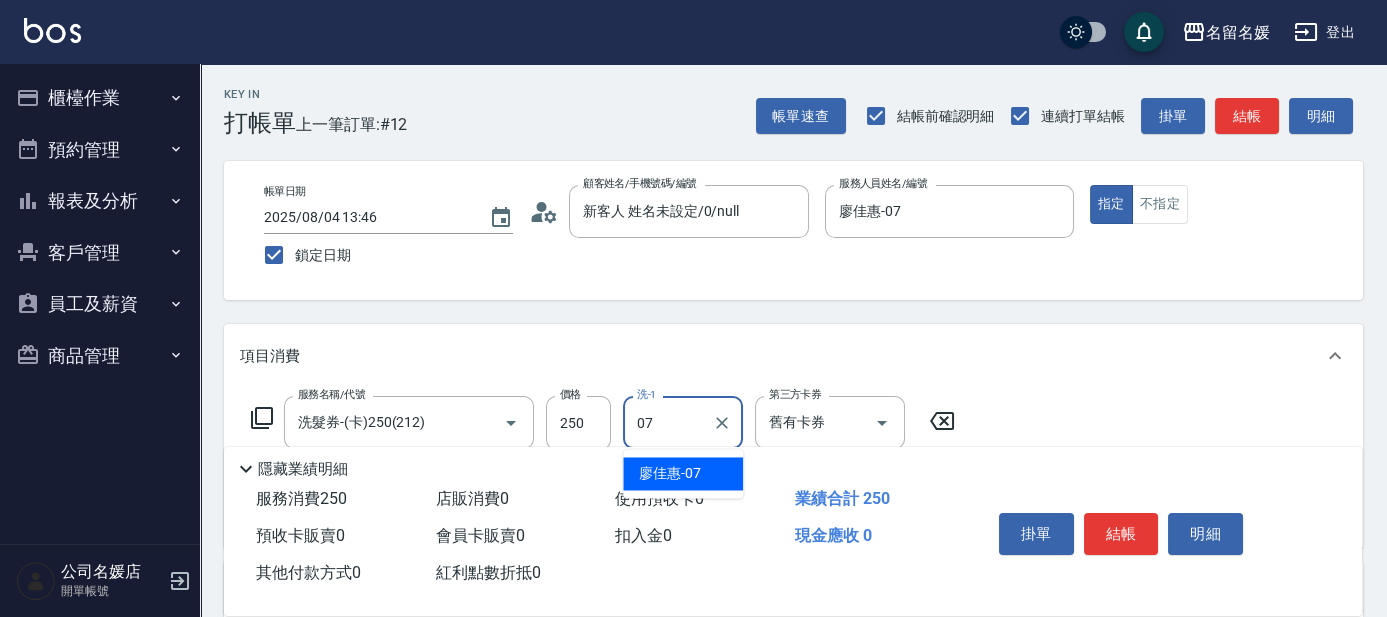 click on "廖佳惠 -07" at bounding box center (683, 473) 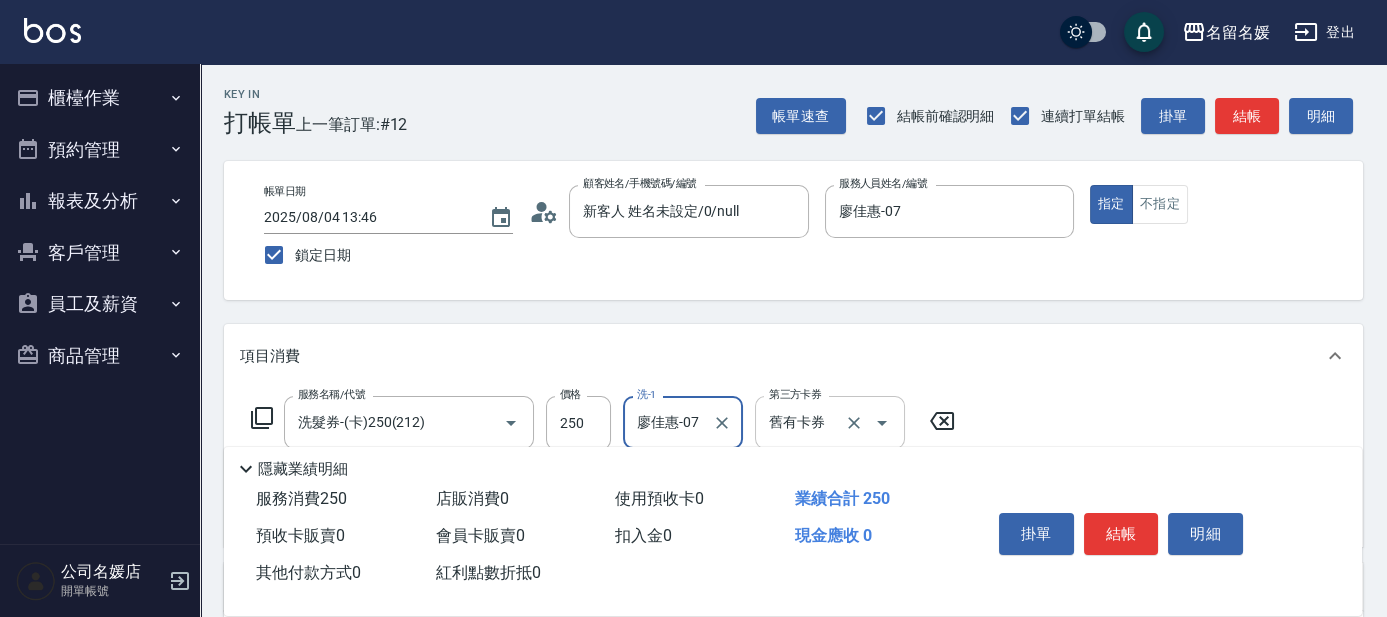 type on "廖佳惠-07" 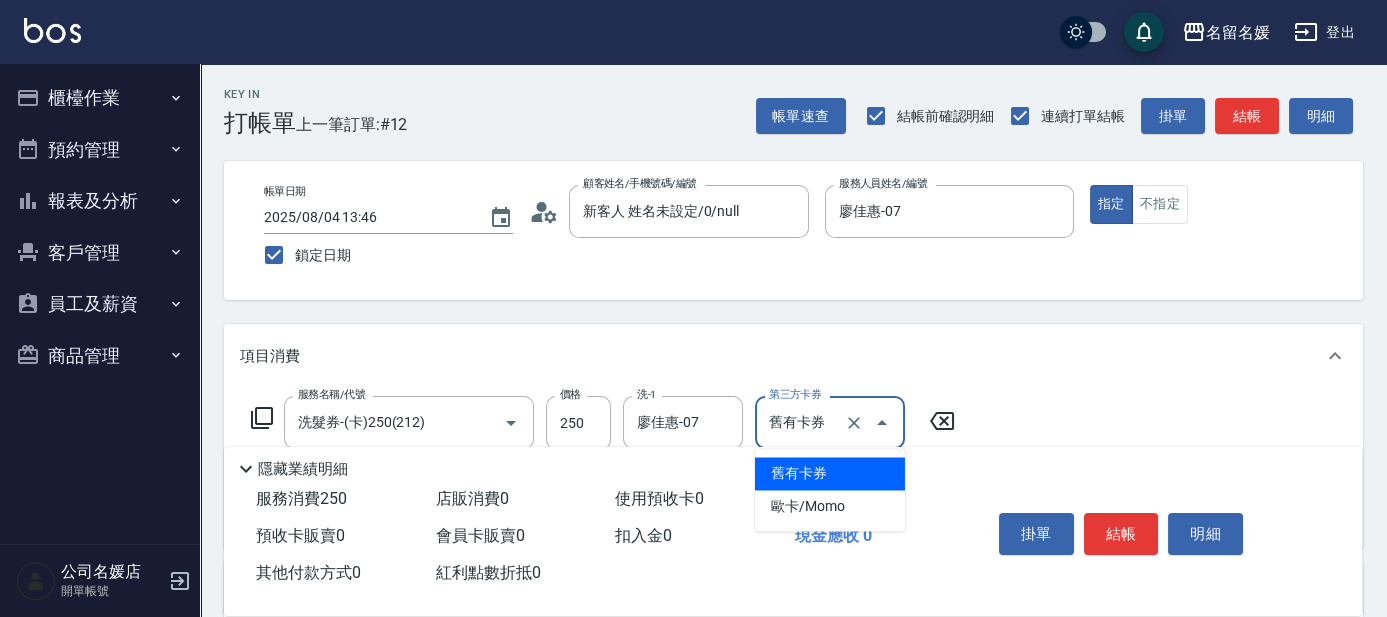 click on "舊有卡券" at bounding box center (830, 473) 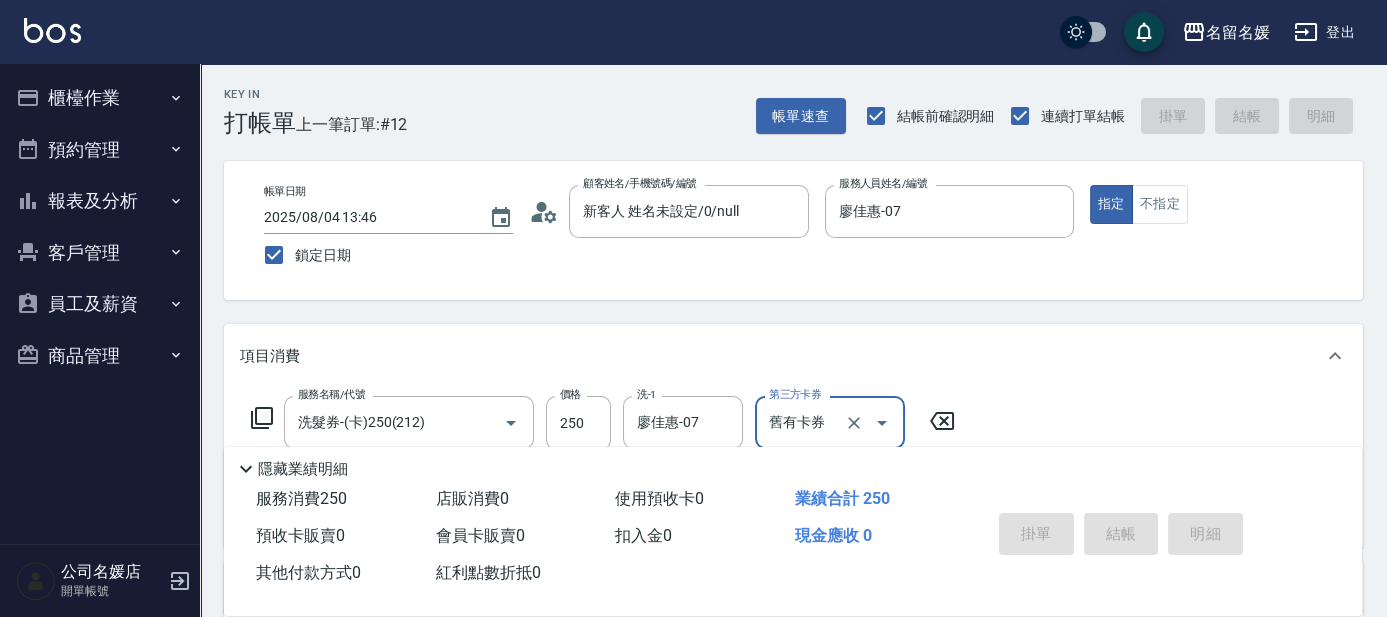 type 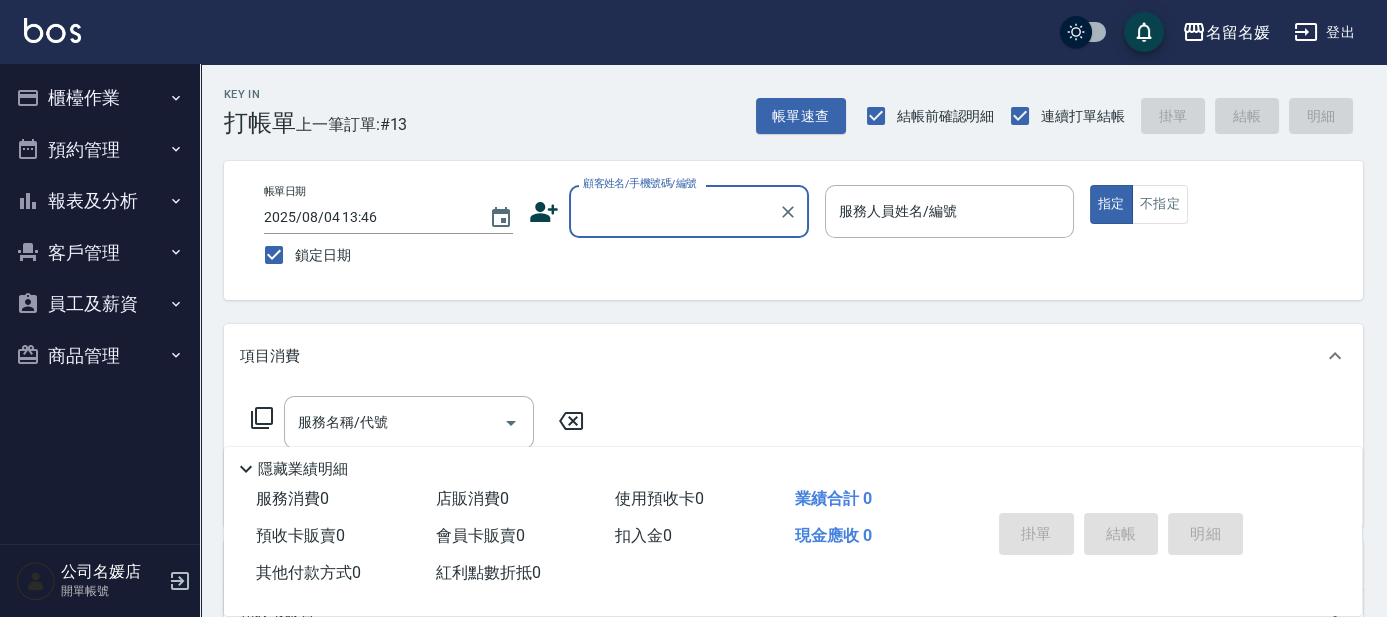 click on "顧客姓名/手機號碼/編號" at bounding box center [674, 211] 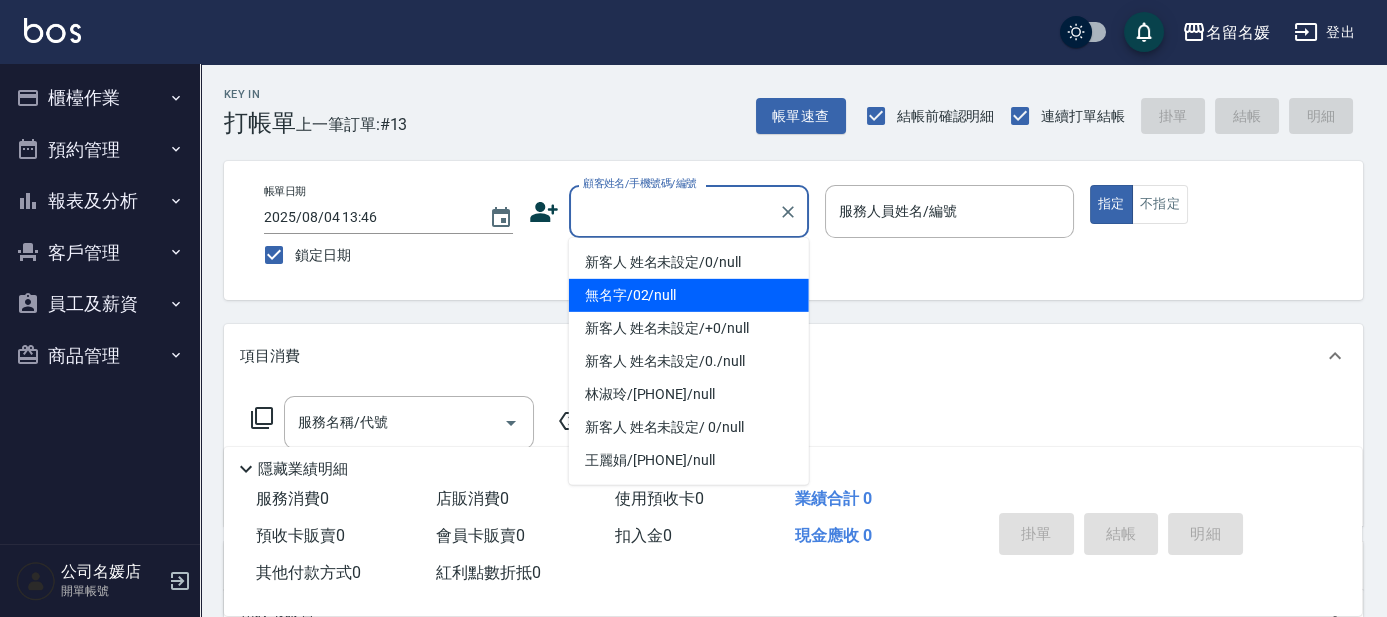 click on "無名字/02/null" at bounding box center [689, 295] 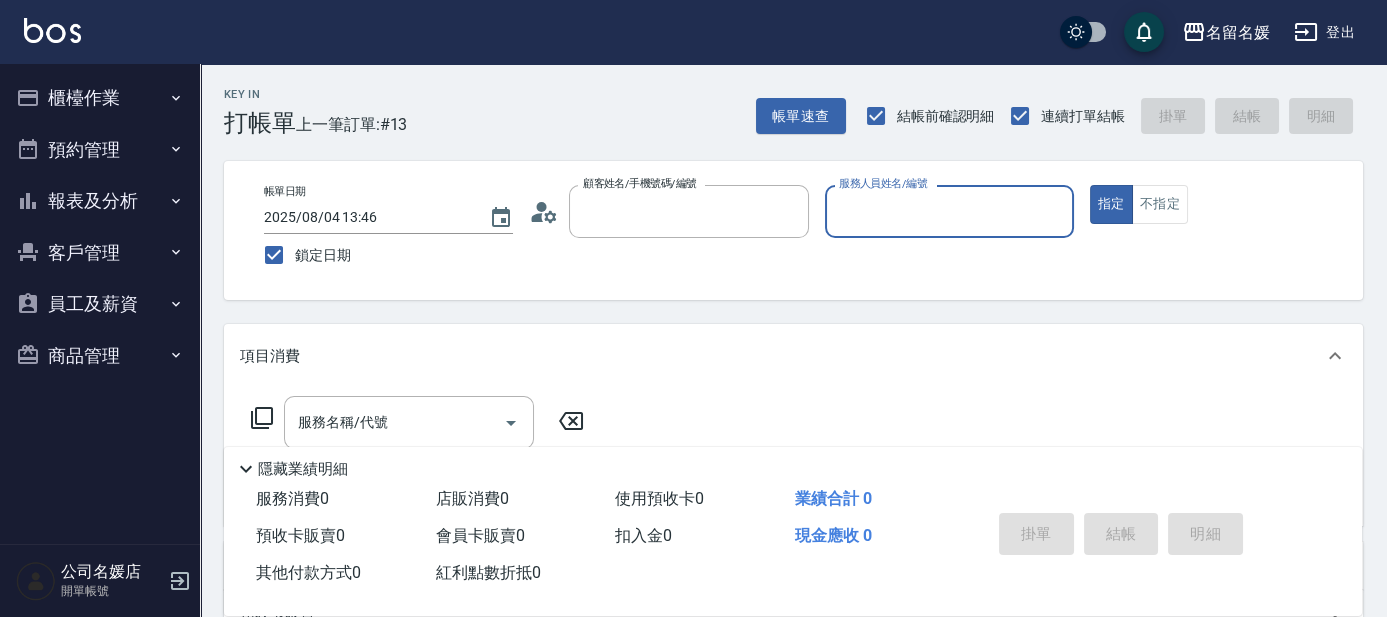 type on "無名字/02/null" 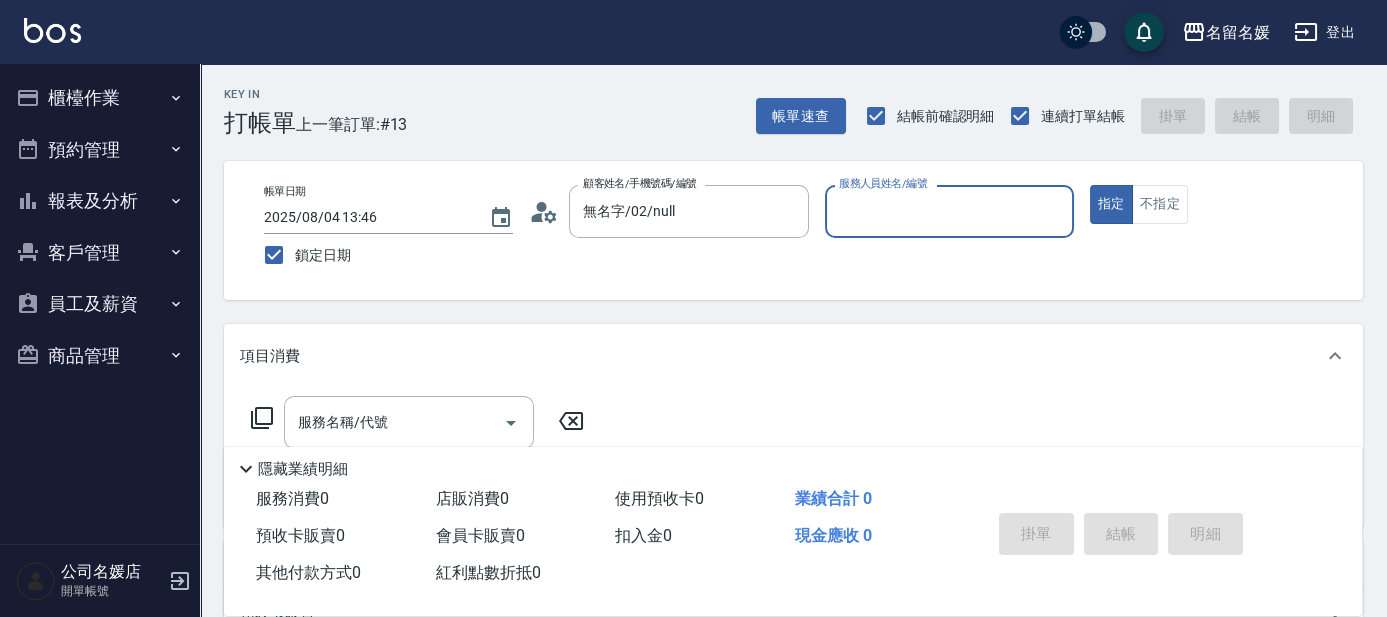 click on "服務人員姓名/編號" at bounding box center (949, 211) 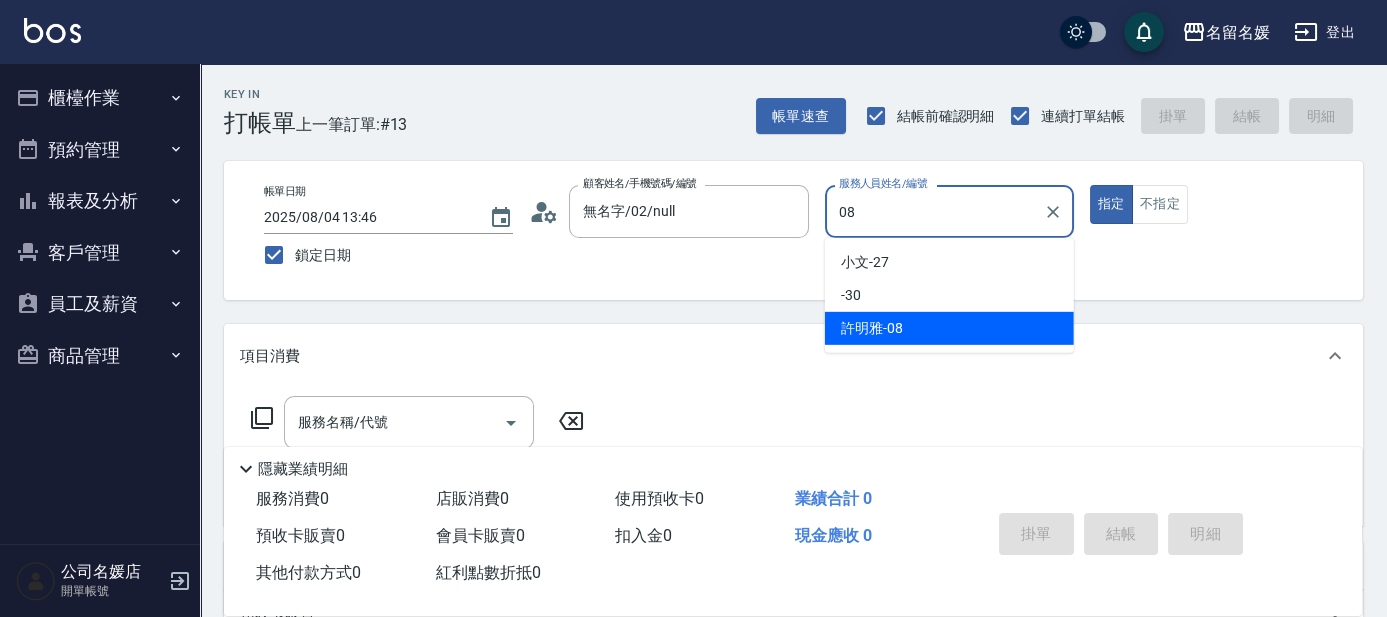 click on "許明雅 -08" at bounding box center [949, 328] 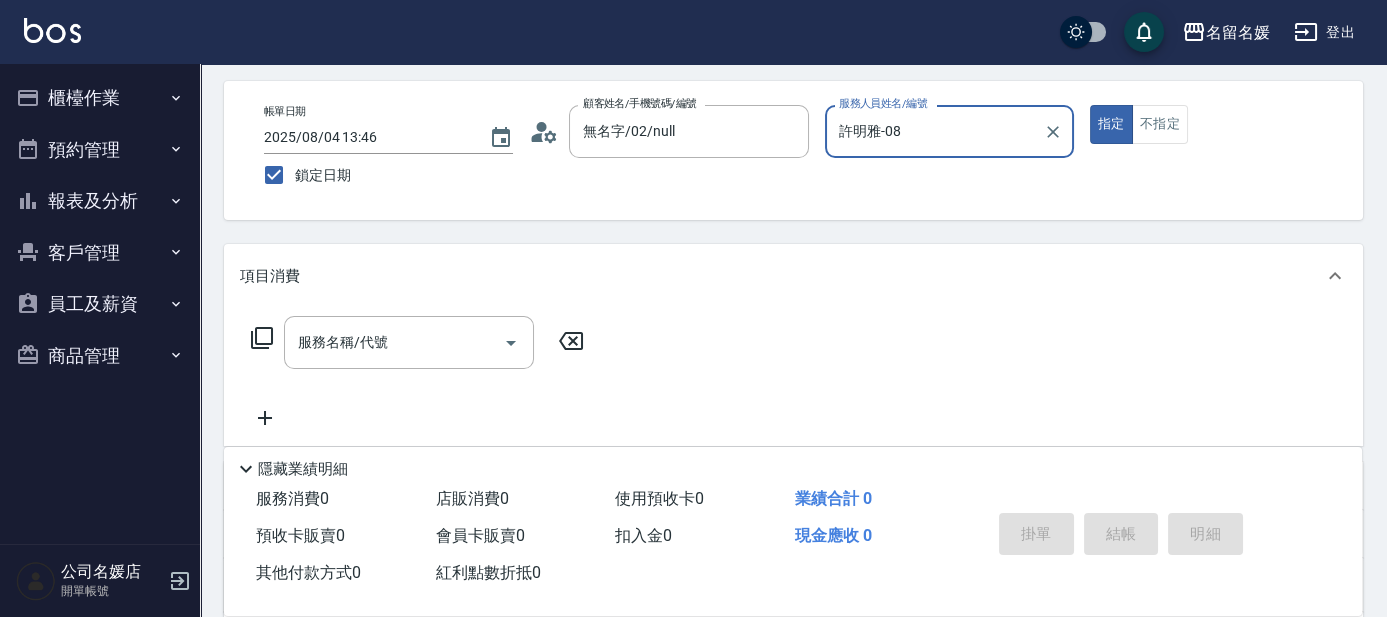 scroll, scrollTop: 90, scrollLeft: 0, axis: vertical 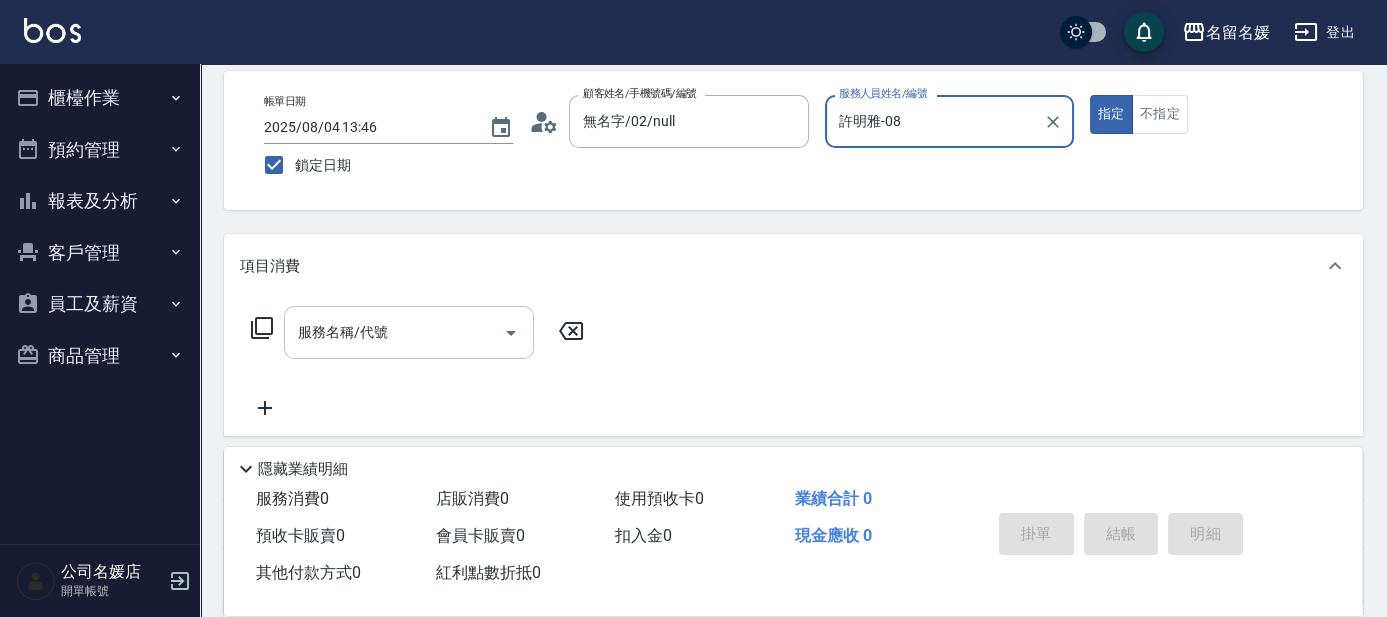 type on "許明雅-08" 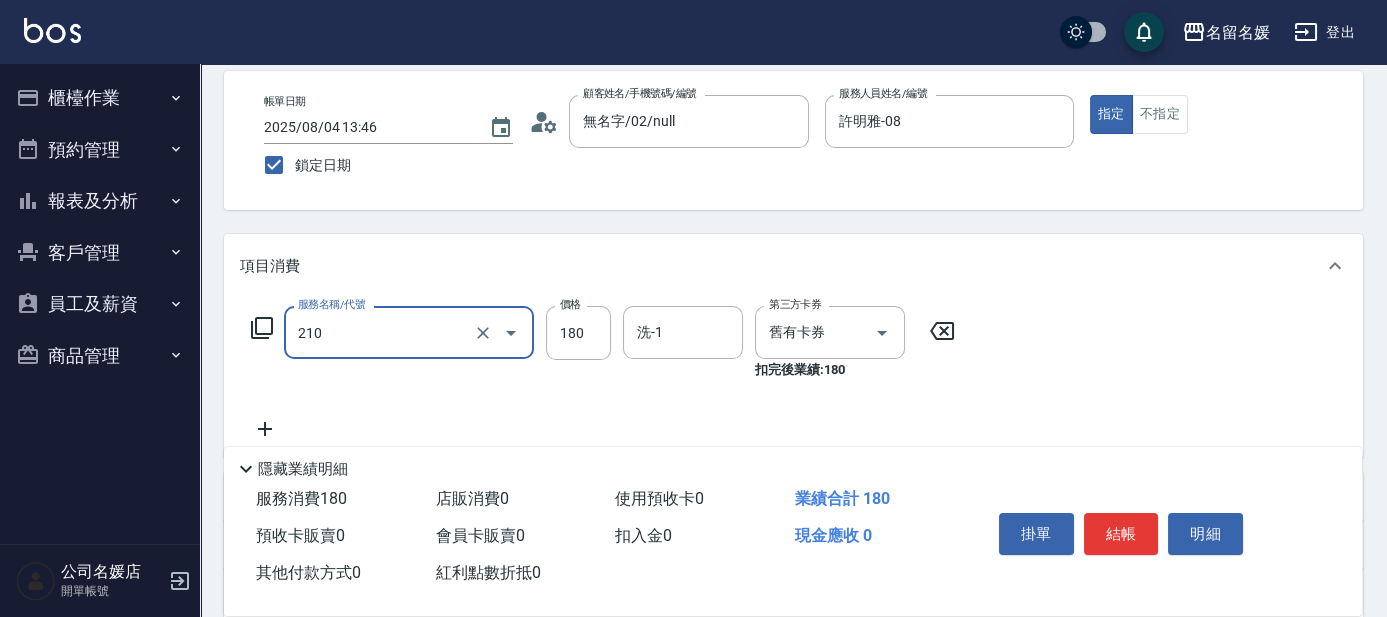 click on "210" at bounding box center [381, 332] 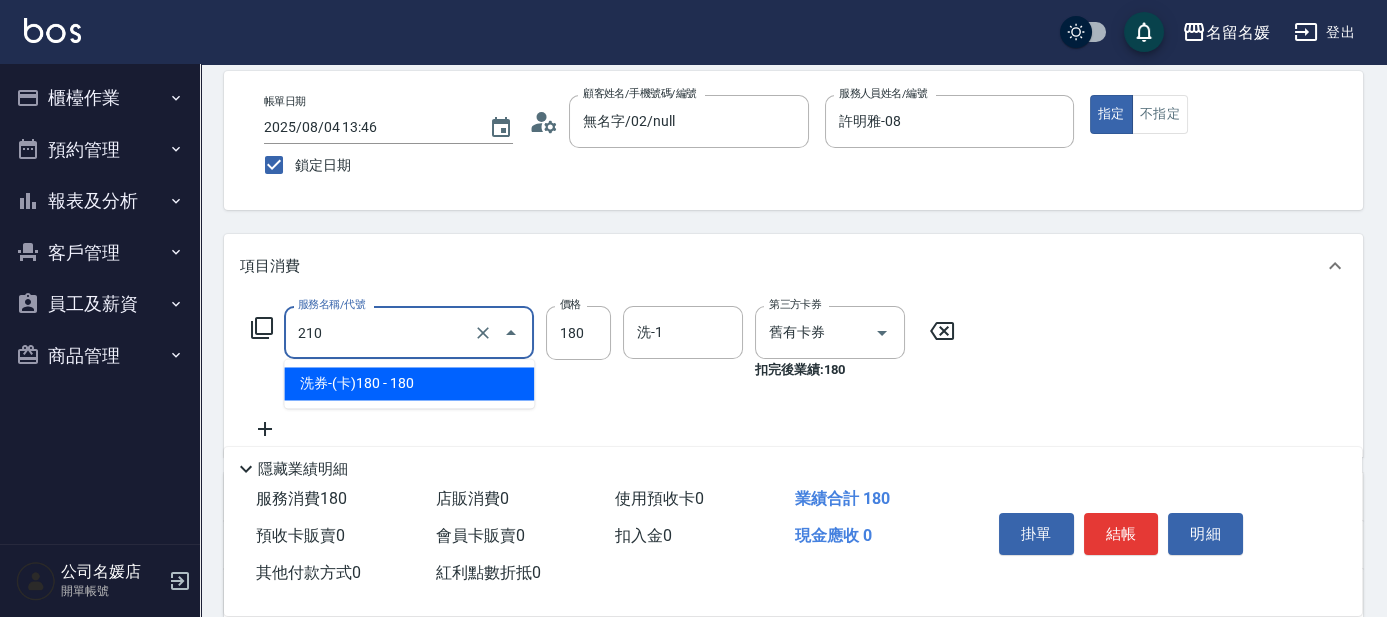 click on "洗券-(卡)180 - 180" at bounding box center (409, 383) 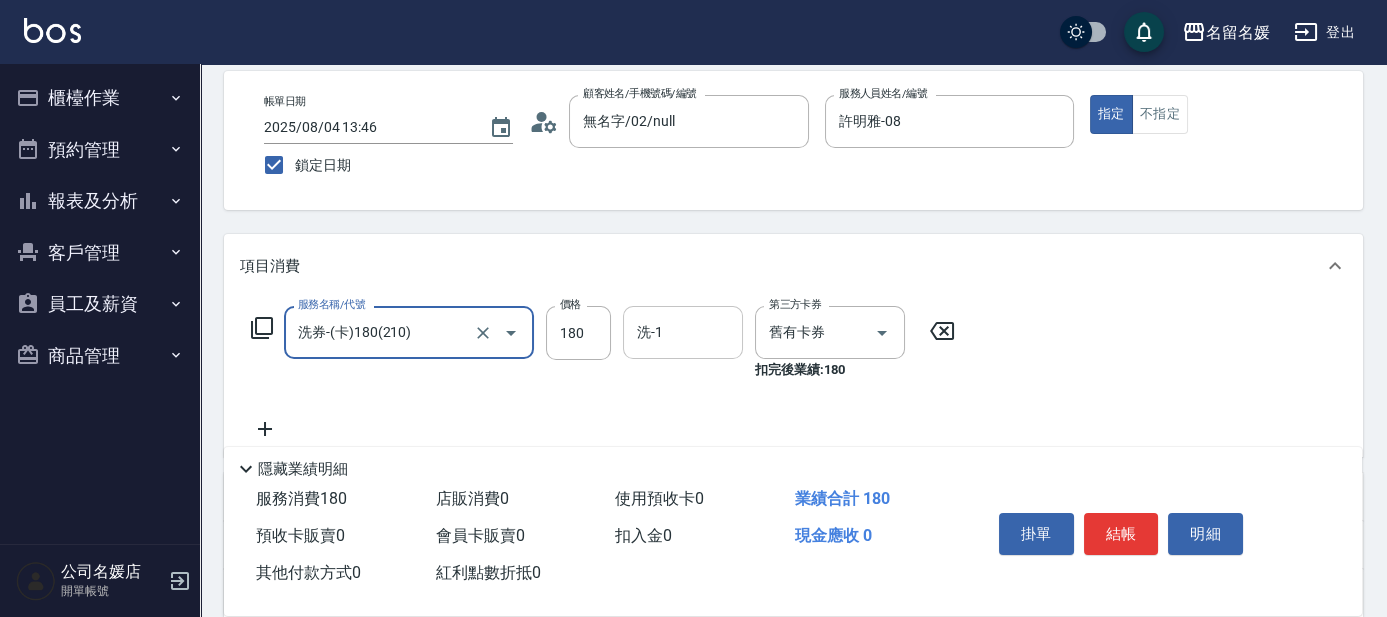 type on "洗券-(卡)180(210)" 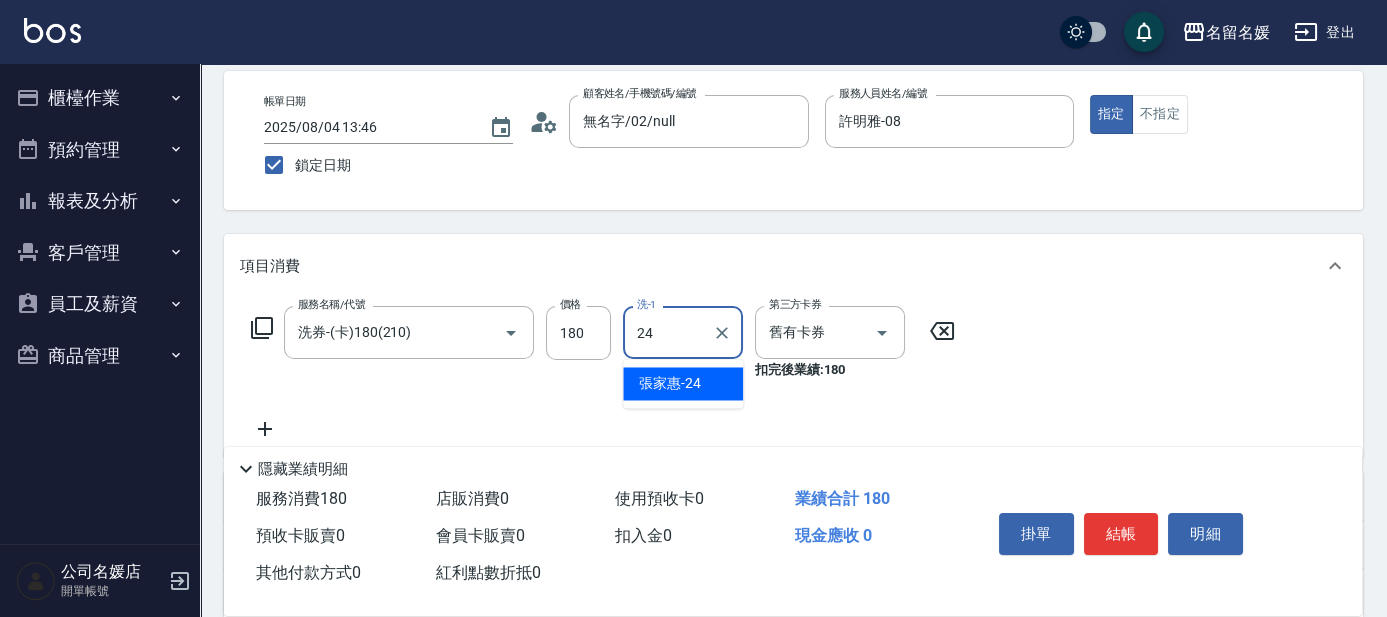 click on "張家惠 -24" at bounding box center (670, 383) 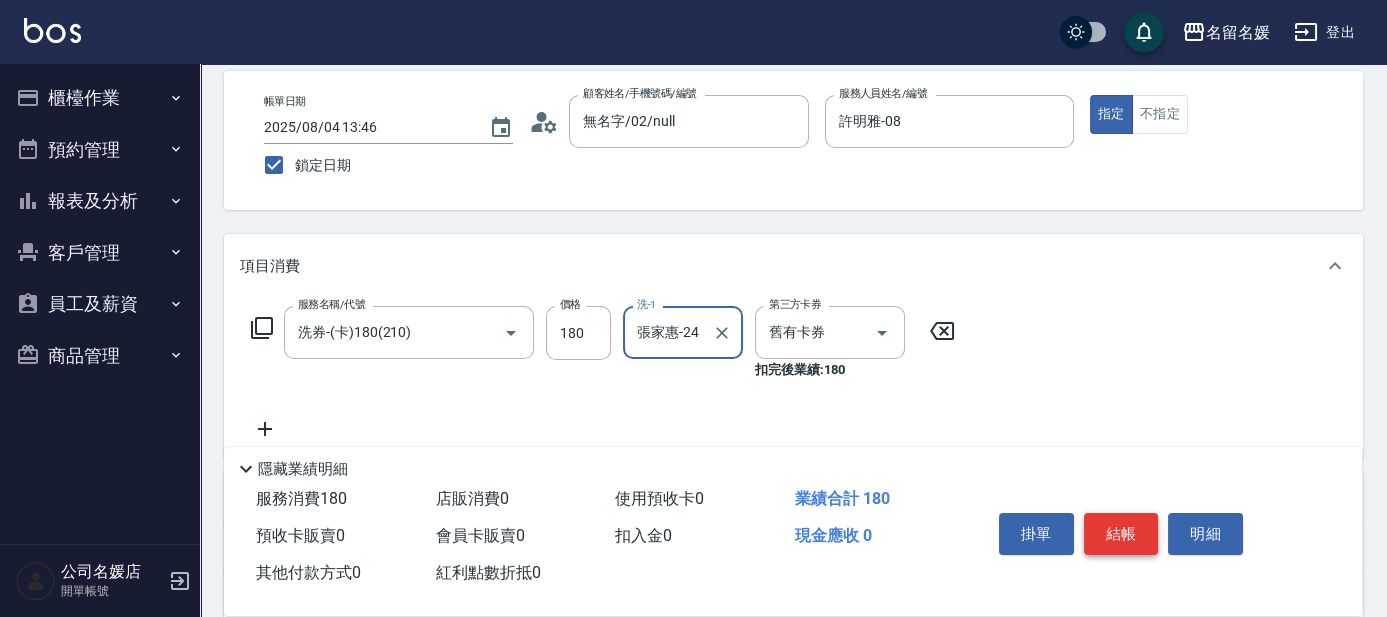 type on "張家惠-24" 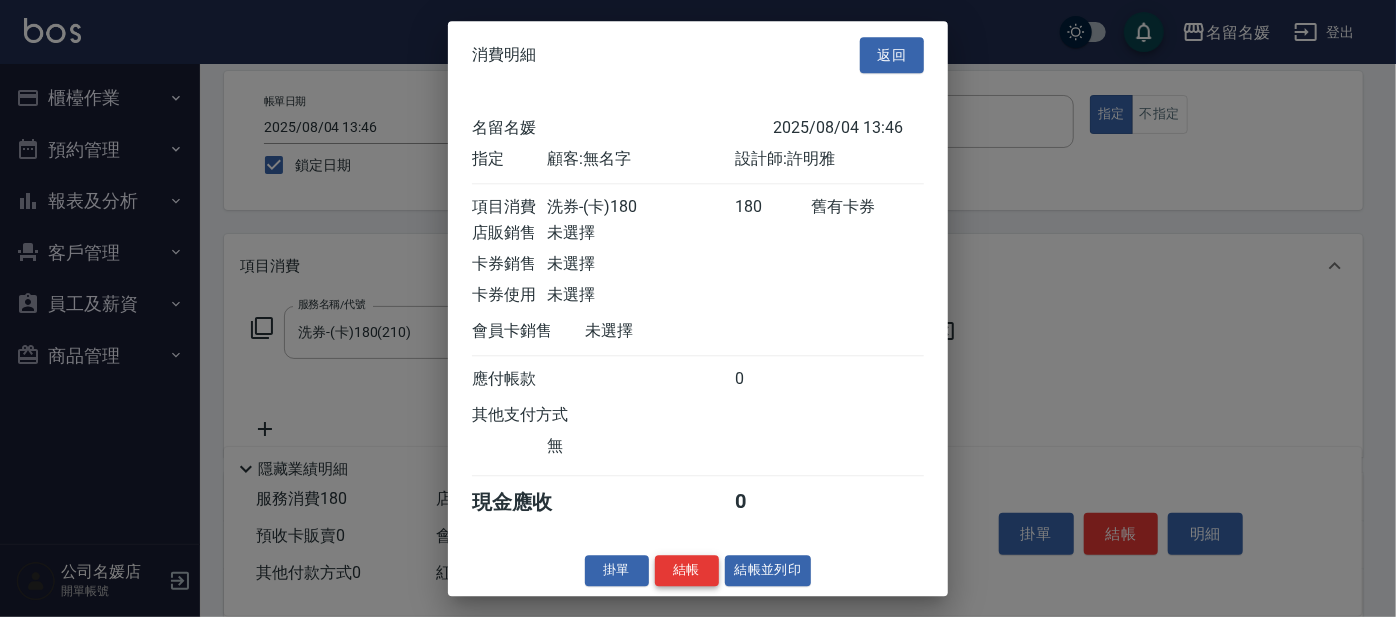 click on "結帳" at bounding box center [687, 570] 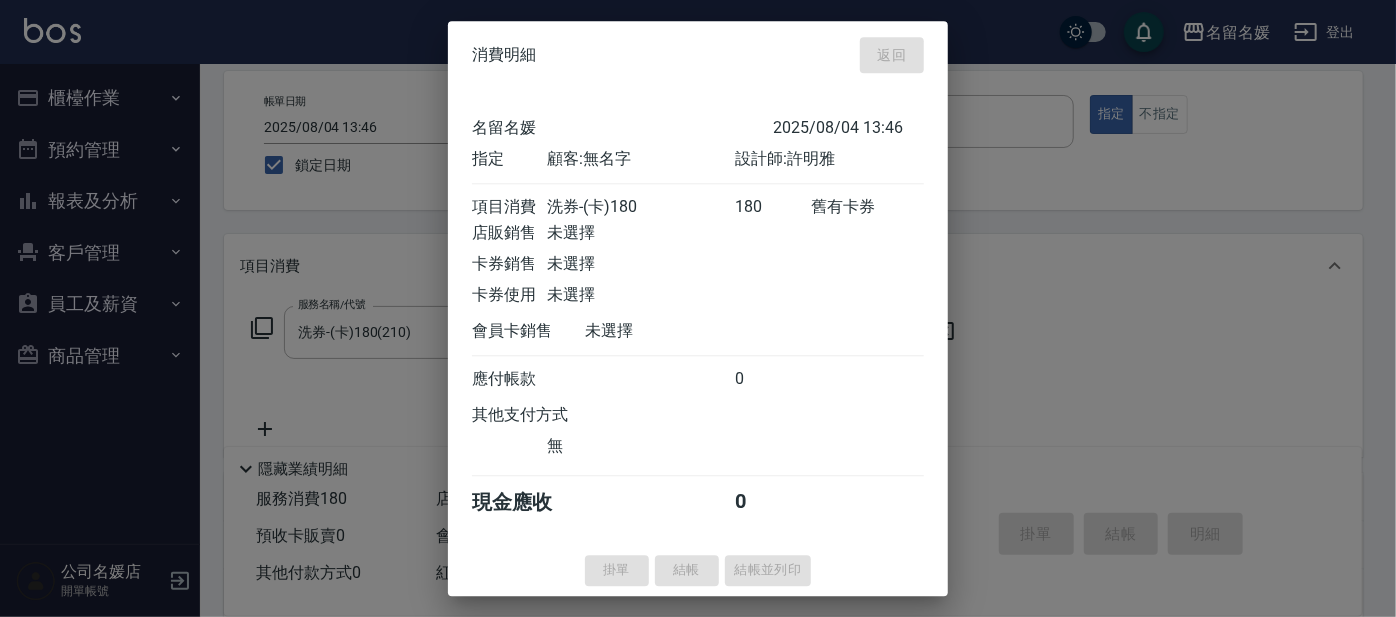 type 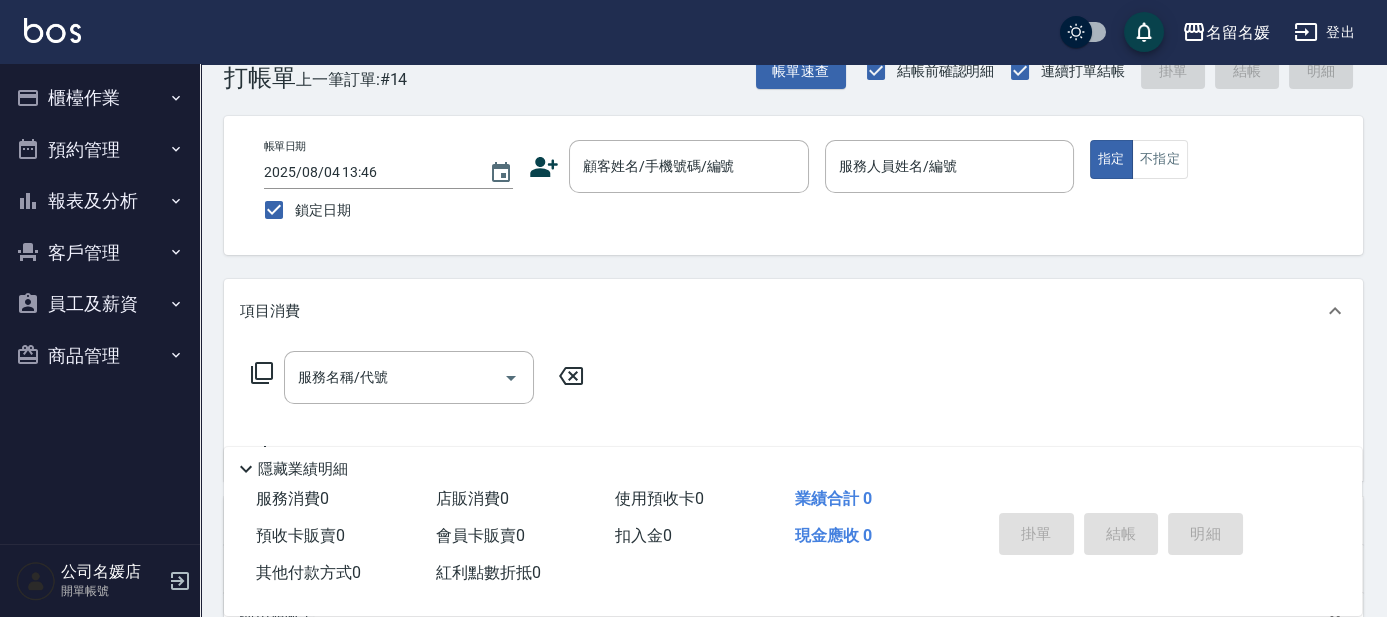 scroll, scrollTop: 0, scrollLeft: 0, axis: both 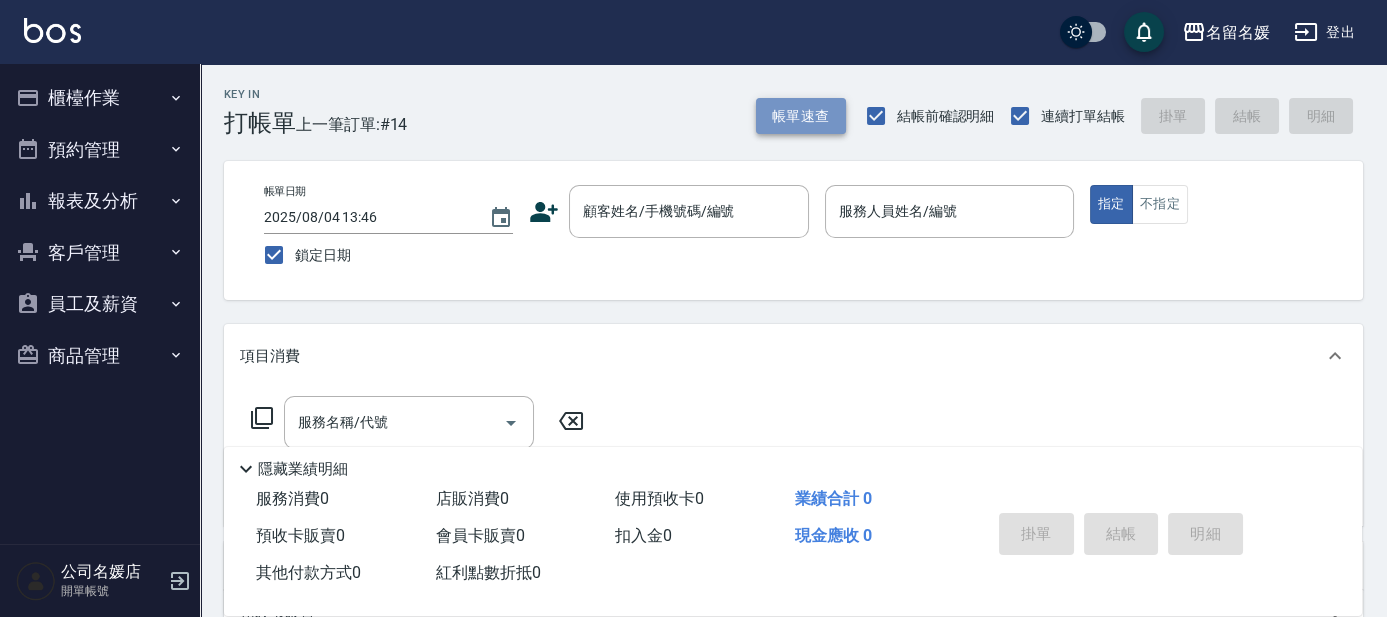 click on "帳單速查" at bounding box center [801, 116] 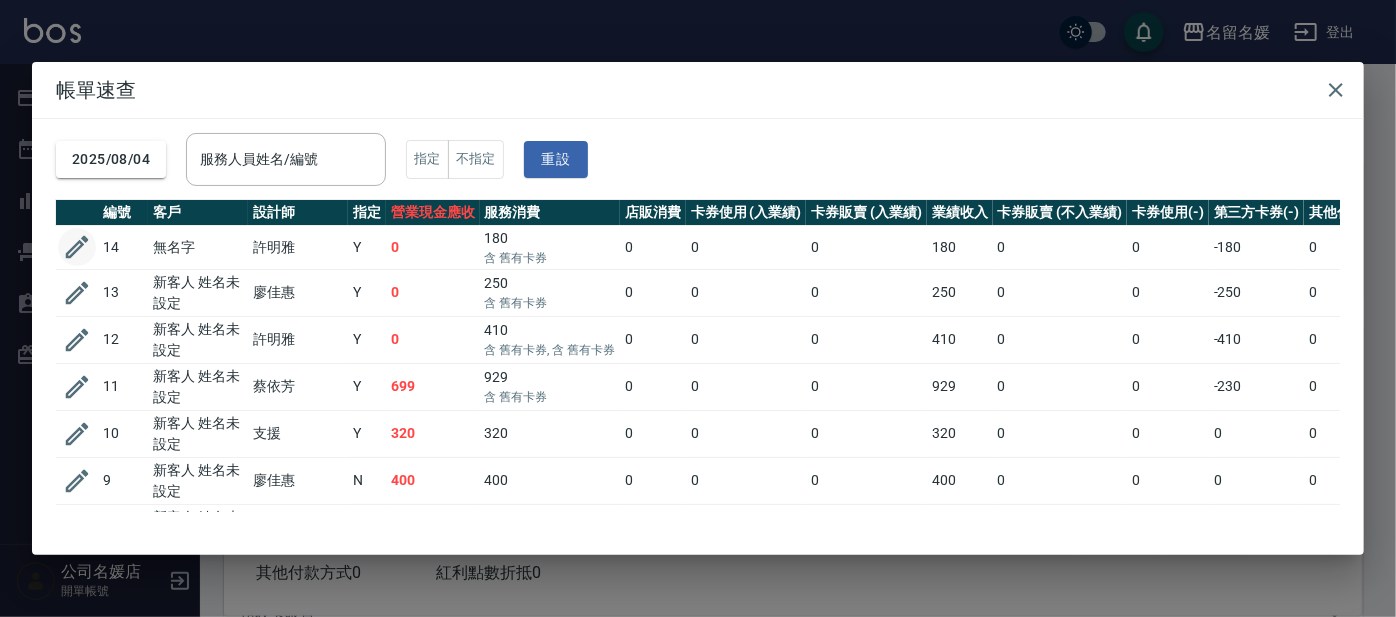 click 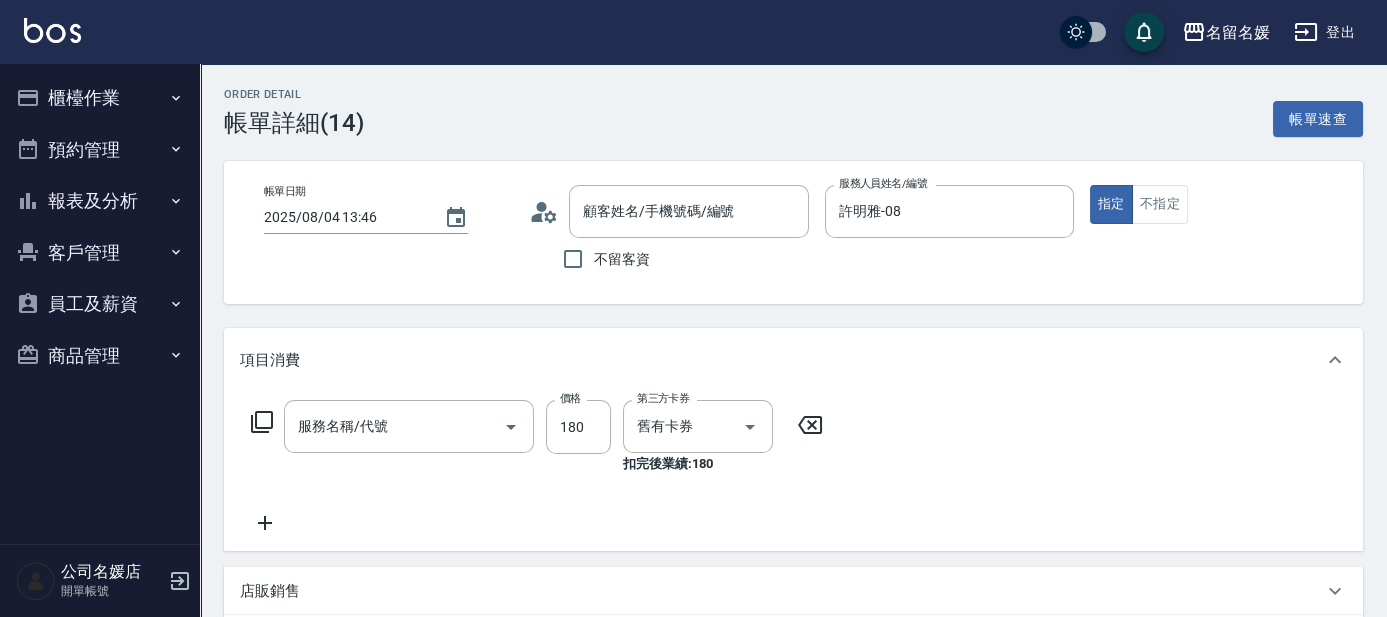 type on "2025/08/04 13:46" 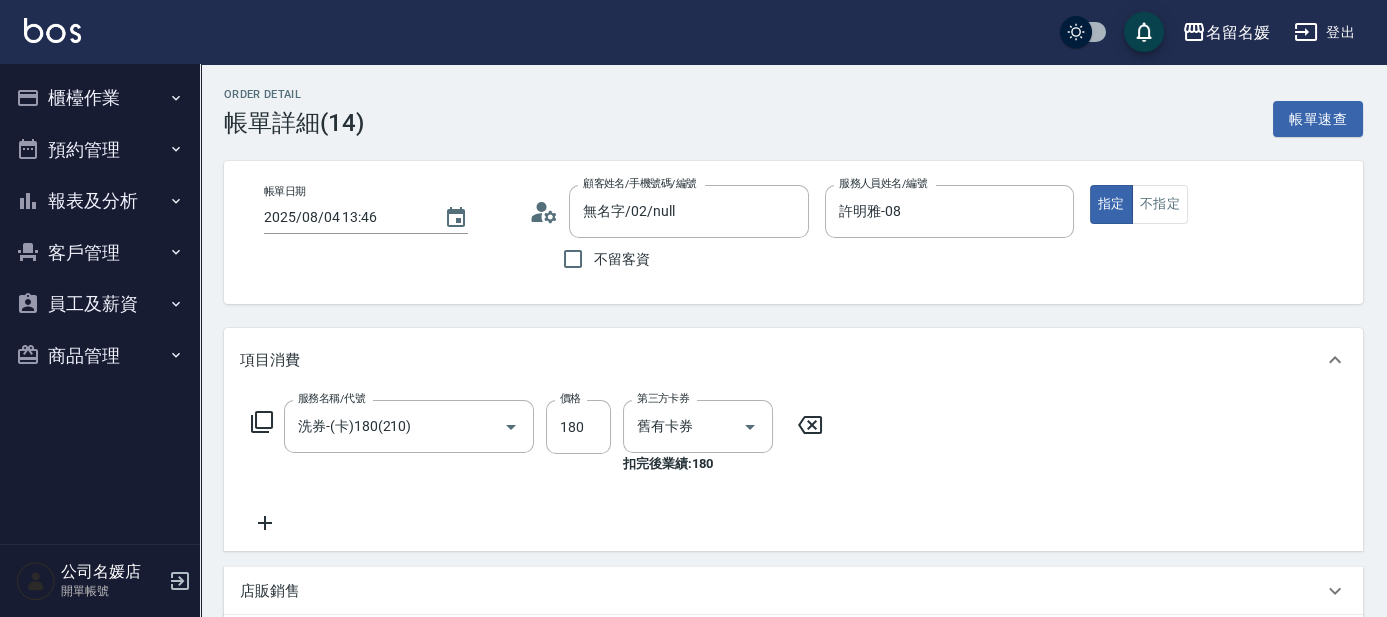 type on "無名字/02/null" 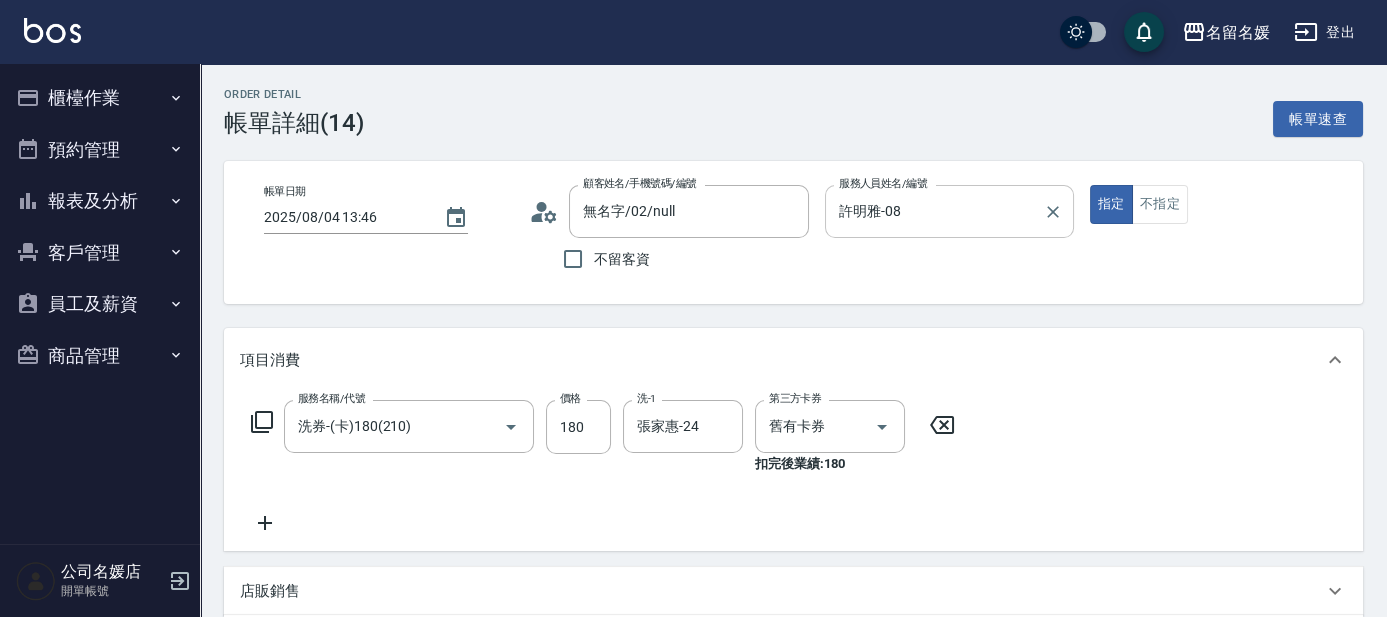 click on "許明雅-08" at bounding box center [934, 211] 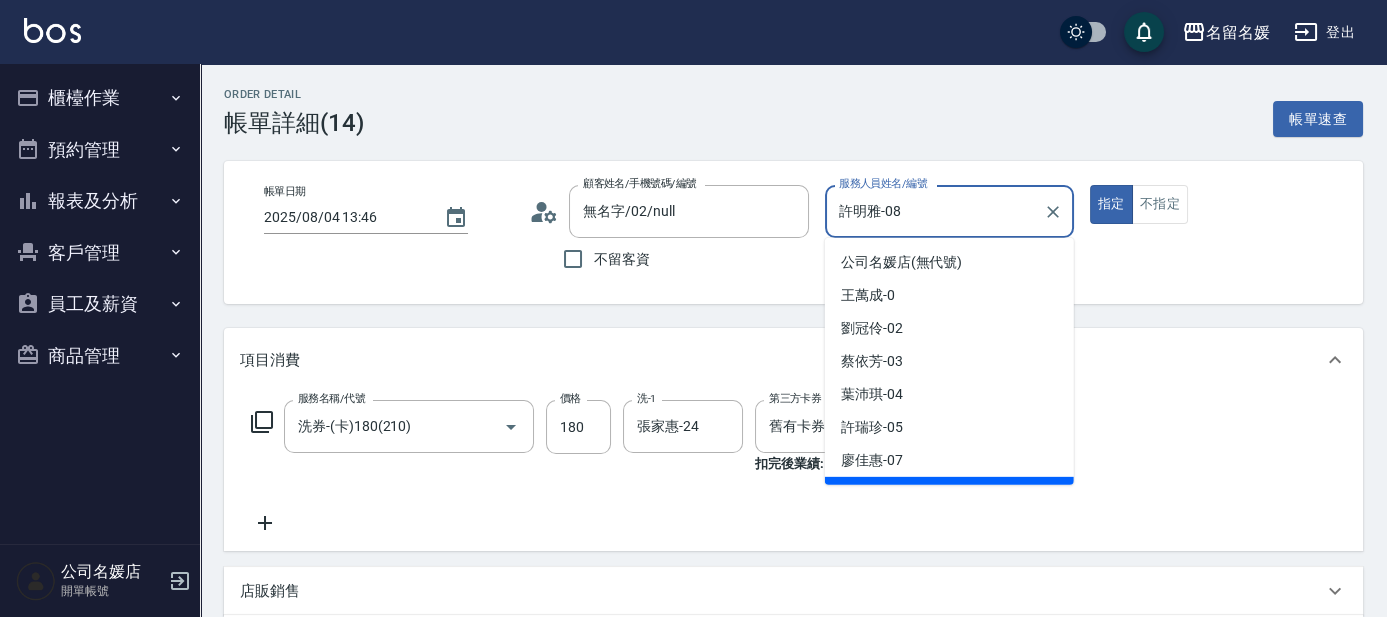 scroll, scrollTop: 24, scrollLeft: 0, axis: vertical 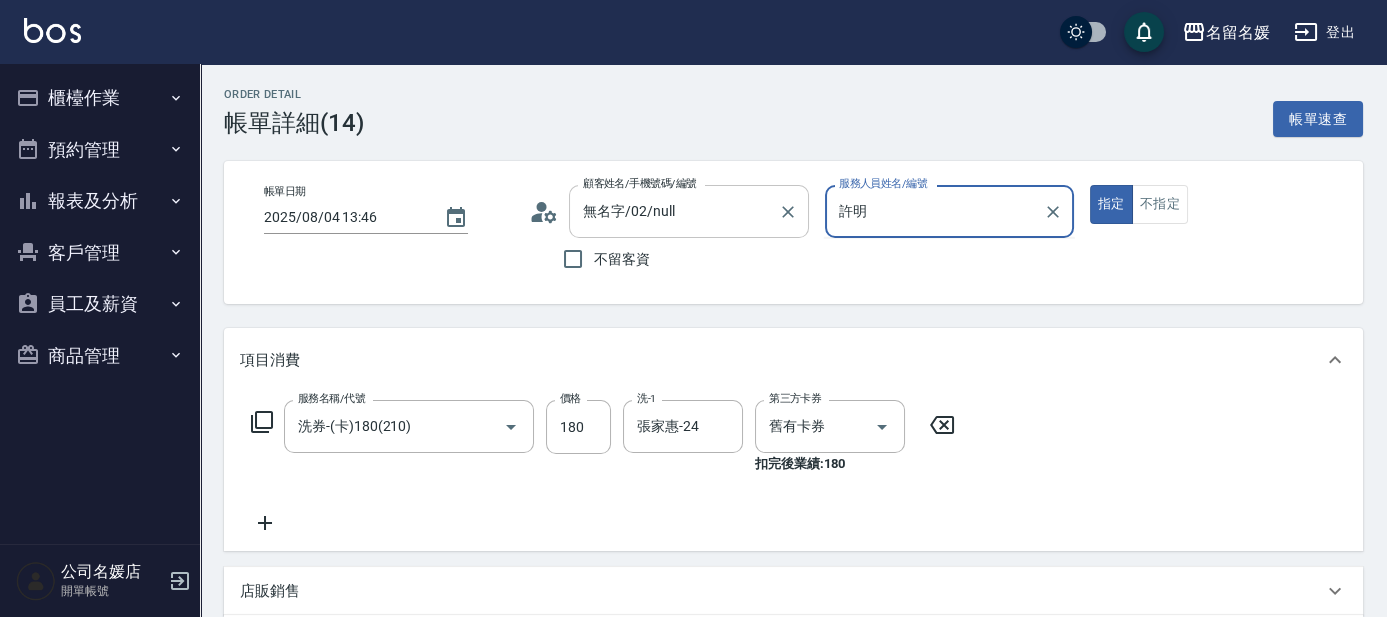 type on "許" 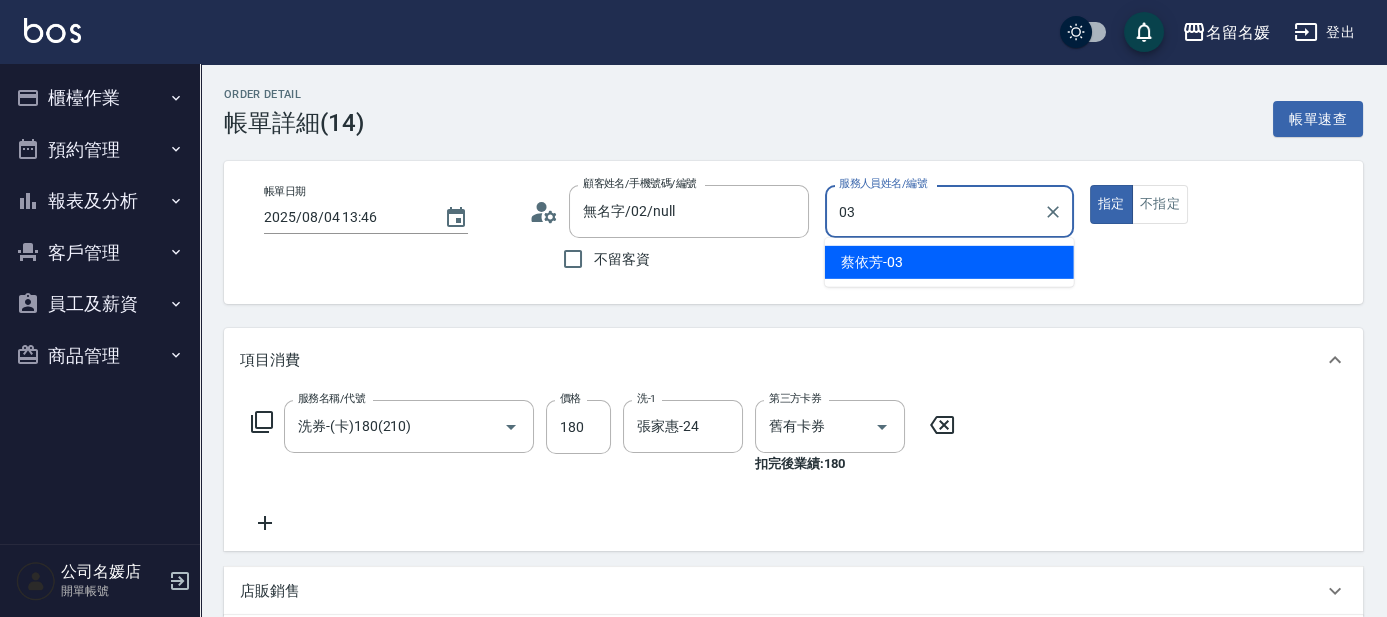 click on "蔡依芳 -03" at bounding box center [872, 262] 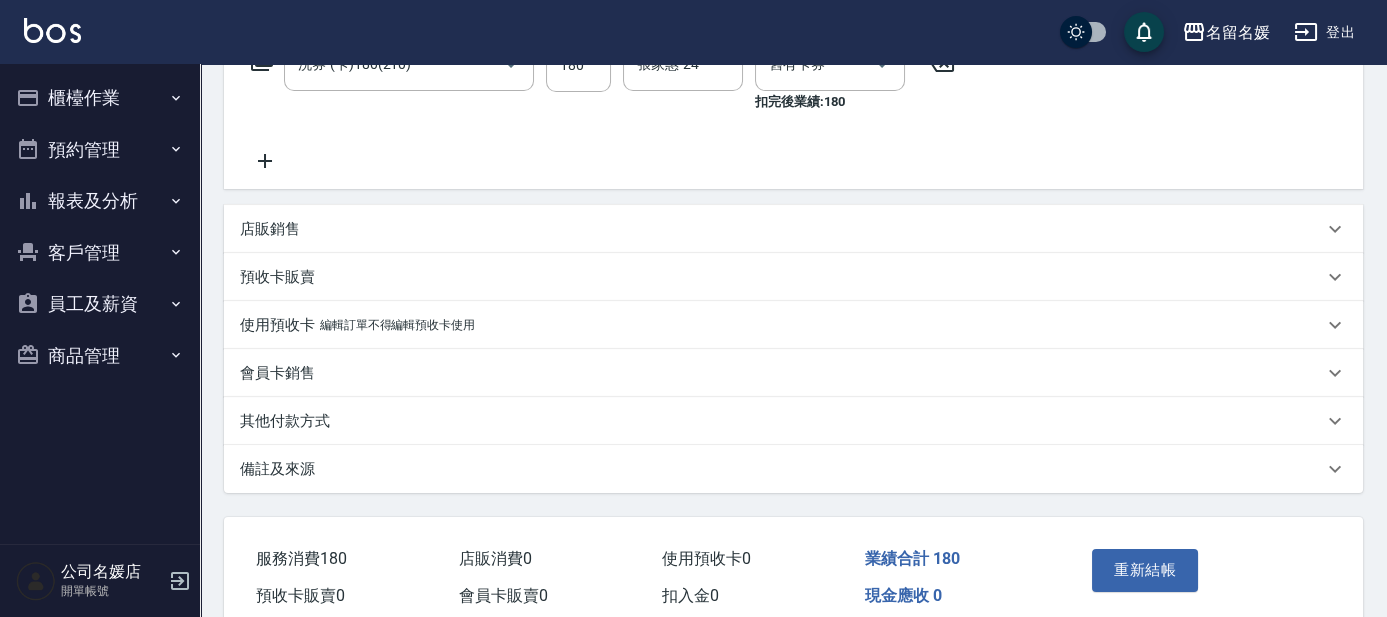 scroll, scrollTop: 363, scrollLeft: 0, axis: vertical 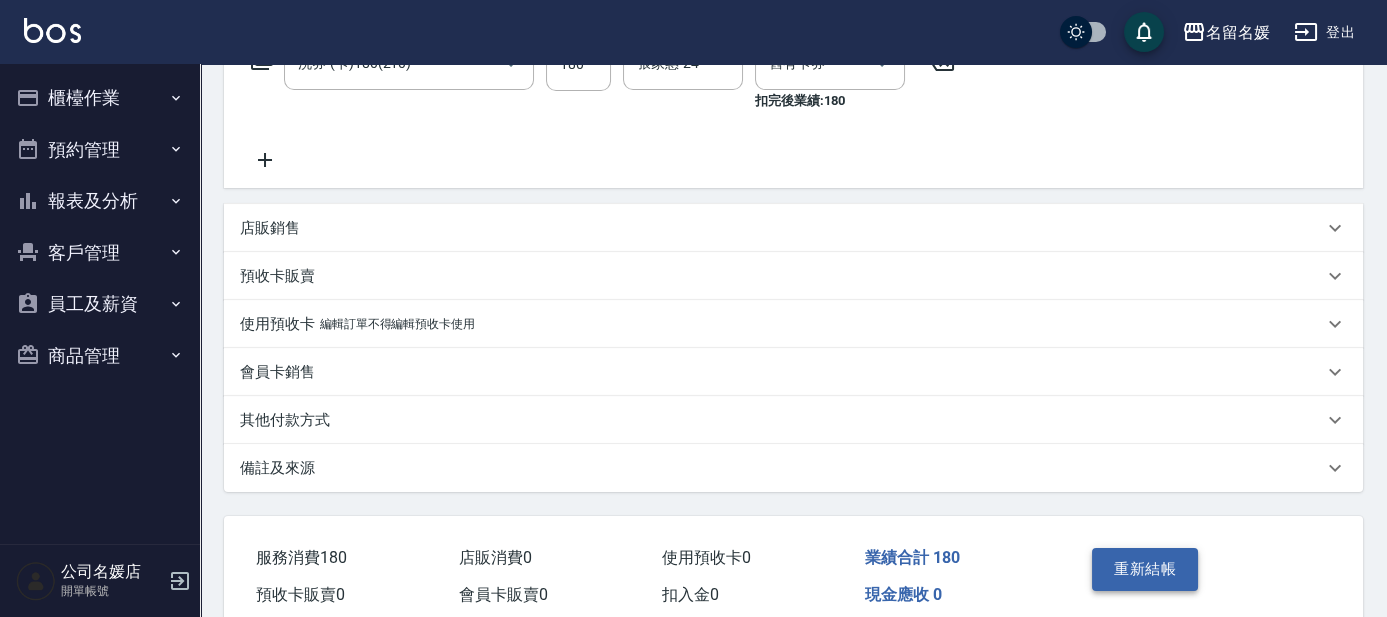 type on "蔡依芳-03" 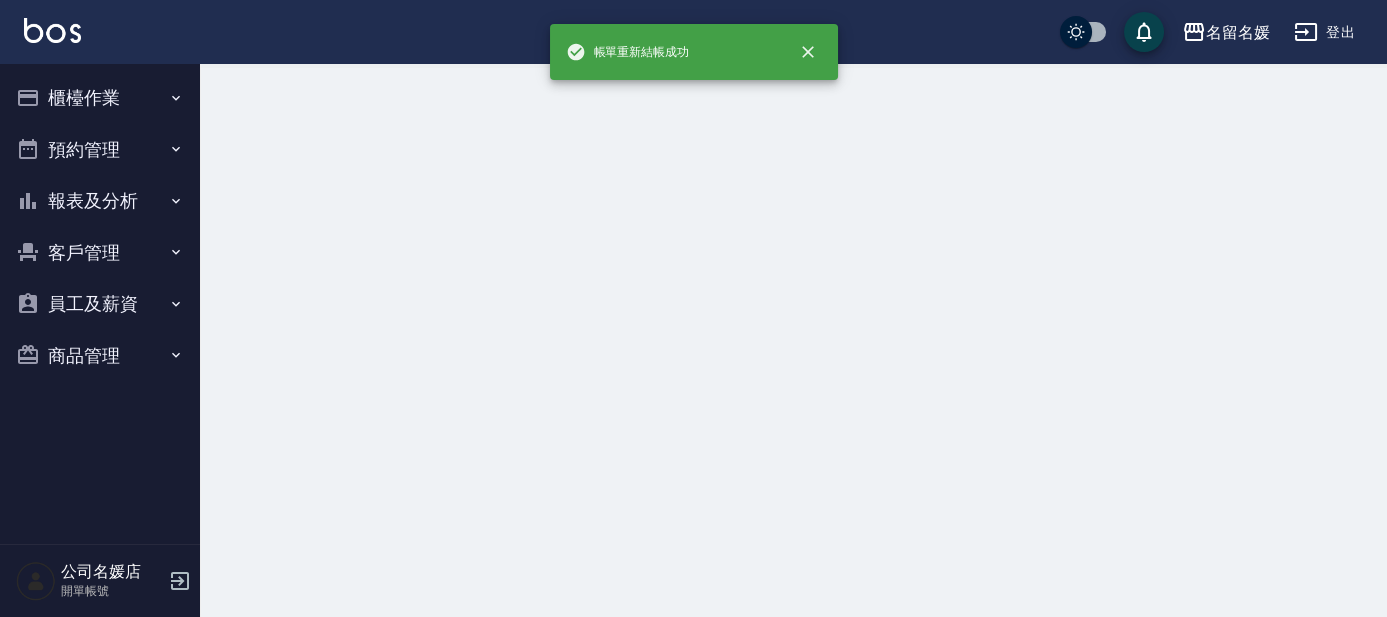 scroll, scrollTop: 0, scrollLeft: 0, axis: both 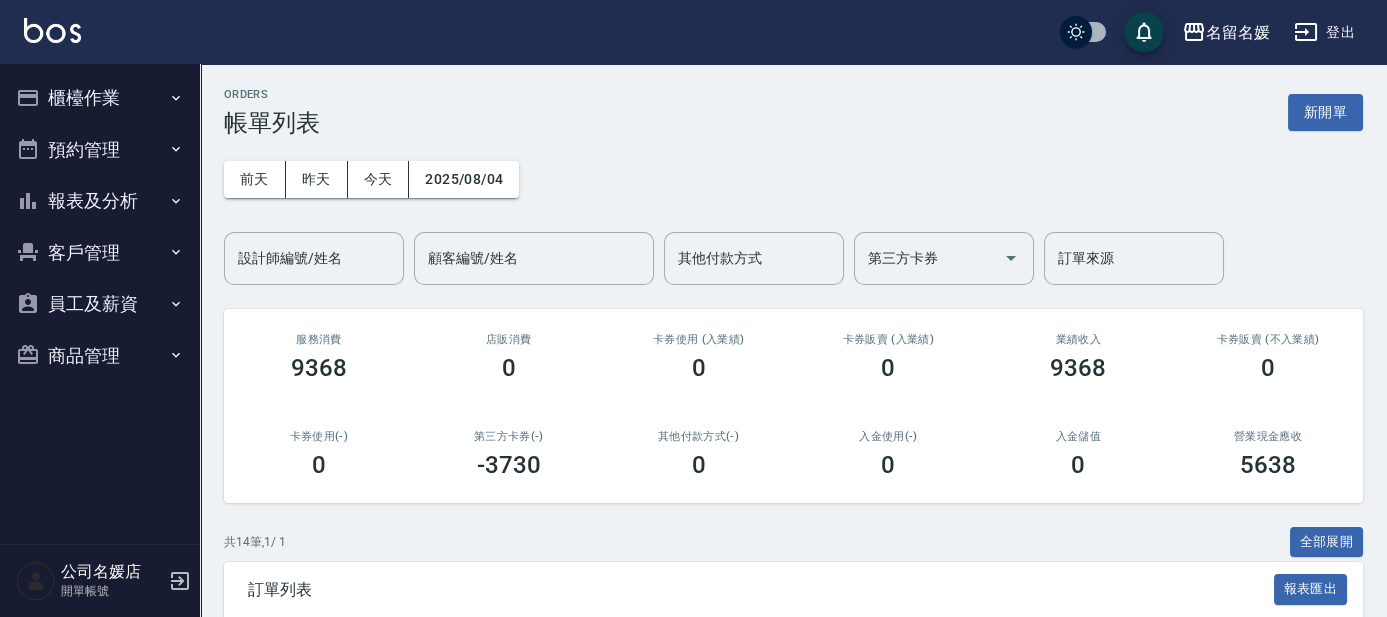 click on "櫃檯作業" at bounding box center (100, 98) 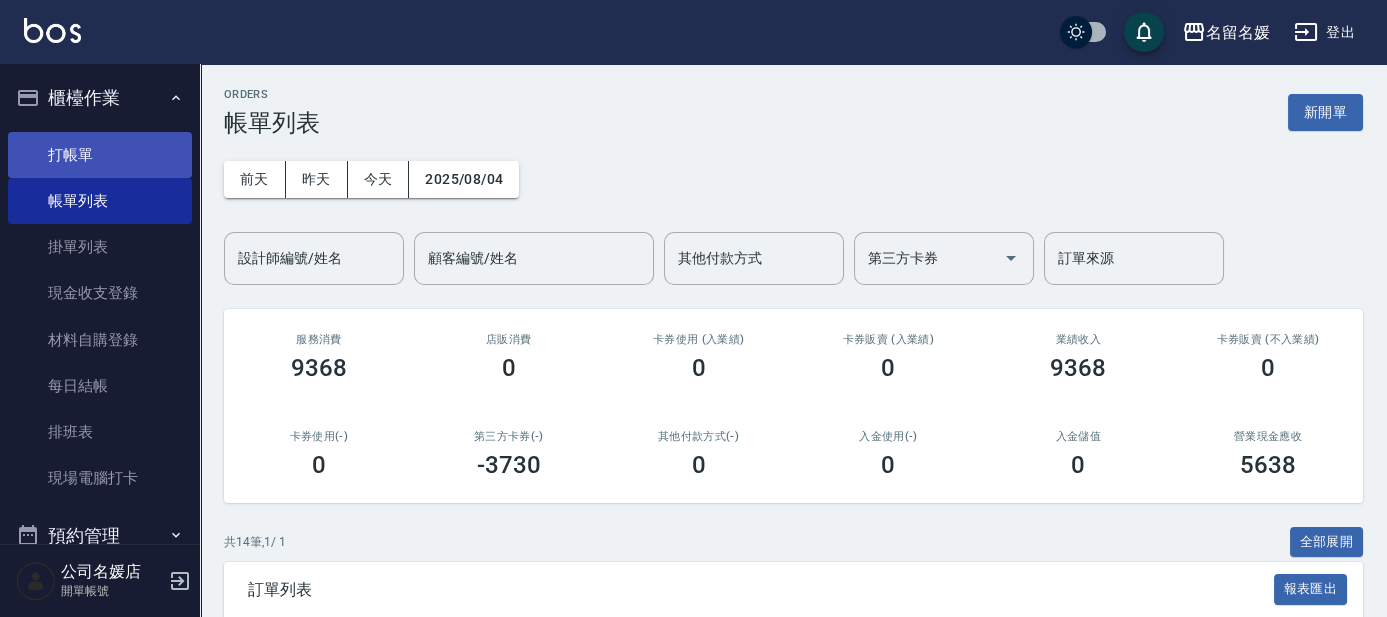 click on "打帳單" at bounding box center [100, 155] 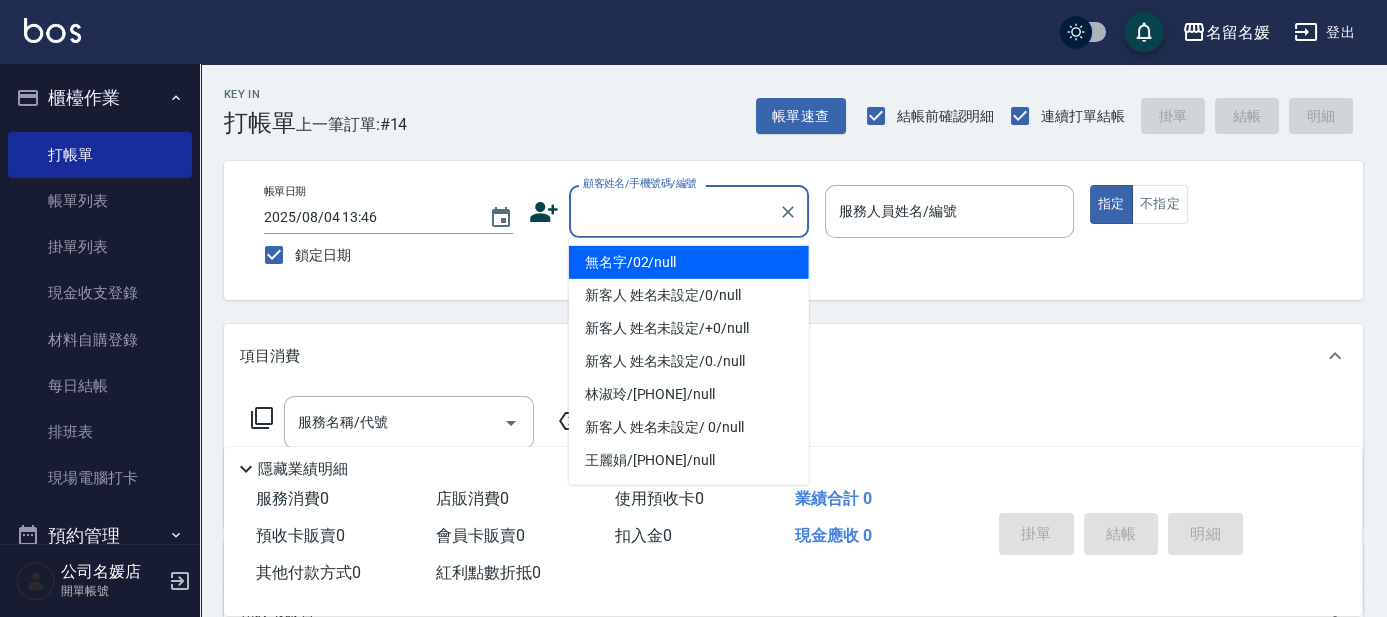 click on "顧客姓名/手機號碼/編號" at bounding box center [674, 211] 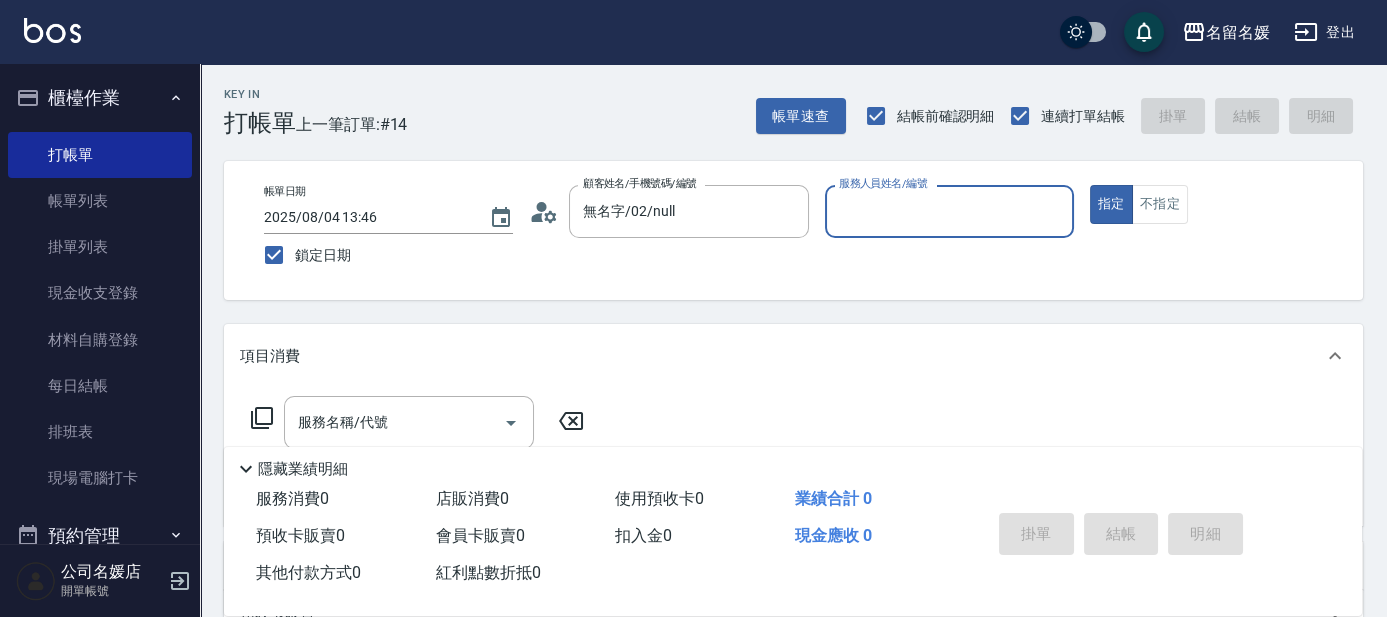 type on "無名字/02/null" 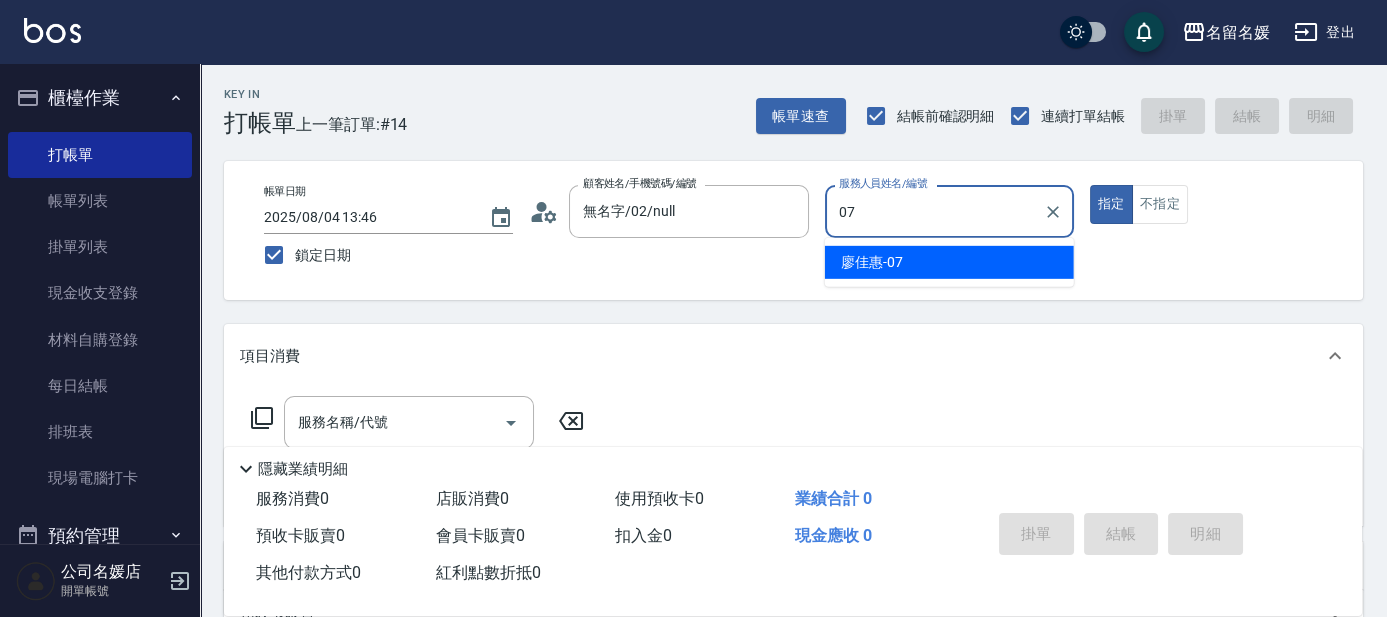 type on "07" 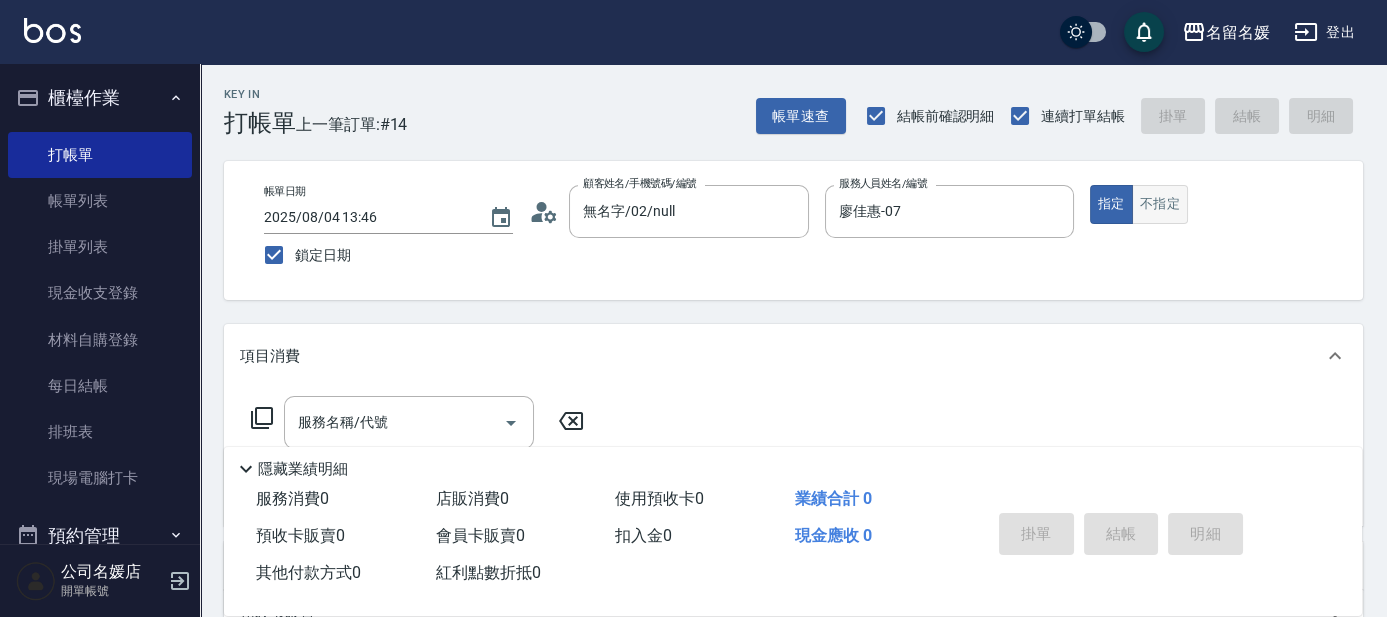 click on "不指定" at bounding box center [1160, 204] 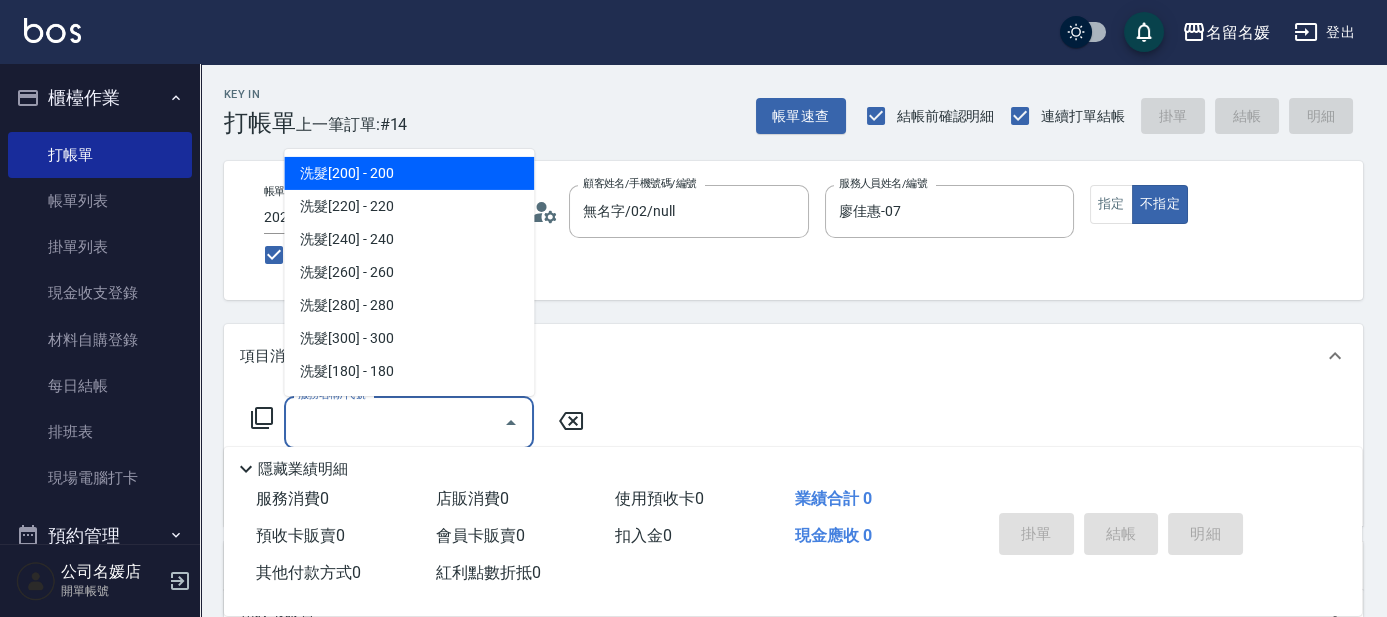 drag, startPoint x: 403, startPoint y: 414, endPoint x: 429, endPoint y: 371, distance: 50.24938 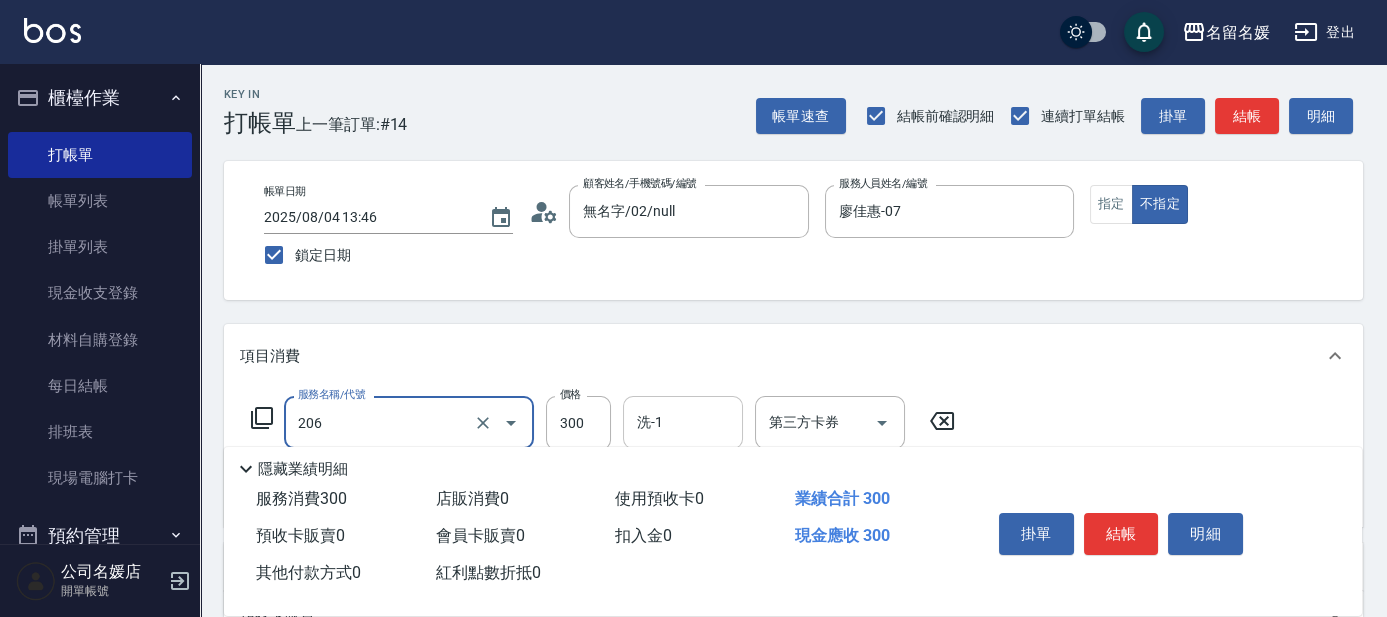 type on "洗髮[300](206)" 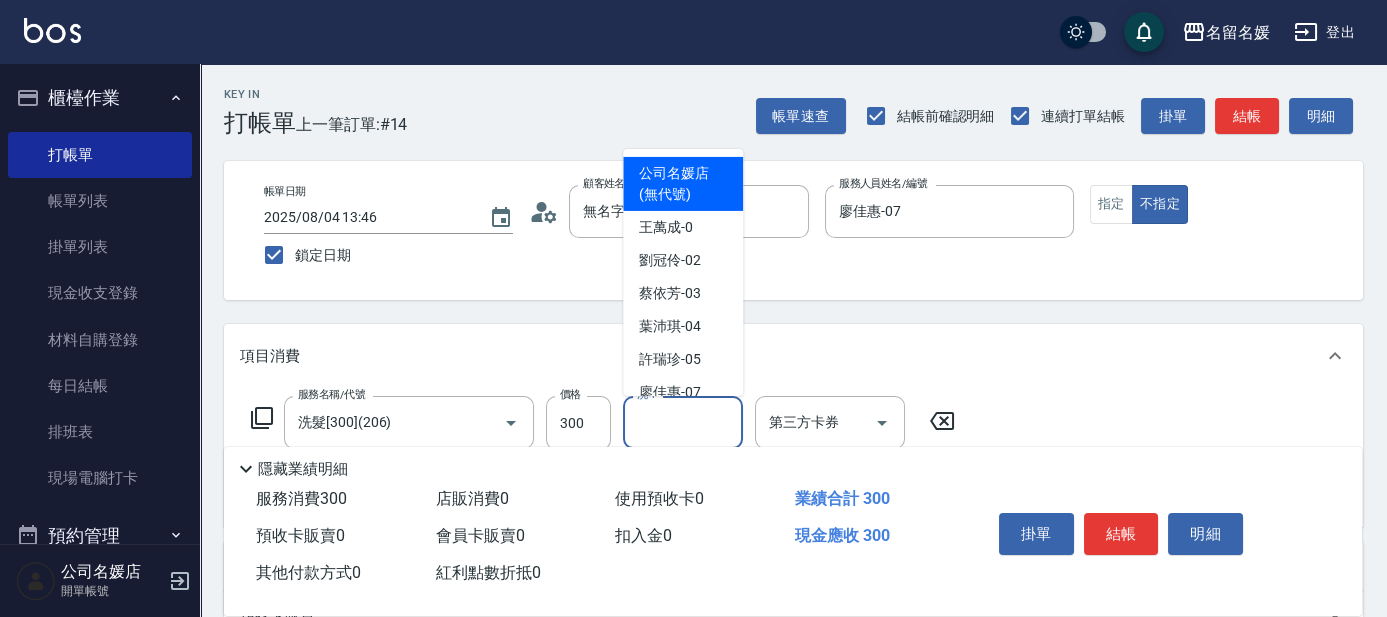 click on "洗-1 洗-1" at bounding box center [683, 422] 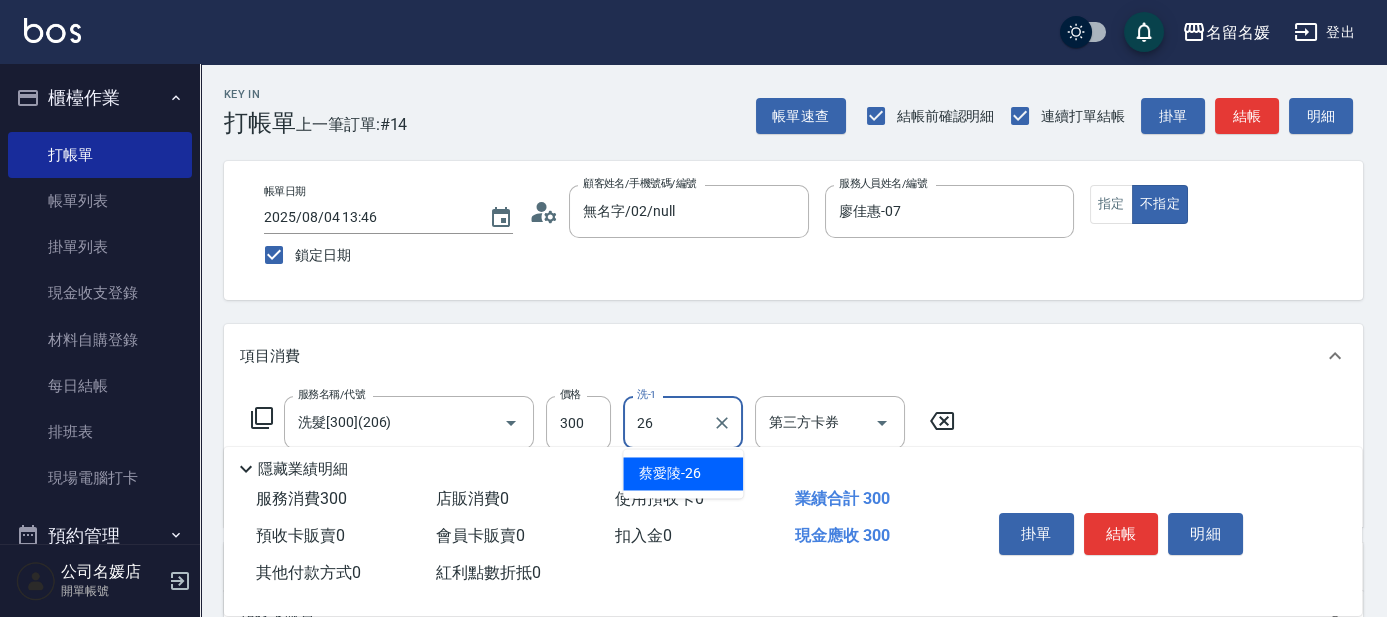 type on "蔡愛陵-26" 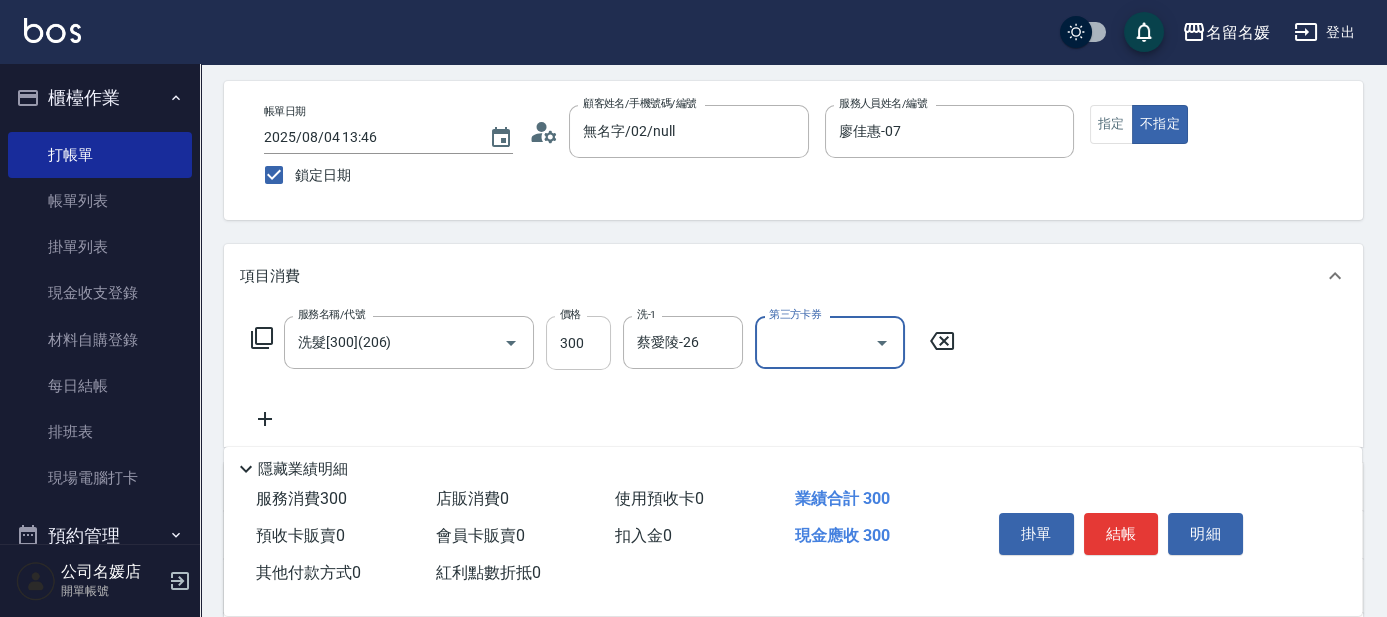 scroll, scrollTop: 90, scrollLeft: 0, axis: vertical 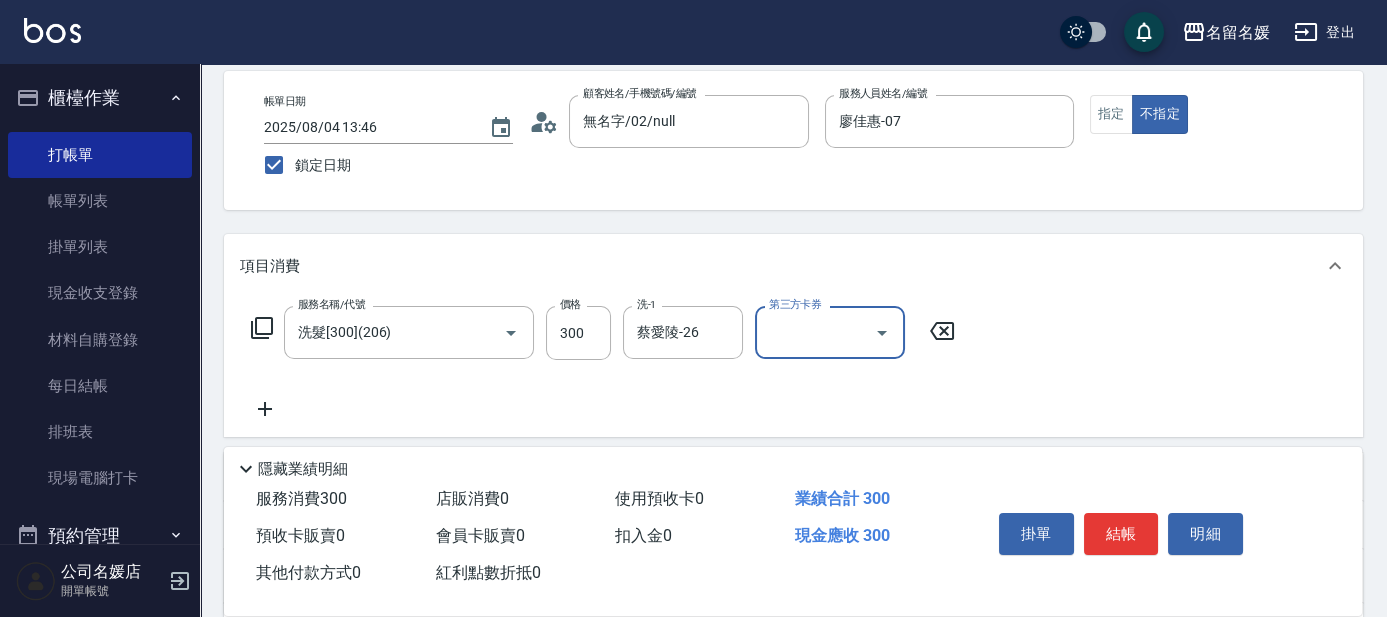 click 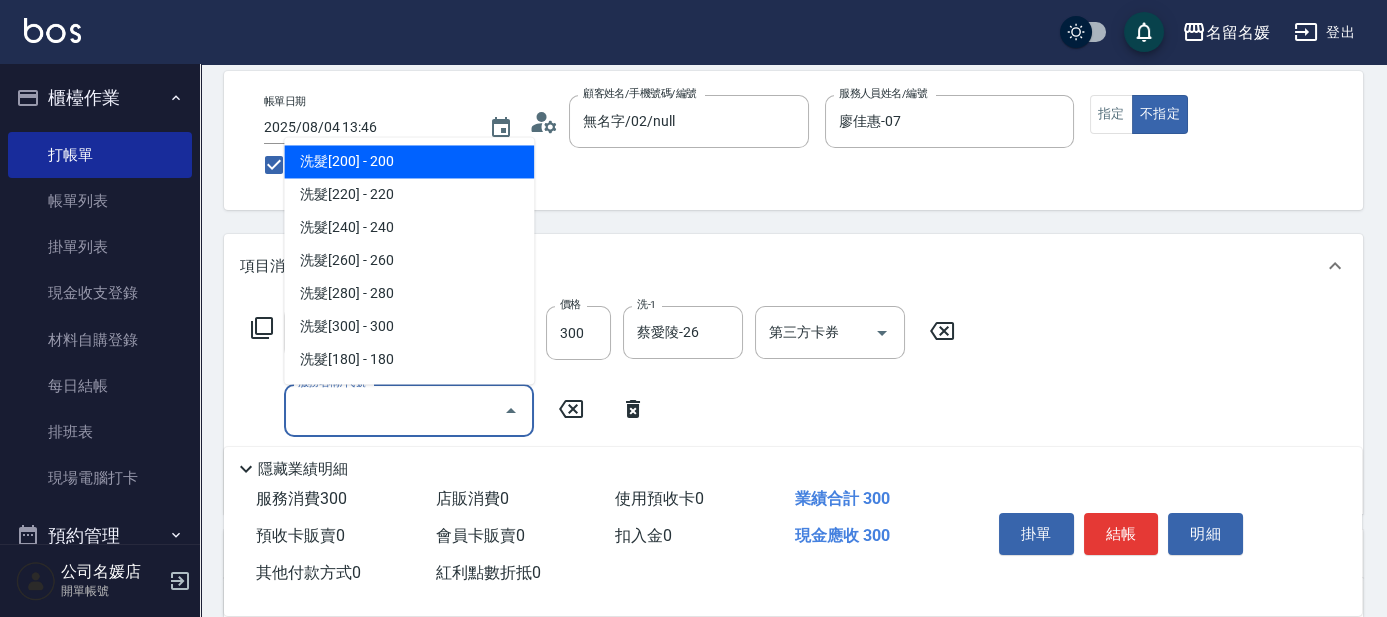 click on "服務名稱/代號" at bounding box center (394, 410) 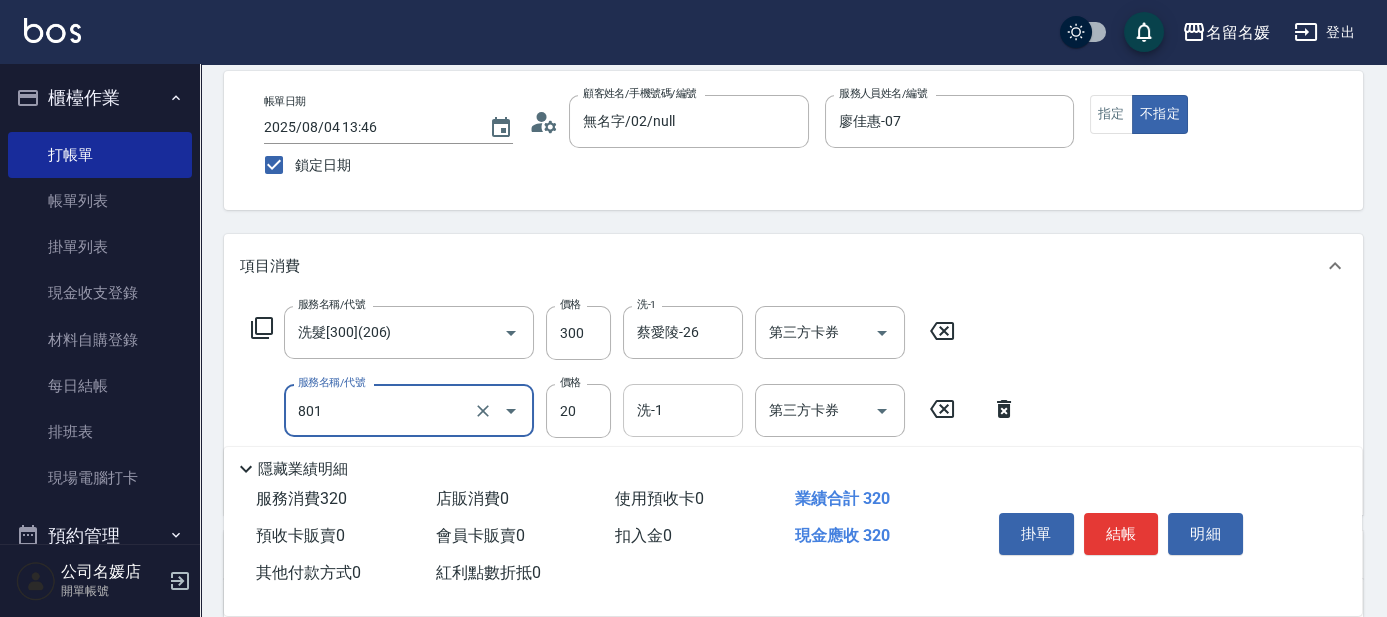 click on "洗-1" at bounding box center [683, 410] 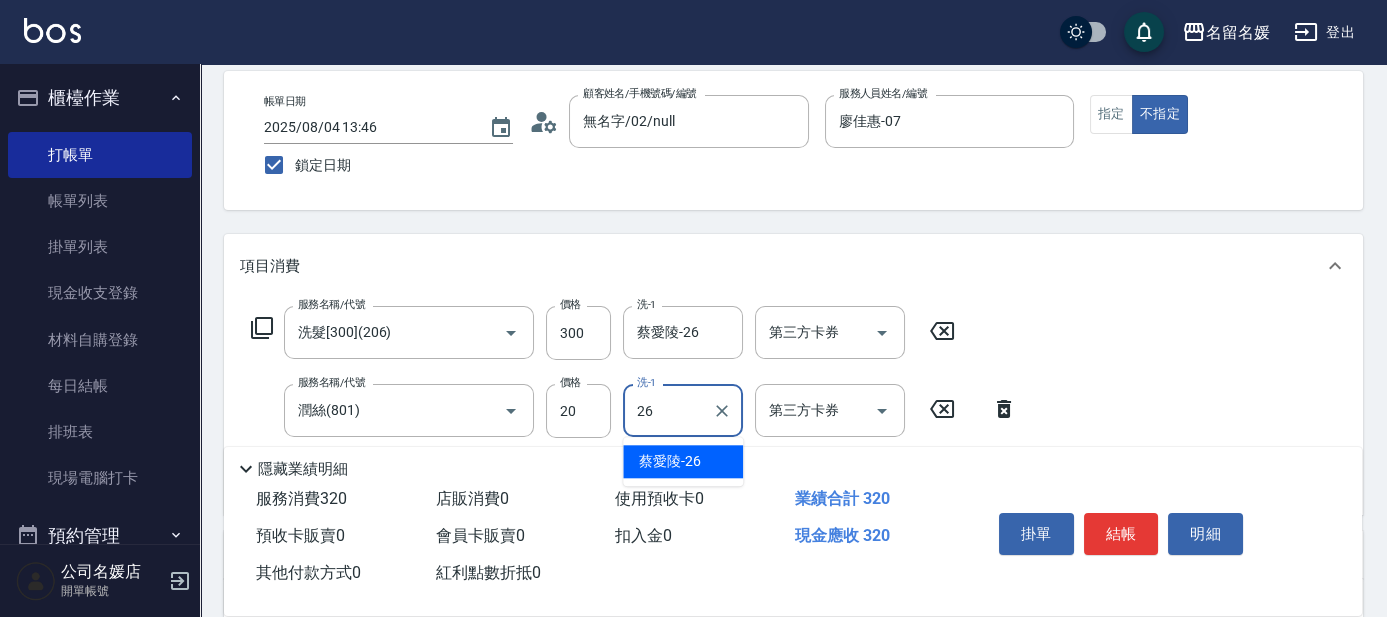 type on "蔡愛陵-26" 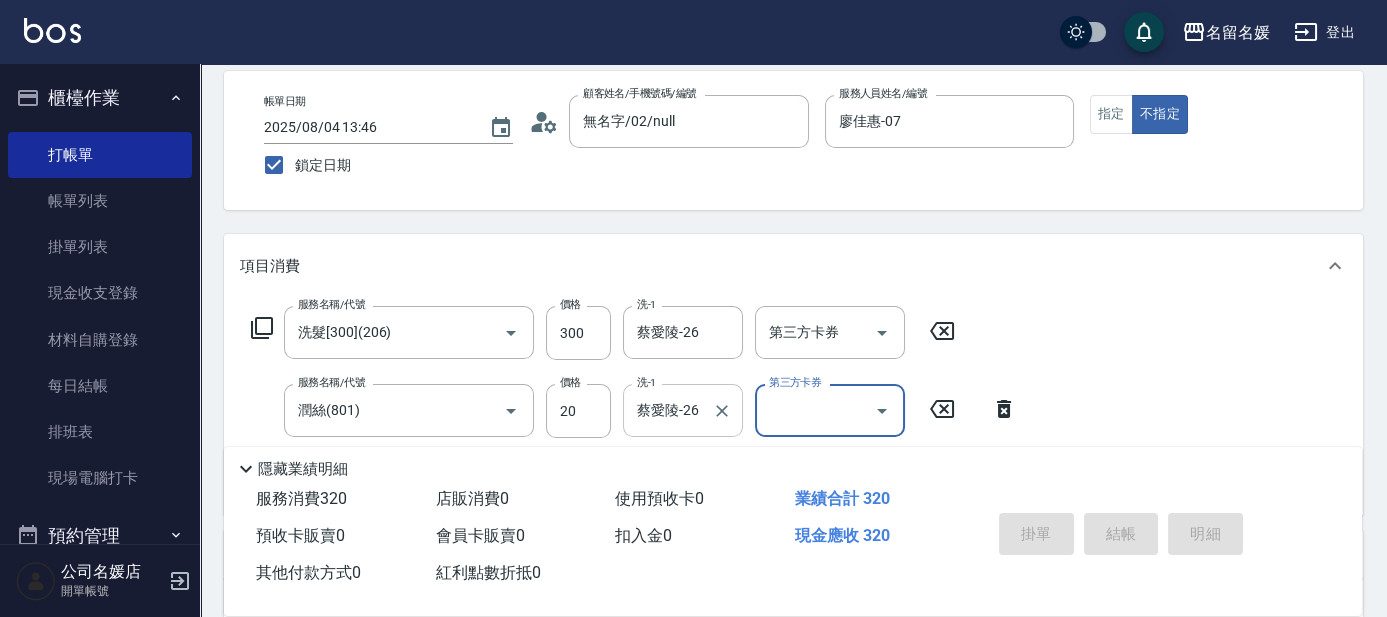 type 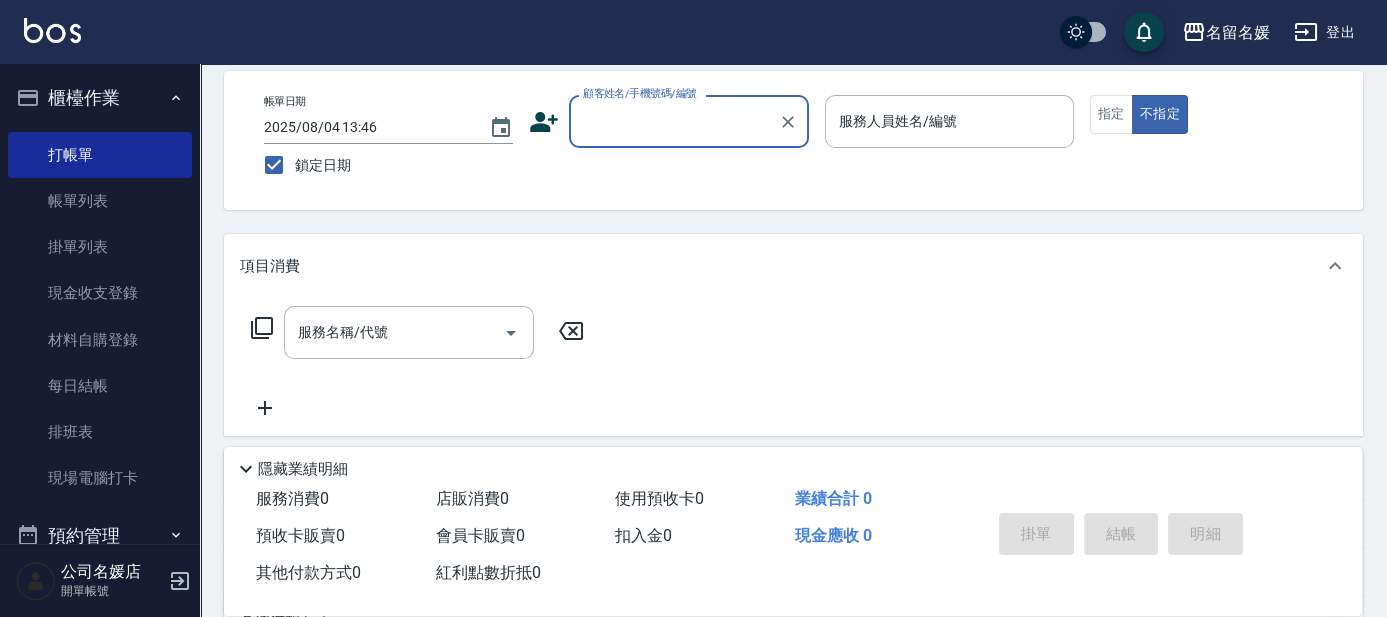 drag, startPoint x: 637, startPoint y: 122, endPoint x: 646, endPoint y: 142, distance: 21.931713 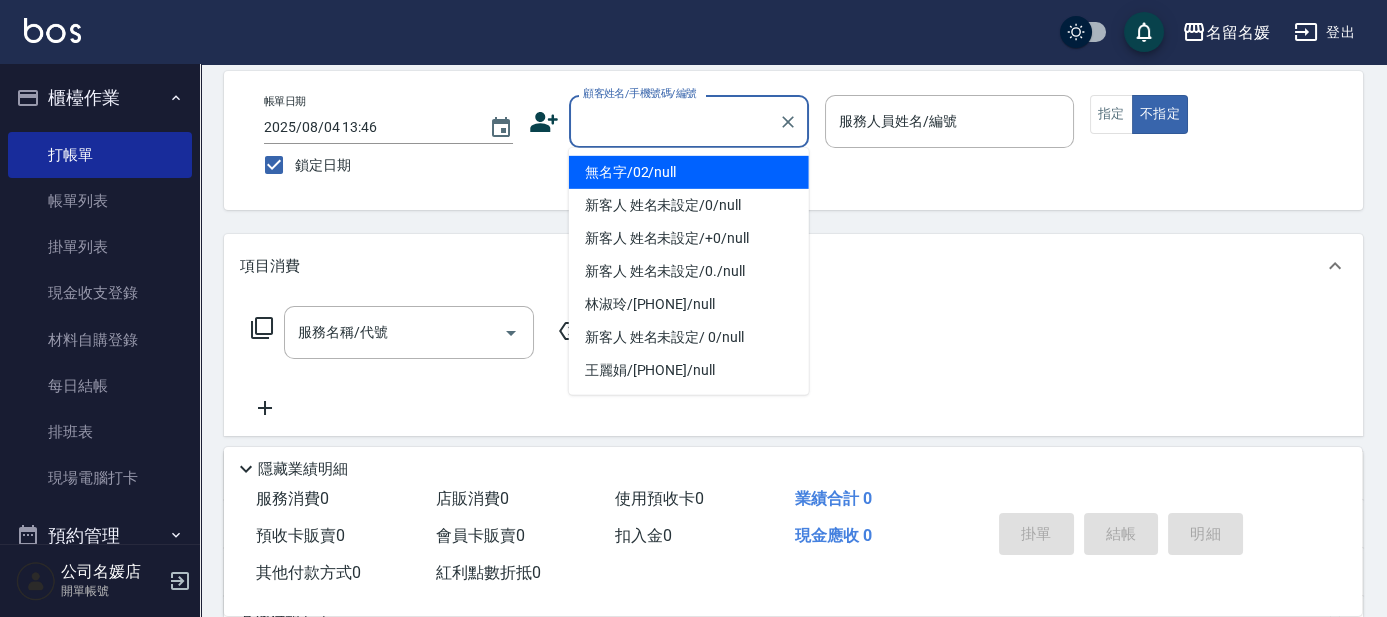 click on "無名字/02/null" at bounding box center [689, 172] 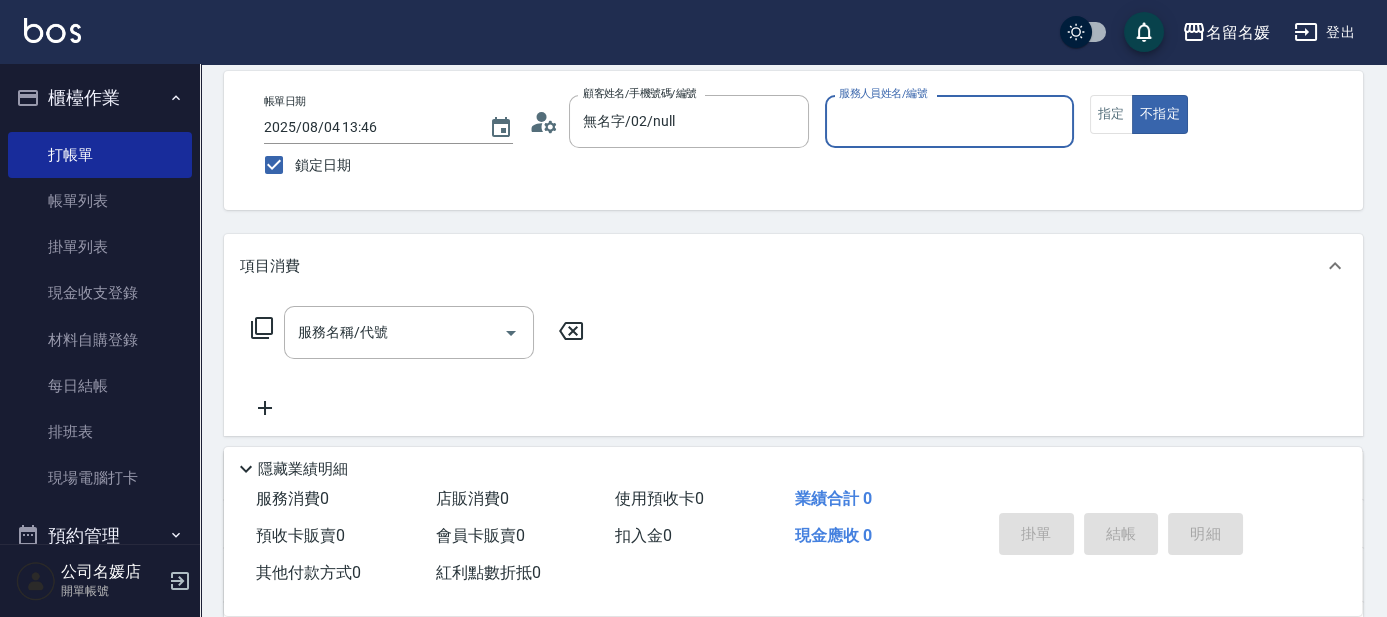 click on "服務人員姓名/編號" at bounding box center [949, 121] 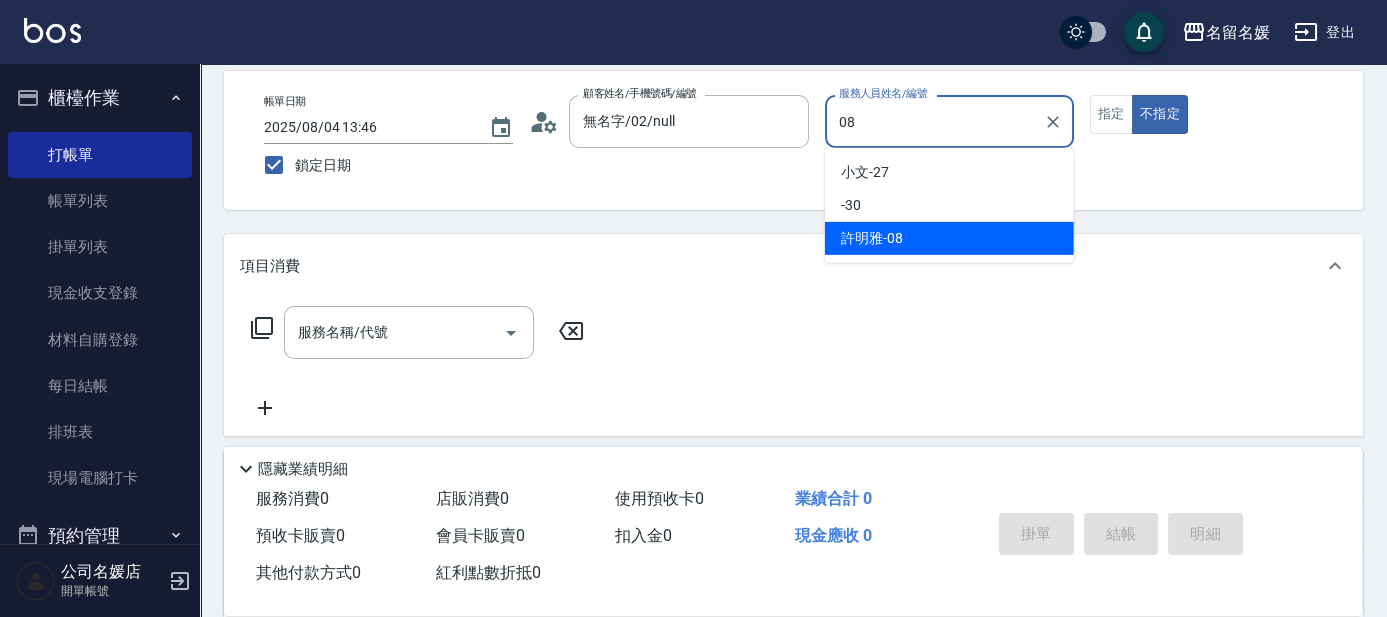 click on "許明雅 -08" at bounding box center (949, 238) 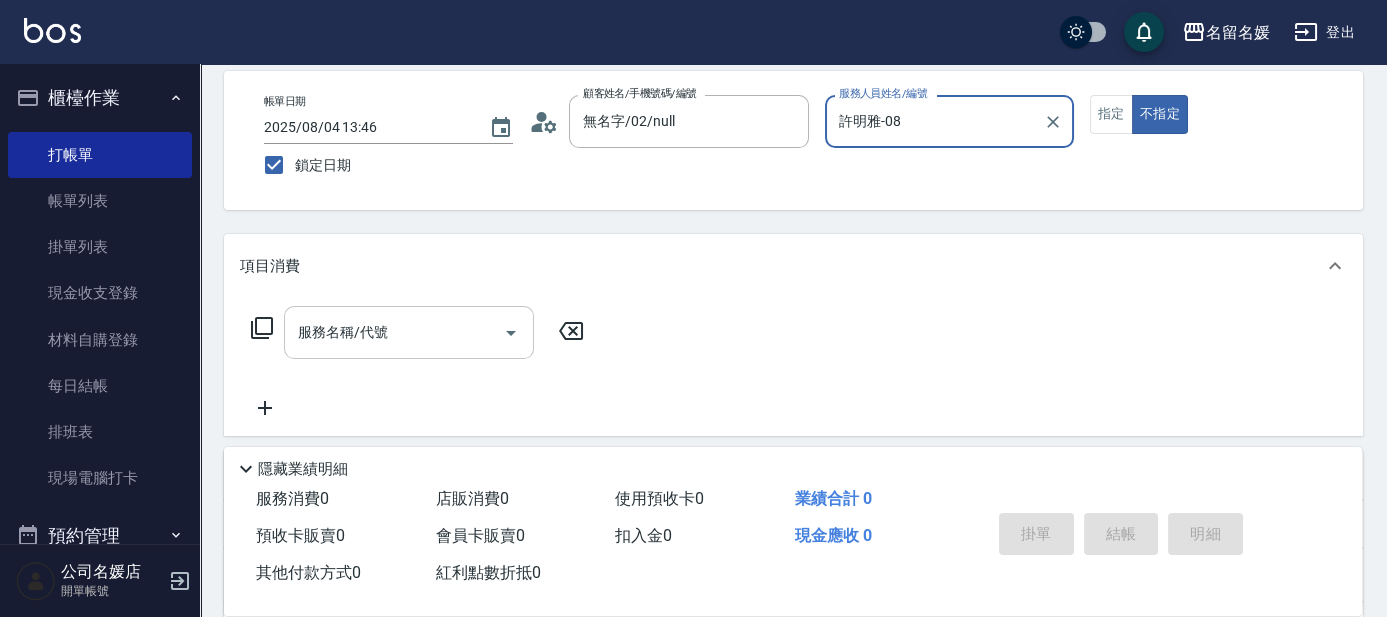 type on "許明雅-08" 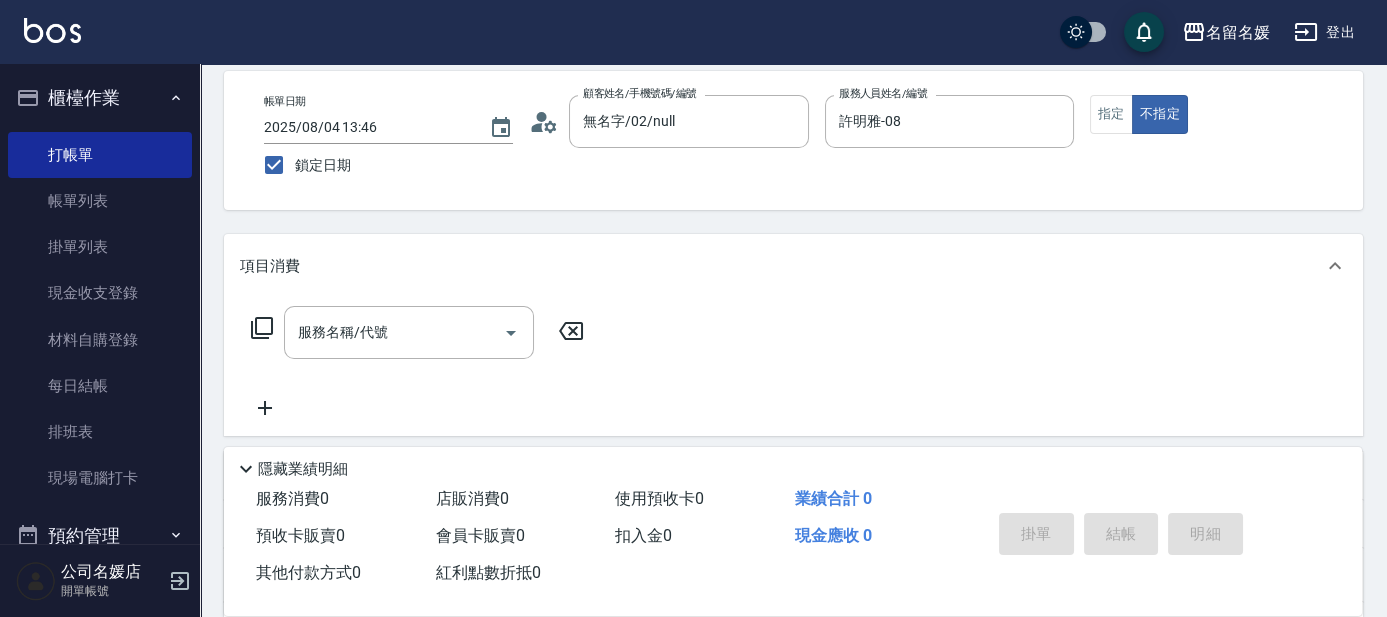 click 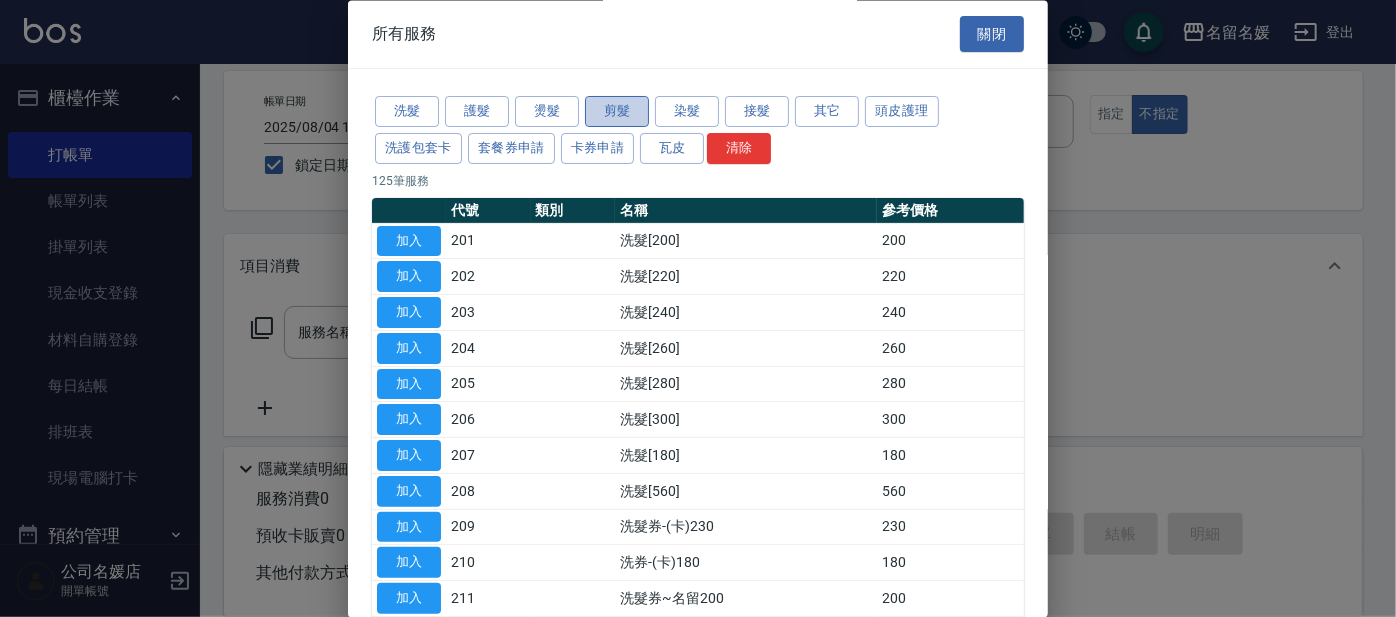 click on "剪髮" at bounding box center (617, 112) 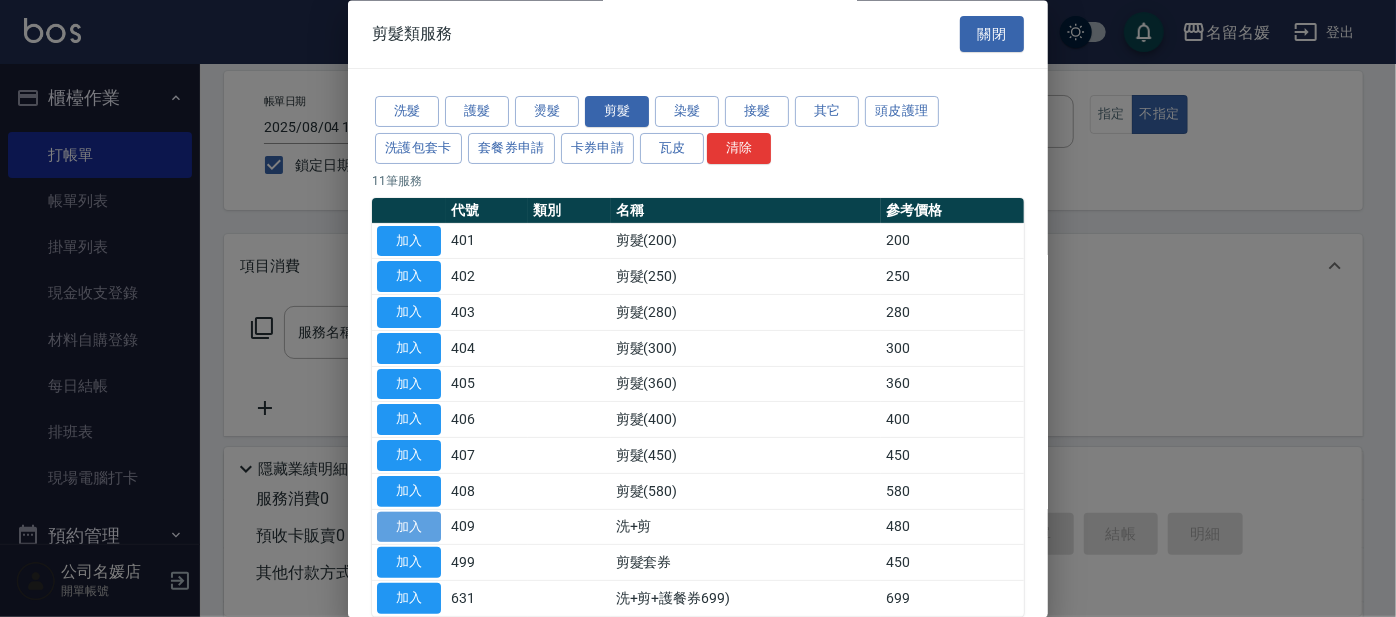 click on "加入" at bounding box center (409, 527) 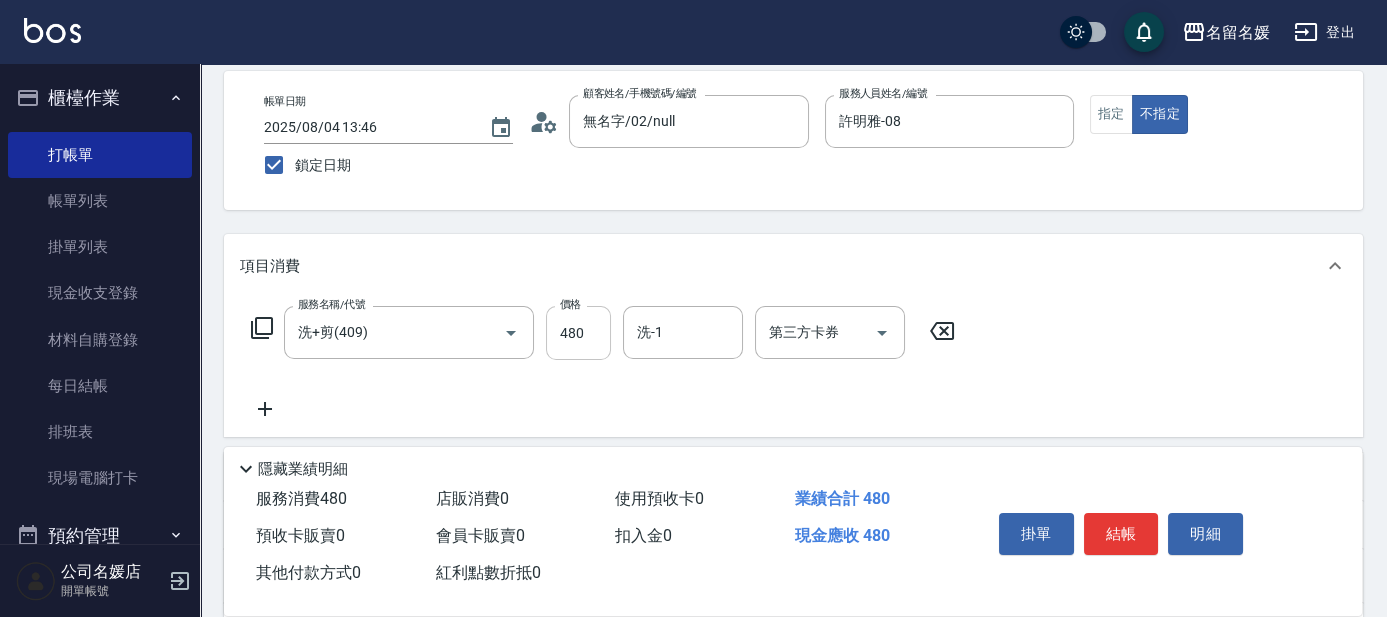 click on "480" at bounding box center [578, 333] 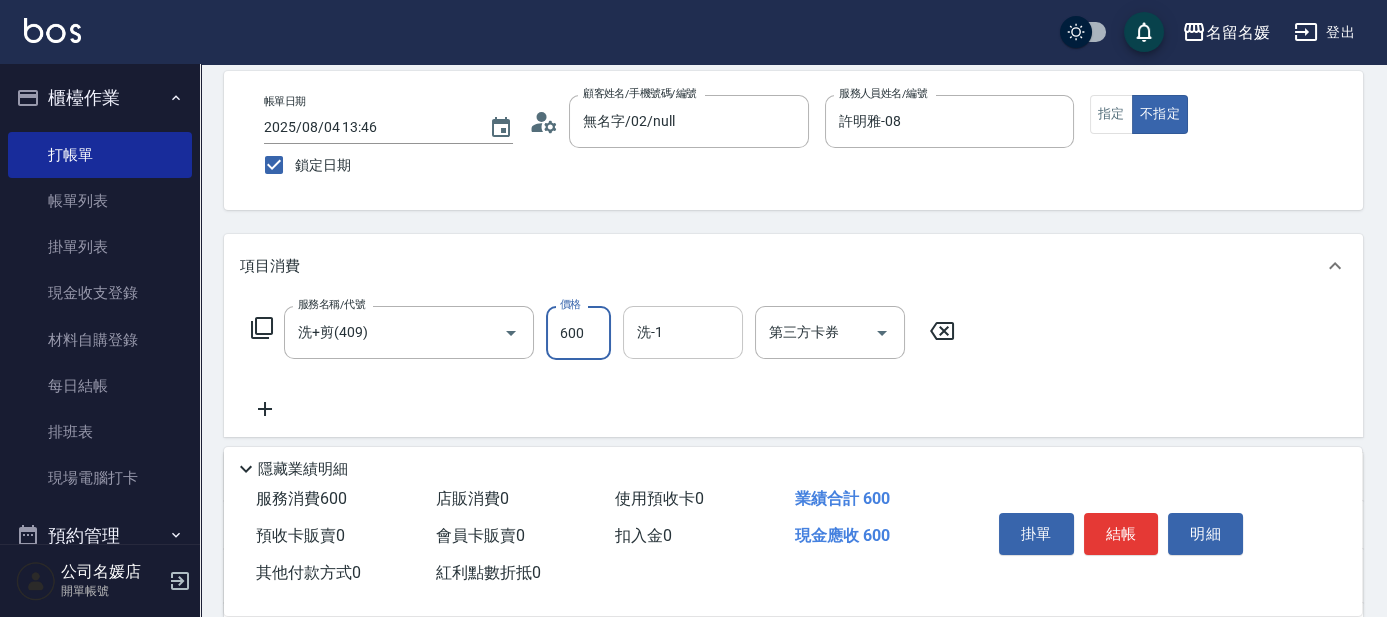 type on "600" 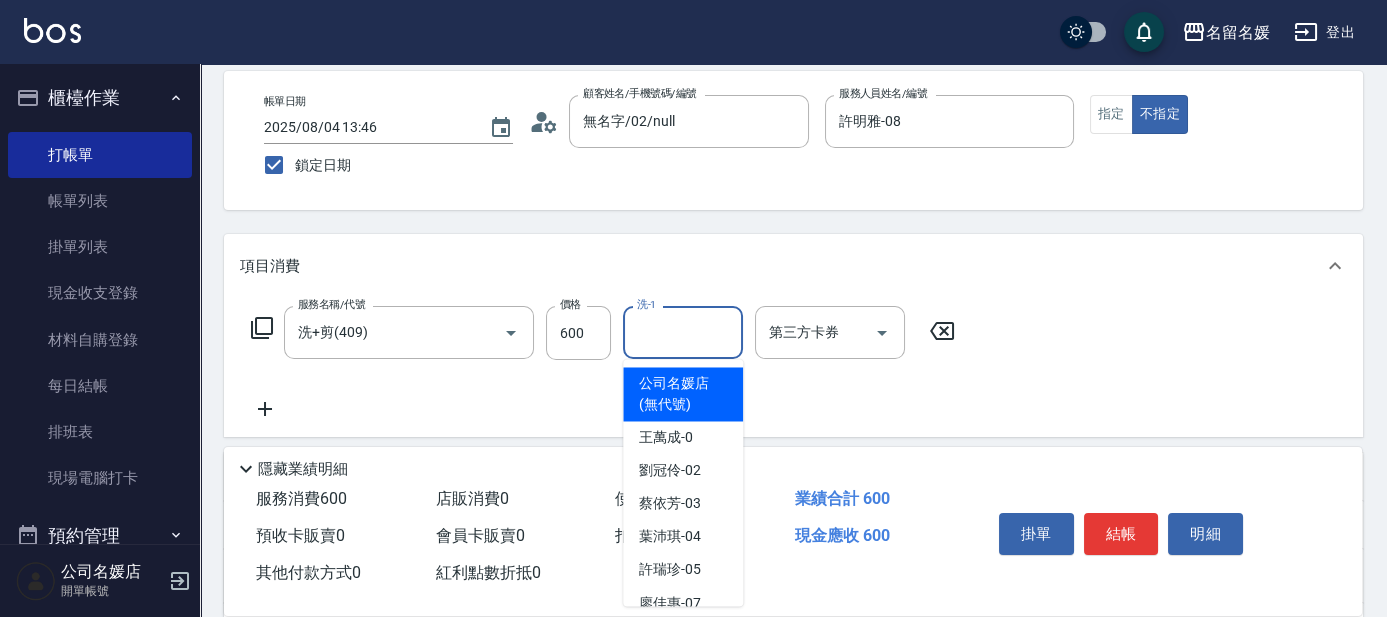 click on "洗-1" at bounding box center [683, 332] 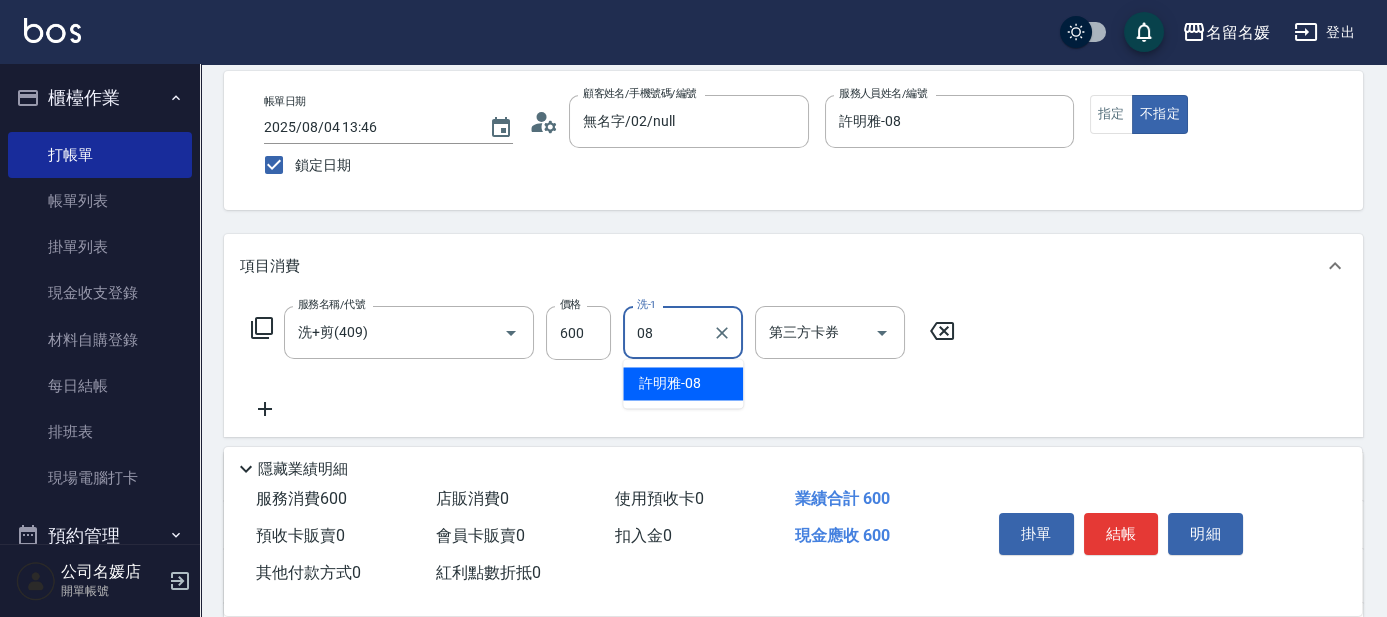 click on "許明雅 -08" at bounding box center [670, 383] 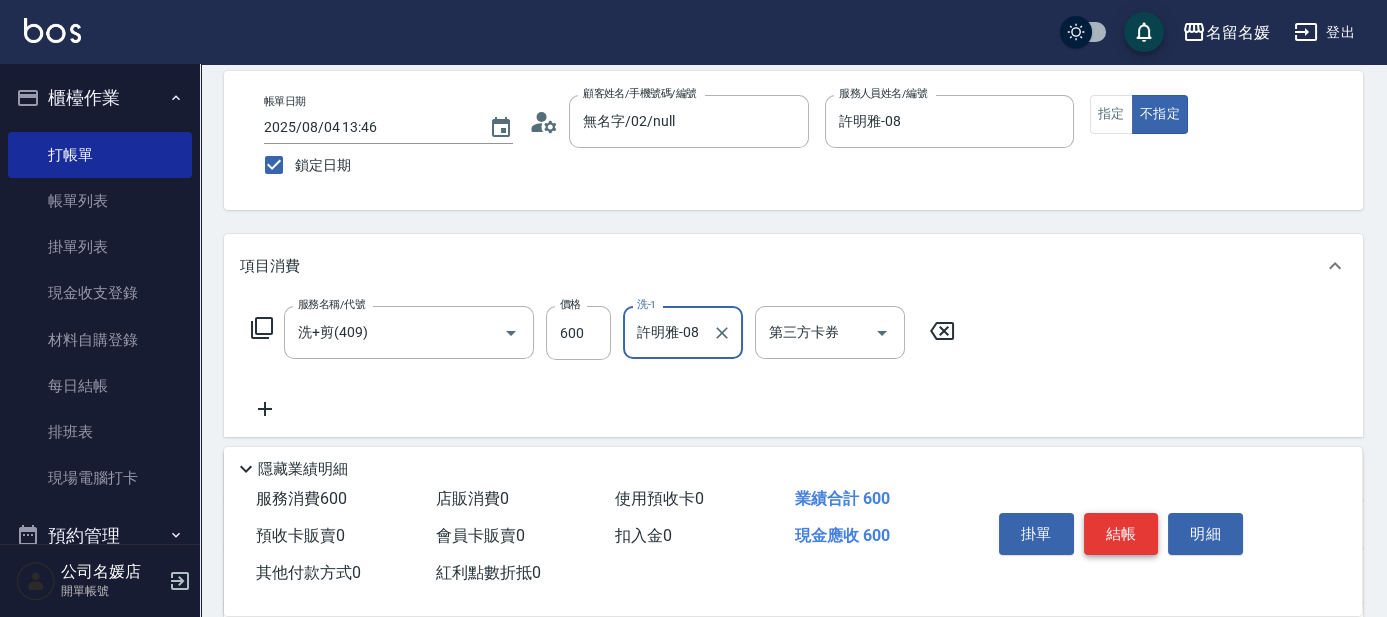 type on "許明雅-08" 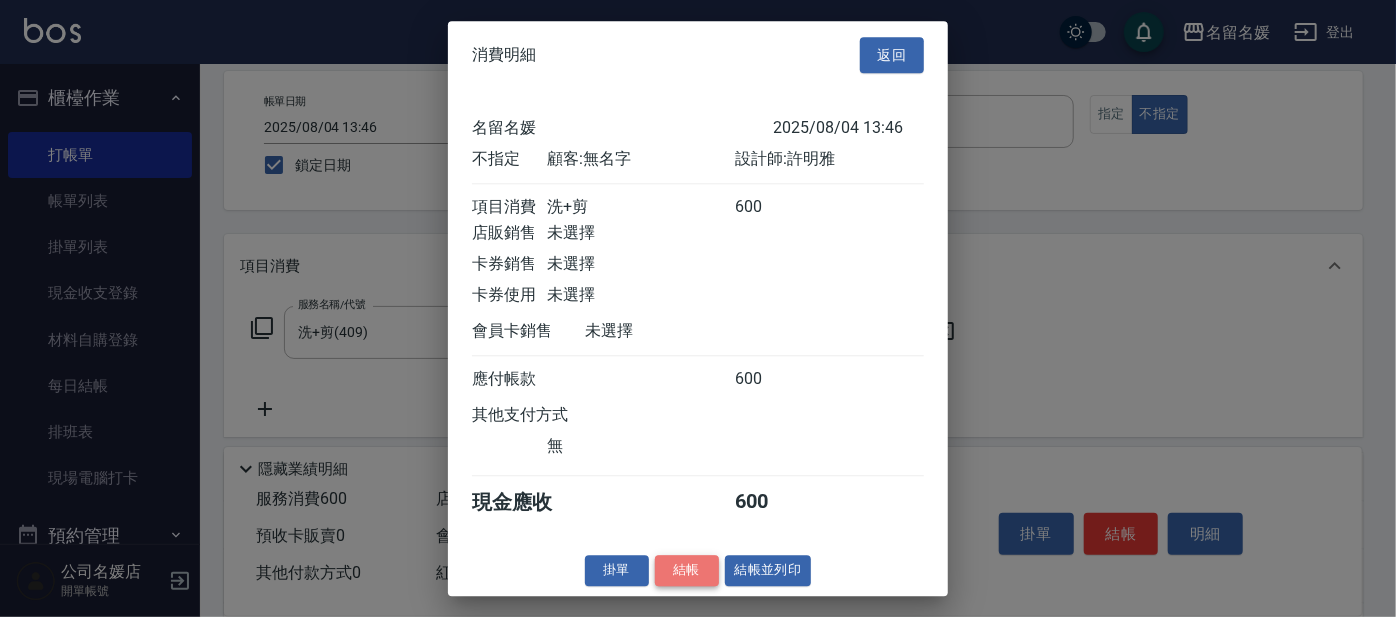 click on "結帳" at bounding box center [687, 570] 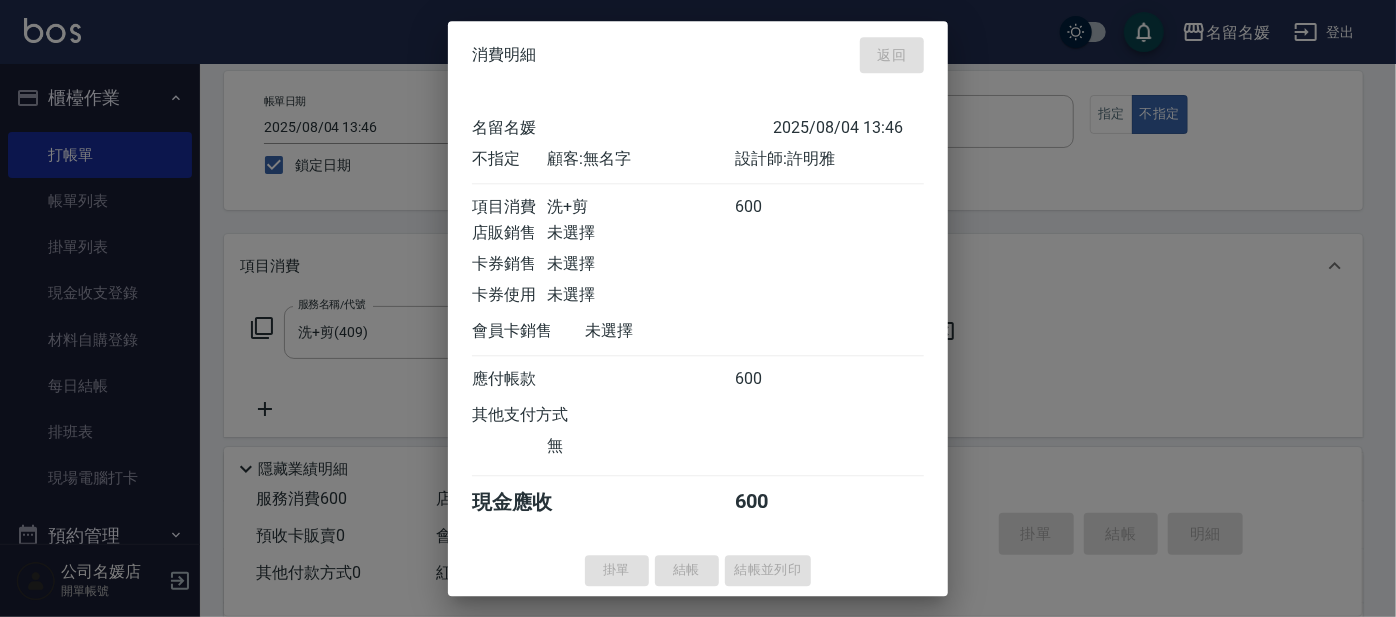 type 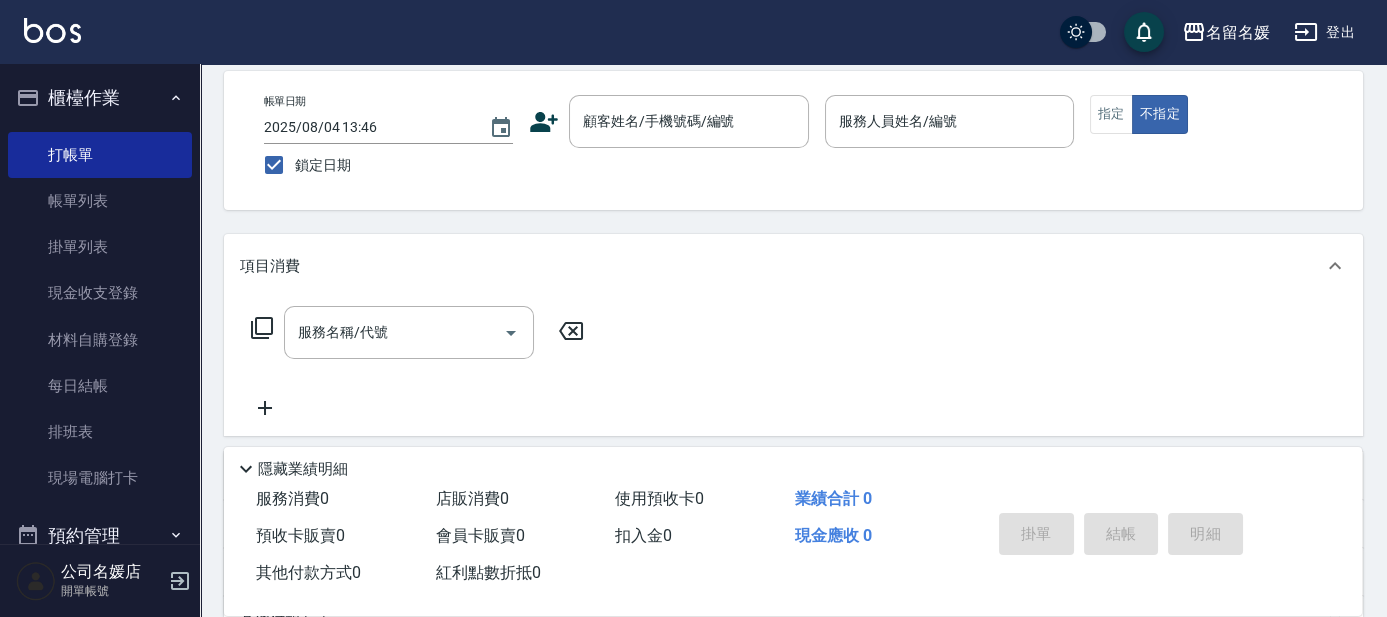 scroll, scrollTop: 0, scrollLeft: 0, axis: both 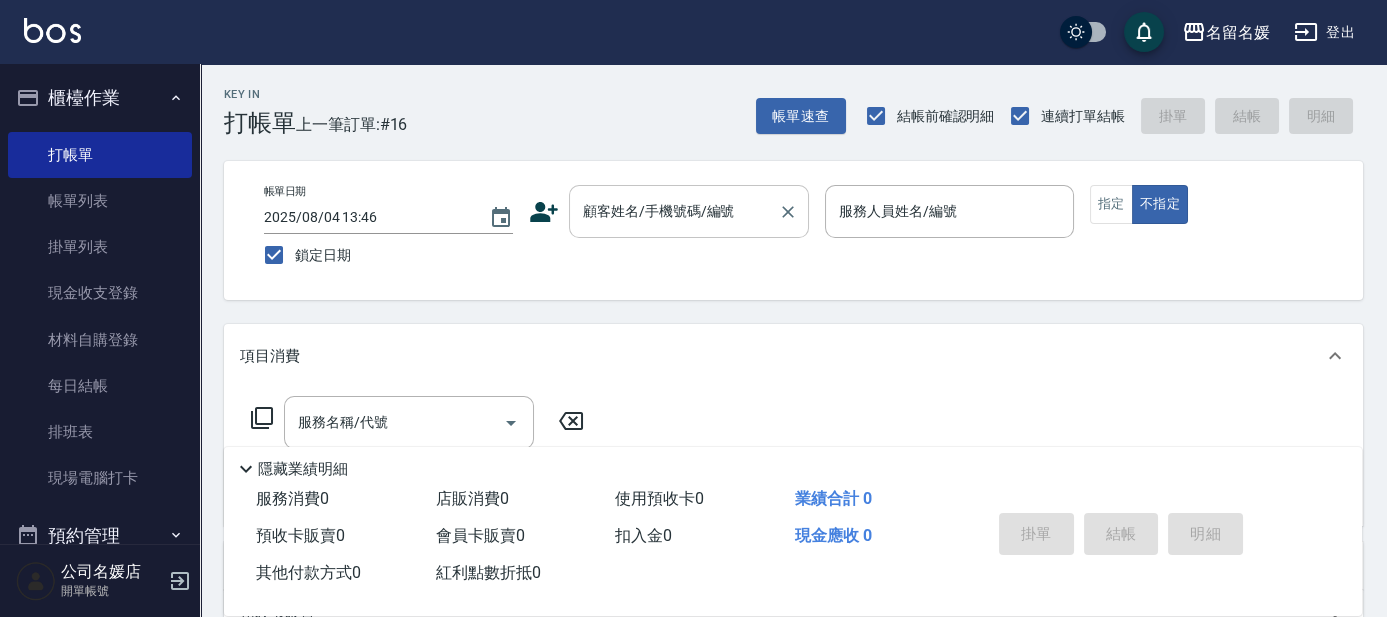 click on "顧客姓名/手機號碼/編號" at bounding box center [674, 211] 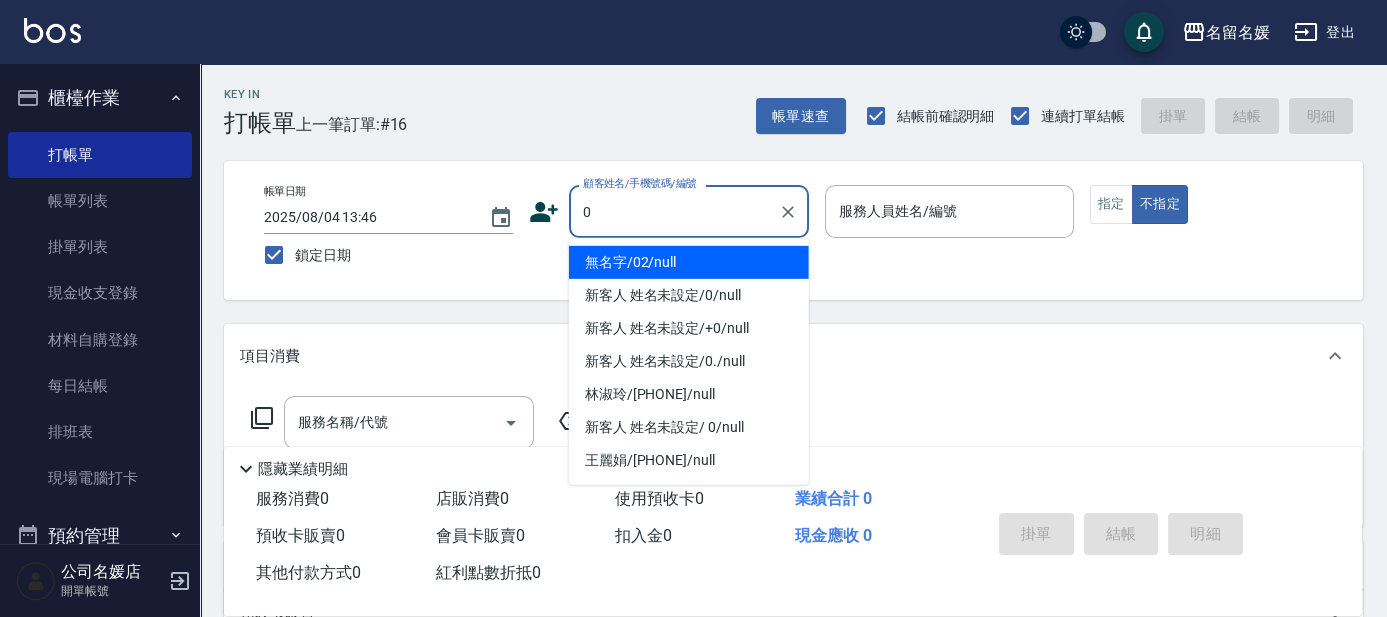 type on "無名字/02/null" 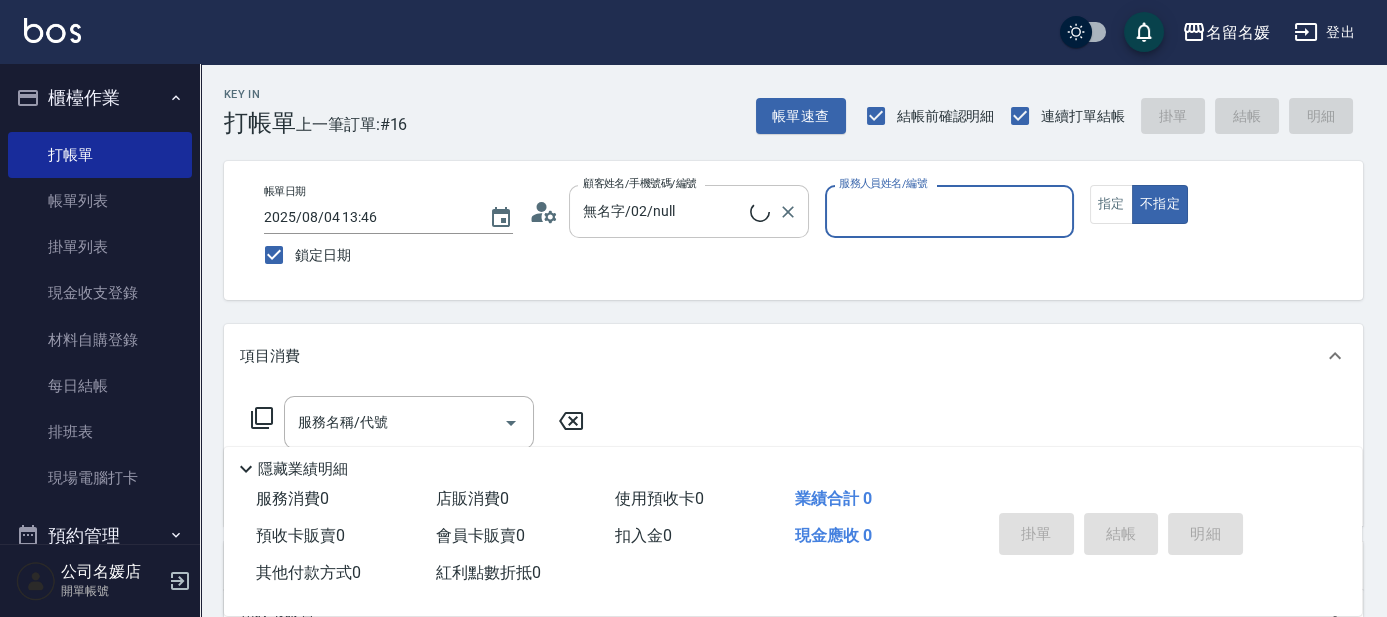 type on "1" 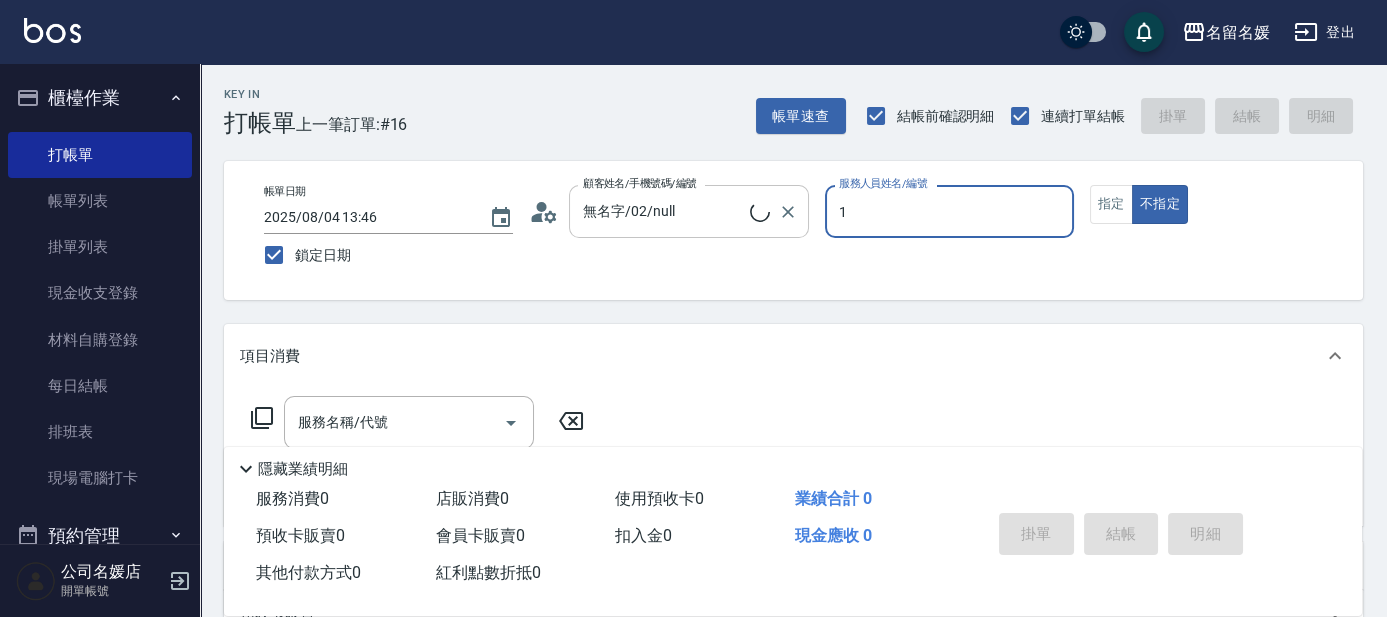 type on "新客人 姓名未設定/0/null" 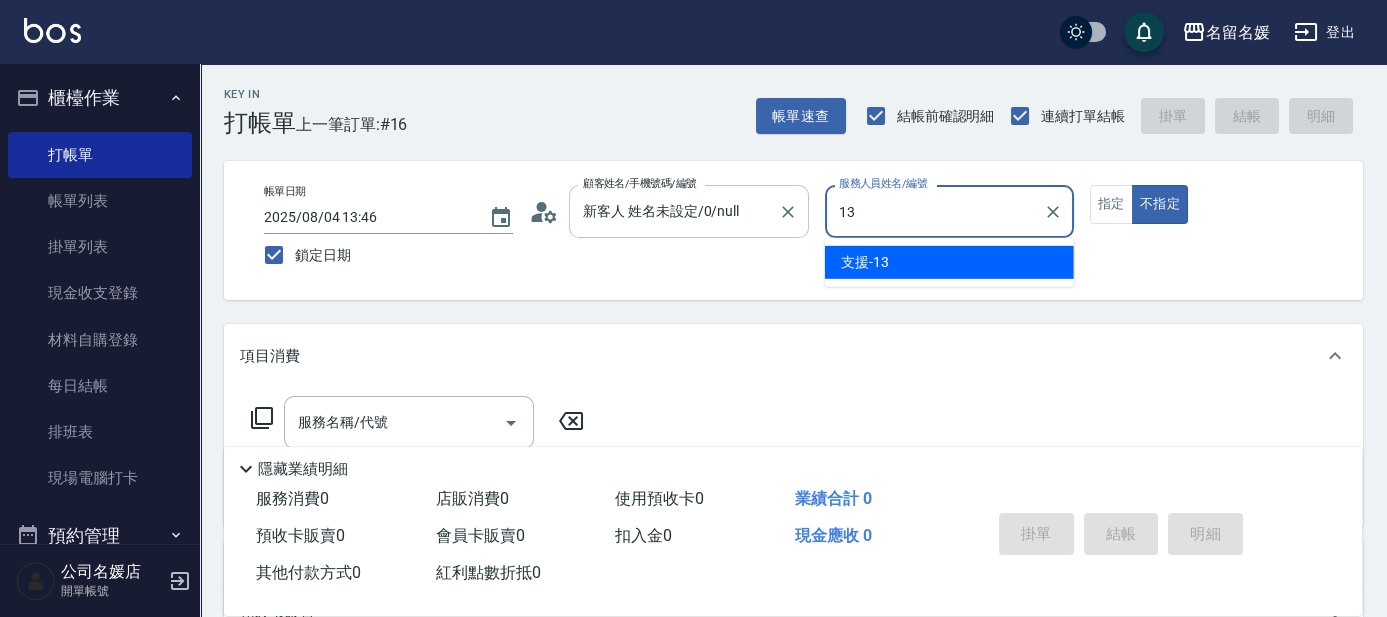 type on "1" 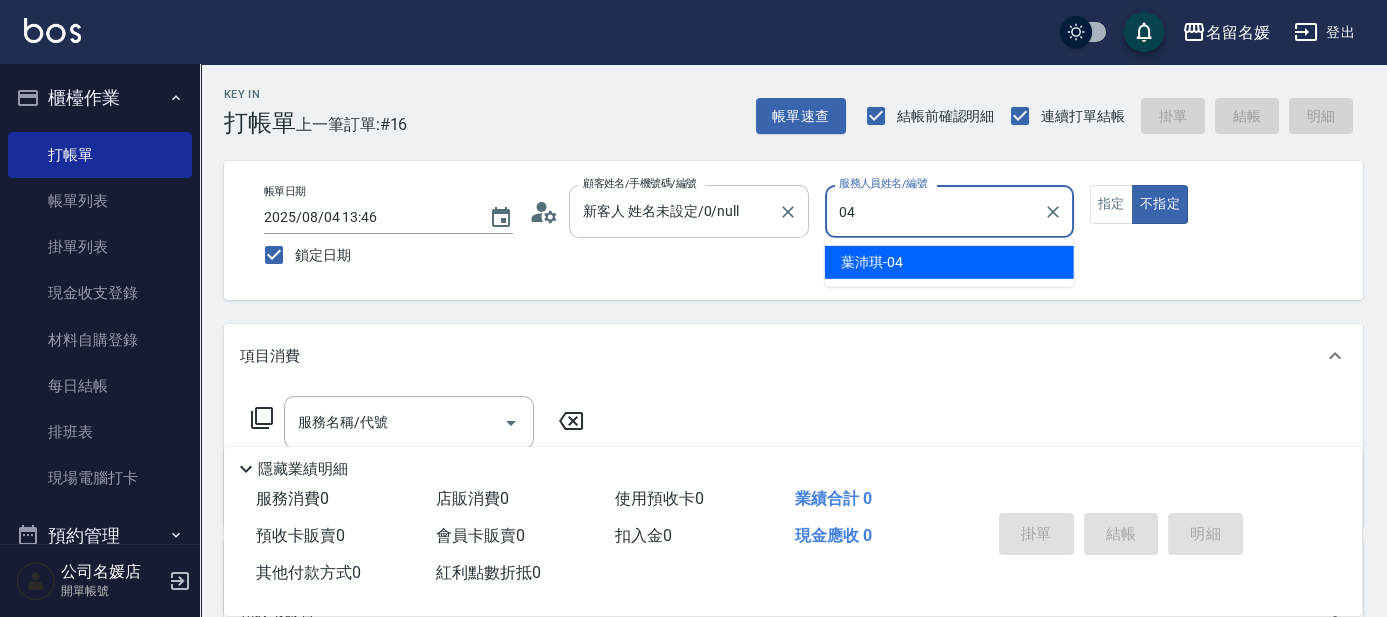 type on "葉沛琪-04" 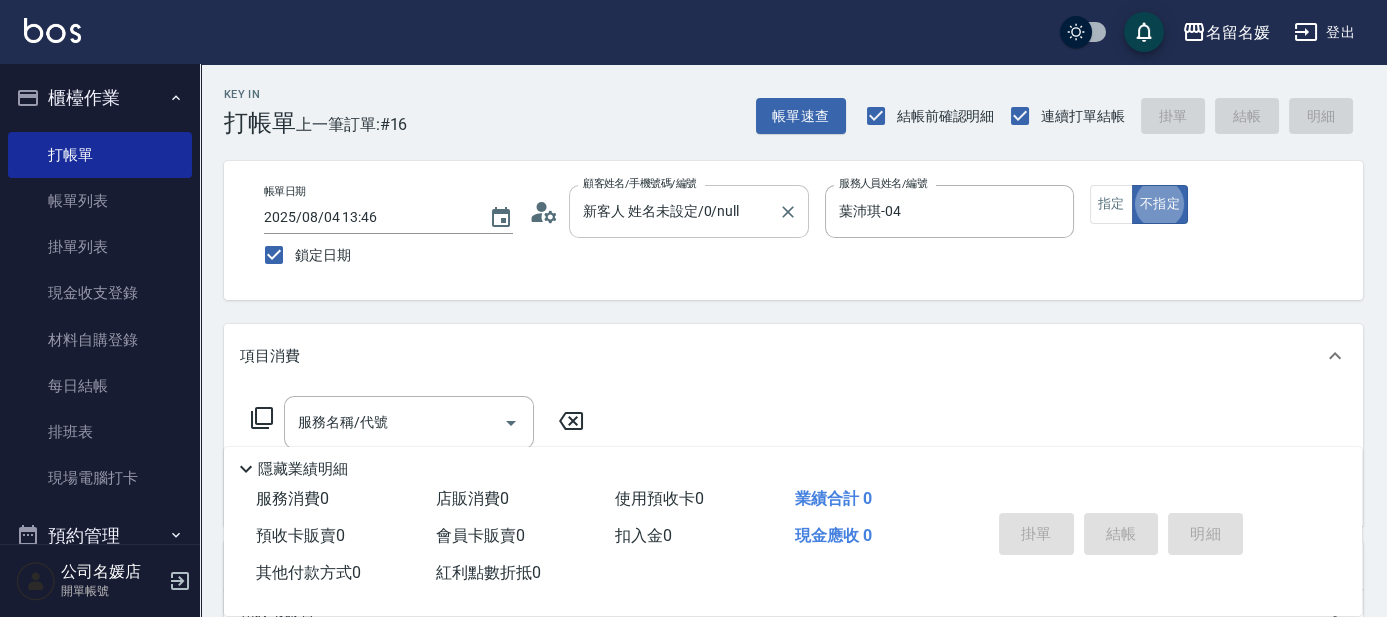 type on "false" 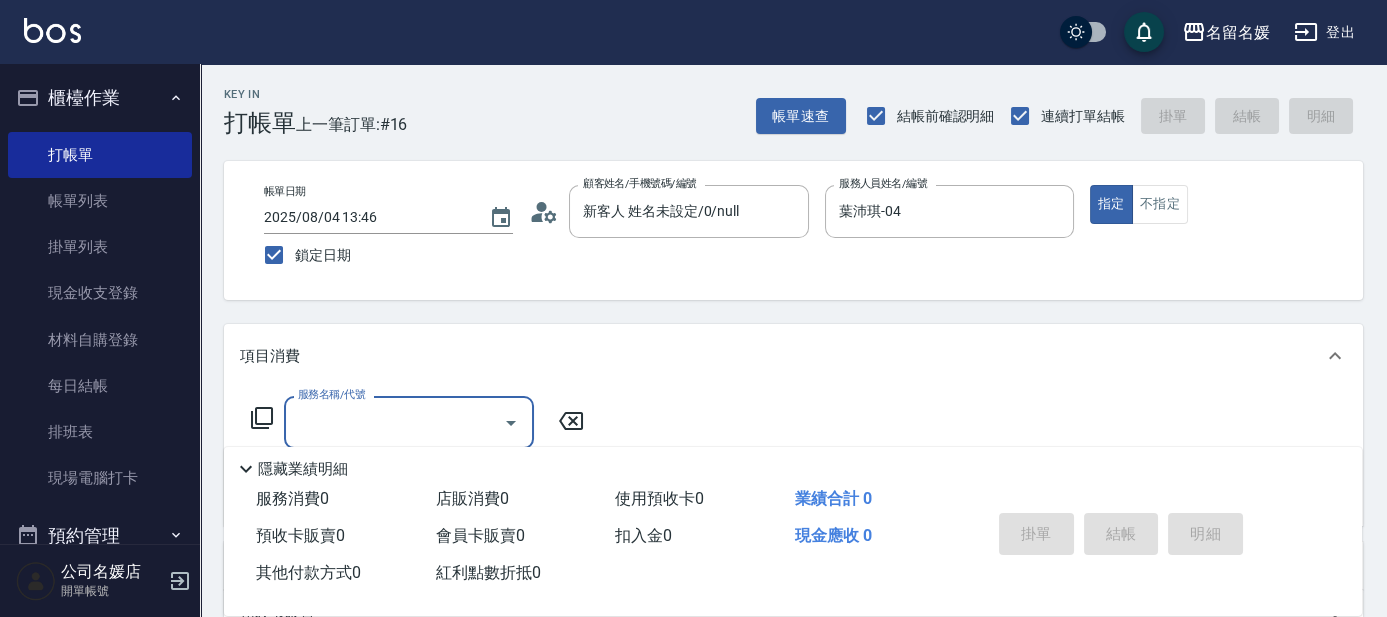 click 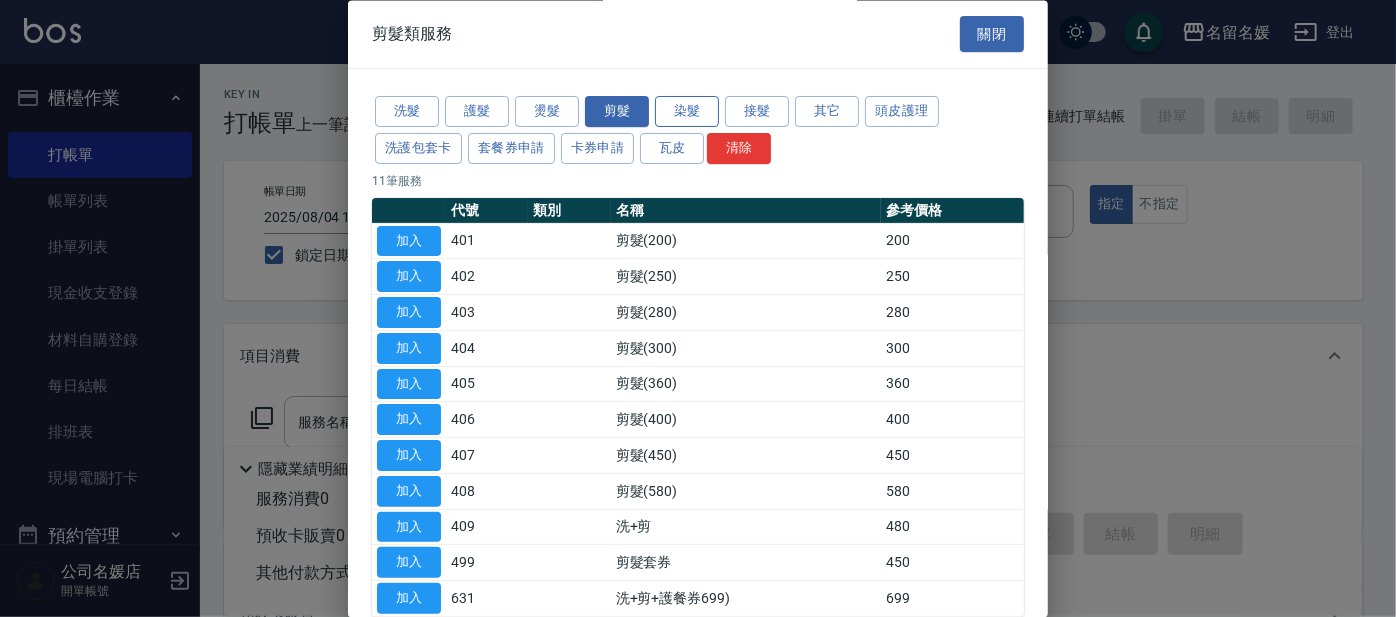 click on "染髮" at bounding box center [687, 112] 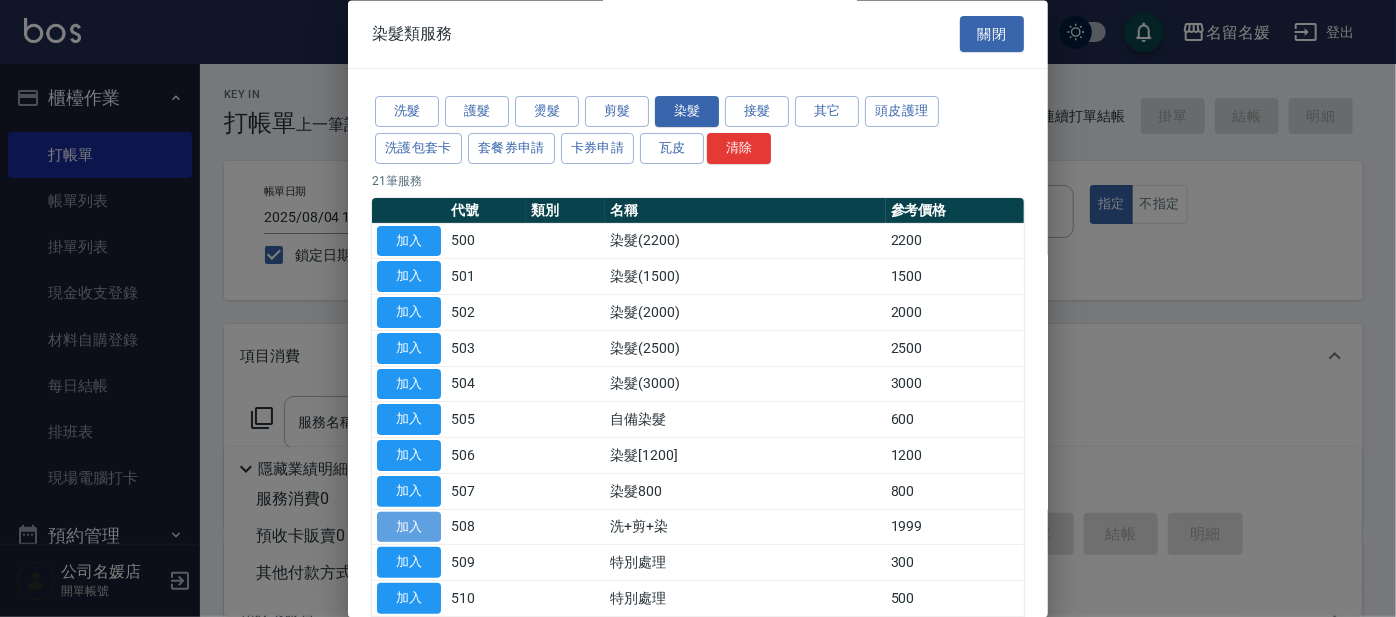 click on "加入" at bounding box center [409, 527] 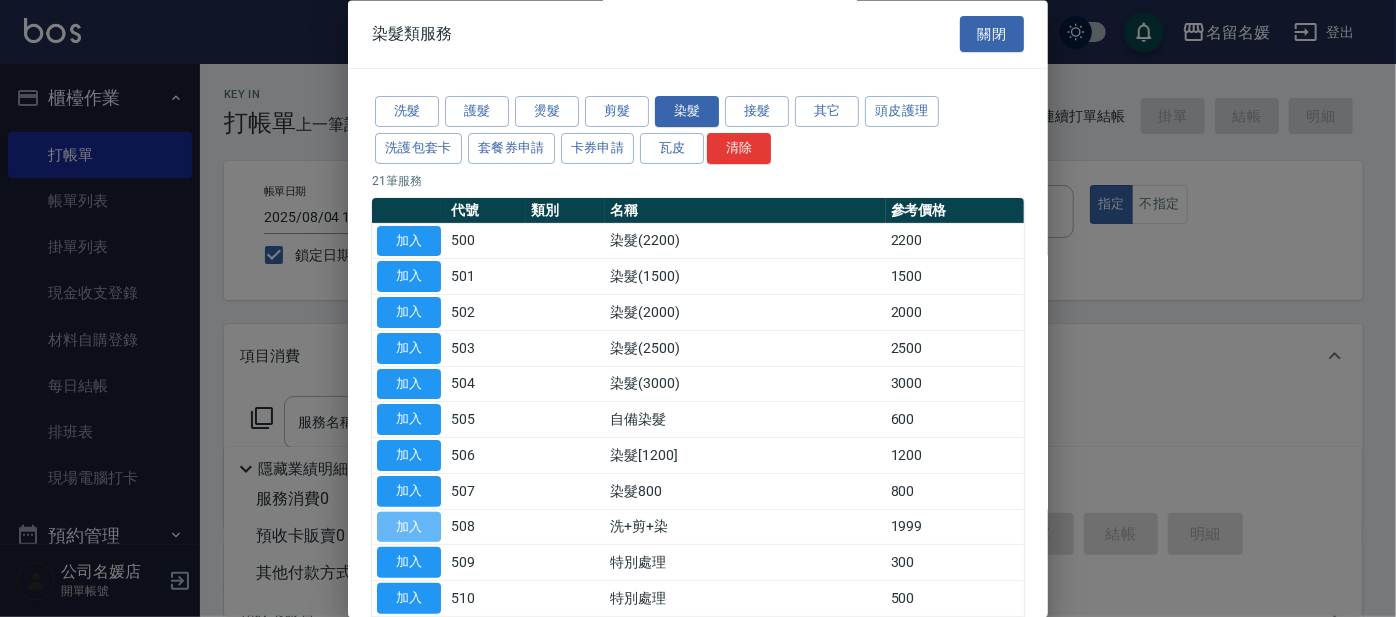 type on "洗+剪+染(508)" 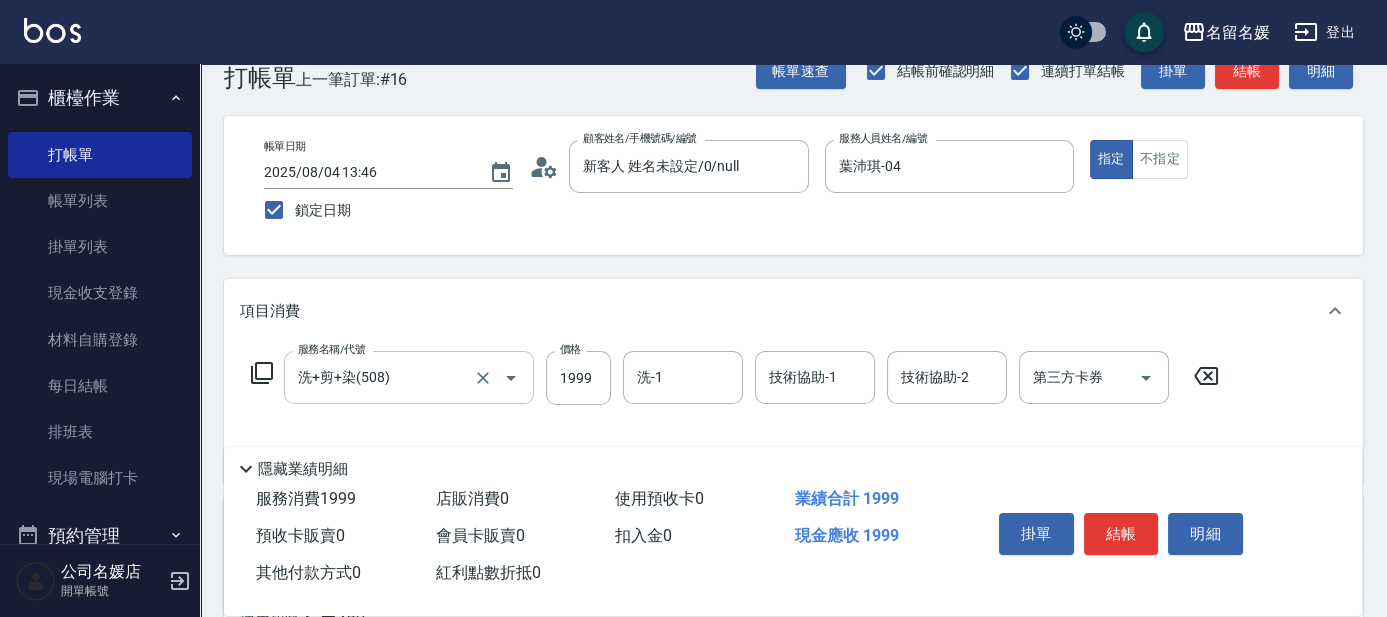scroll, scrollTop: 90, scrollLeft: 0, axis: vertical 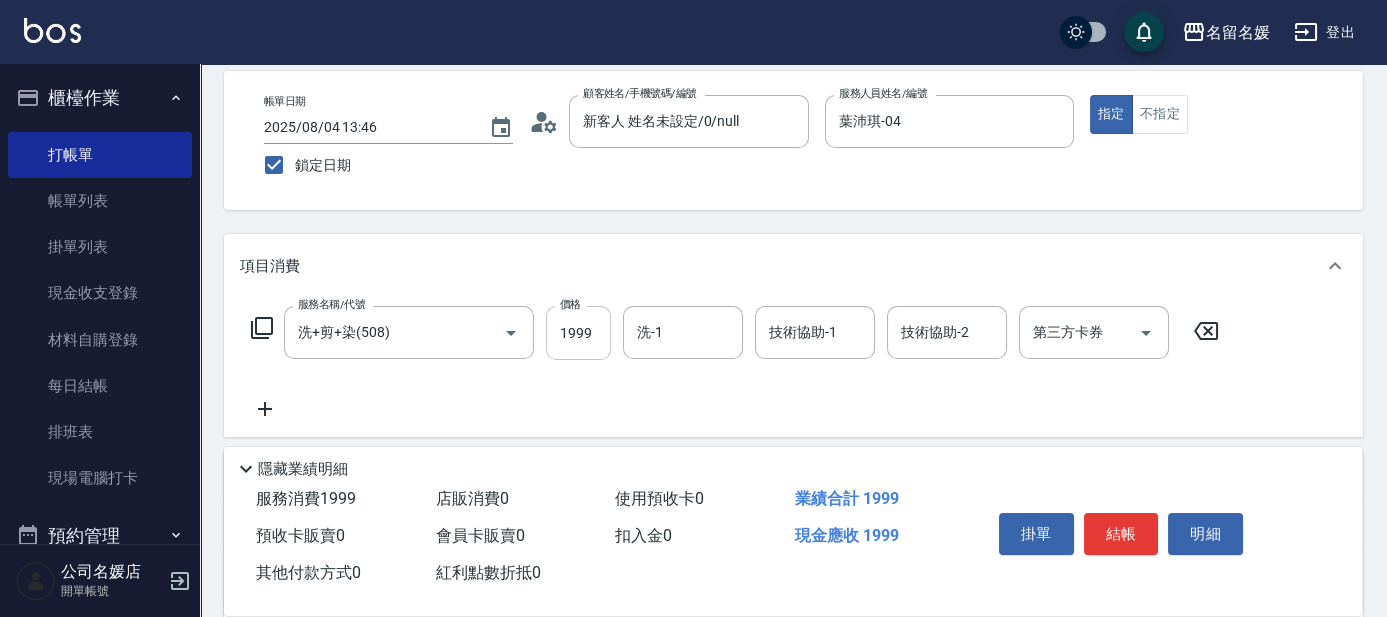 click on "1999" at bounding box center (578, 333) 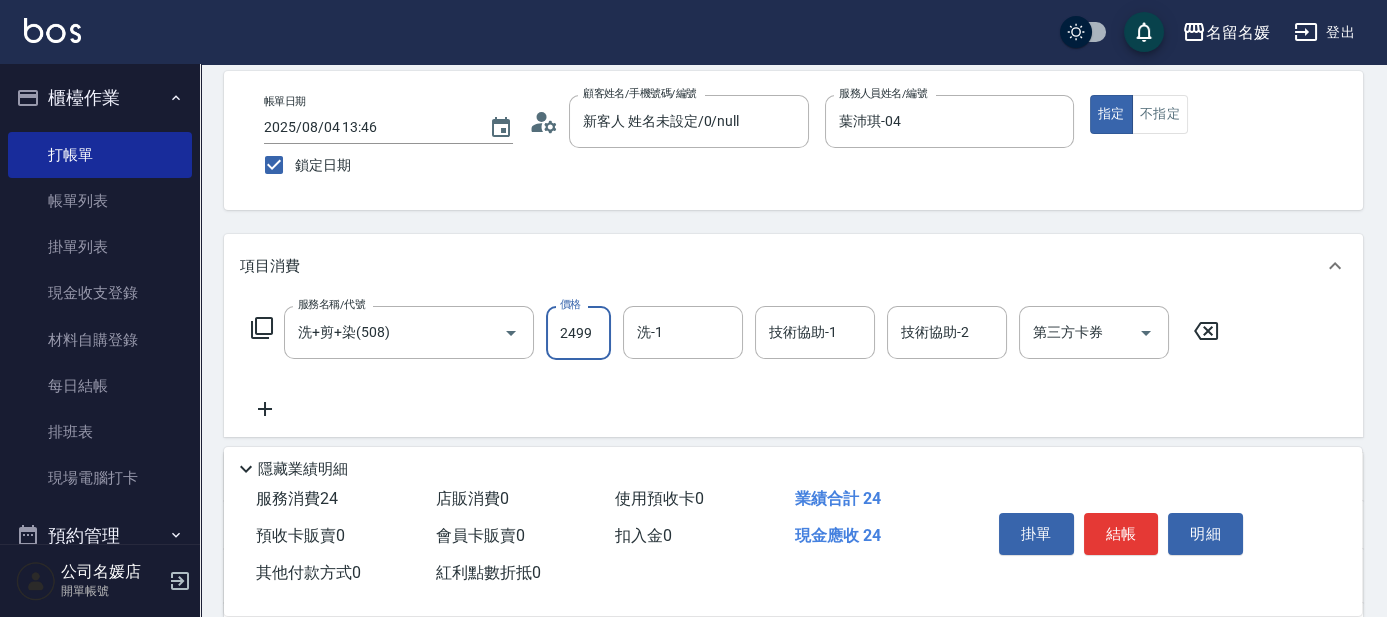 type on "2499" 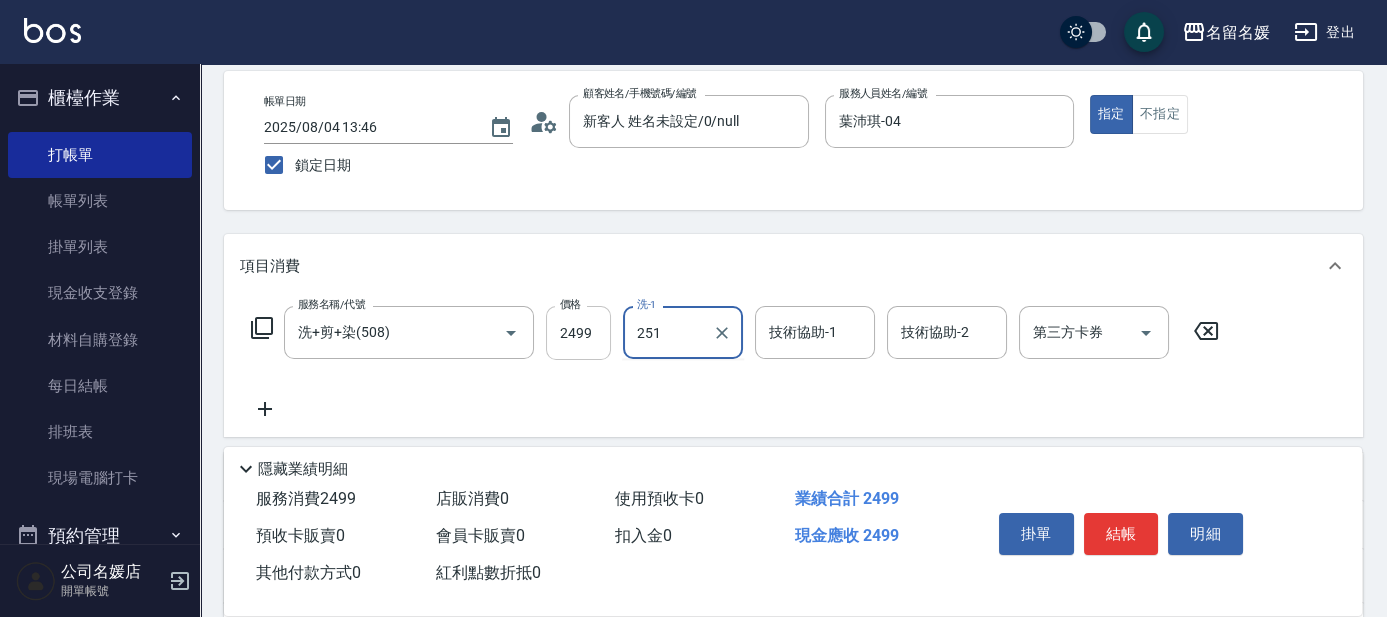 type on "251" 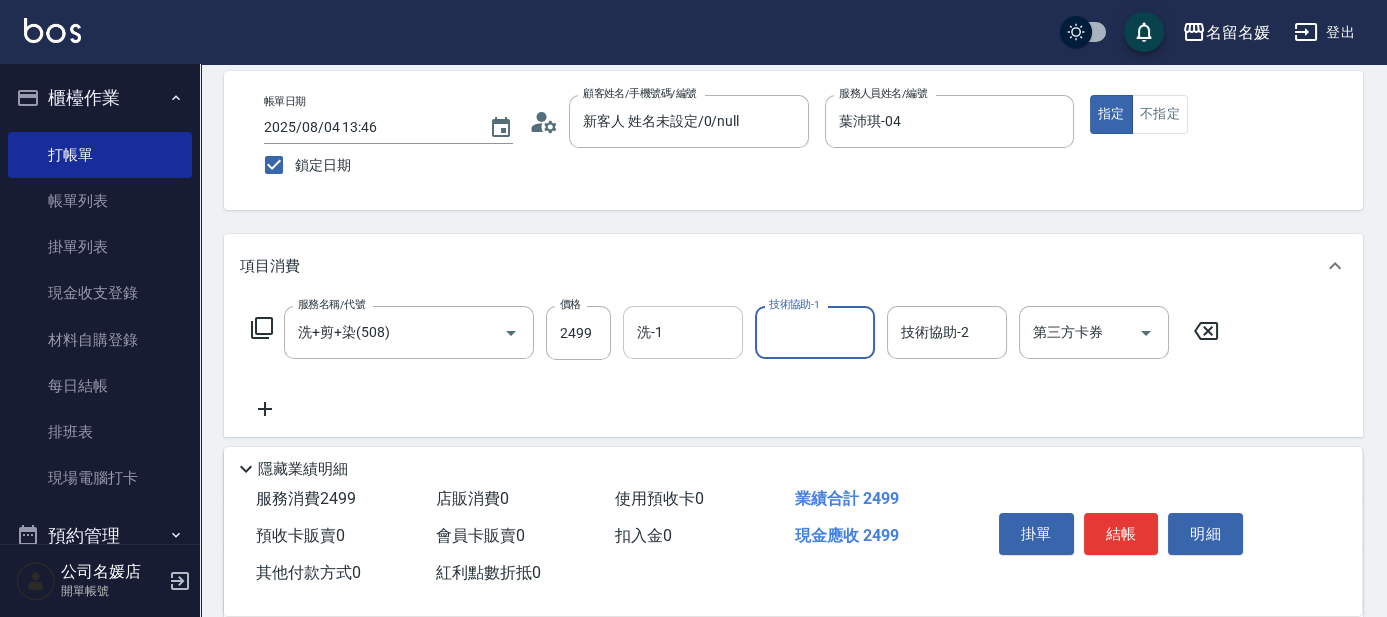 click on "洗-1" at bounding box center [683, 332] 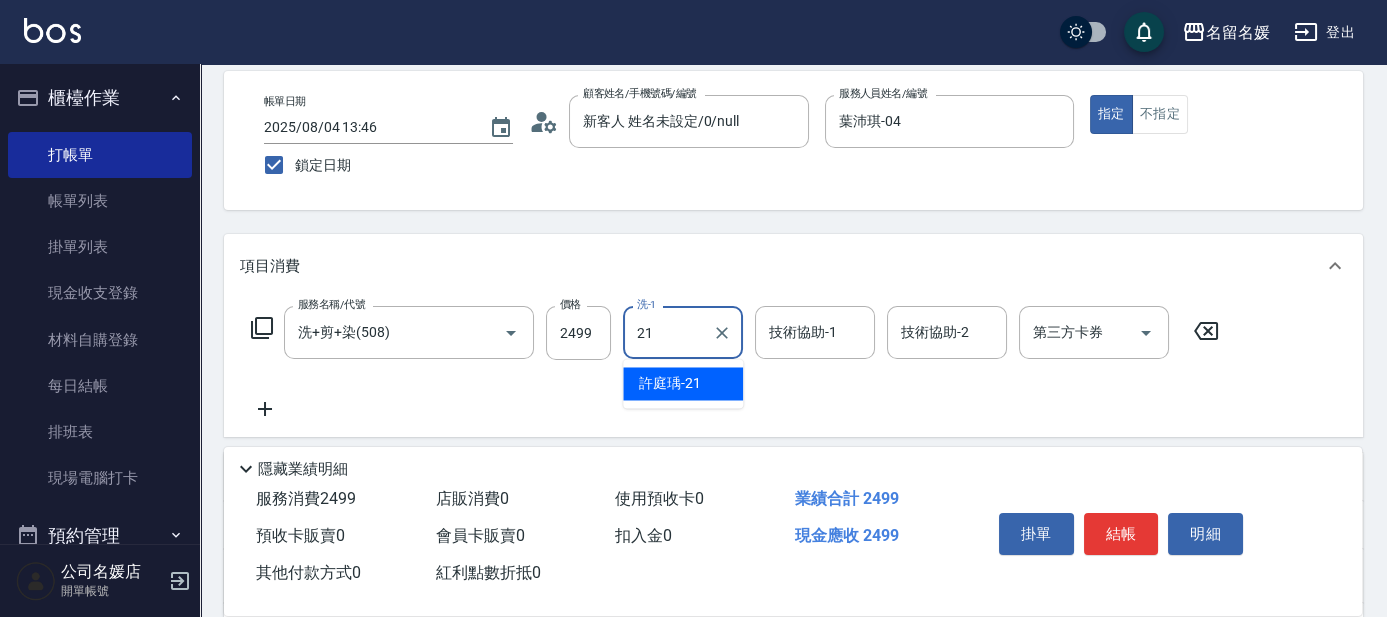 type on "許庭瑀-21" 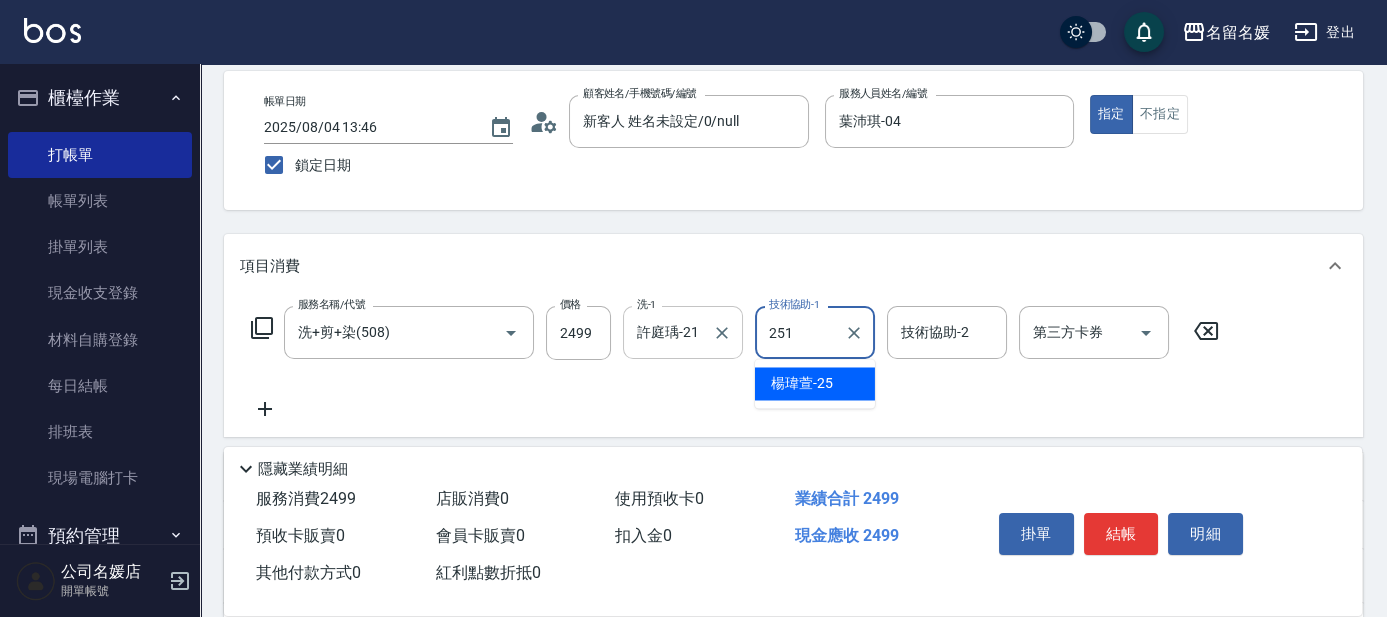 type on "251" 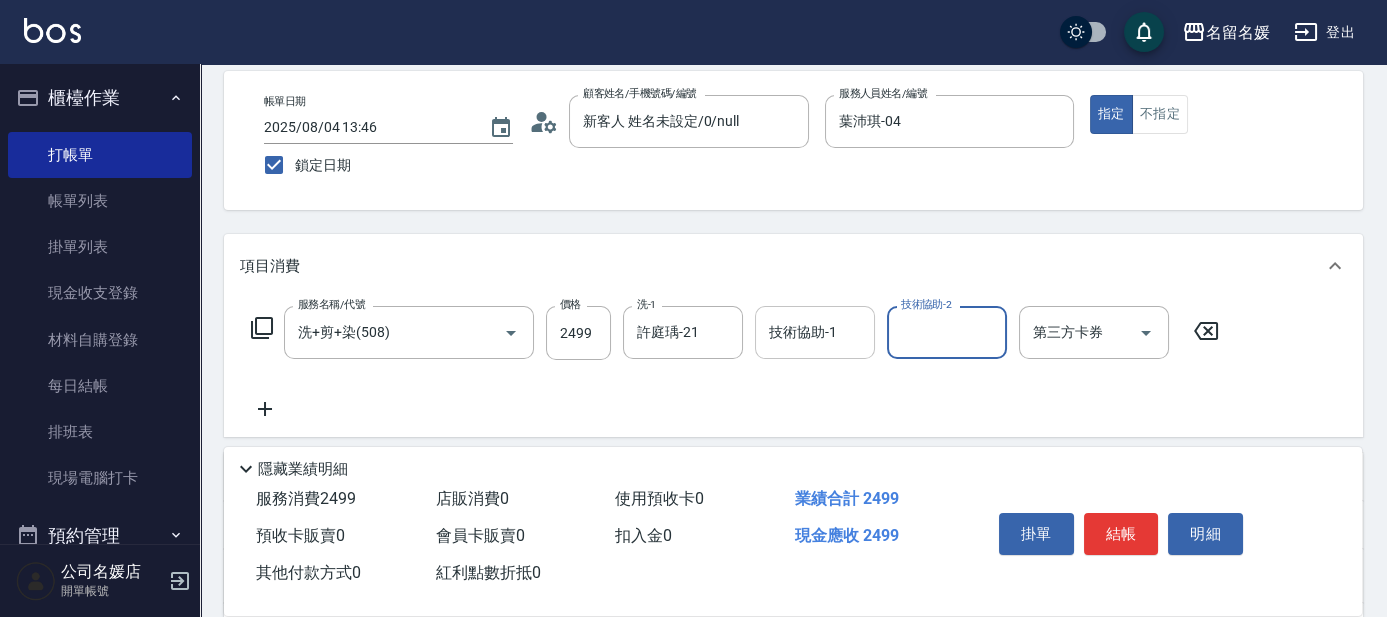 click on "技術協助-1" at bounding box center [815, 332] 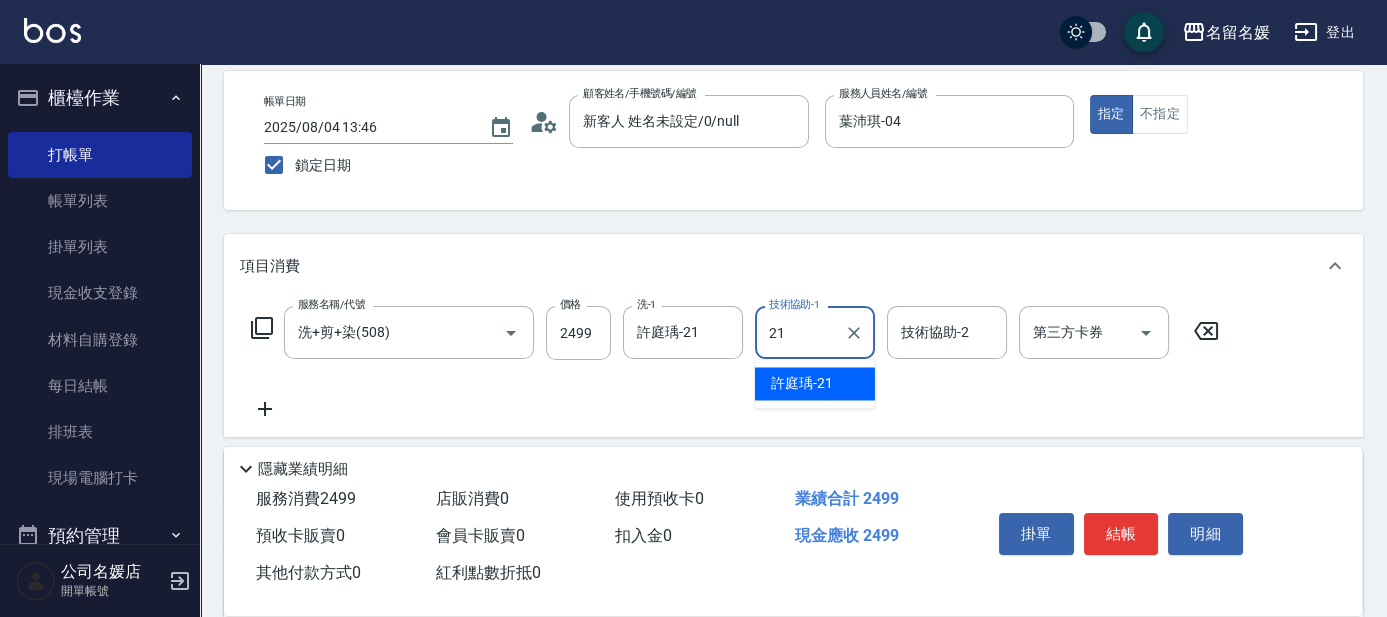 type on "許庭瑀-21" 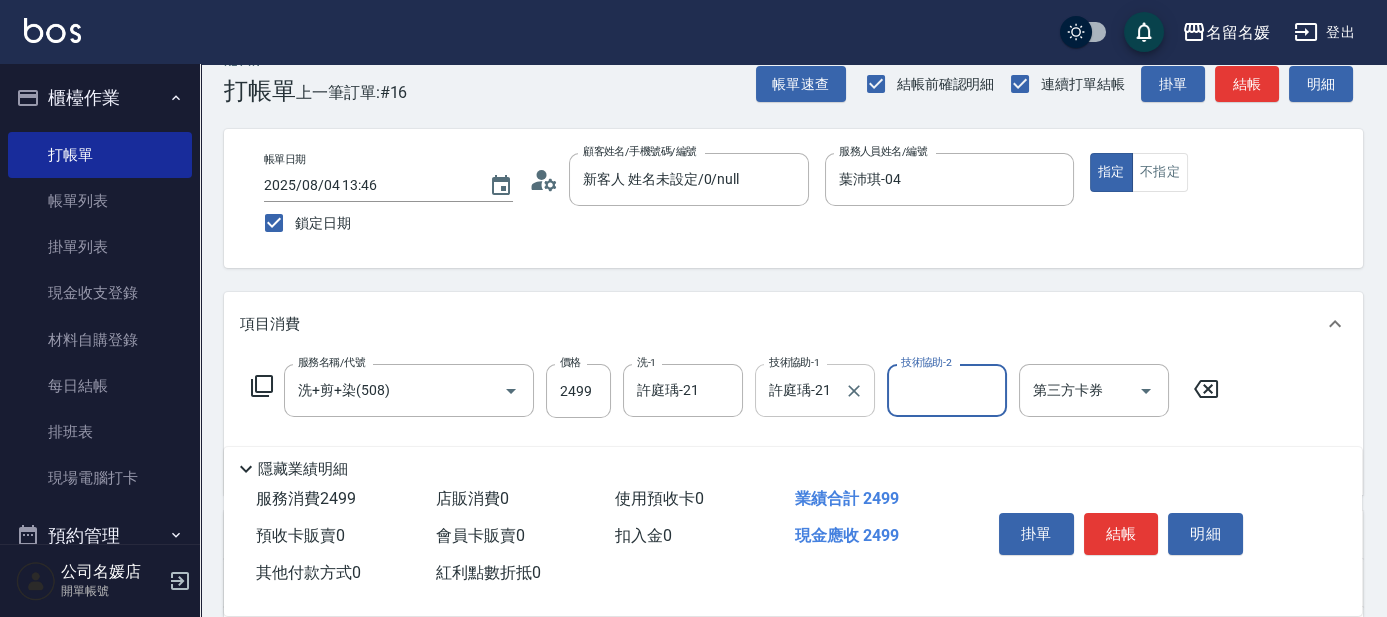 scroll, scrollTop: 0, scrollLeft: 0, axis: both 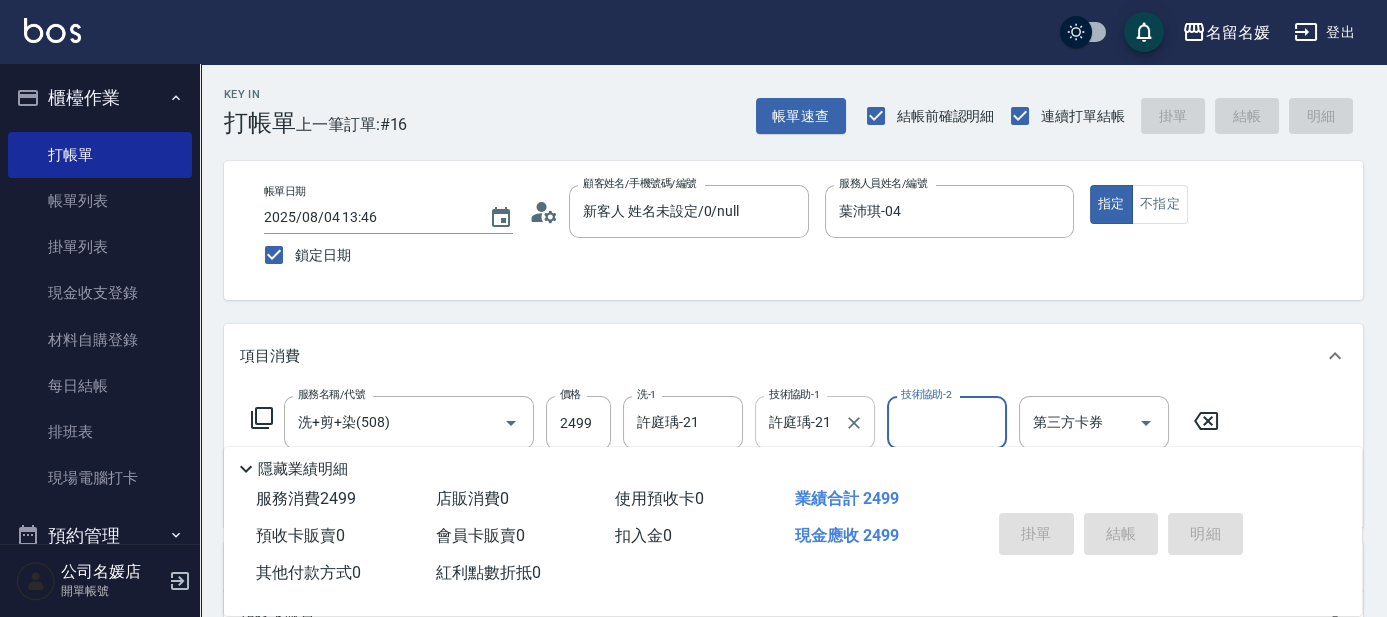 type 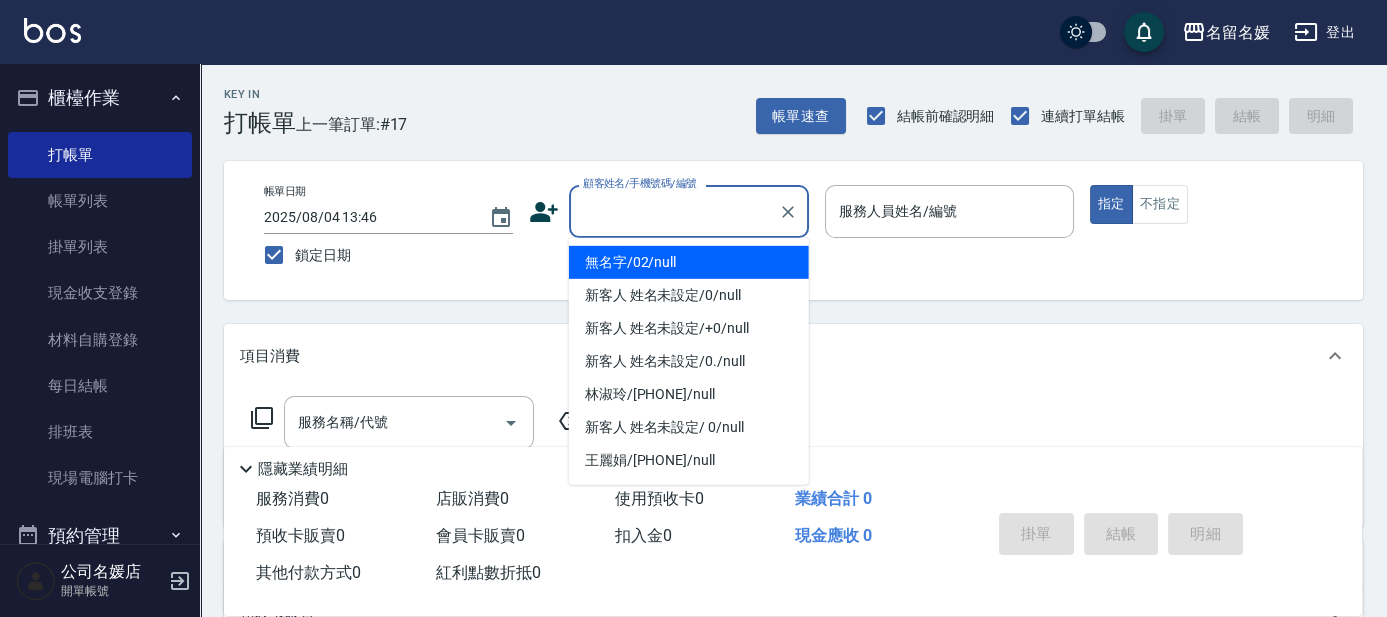 type on "無名字/02/null" 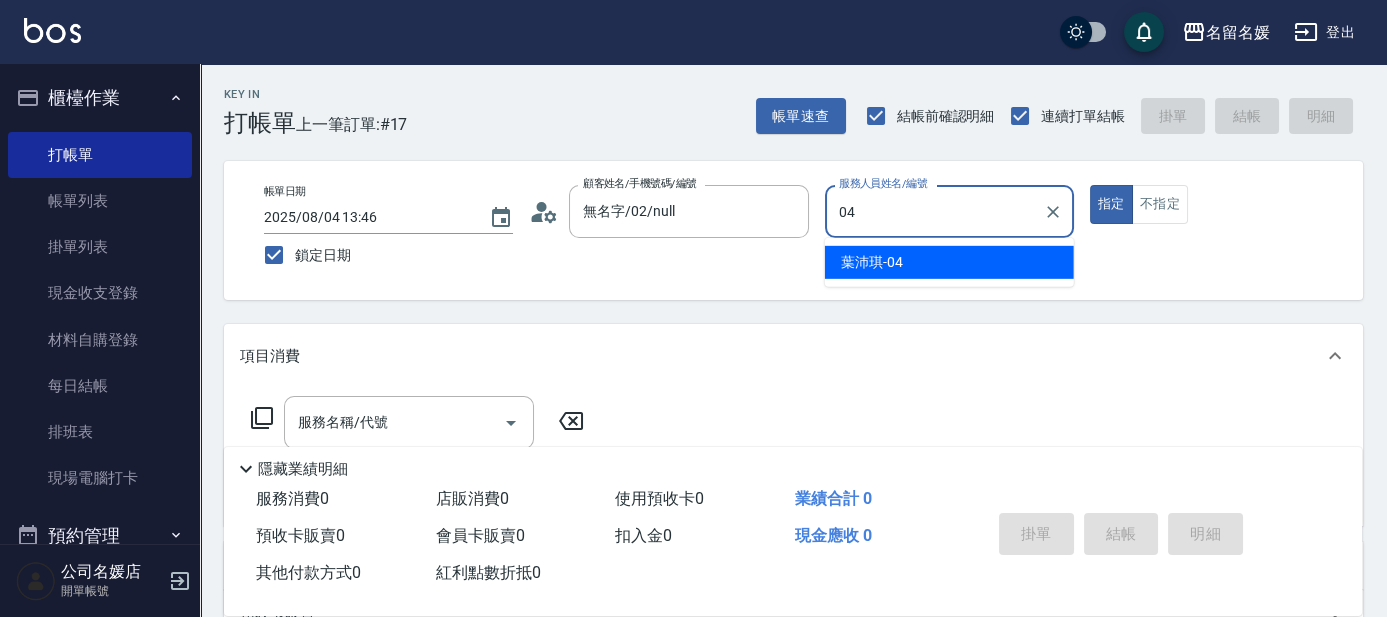 type on "葉沛琪-04" 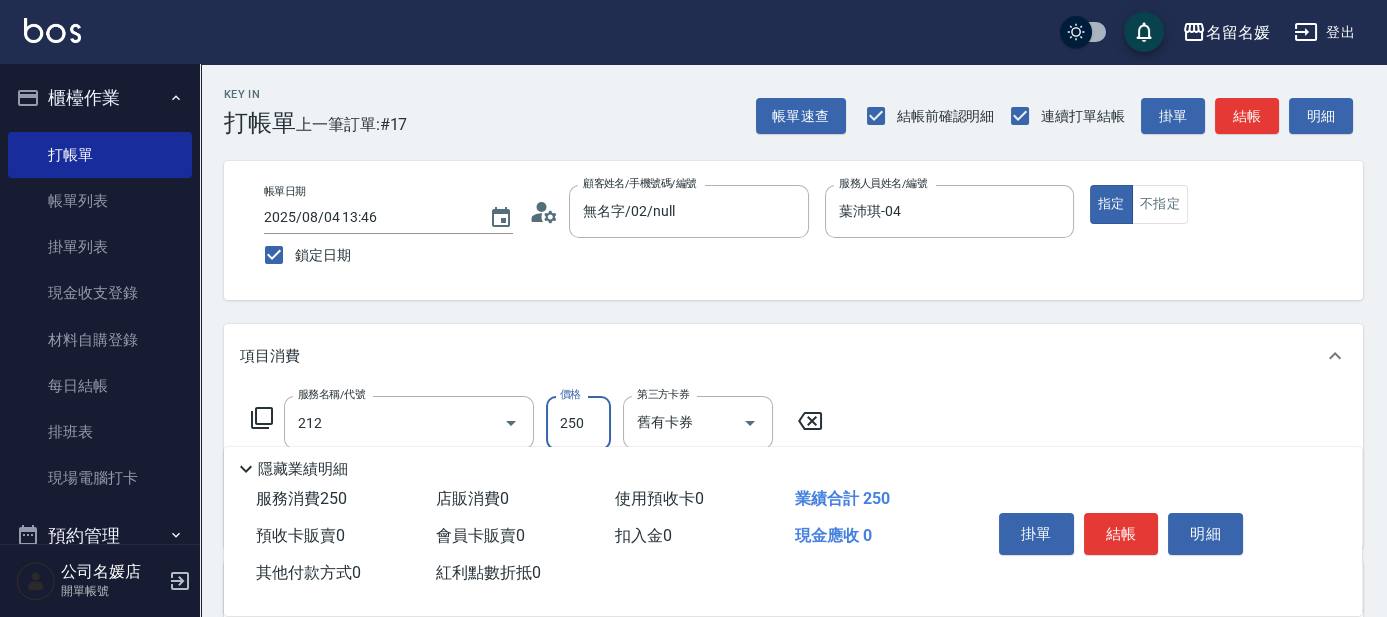 type on "洗髮券-(卡)250(212)" 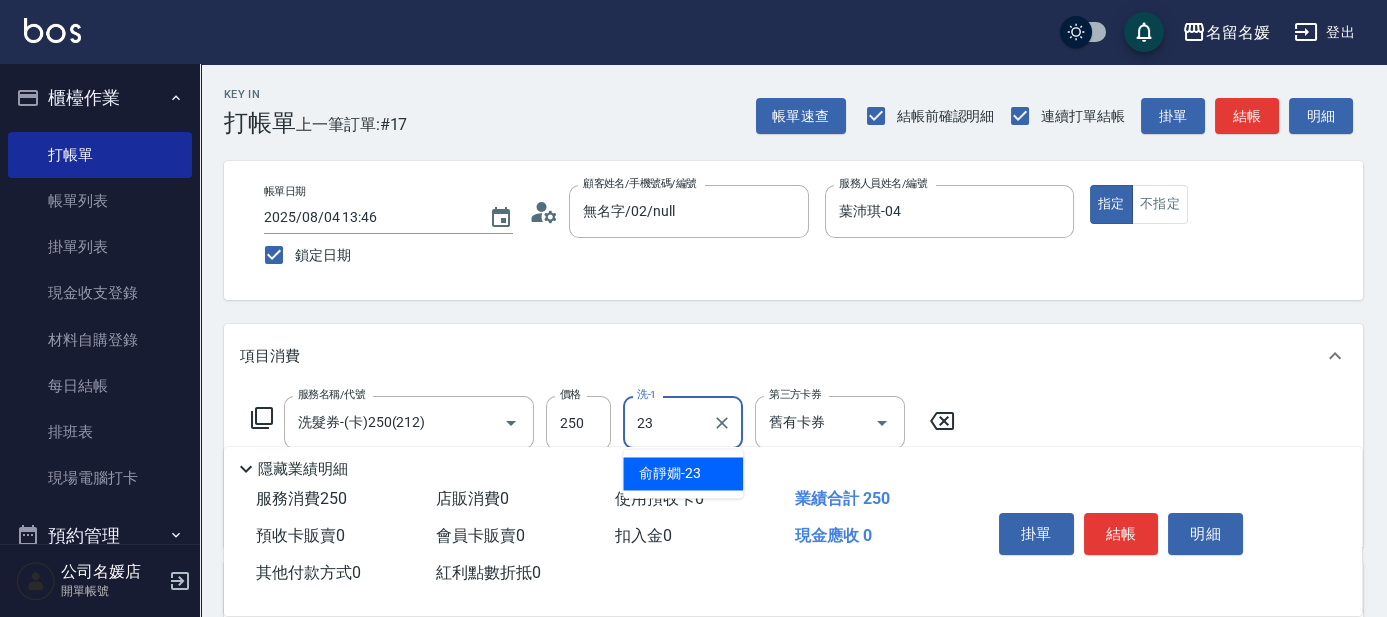 type on "俞靜嫺-23" 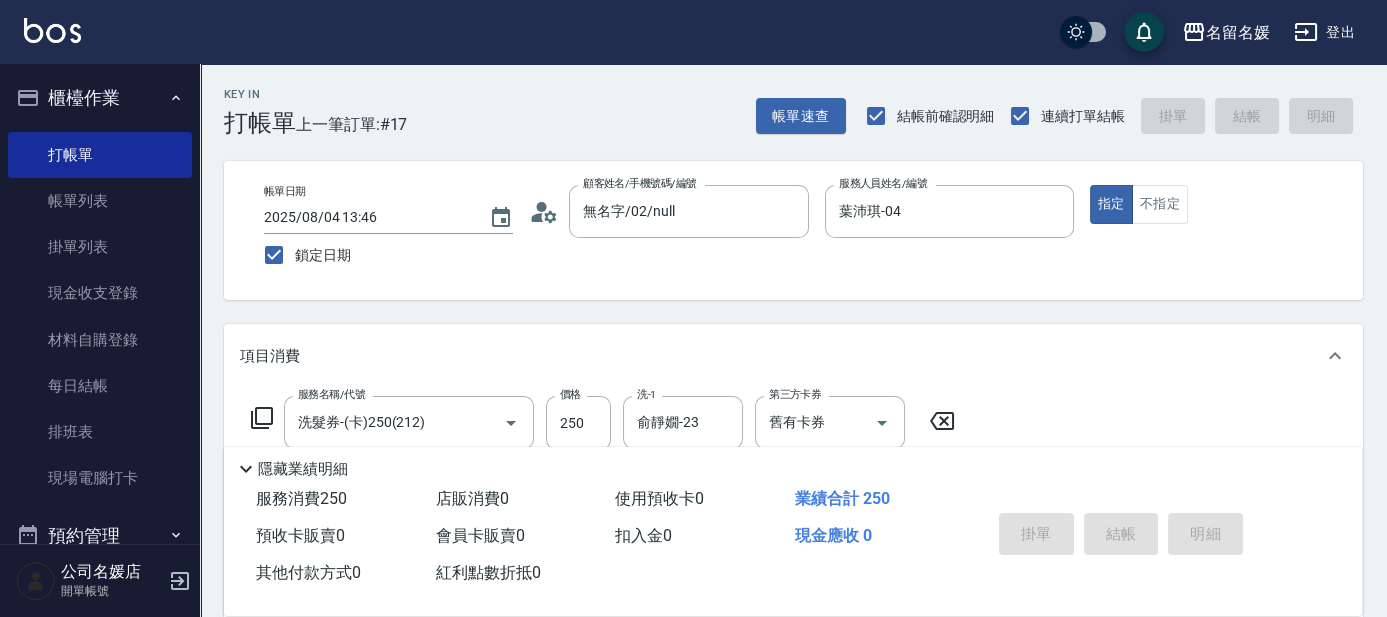 type 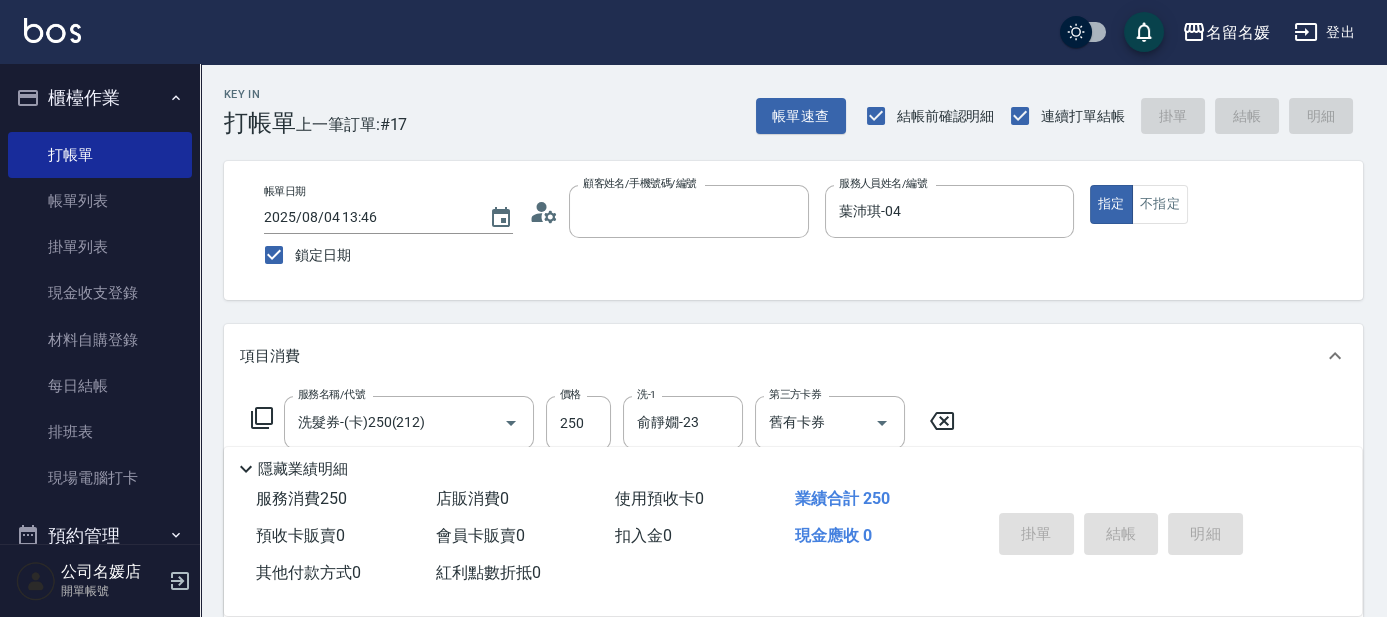 type 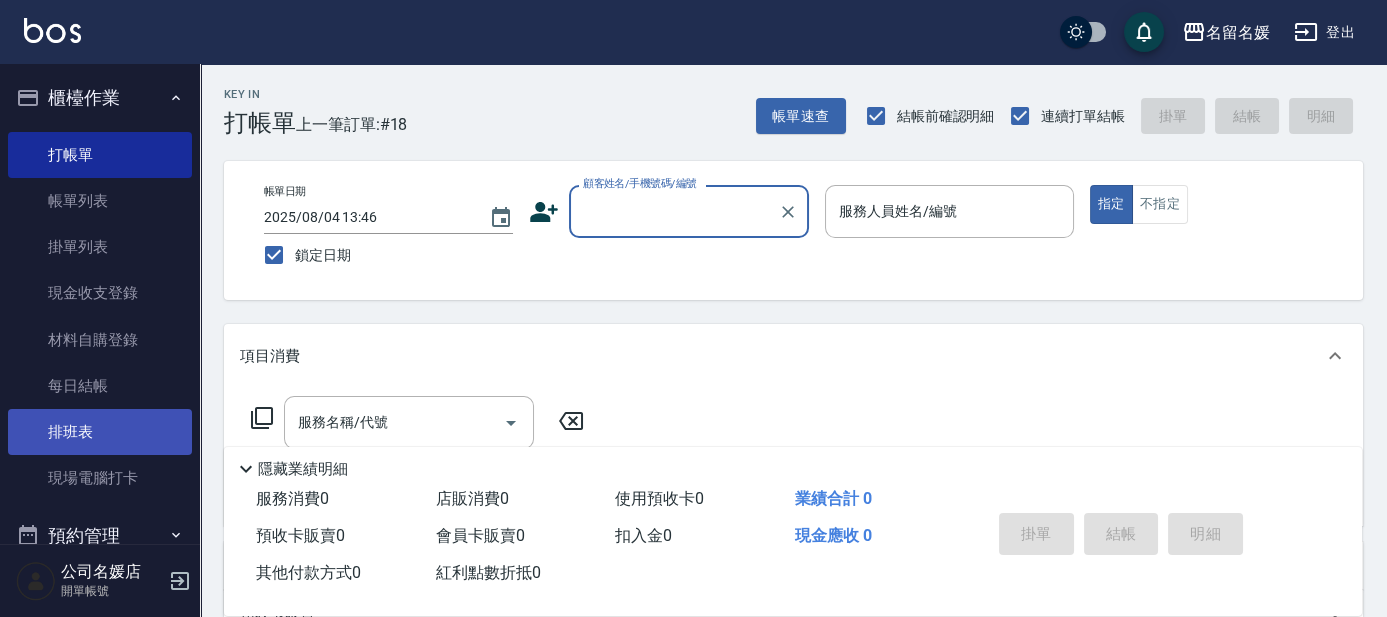 scroll, scrollTop: 247, scrollLeft: 0, axis: vertical 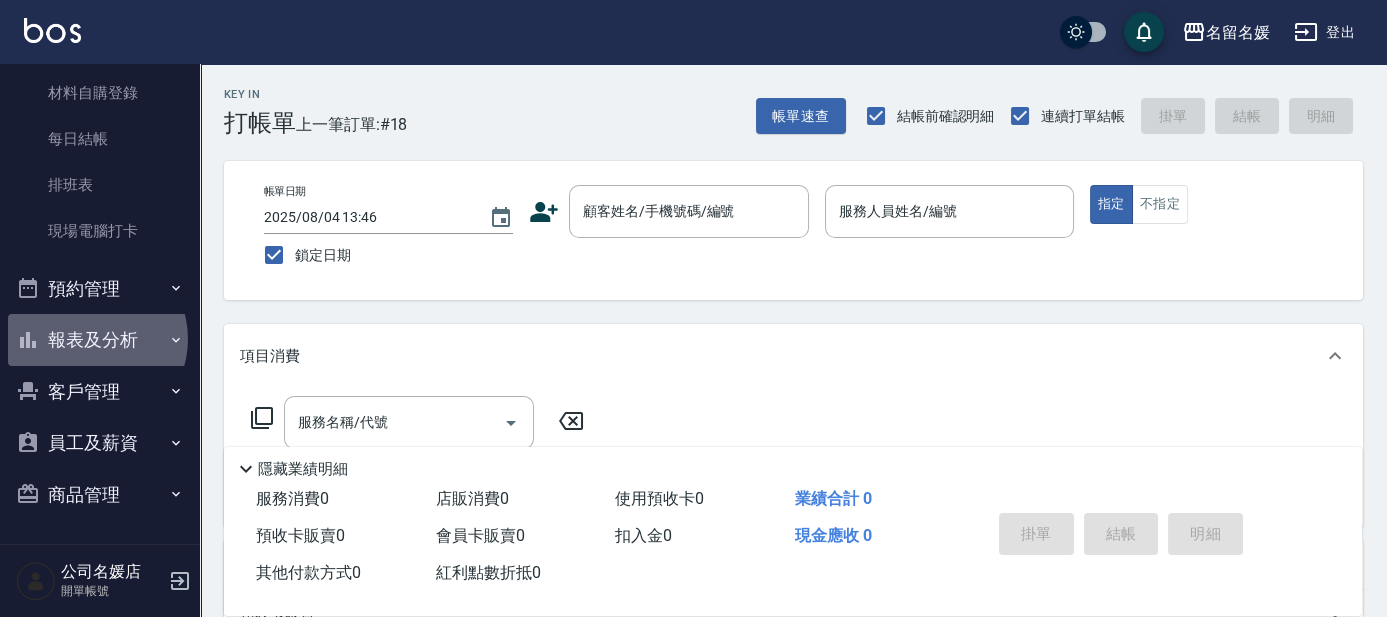 click on "報表及分析" at bounding box center (100, 340) 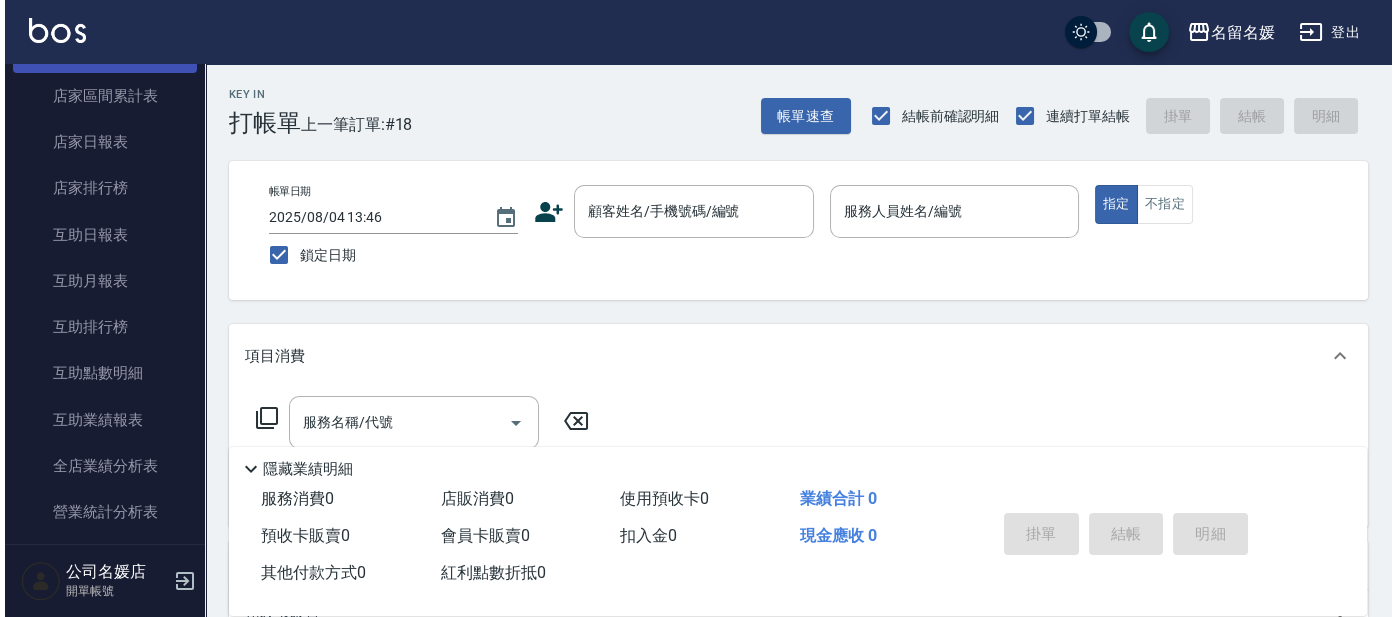 scroll, scrollTop: 610, scrollLeft: 0, axis: vertical 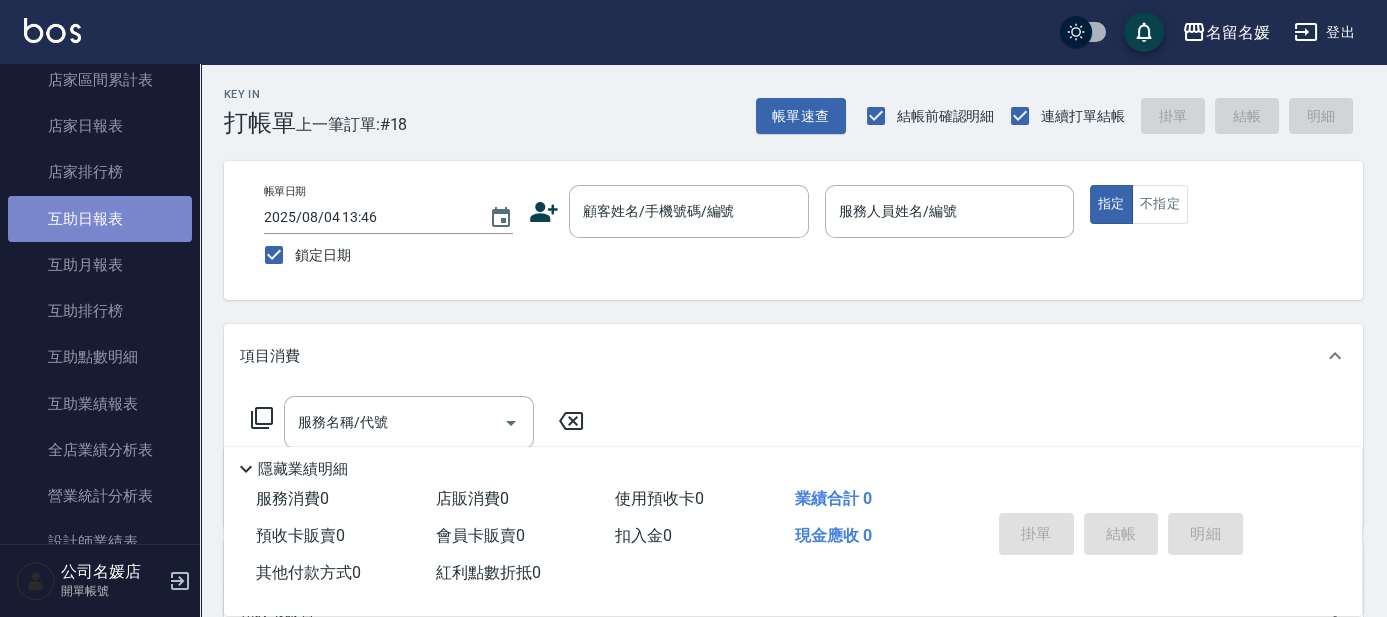 click on "互助日報表" at bounding box center [100, 219] 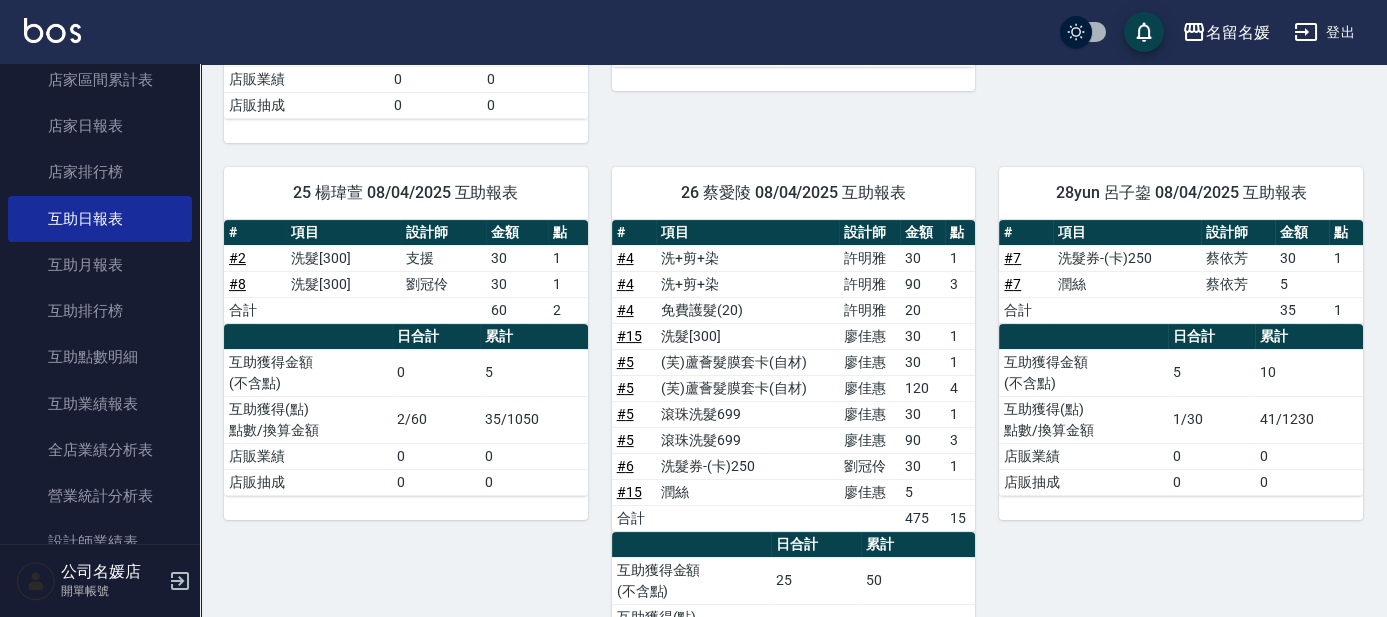 scroll, scrollTop: 1044, scrollLeft: 0, axis: vertical 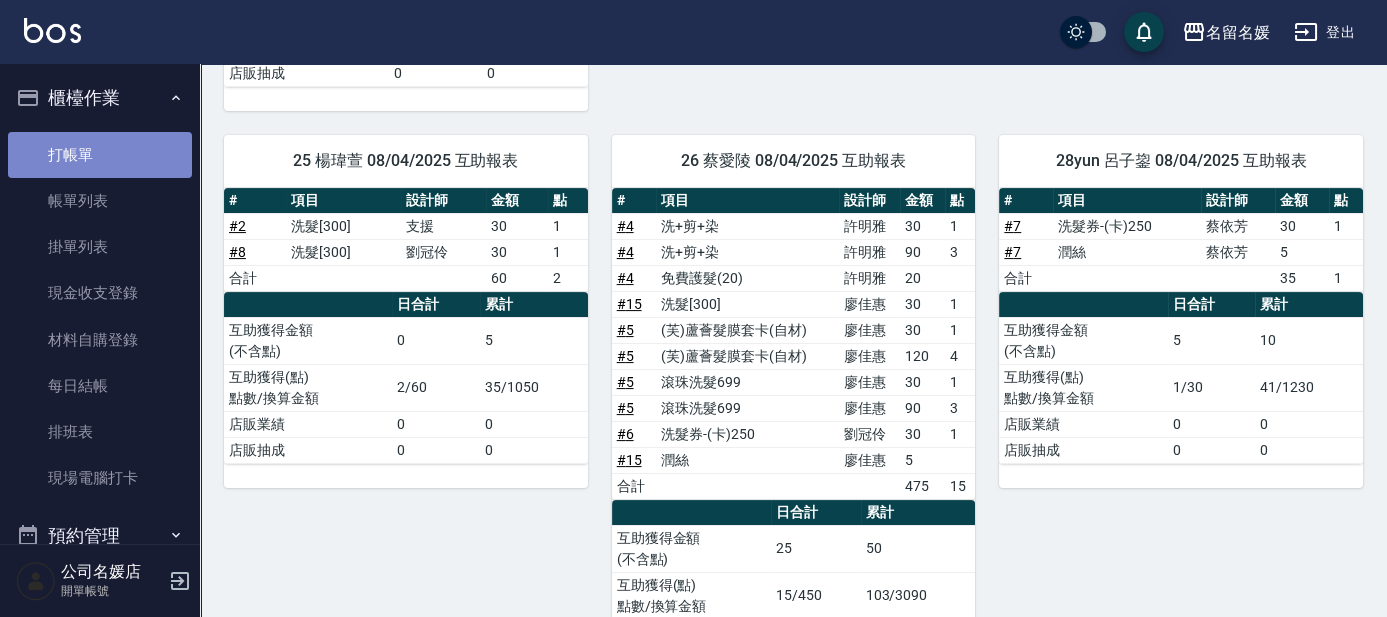 click on "打帳單" at bounding box center (100, 155) 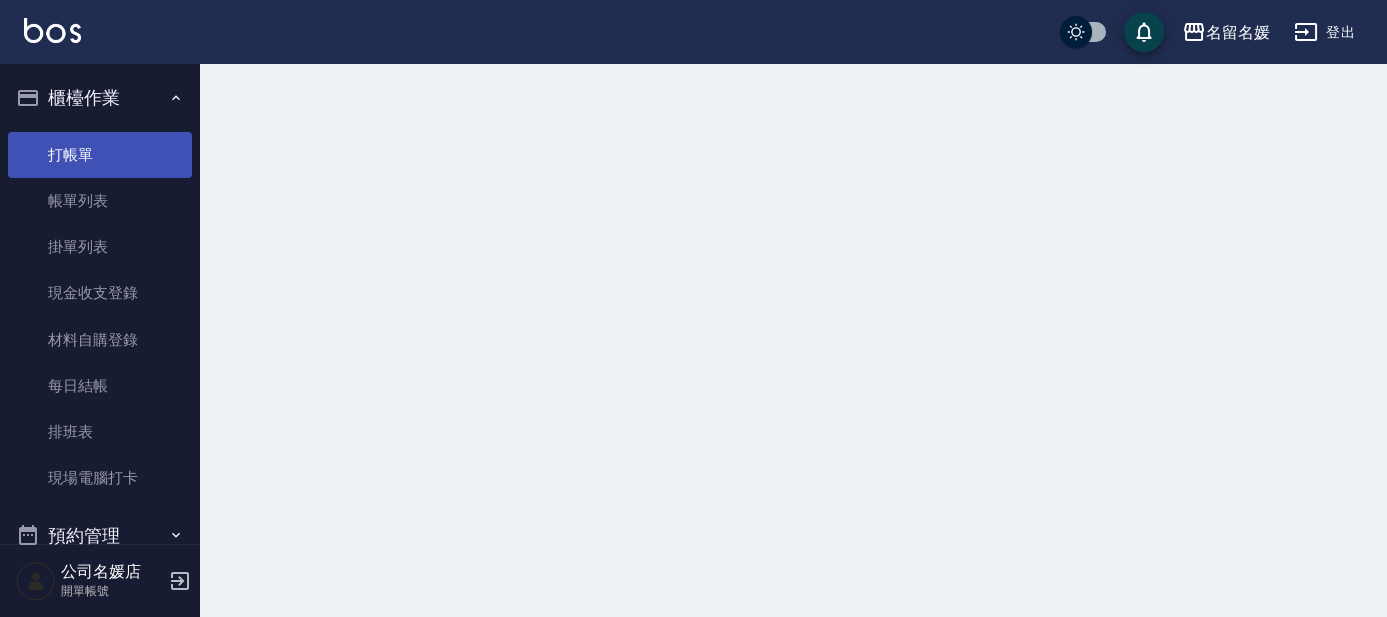 scroll, scrollTop: 0, scrollLeft: 0, axis: both 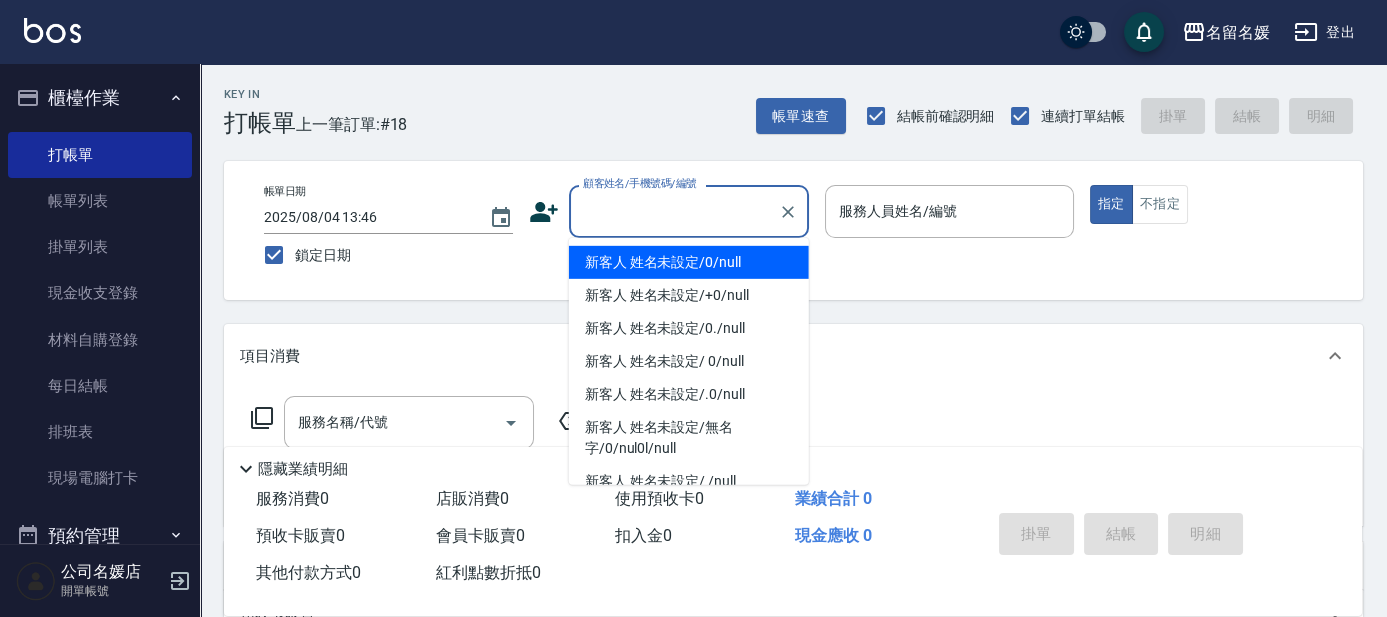 click on "顧客姓名/手機號碼/編號" at bounding box center [674, 211] 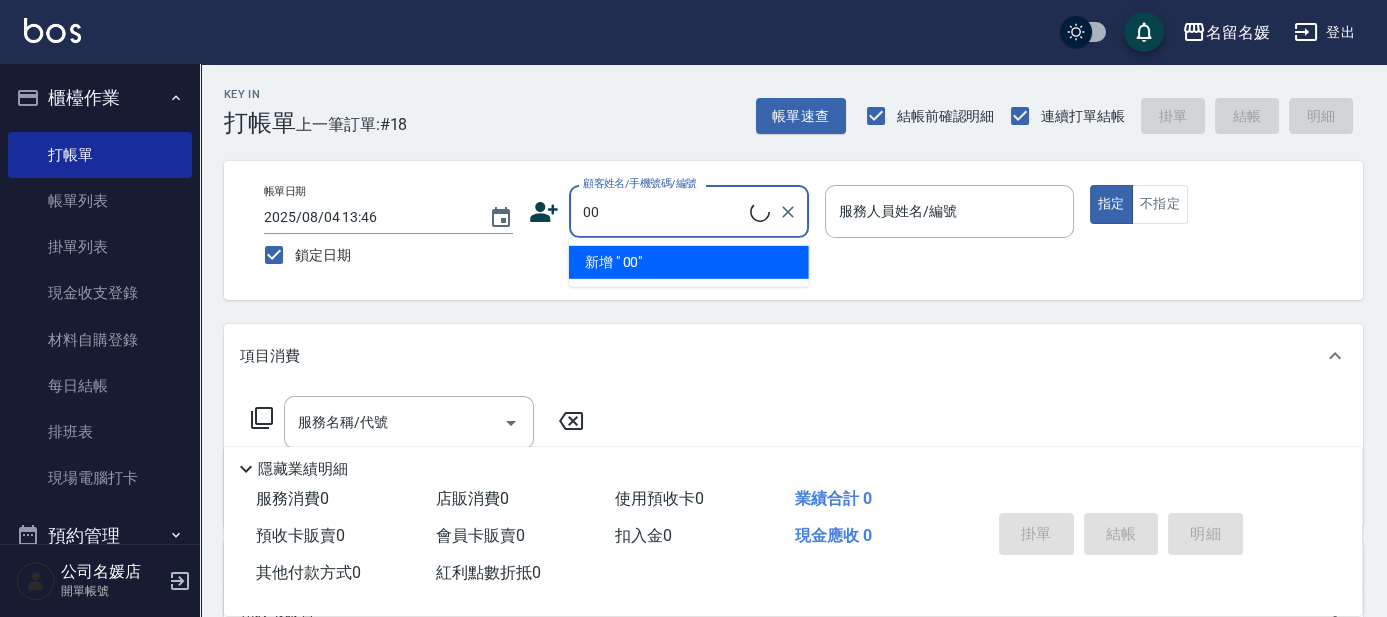 type on "00" 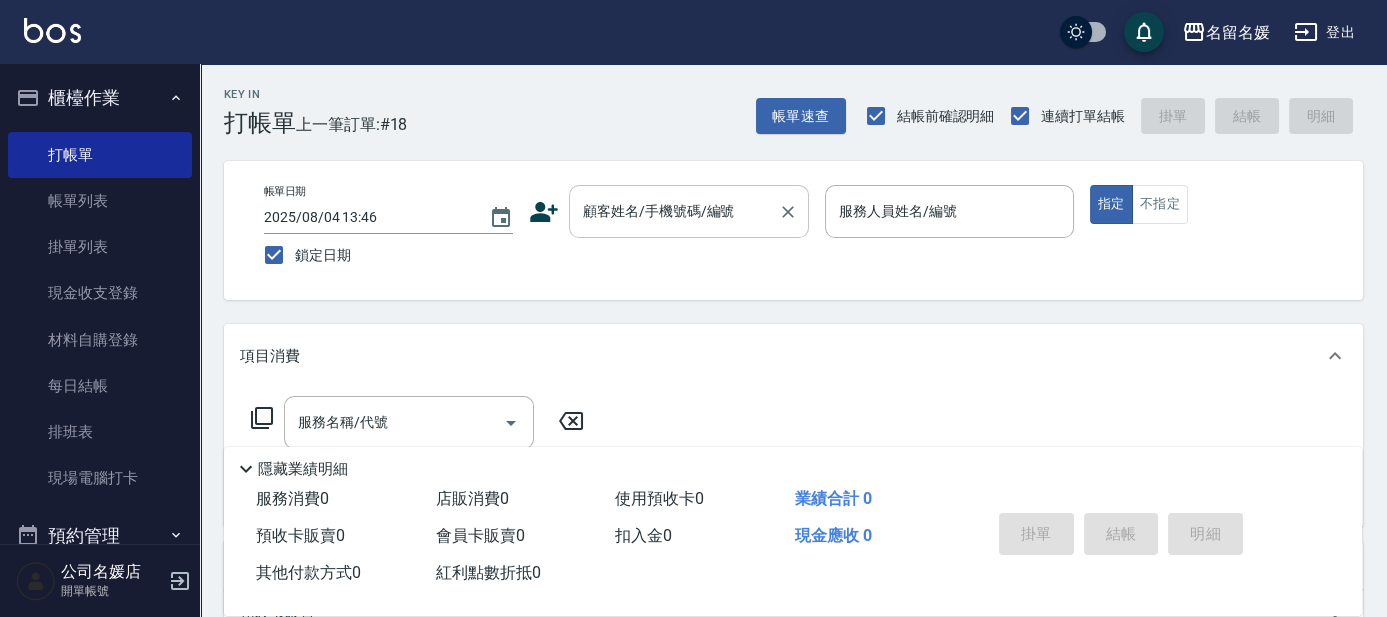 drag, startPoint x: 744, startPoint y: 188, endPoint x: 733, endPoint y: 219, distance: 32.89377 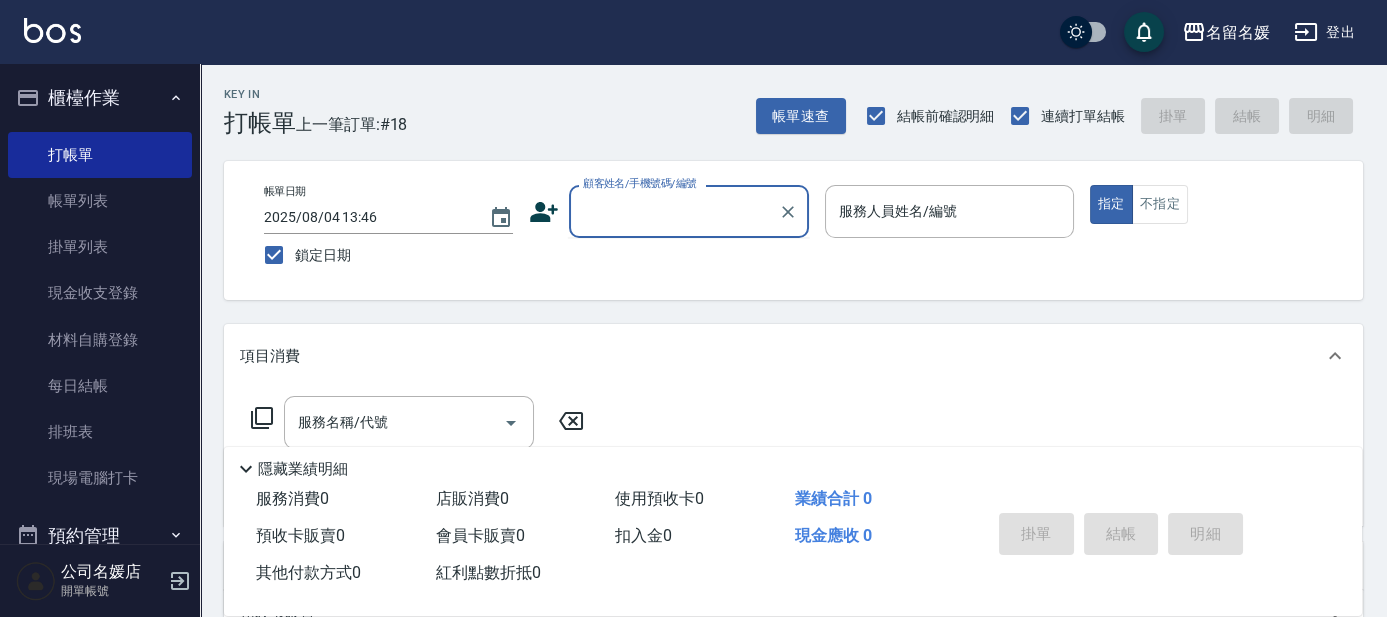 click on "顧客姓名/手機號碼/編號" at bounding box center (674, 211) 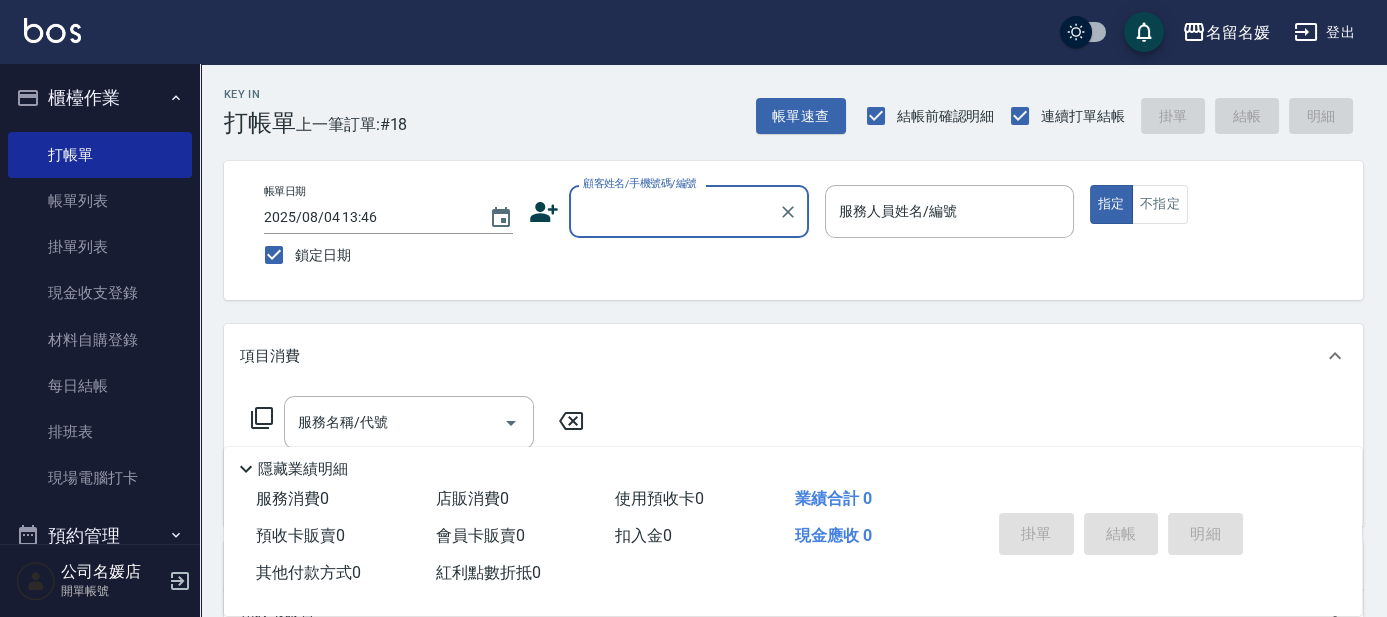 click on "顧客姓名/手機號碼/編號" at bounding box center (674, 211) 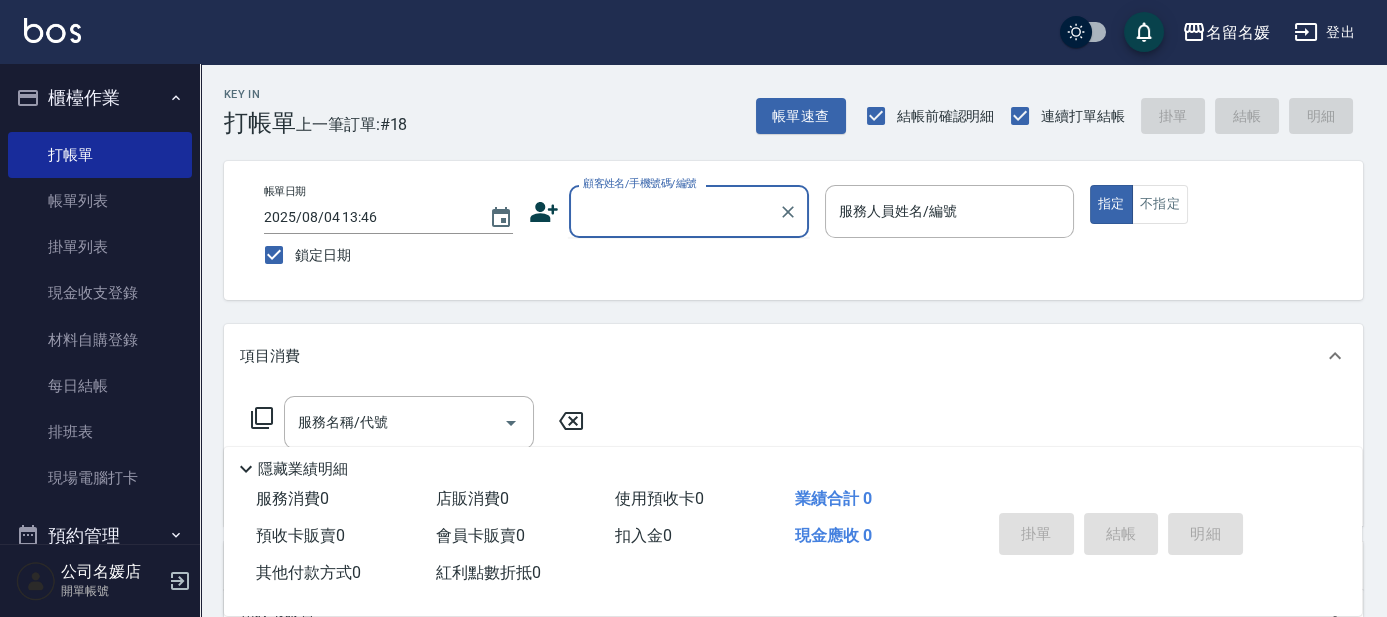 click on "顧客姓名/手機號碼/編號" at bounding box center [689, 211] 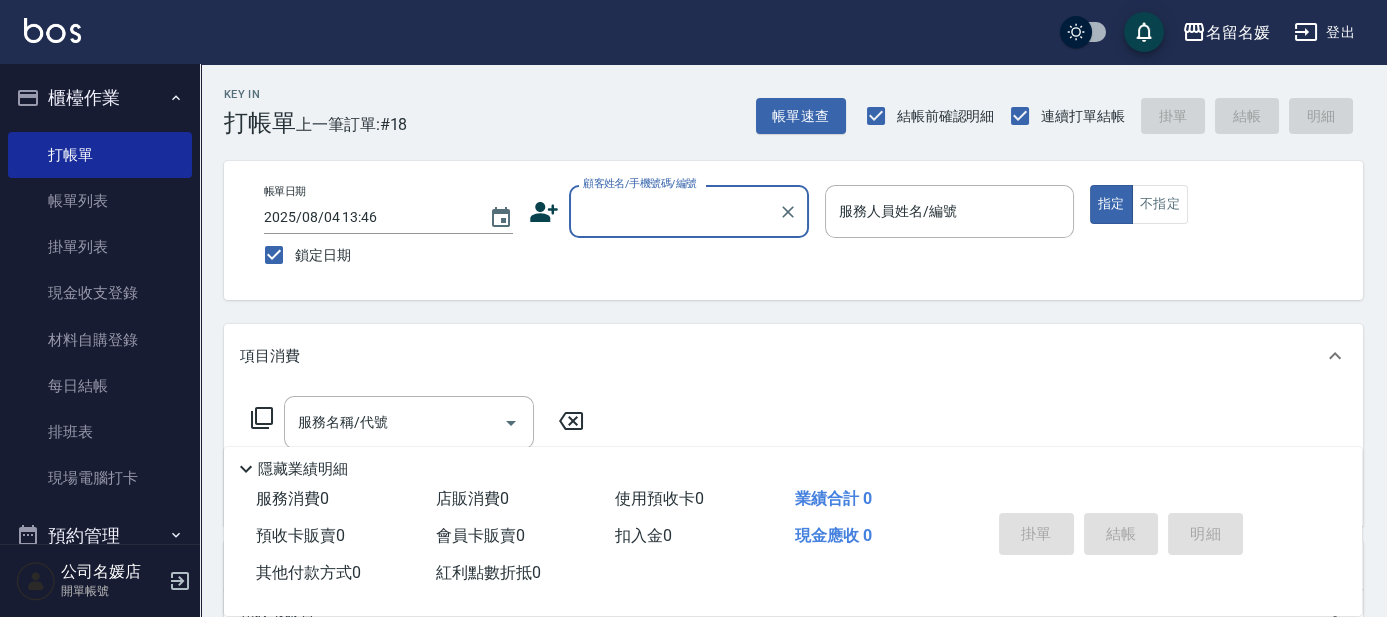 click on "顧客姓名/手機號碼/編號" at bounding box center (689, 211) 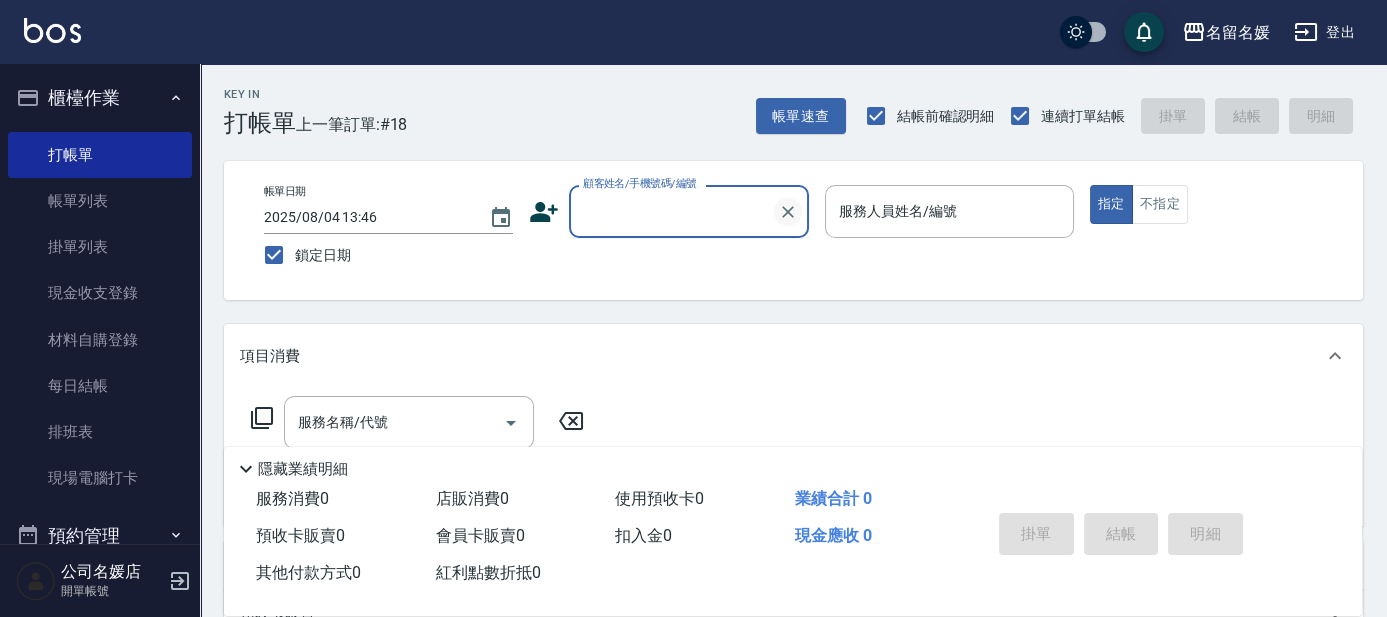 click 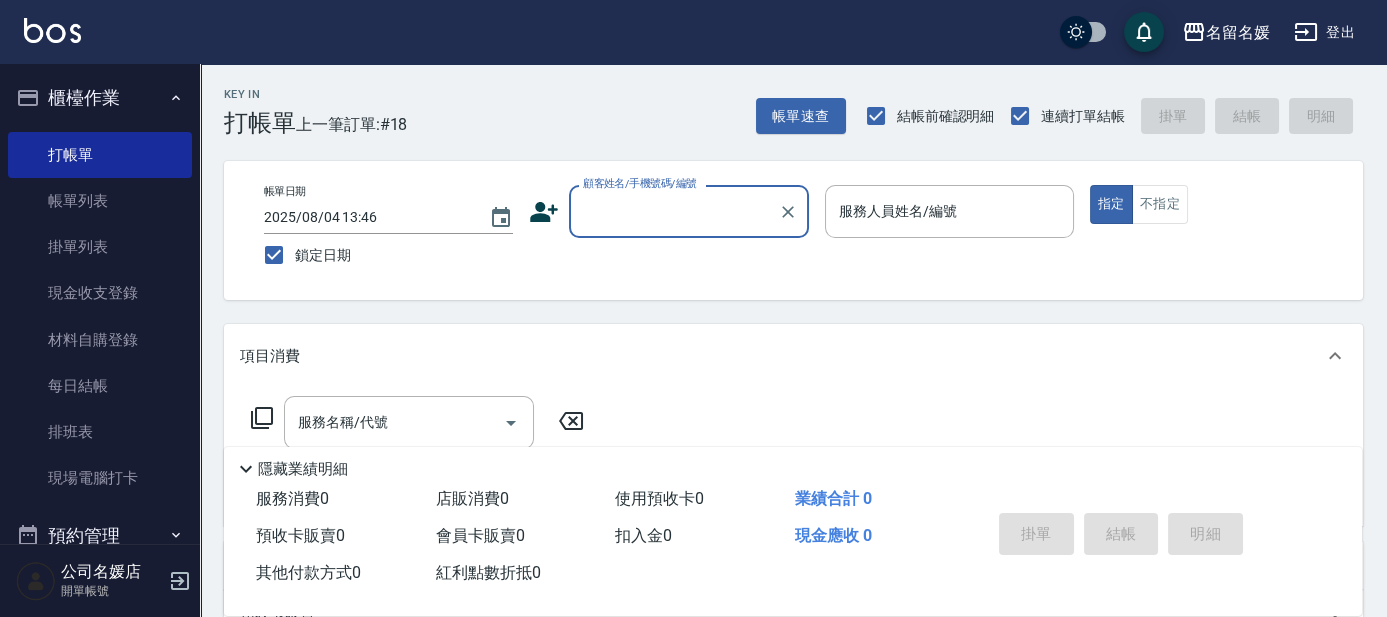 click on "顧客姓名/手機號碼/編號" at bounding box center (674, 211) 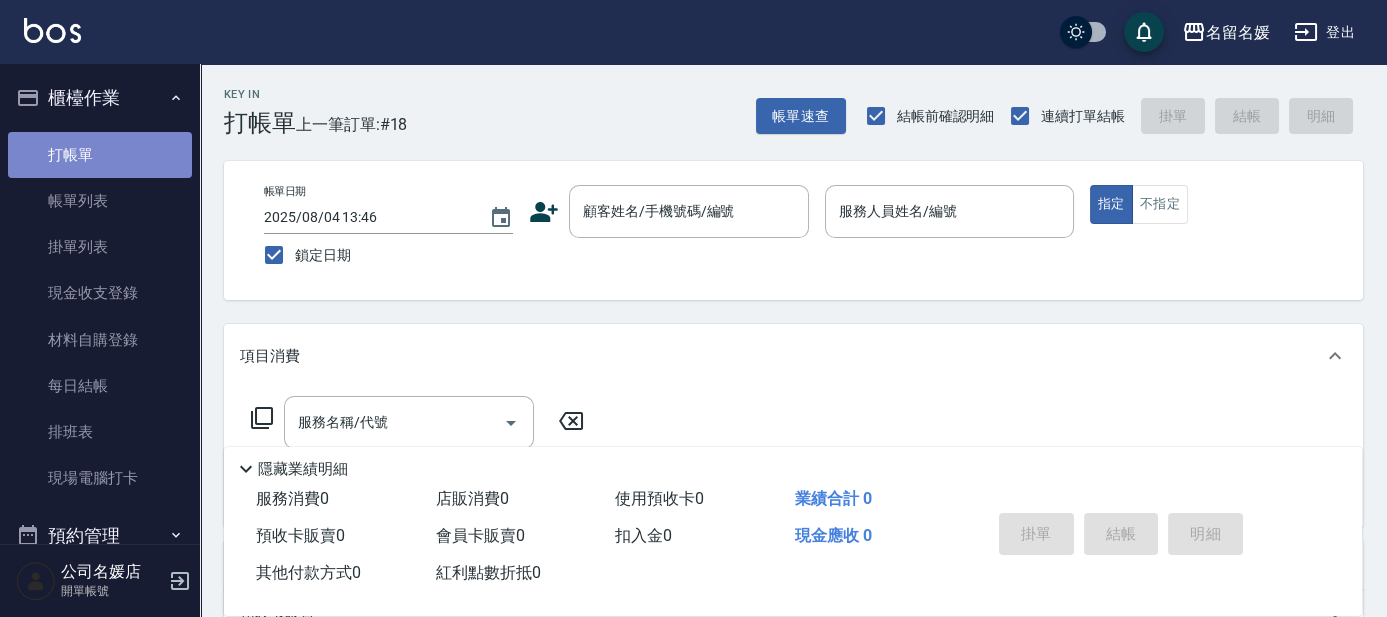 click on "打帳單" at bounding box center [100, 155] 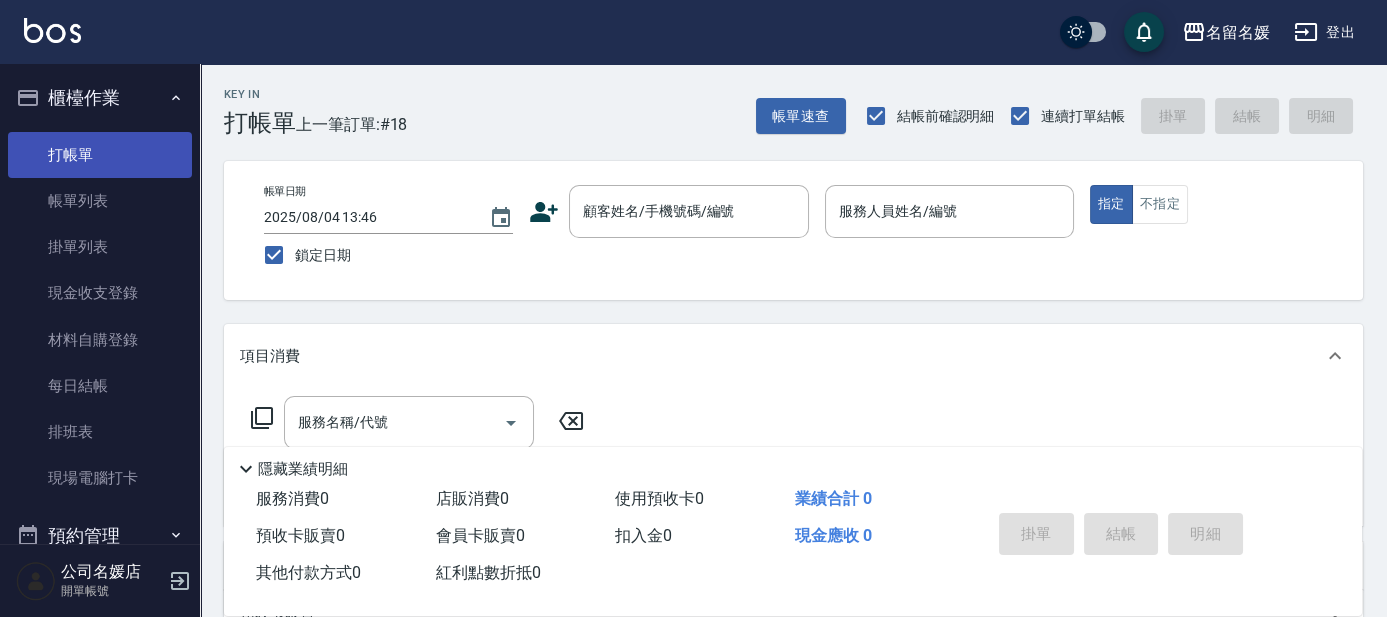click on "打帳單" at bounding box center (100, 155) 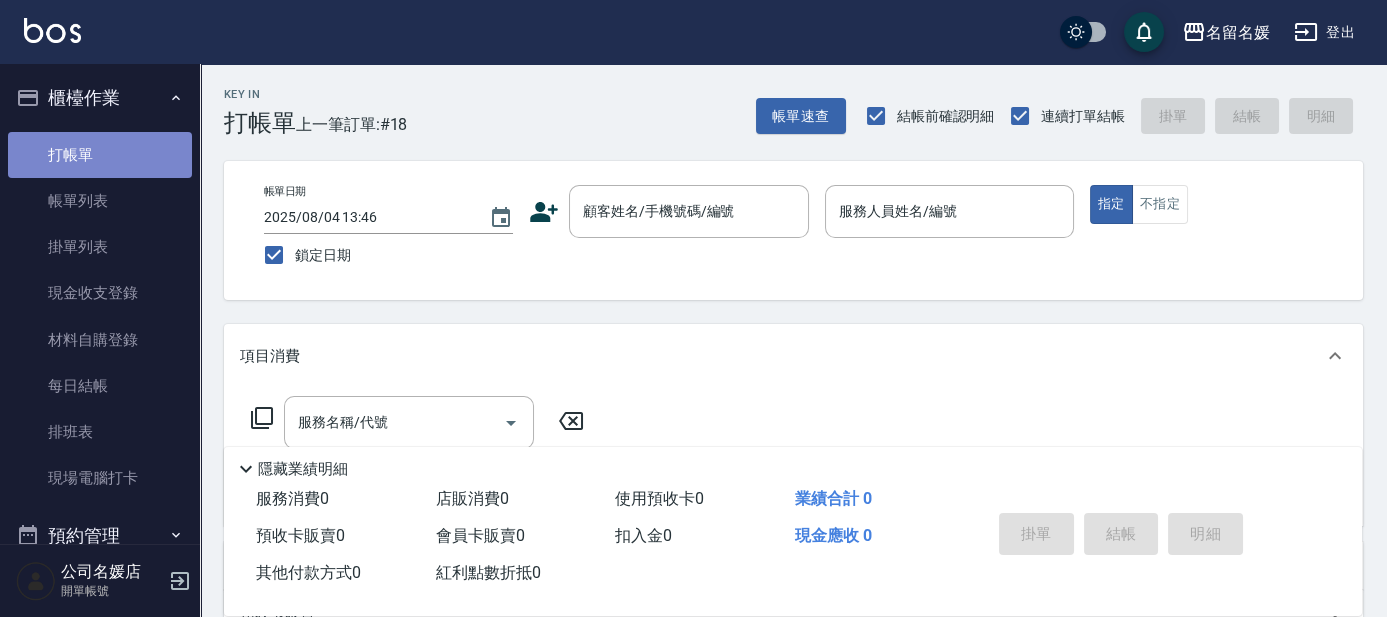 click on "打帳單" at bounding box center (100, 155) 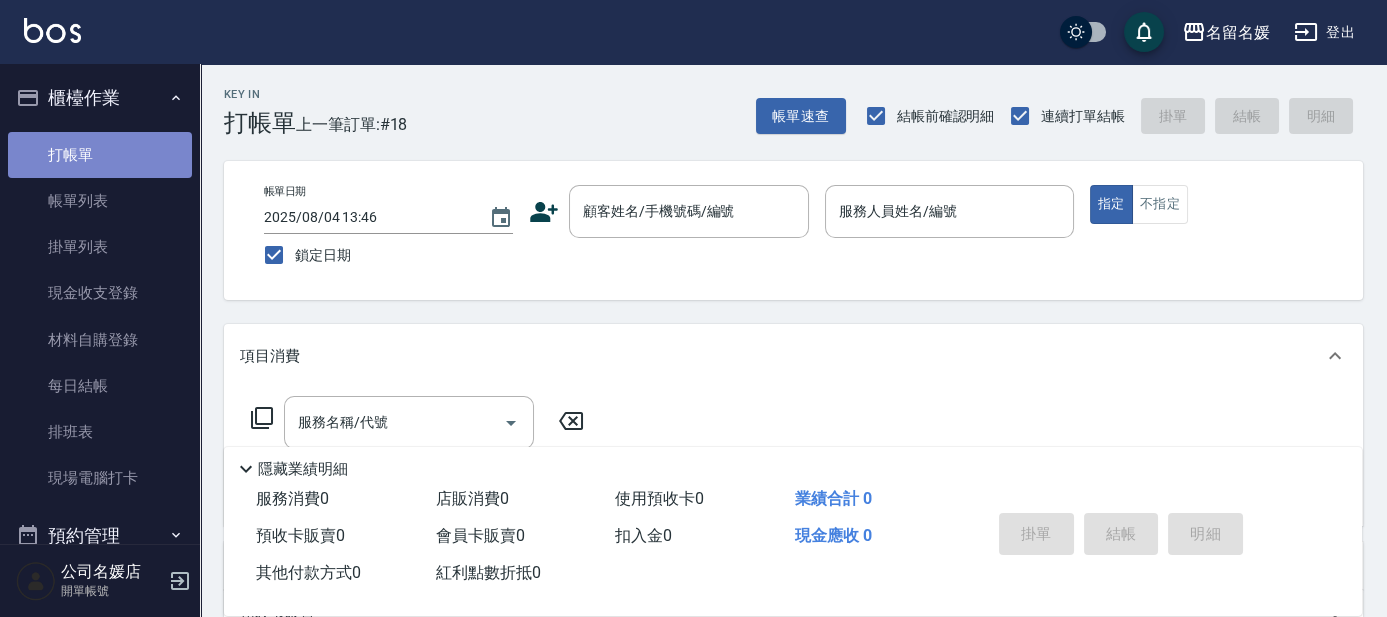 click on "打帳單" at bounding box center (100, 155) 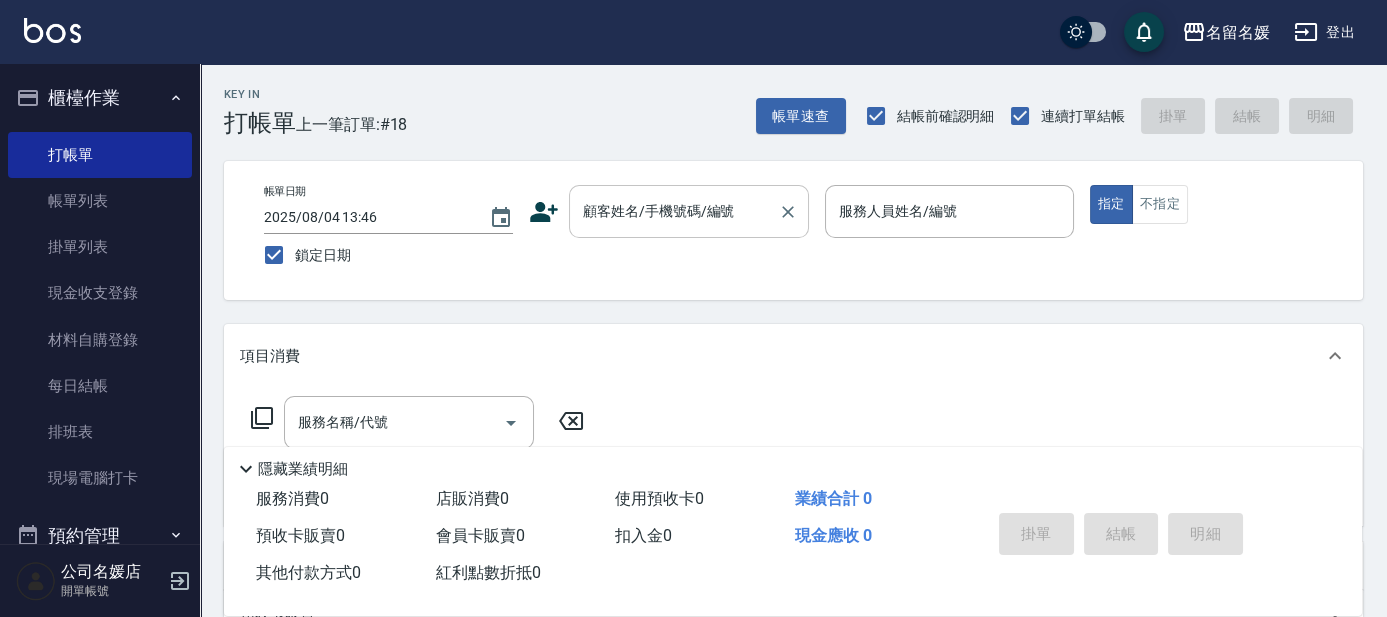 click on "顧客姓名/手機號碼/編號" at bounding box center [674, 211] 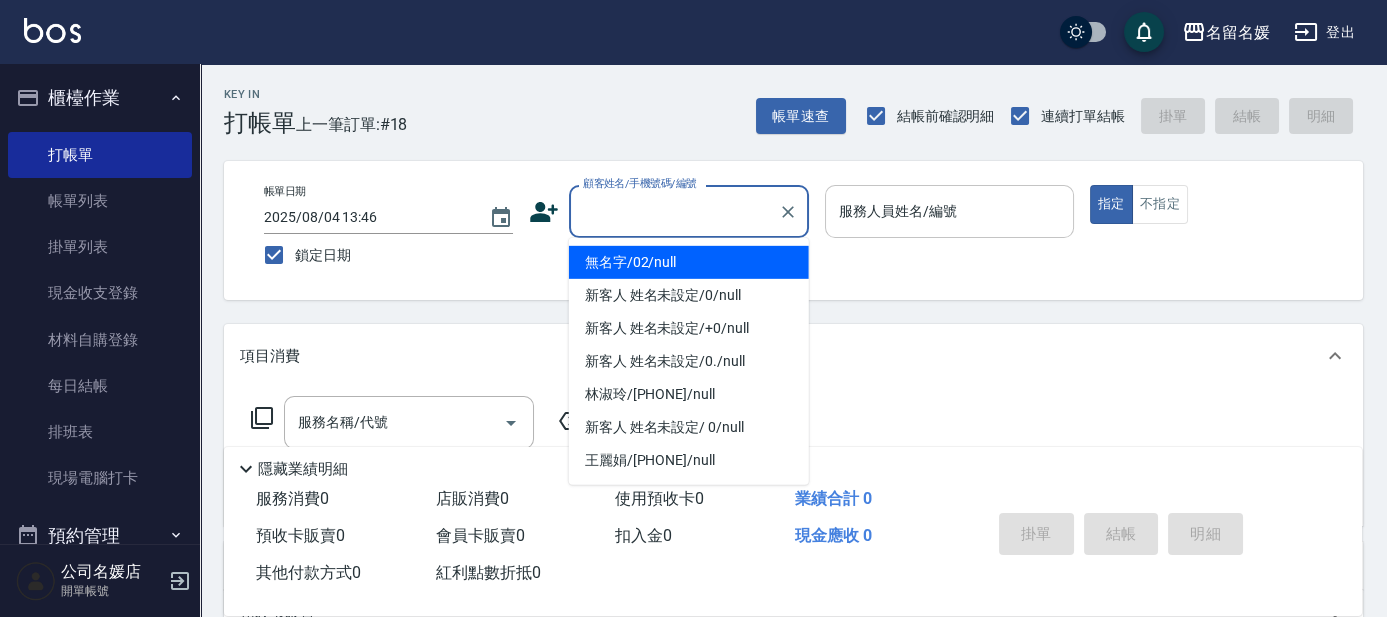 drag, startPoint x: 640, startPoint y: 262, endPoint x: 973, endPoint y: 208, distance: 337.34998 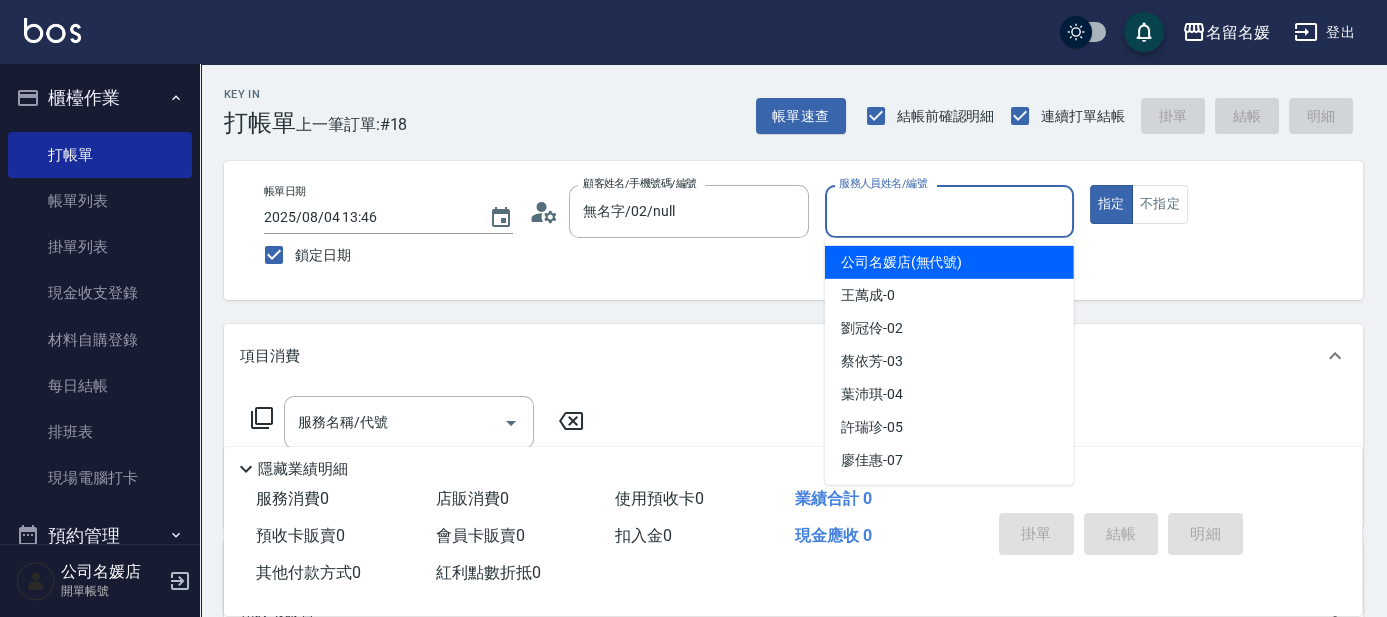 click on "服務人員姓名/編號" at bounding box center [949, 211] 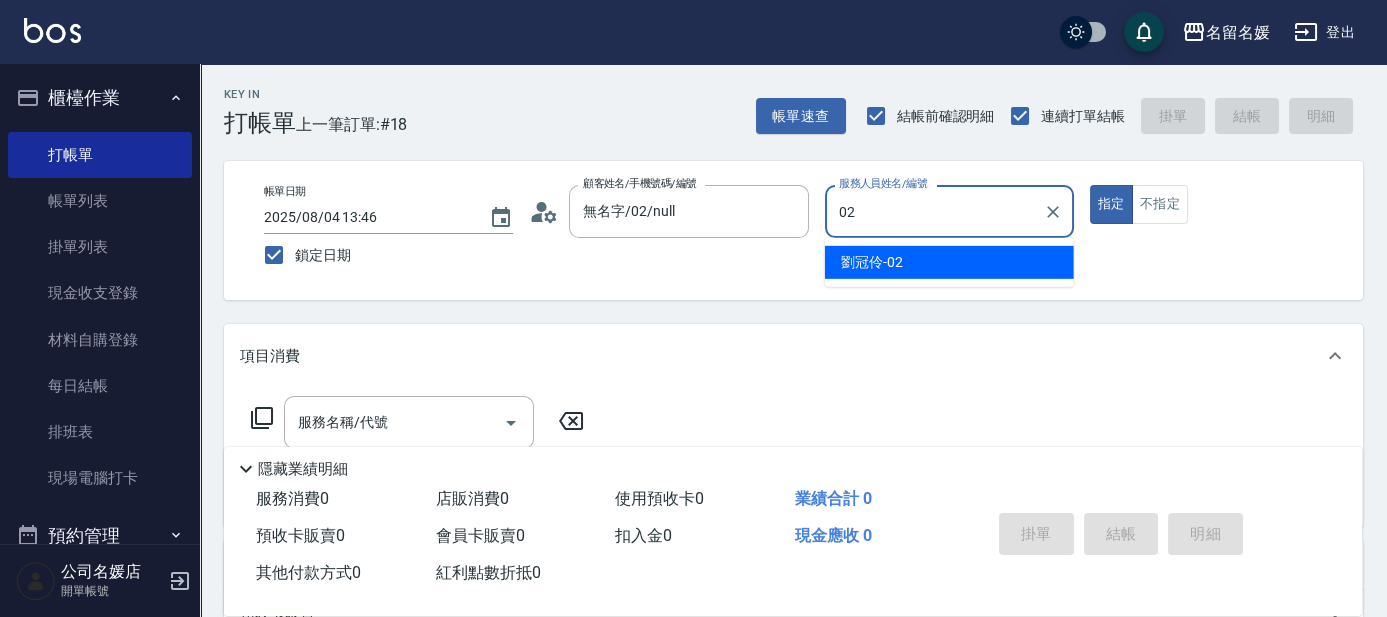 type on "劉冠伶-02" 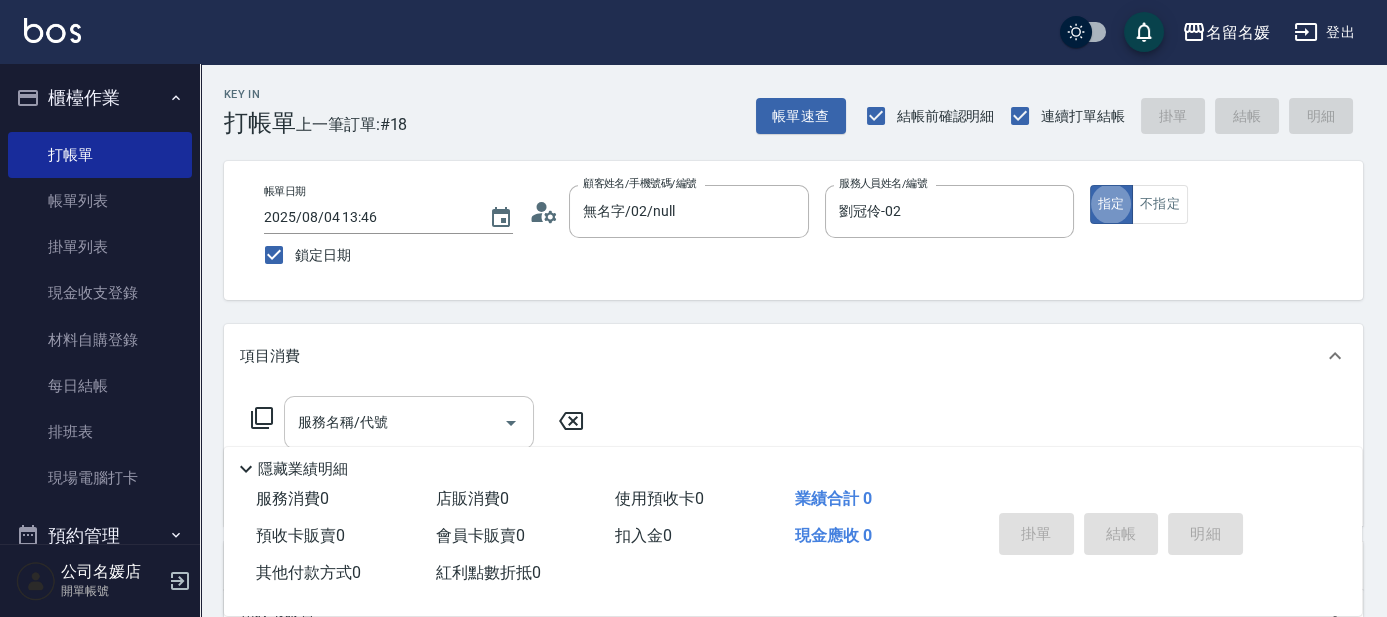 click on "服務名稱/代號" at bounding box center [394, 422] 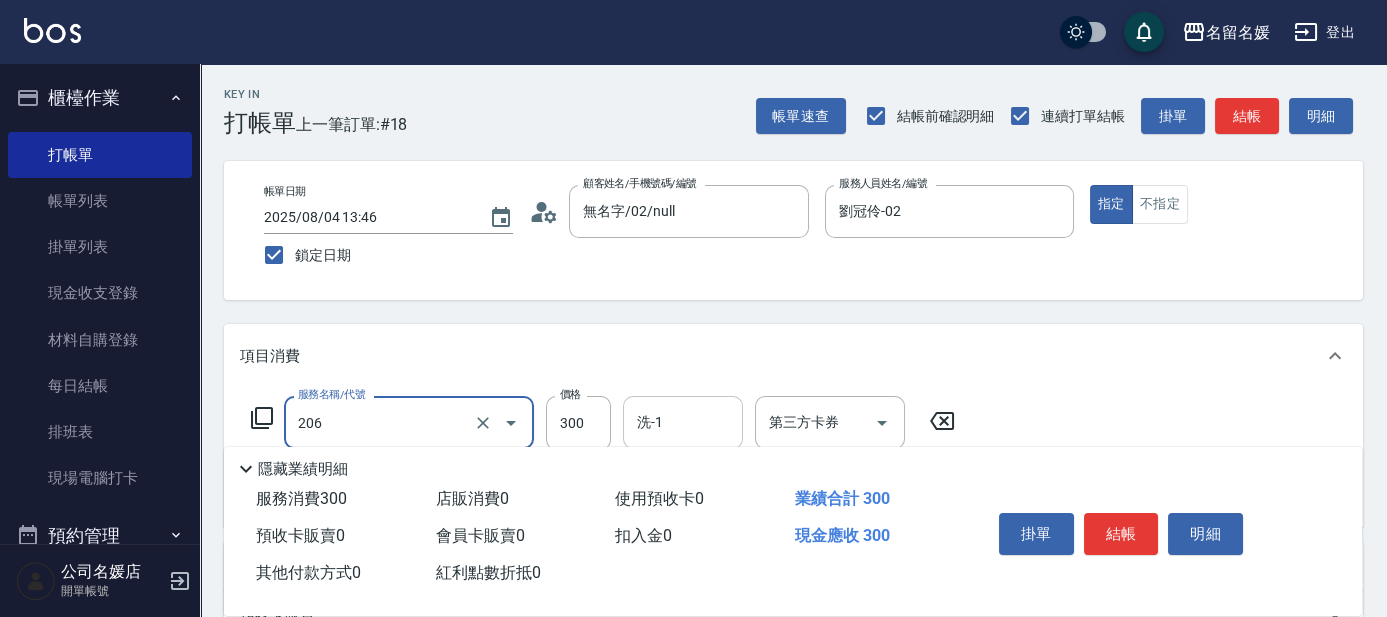 click on "洗-1" at bounding box center (683, 422) 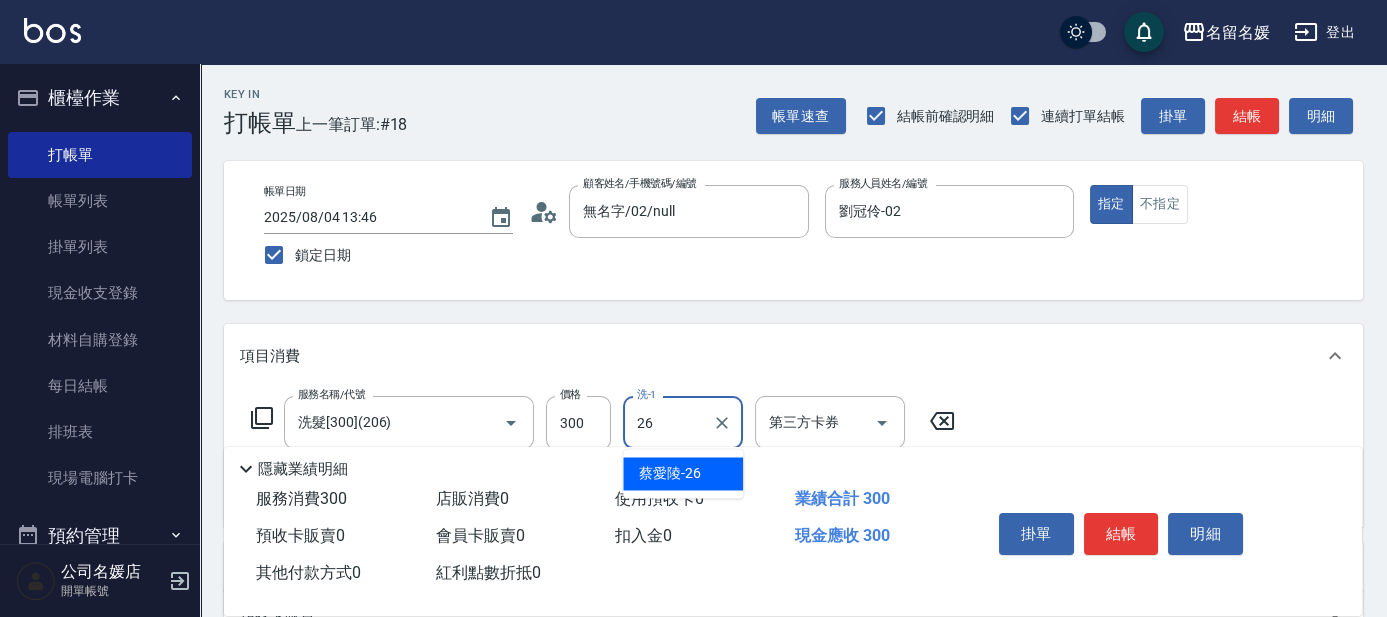 type on "蔡愛陵-26" 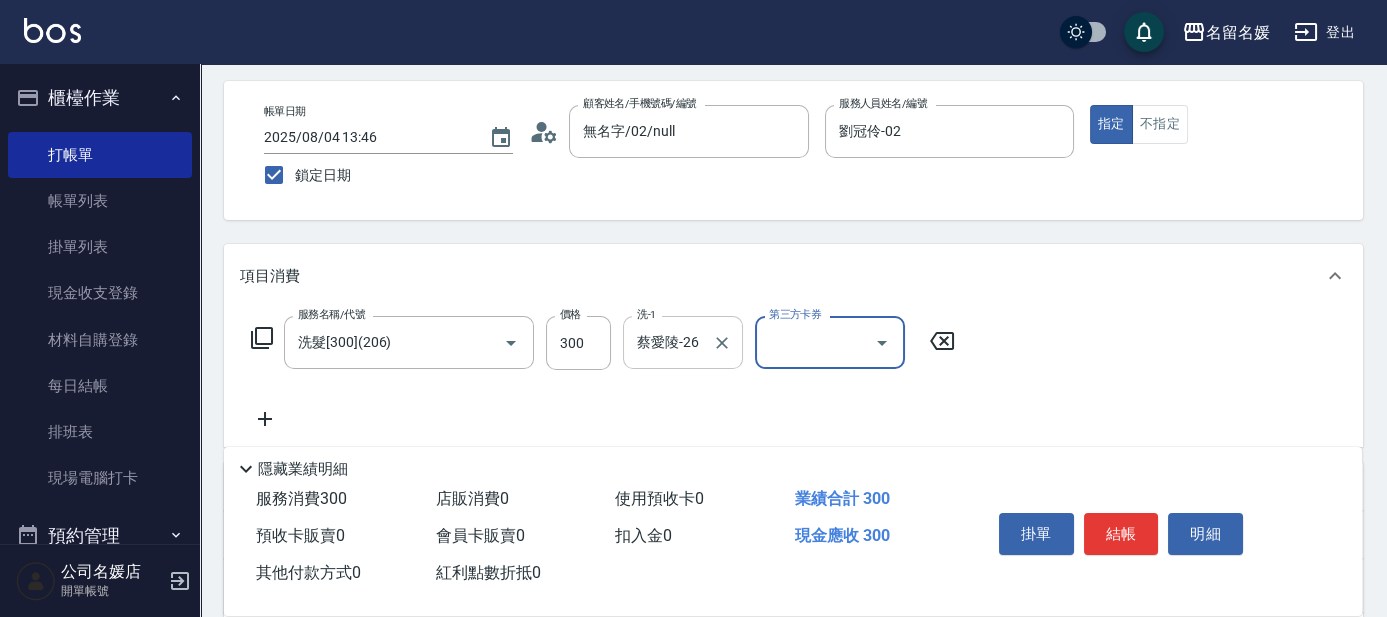 scroll, scrollTop: 90, scrollLeft: 0, axis: vertical 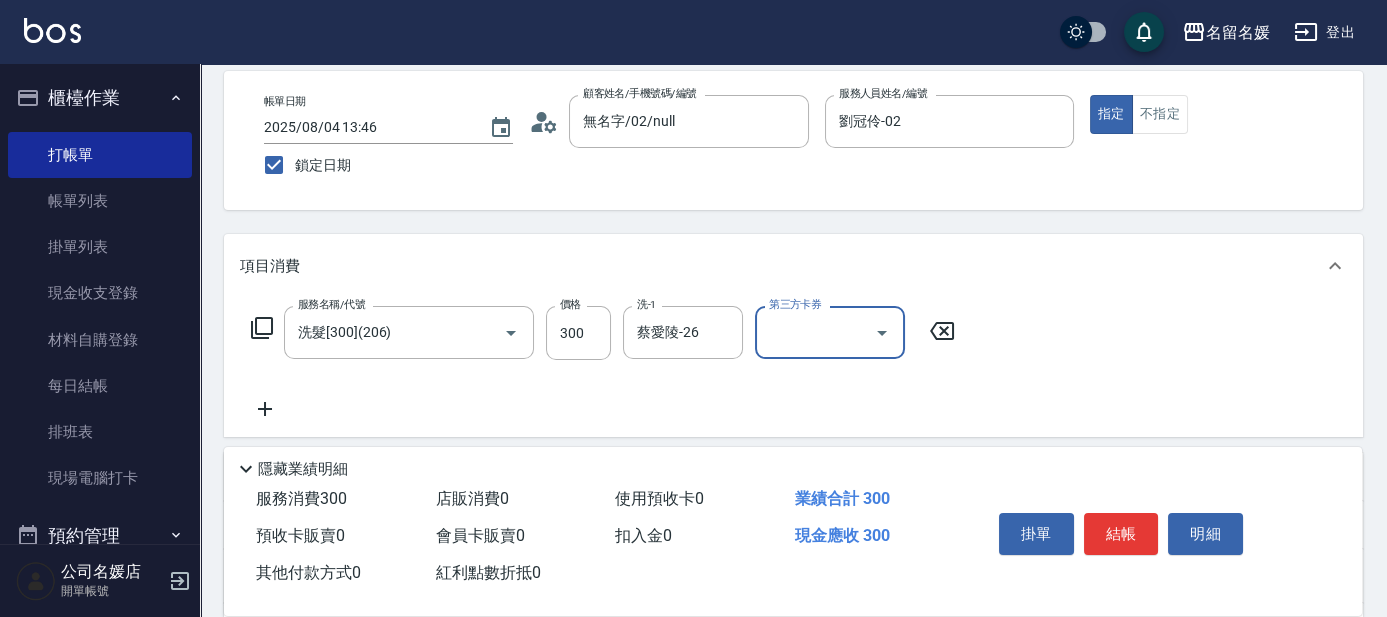 click 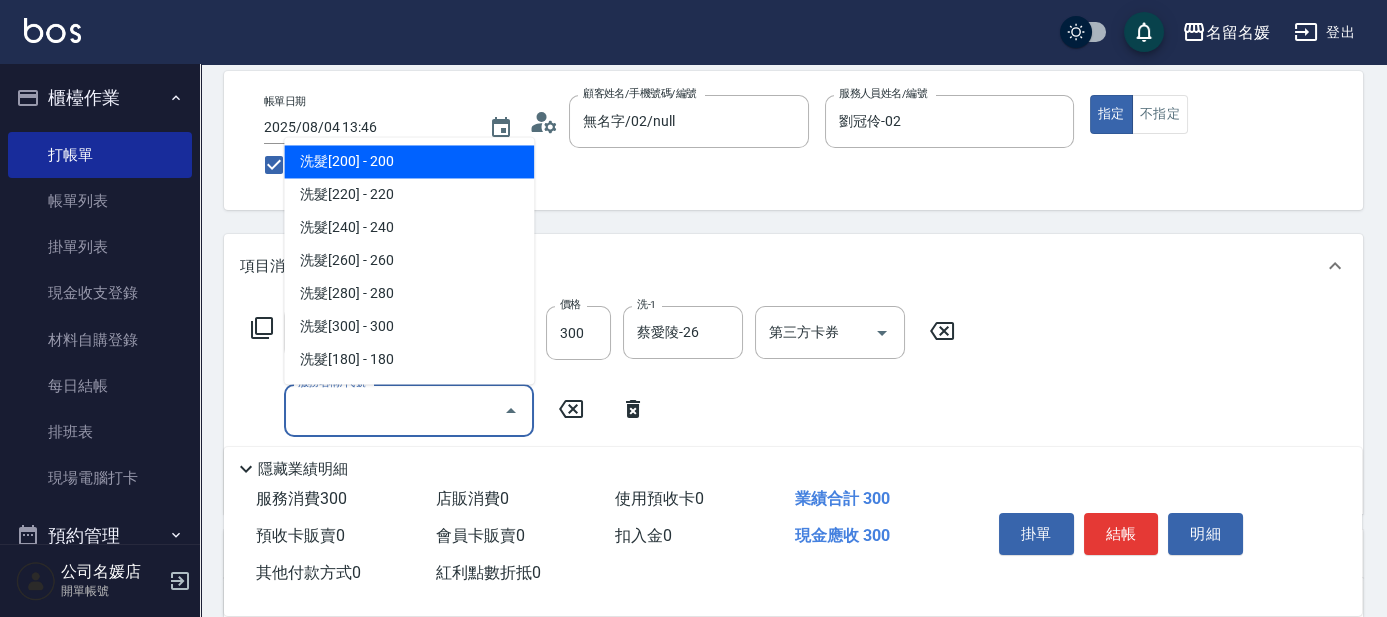 click on "服務名稱/代號" at bounding box center (394, 410) 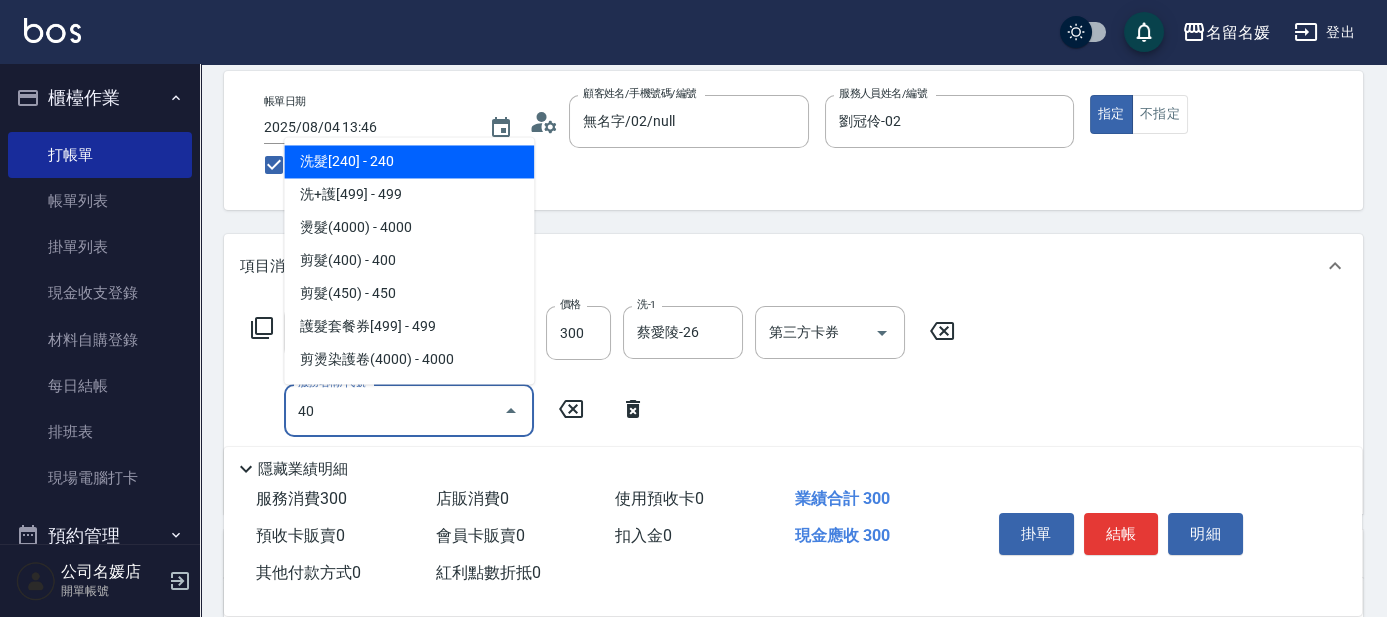type on "408" 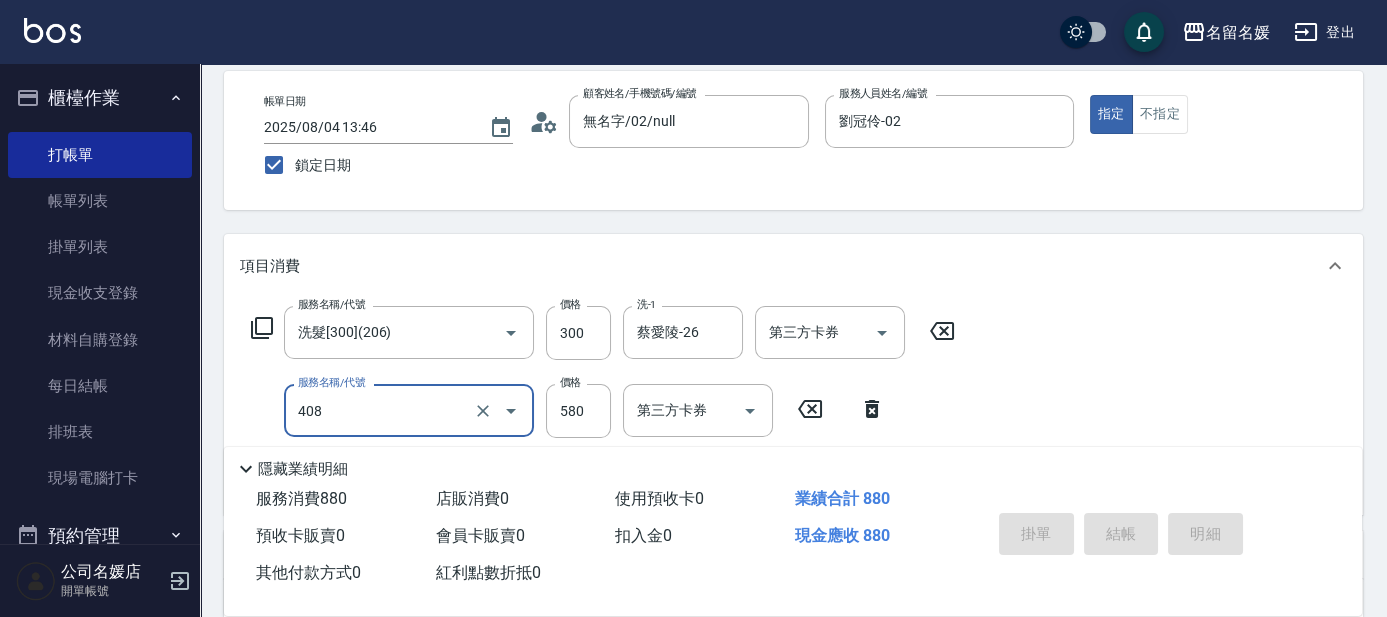 type 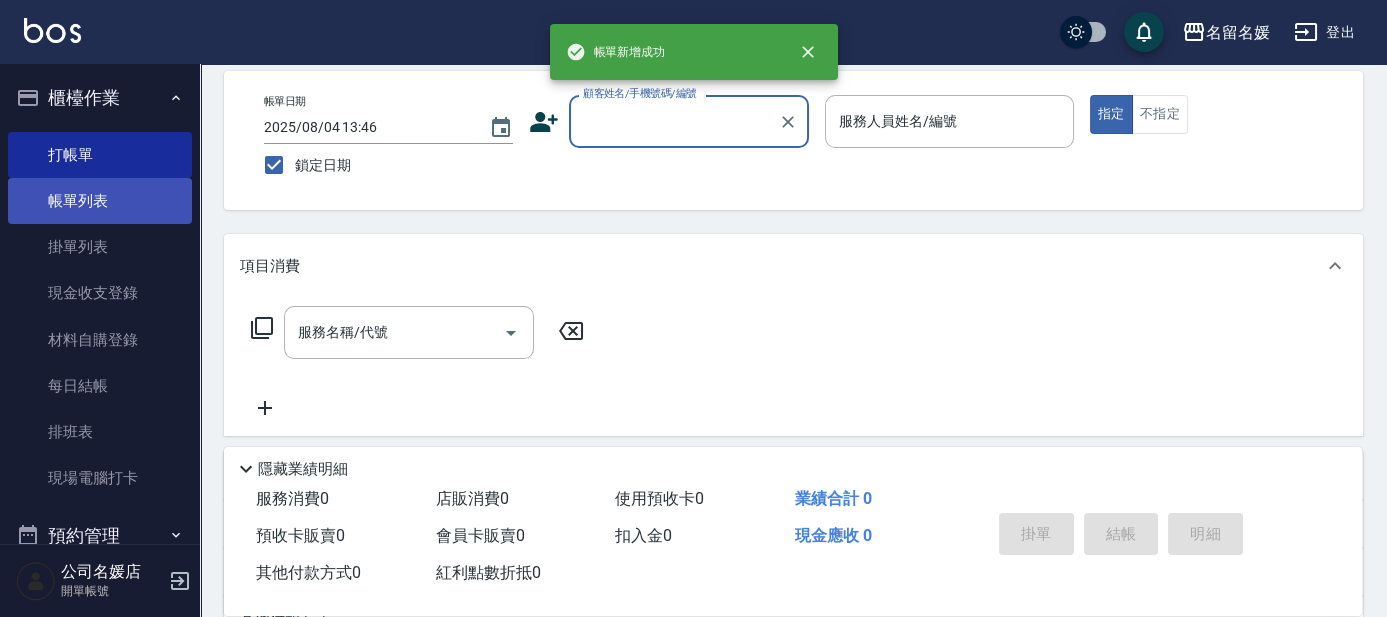 click on "帳單列表" at bounding box center (100, 201) 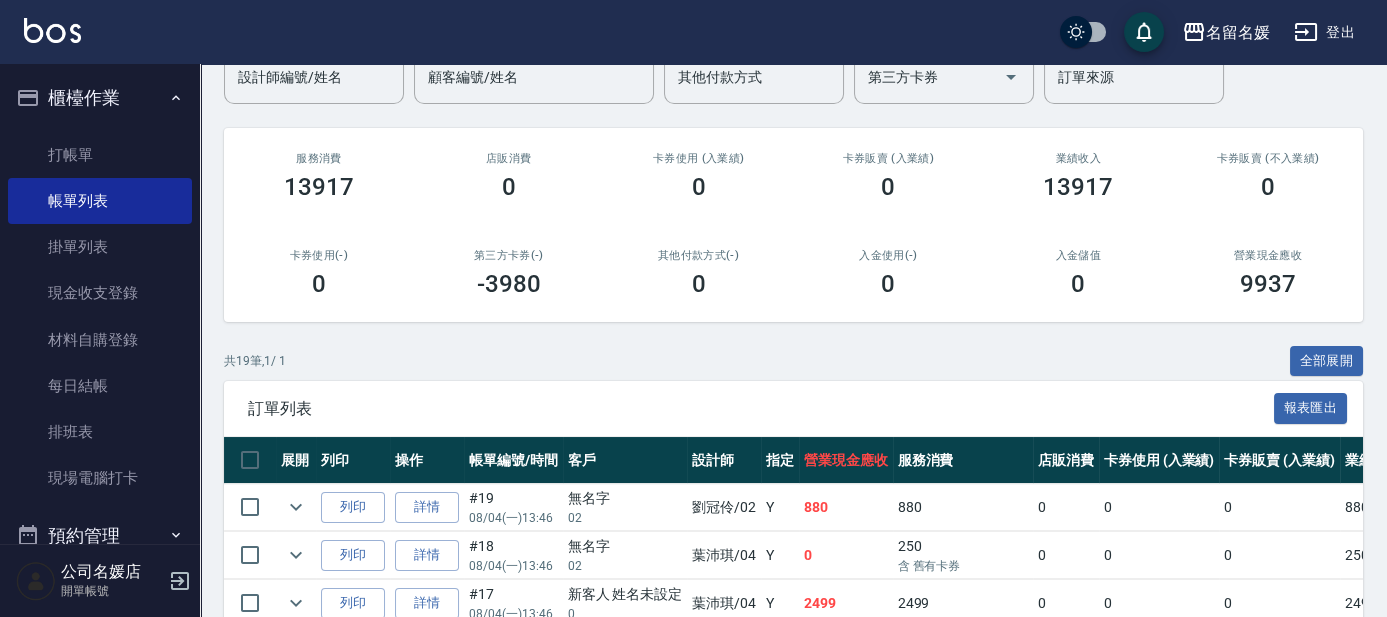 scroll, scrollTop: 272, scrollLeft: 0, axis: vertical 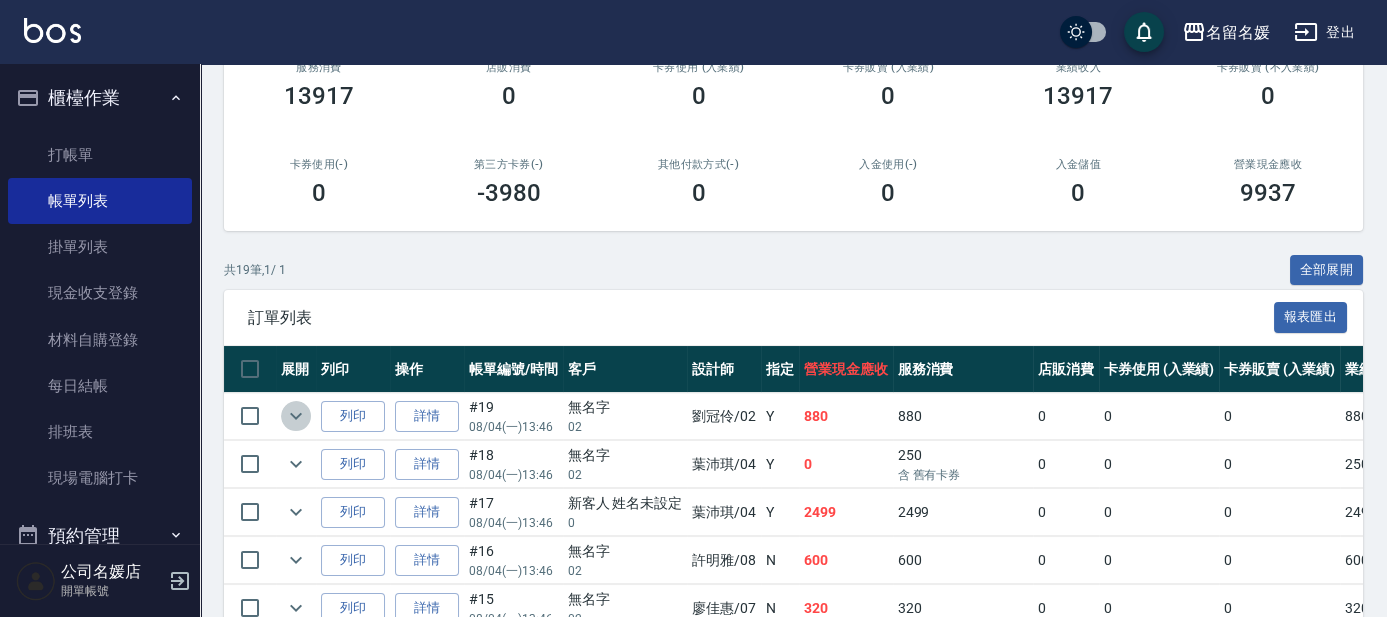 click 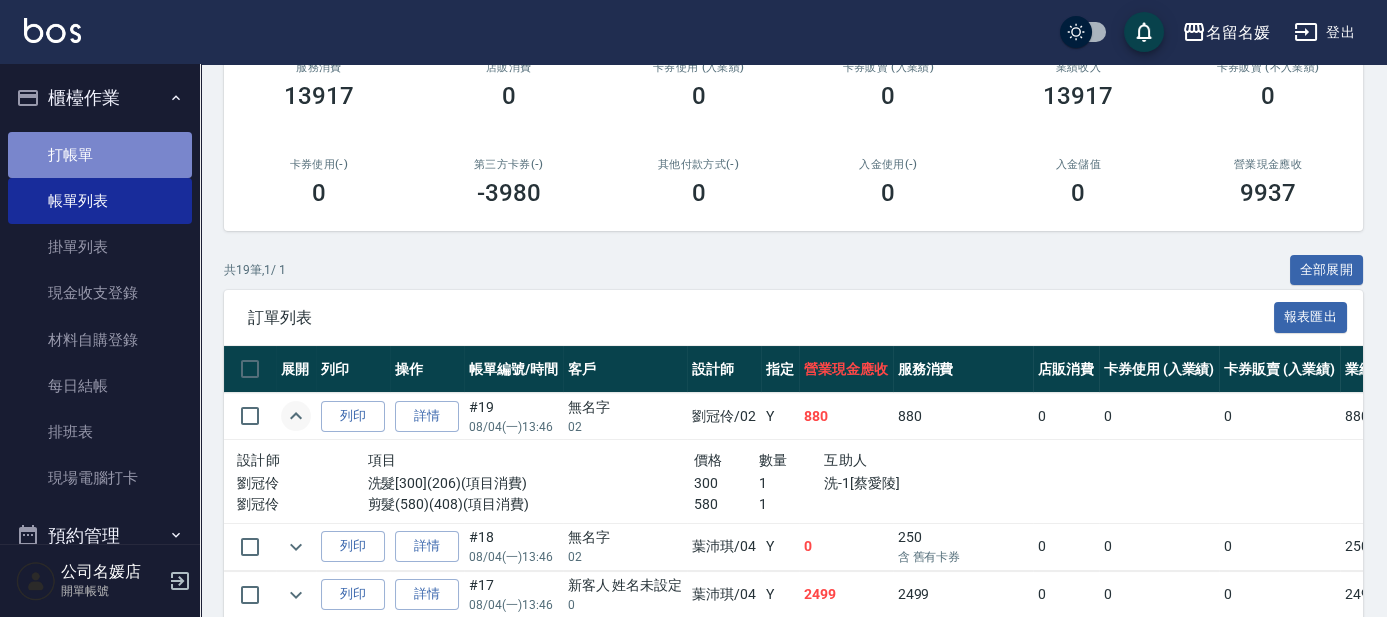 click on "打帳單" at bounding box center [100, 155] 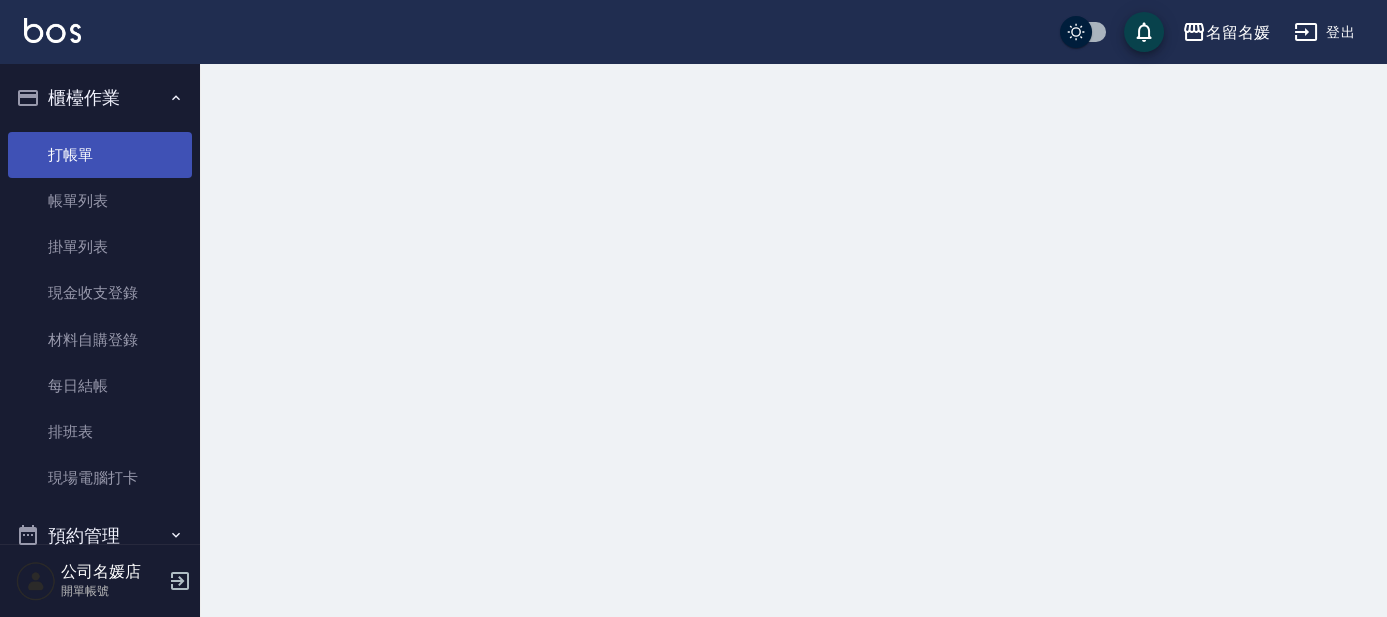 scroll, scrollTop: 0, scrollLeft: 0, axis: both 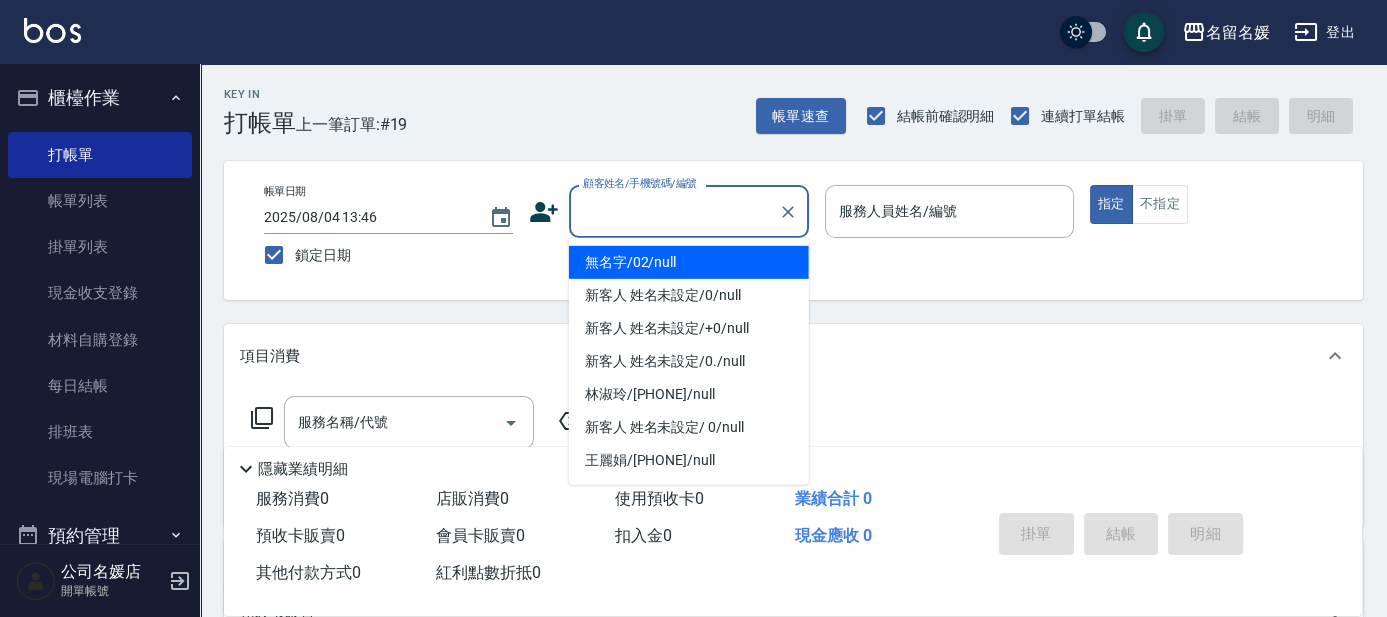click on "顧客姓名/手機號碼/編號" at bounding box center (674, 211) 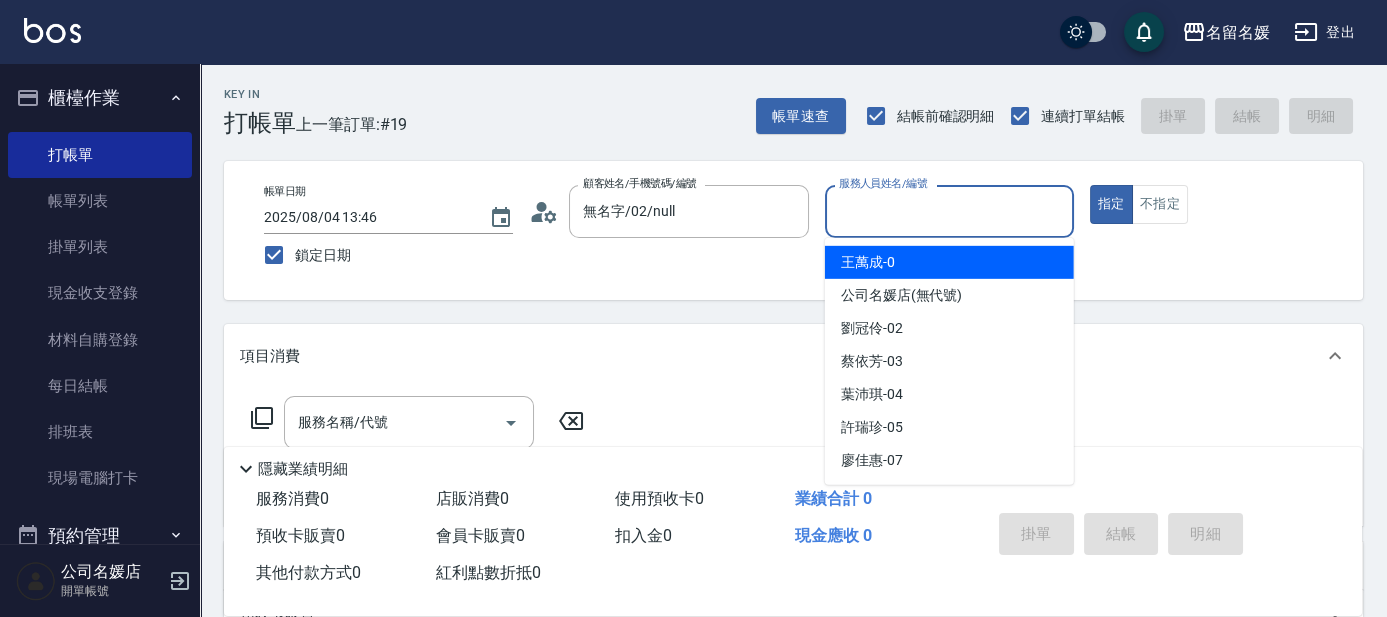 click on "服務人員姓名/編號" at bounding box center [949, 211] 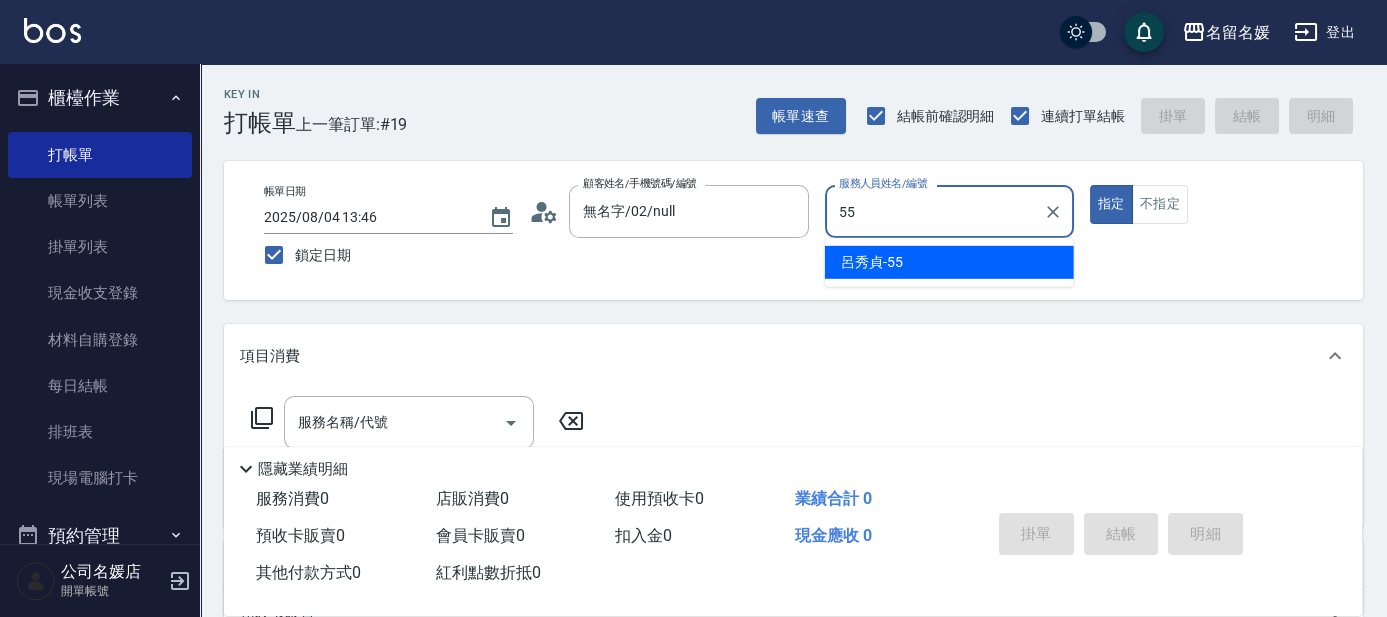 type on "55" 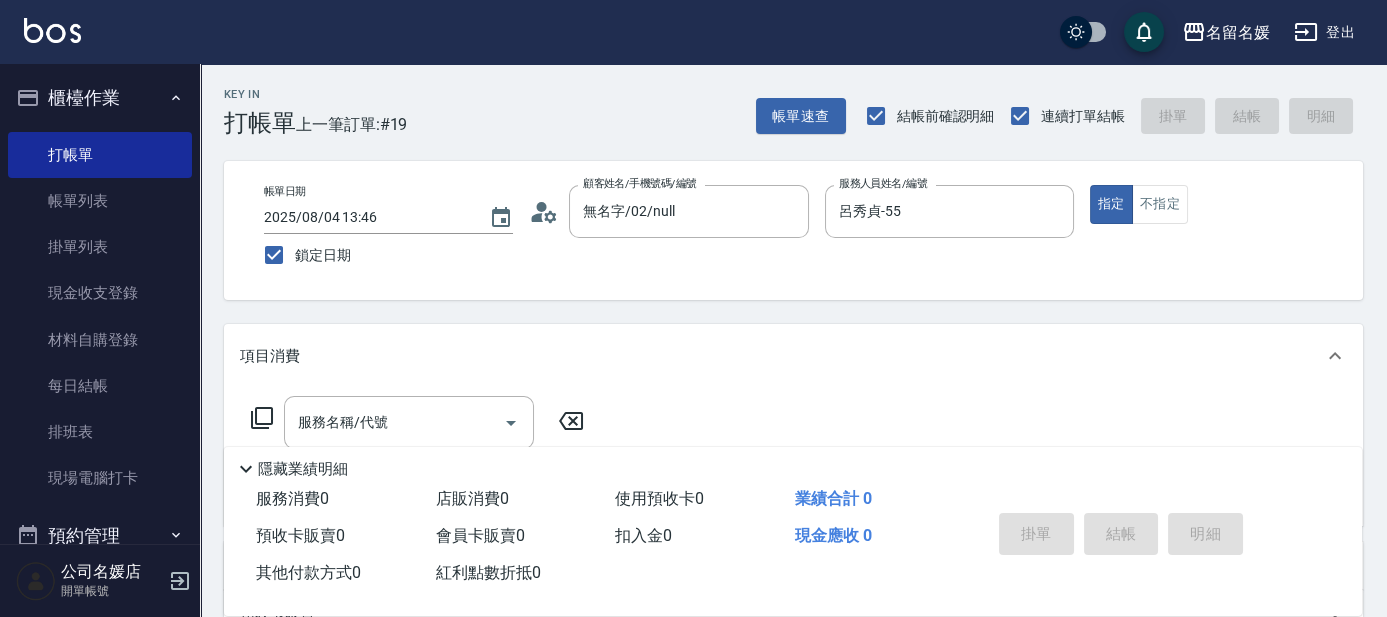 click 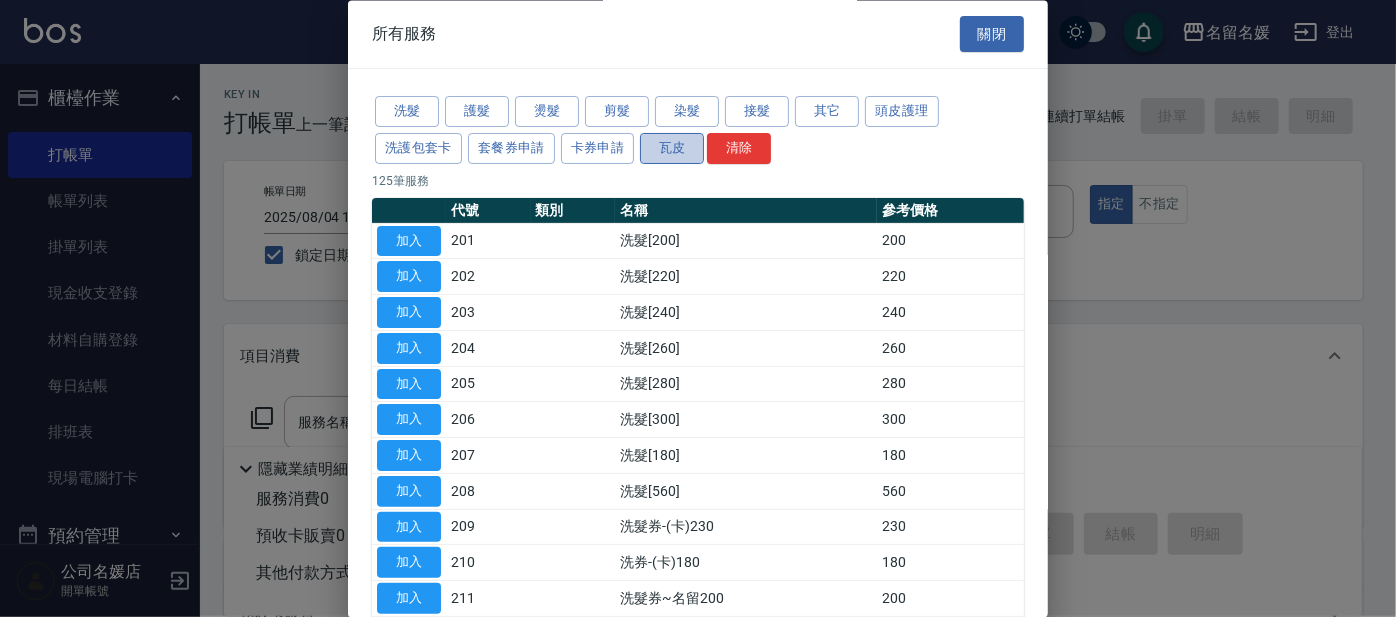 click on "瓦皮" at bounding box center (672, 148) 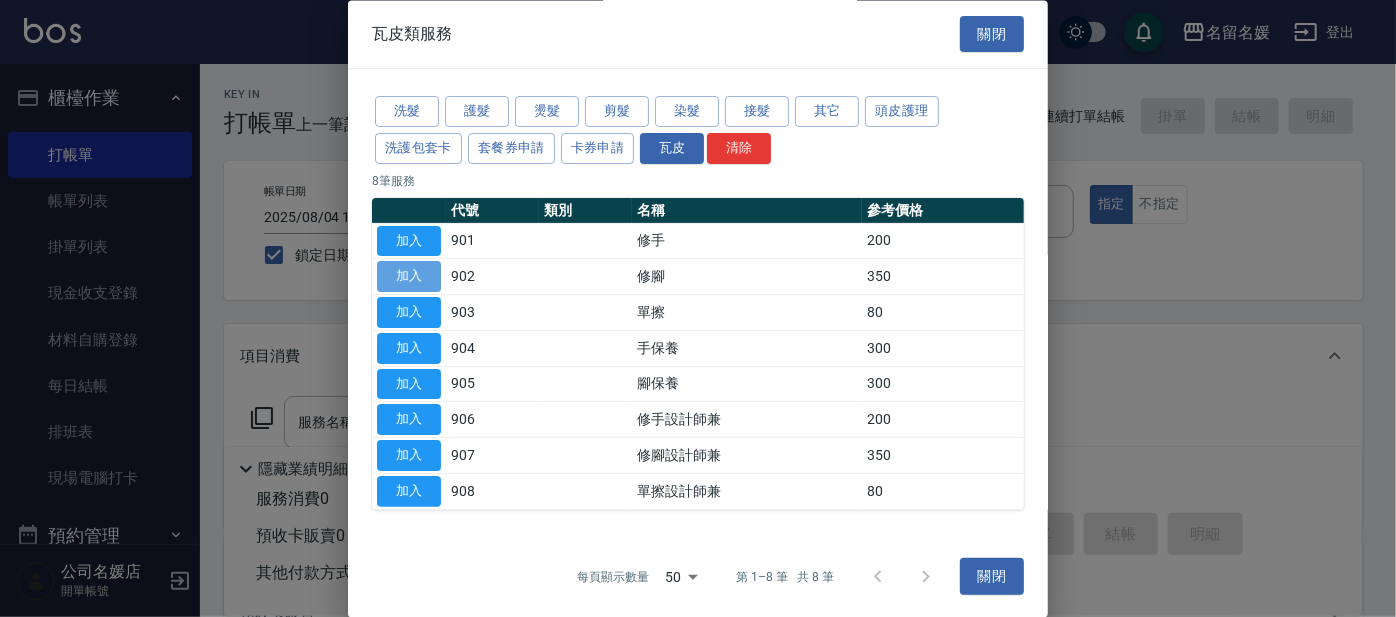 click on "加入" at bounding box center (409, 277) 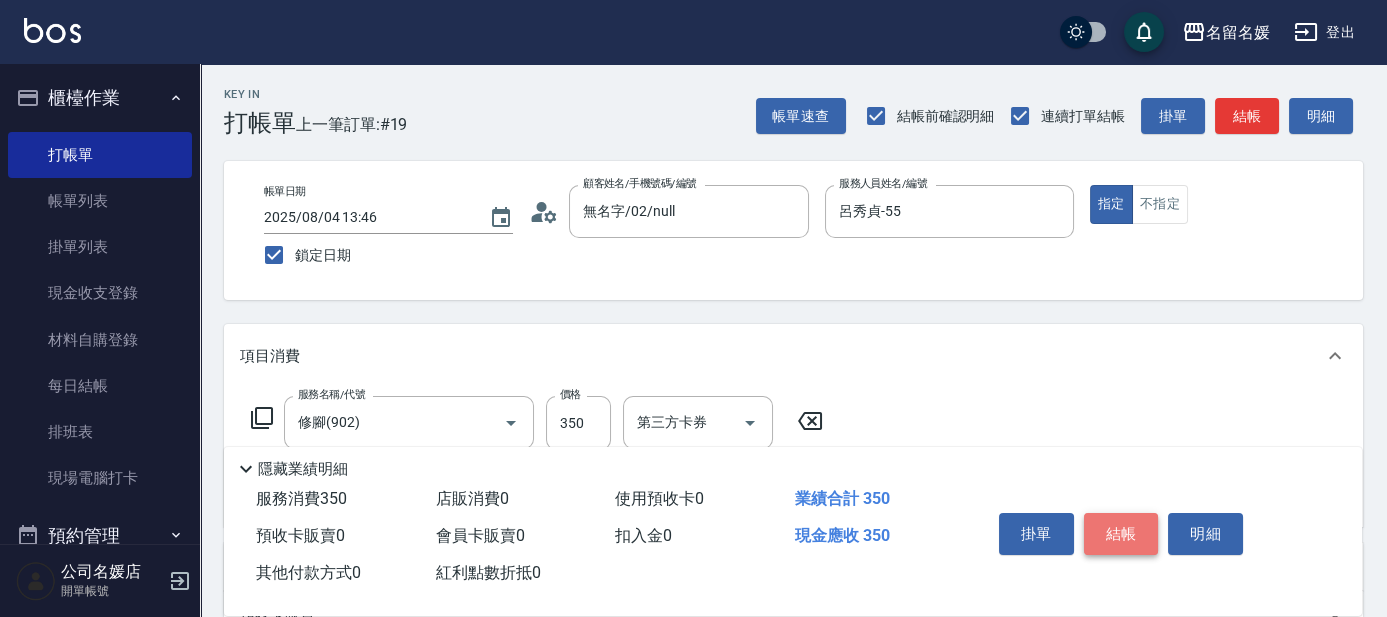 click on "結帳" at bounding box center (1121, 534) 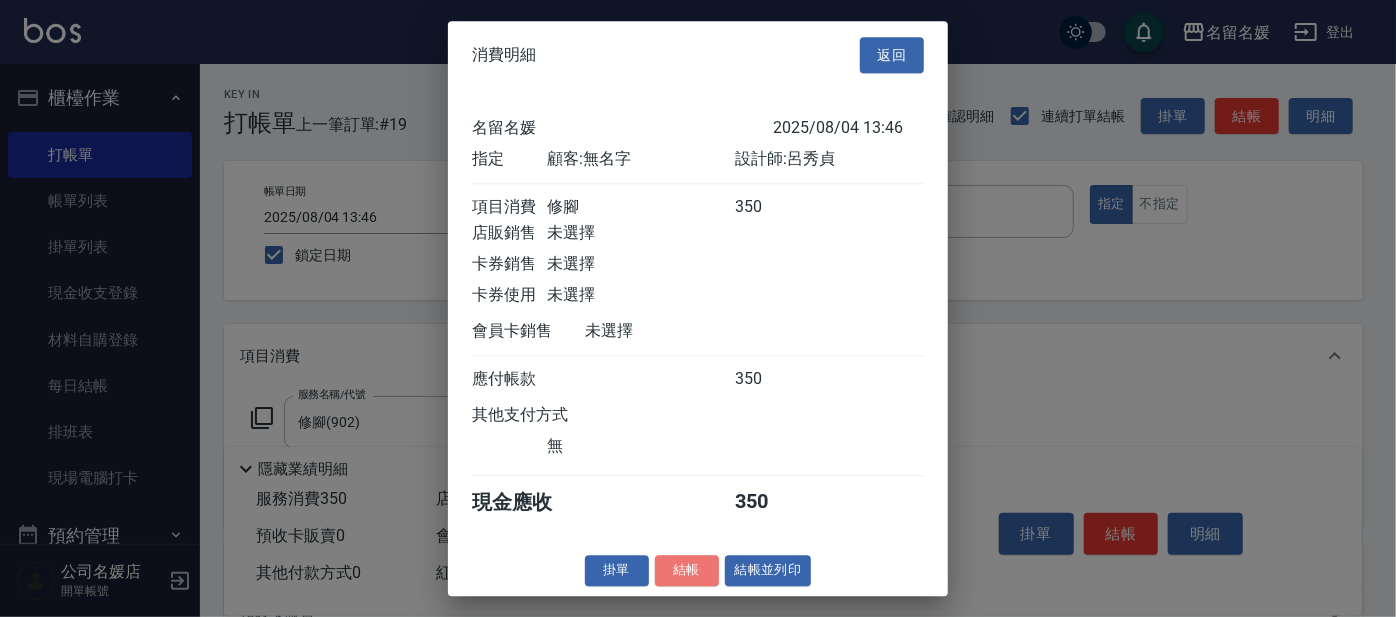 drag, startPoint x: 673, startPoint y: 585, endPoint x: 658, endPoint y: 574, distance: 18.601076 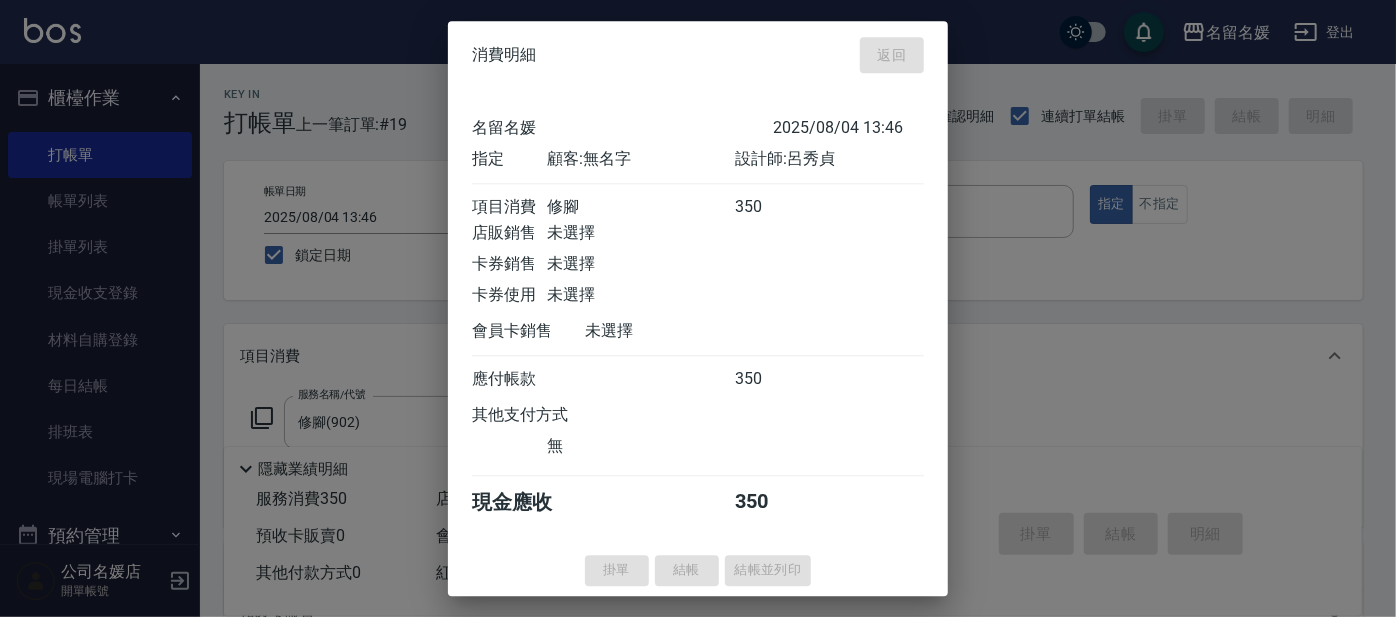 type 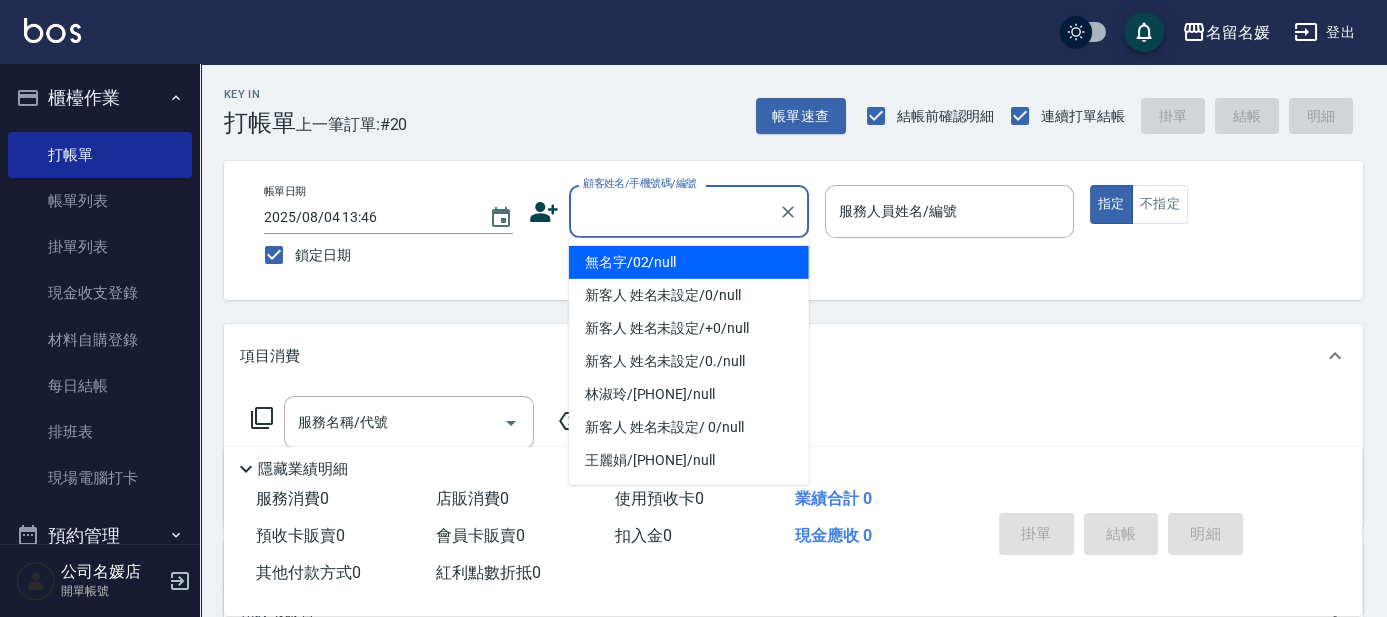 click on "顧客姓名/手機號碼/編號" at bounding box center (674, 211) 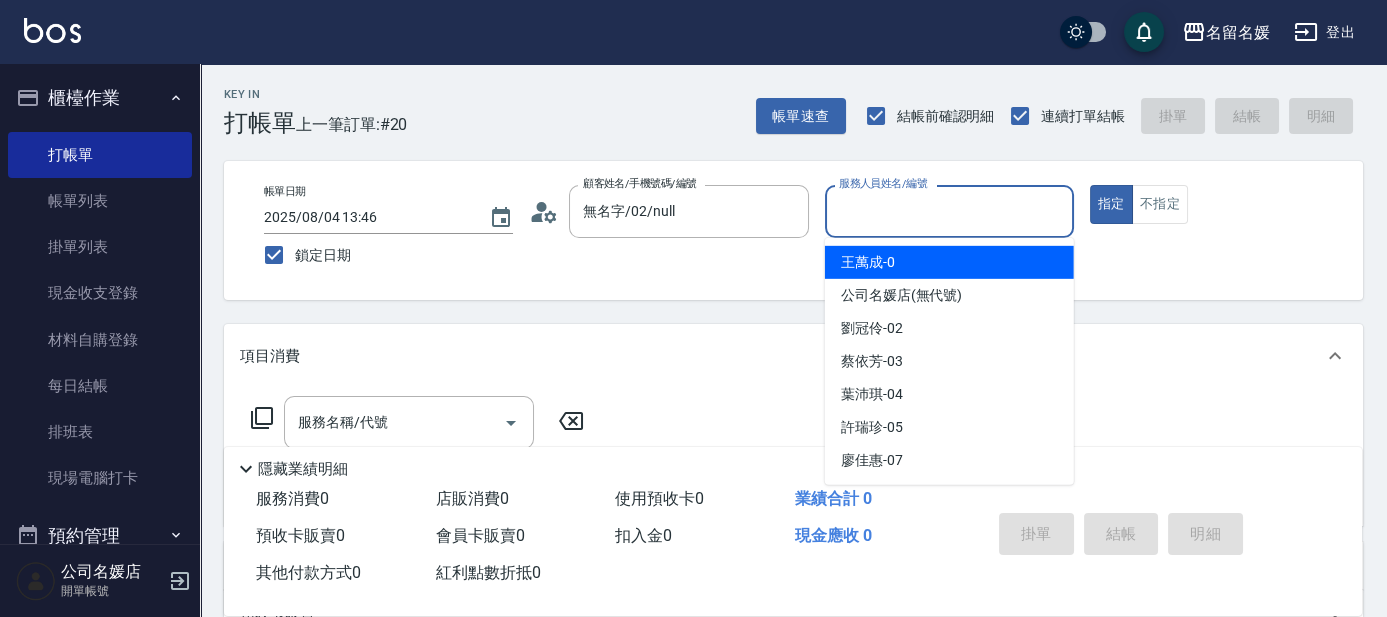 click on "服務人員姓名/編號" at bounding box center [949, 211] 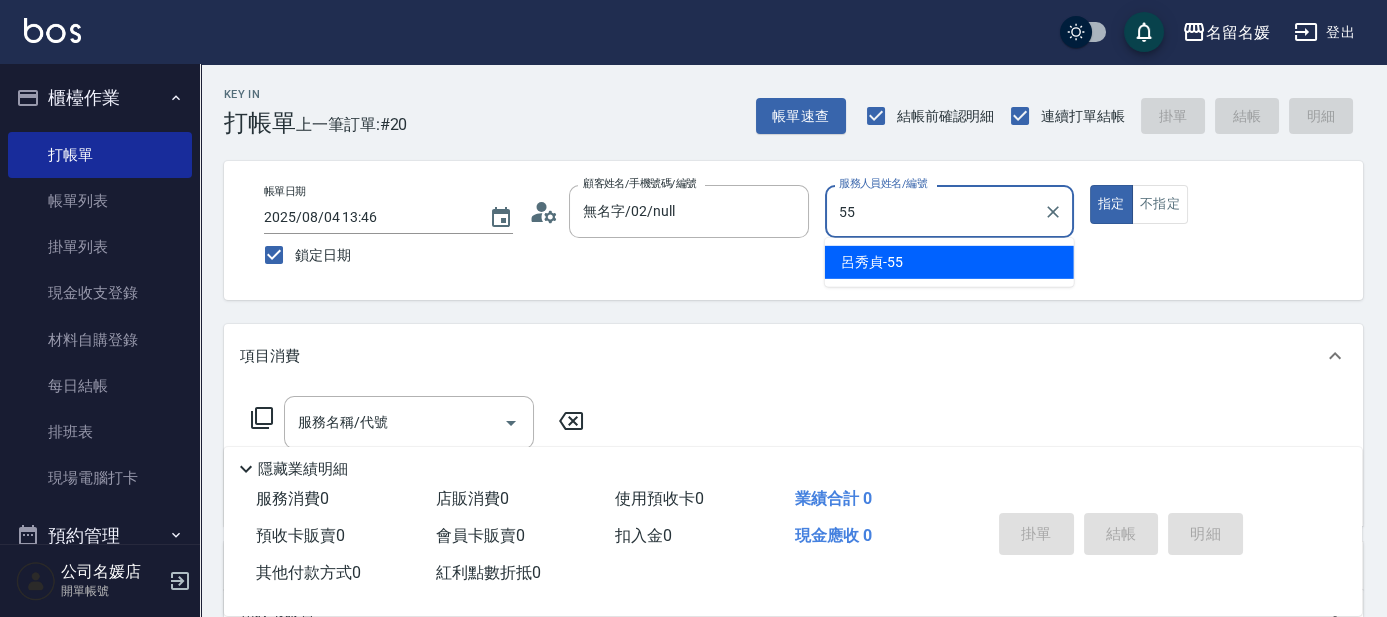 type on "呂秀貞-55" 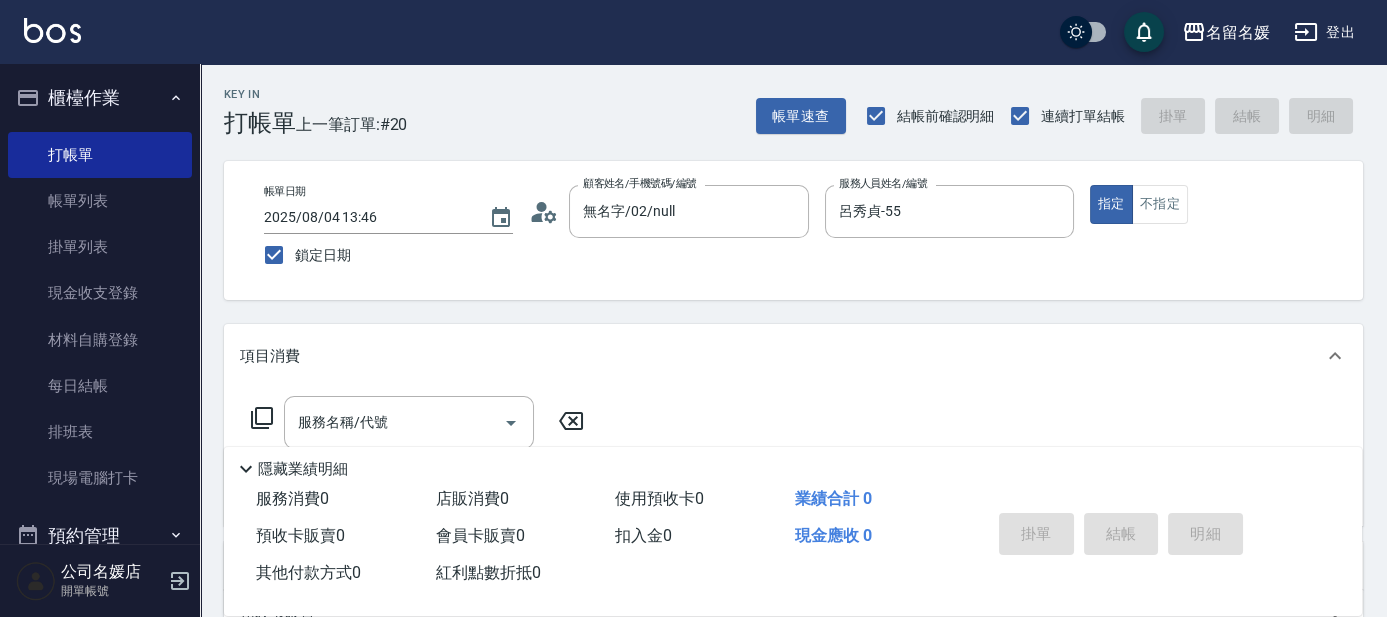click 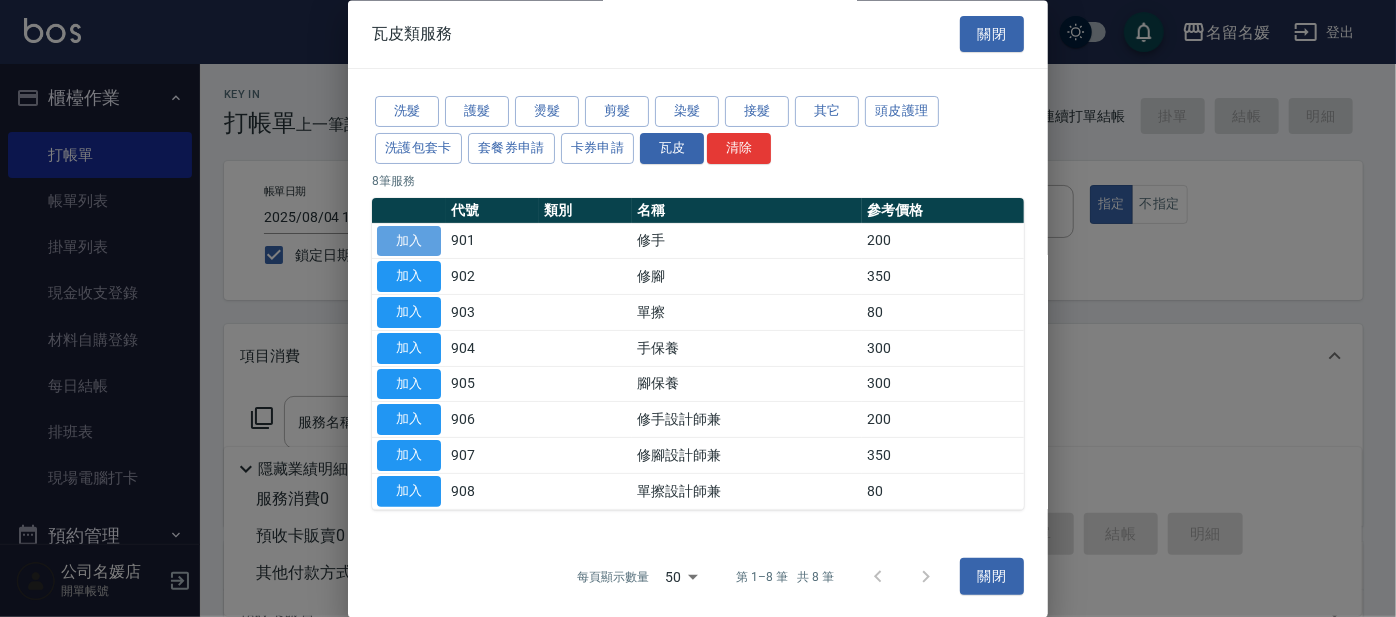 click on "加入" at bounding box center [409, 241] 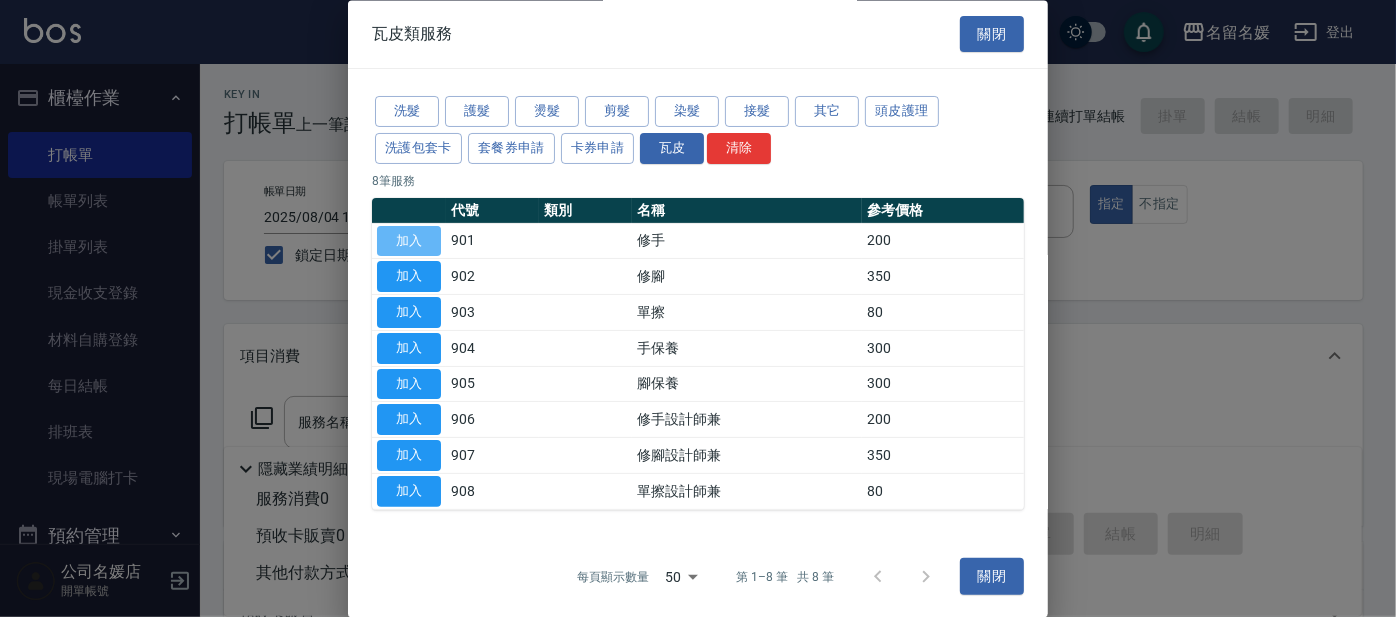 type on "修手(901)" 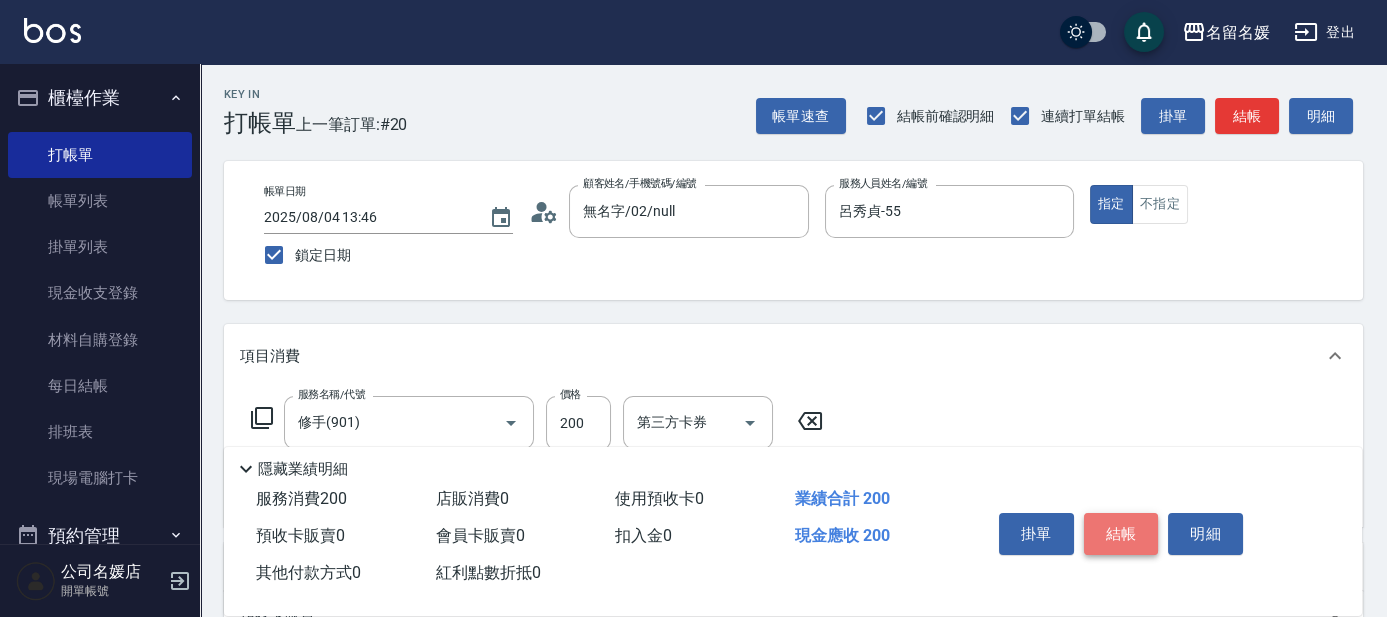 click on "結帳" at bounding box center [1121, 534] 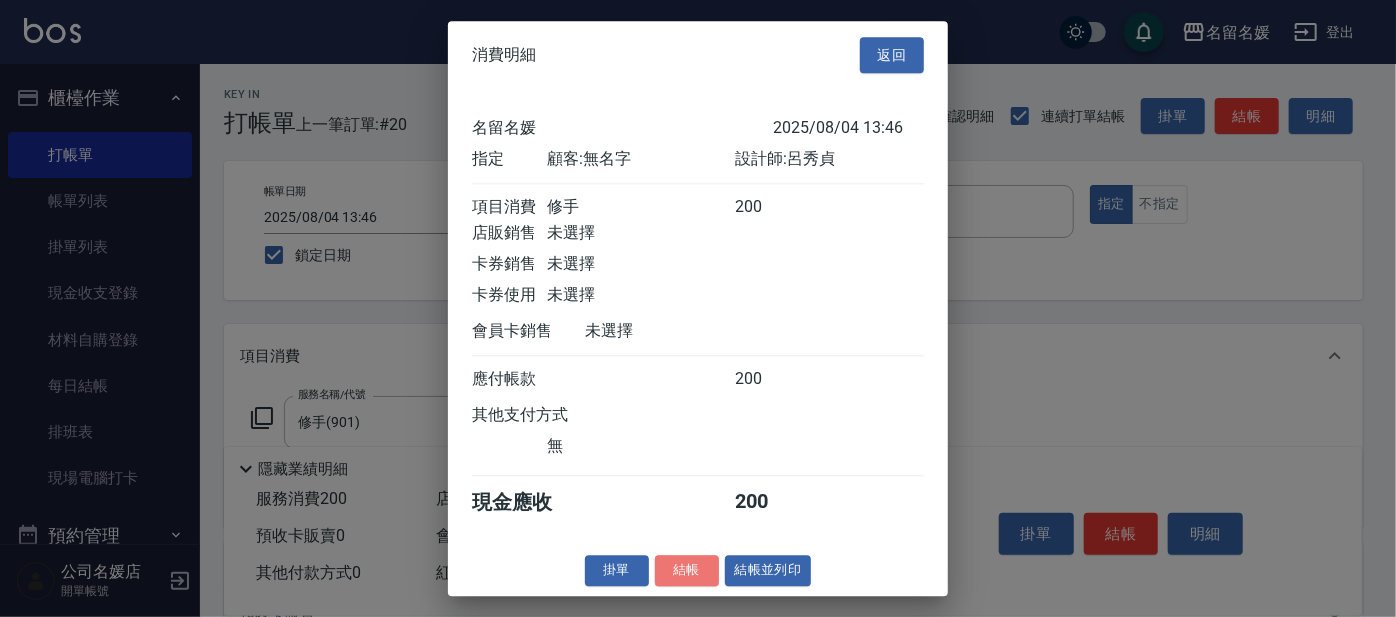 drag, startPoint x: 664, startPoint y: 577, endPoint x: 678, endPoint y: 583, distance: 15.231546 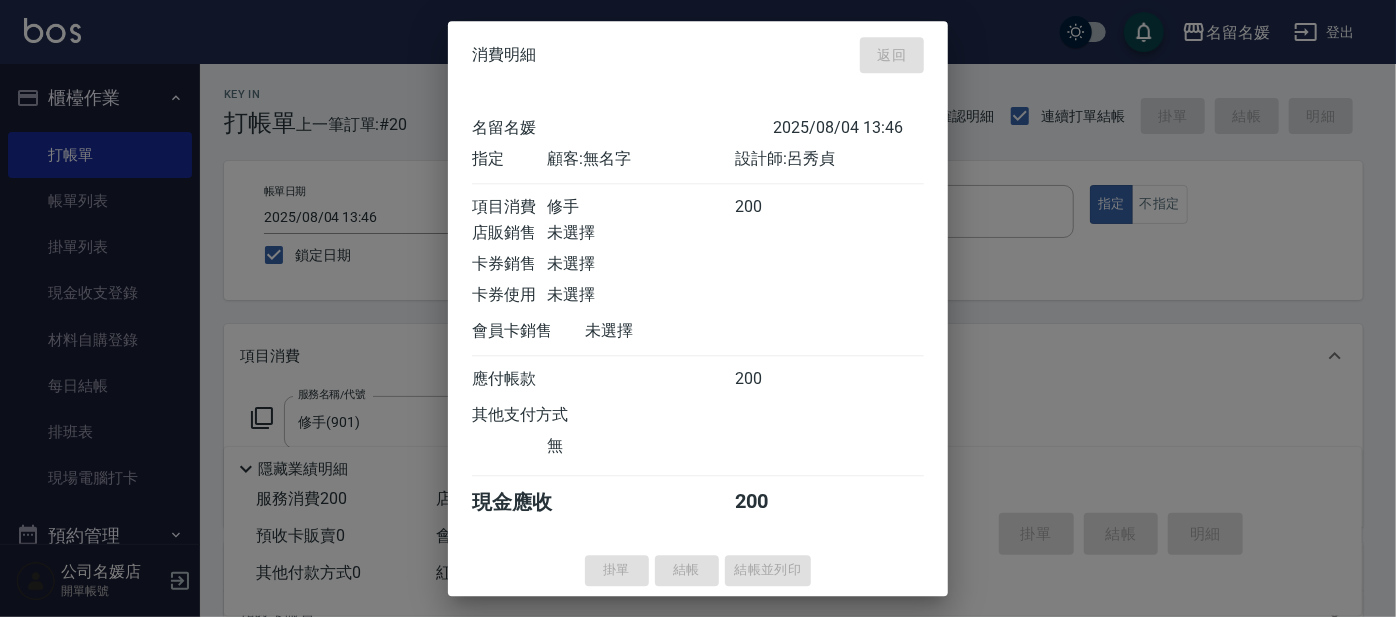type 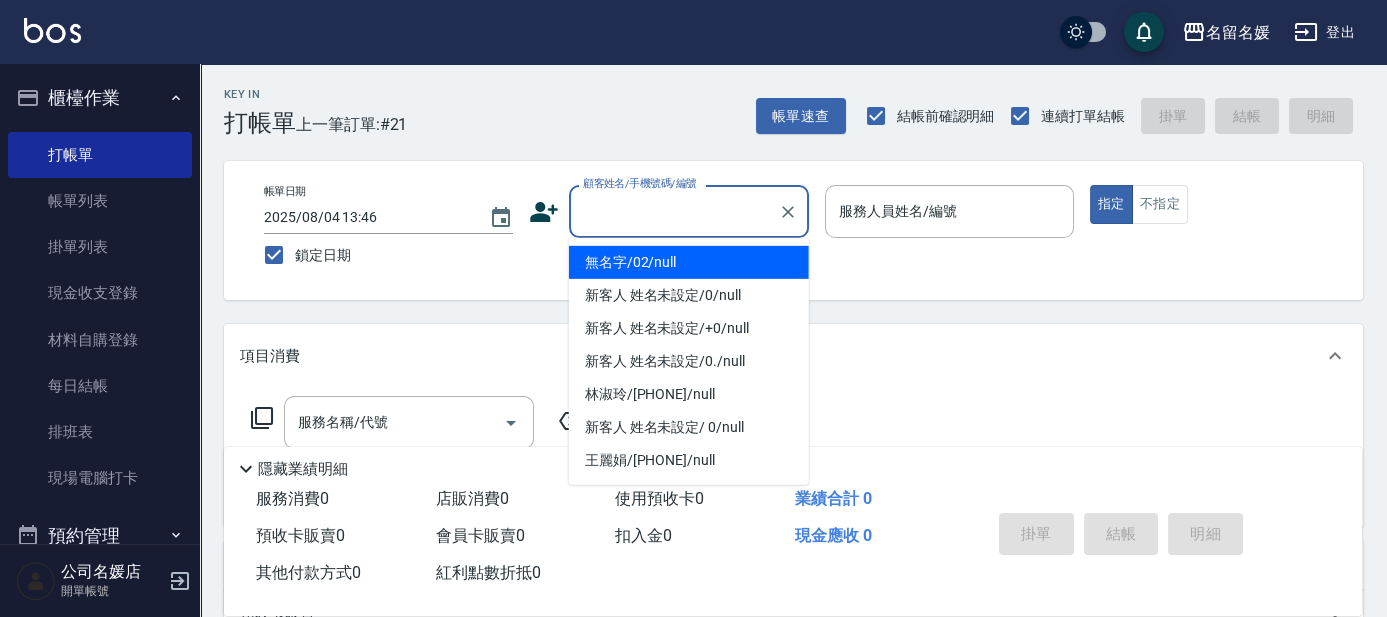 click on "顧客姓名/手機號碼/編號" at bounding box center [674, 211] 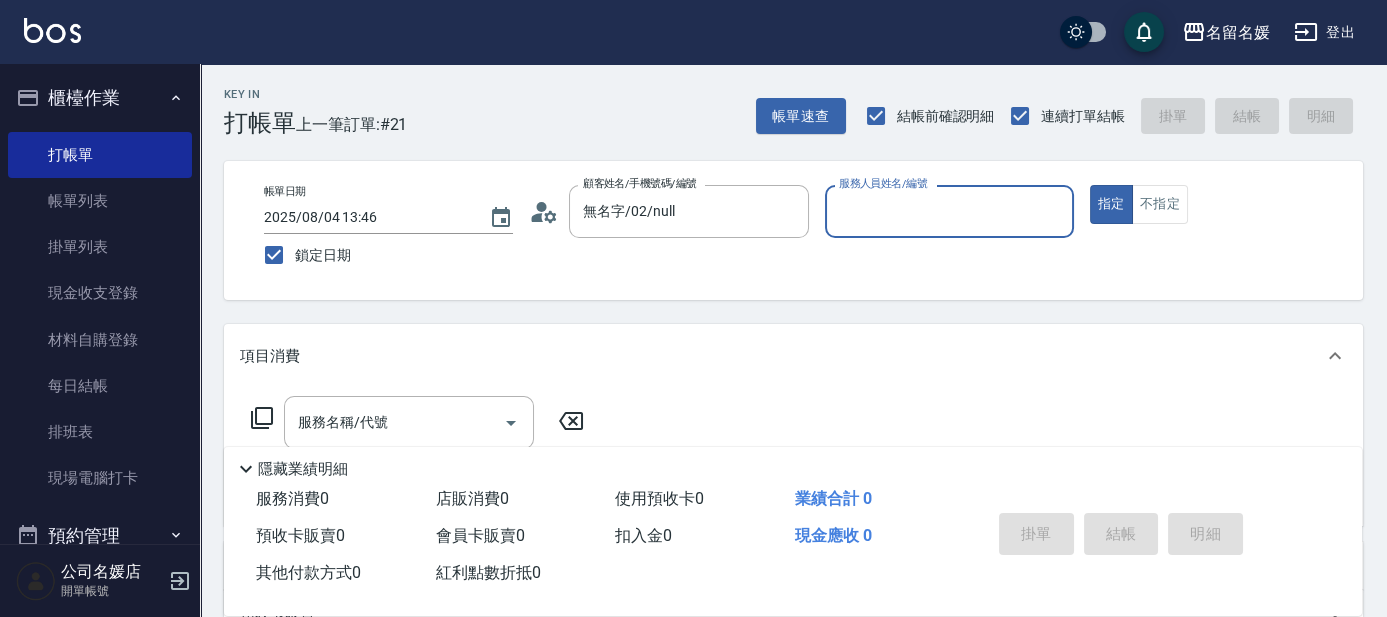 click on "服務人員姓名/編號" at bounding box center [883, 183] 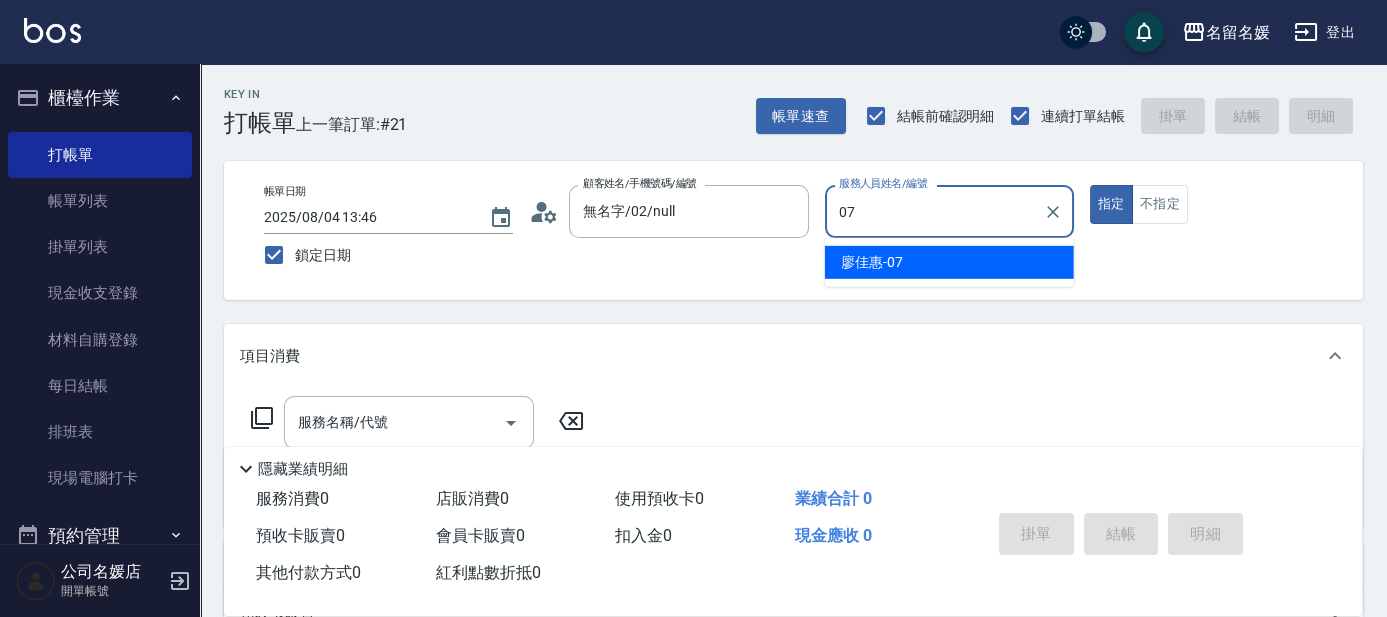 type on "廖佳惠-07" 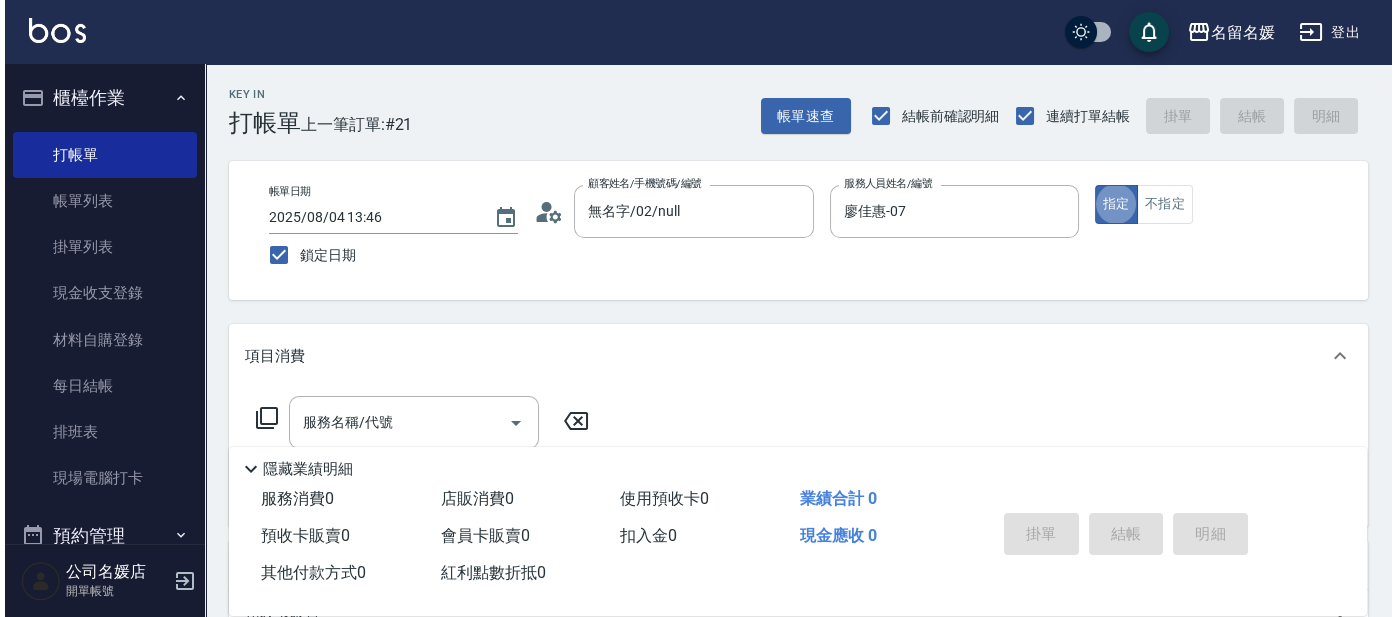 scroll, scrollTop: 90, scrollLeft: 0, axis: vertical 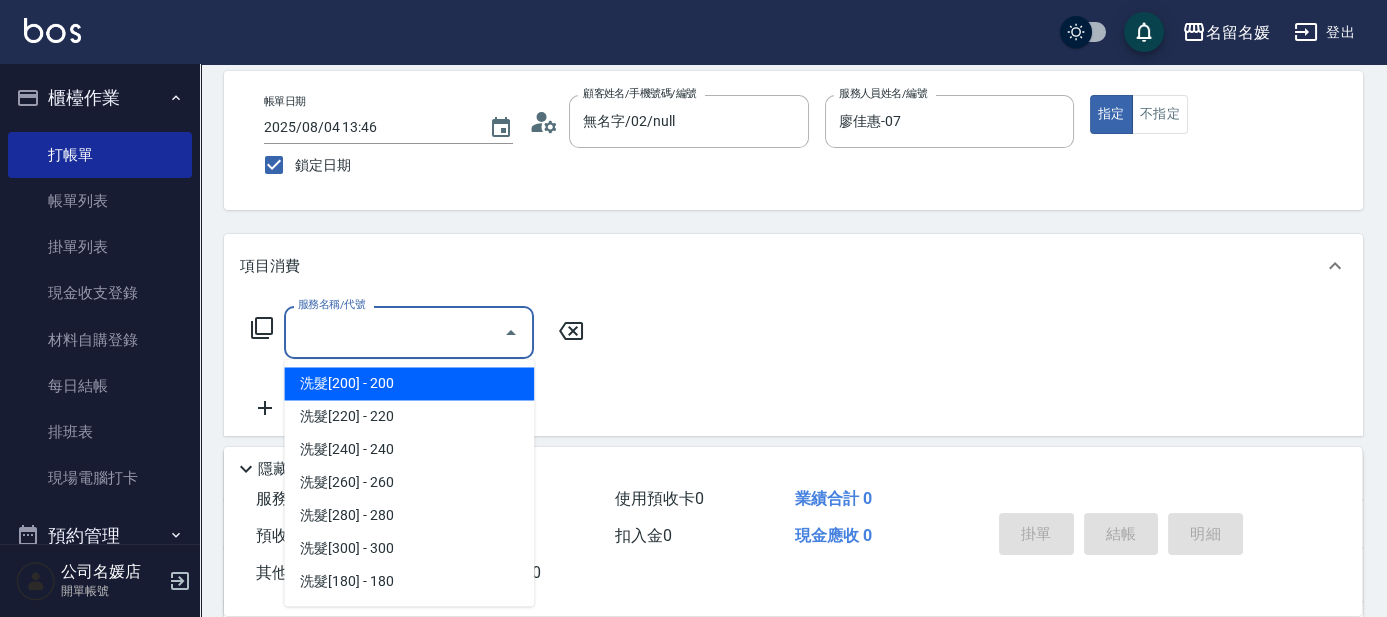 click on "服務名稱/代號" at bounding box center [394, 332] 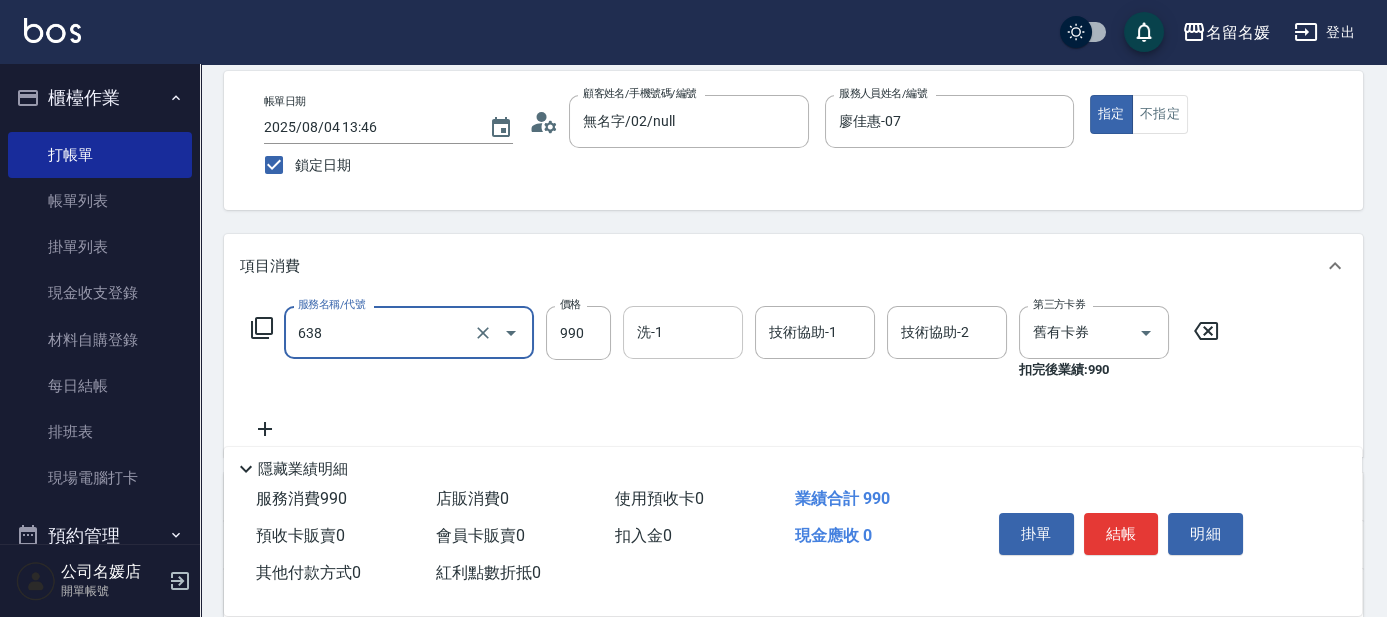 click on "洗-1" at bounding box center [683, 332] 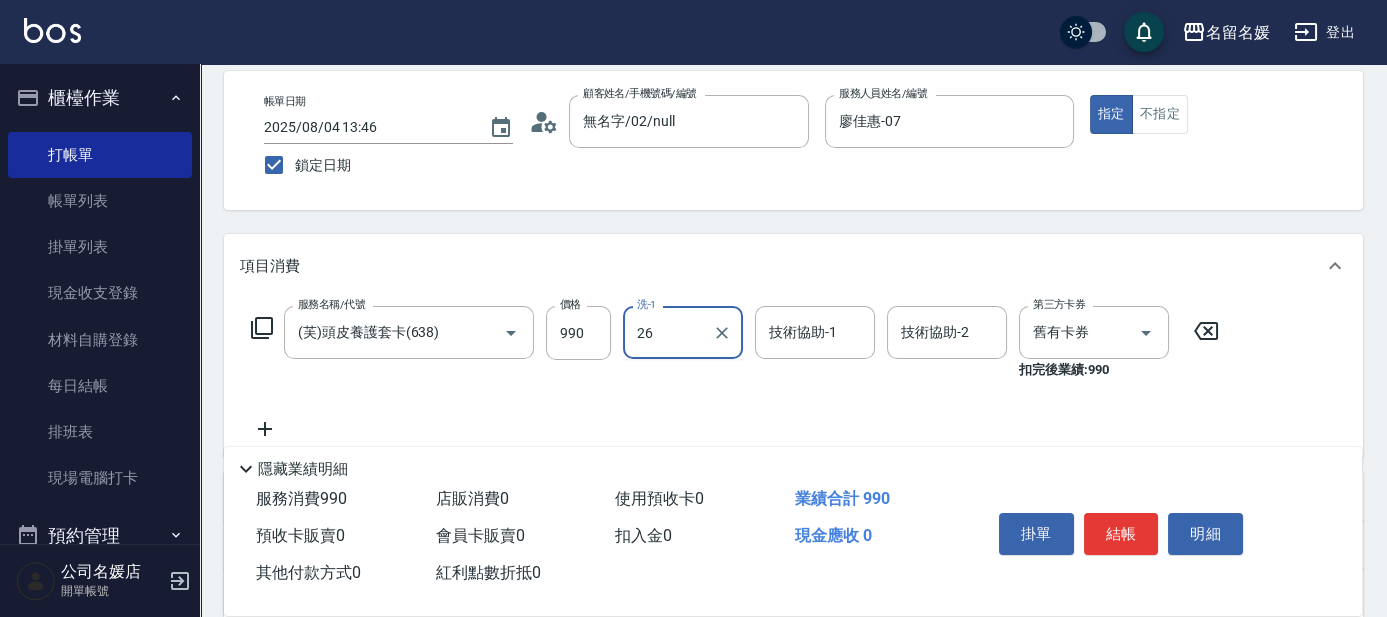 type on "蔡愛陵-26" 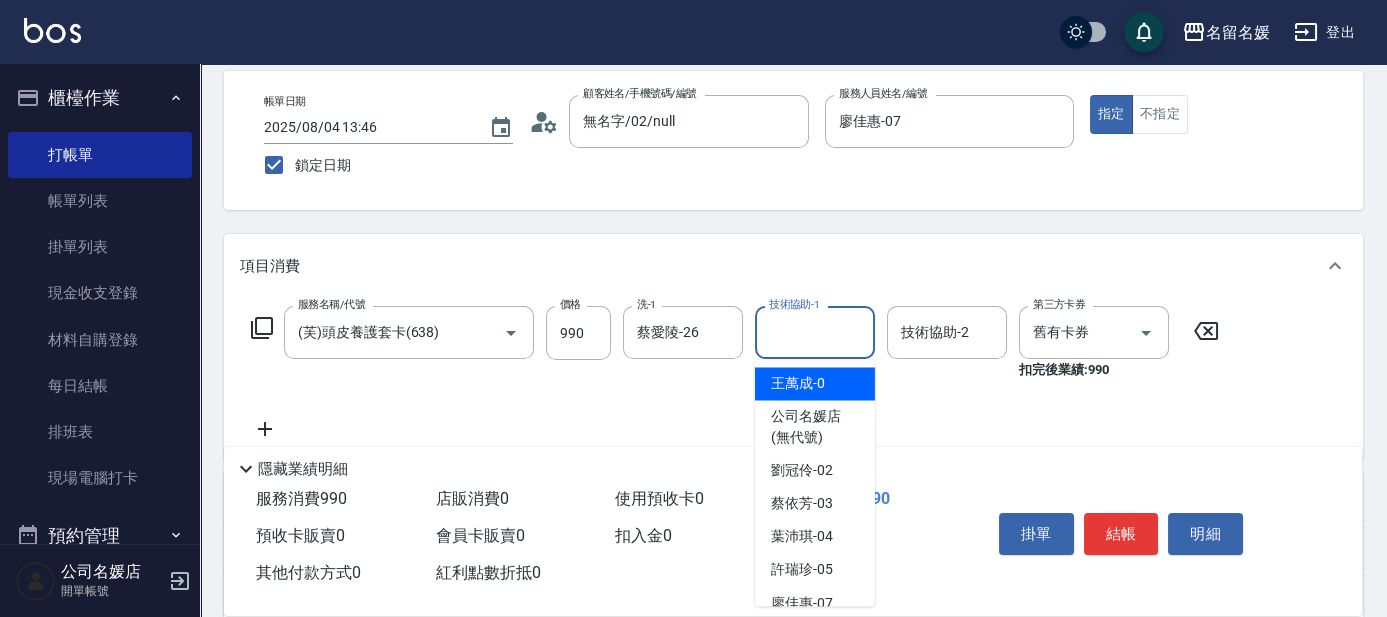 click on "技術協助-1" at bounding box center [815, 332] 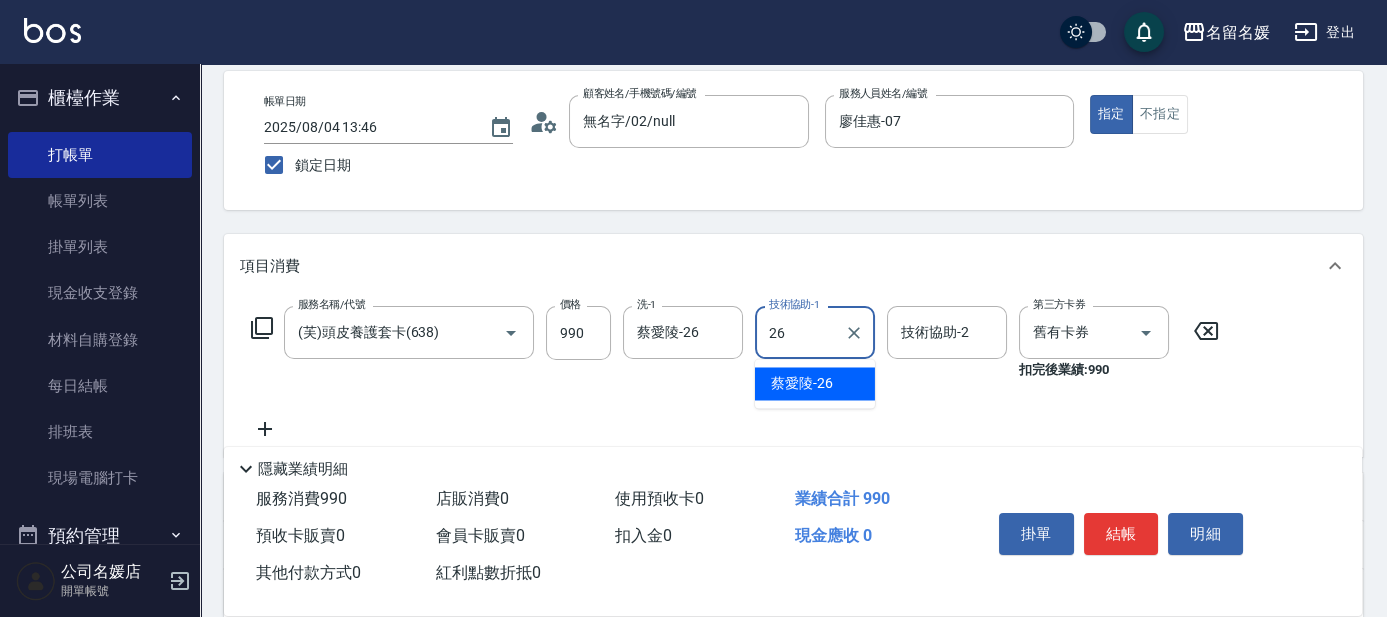 type on "蔡愛陵-26" 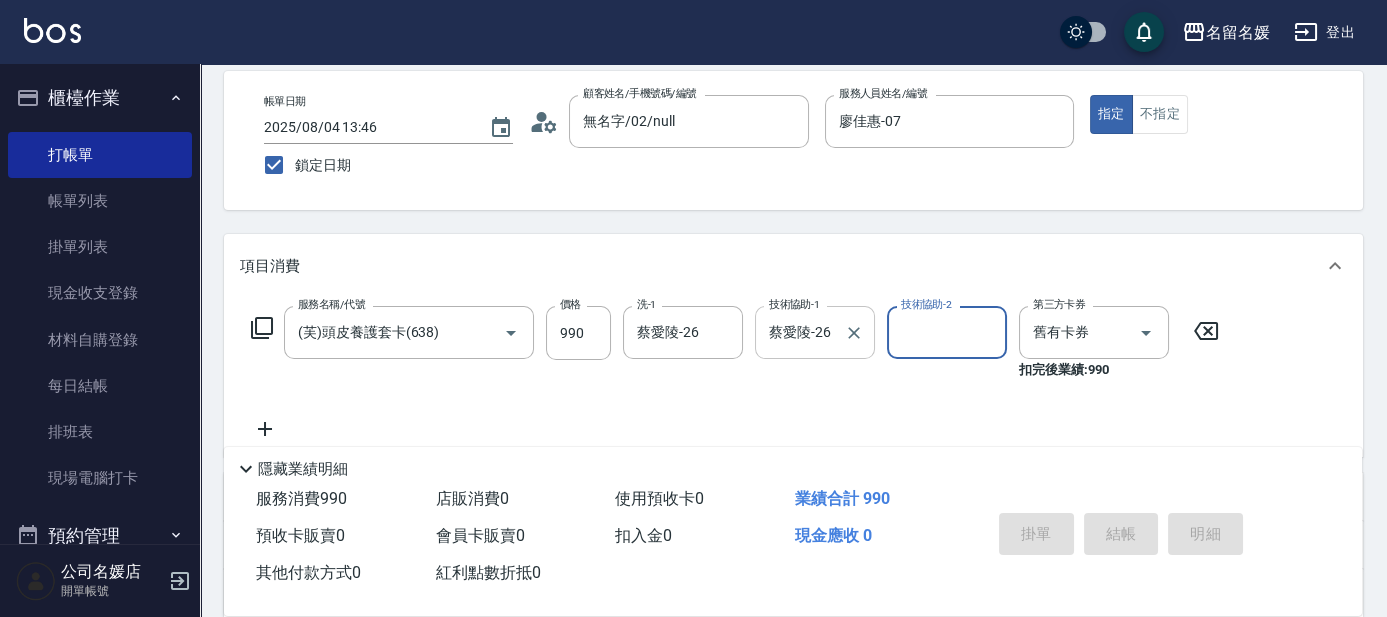 type 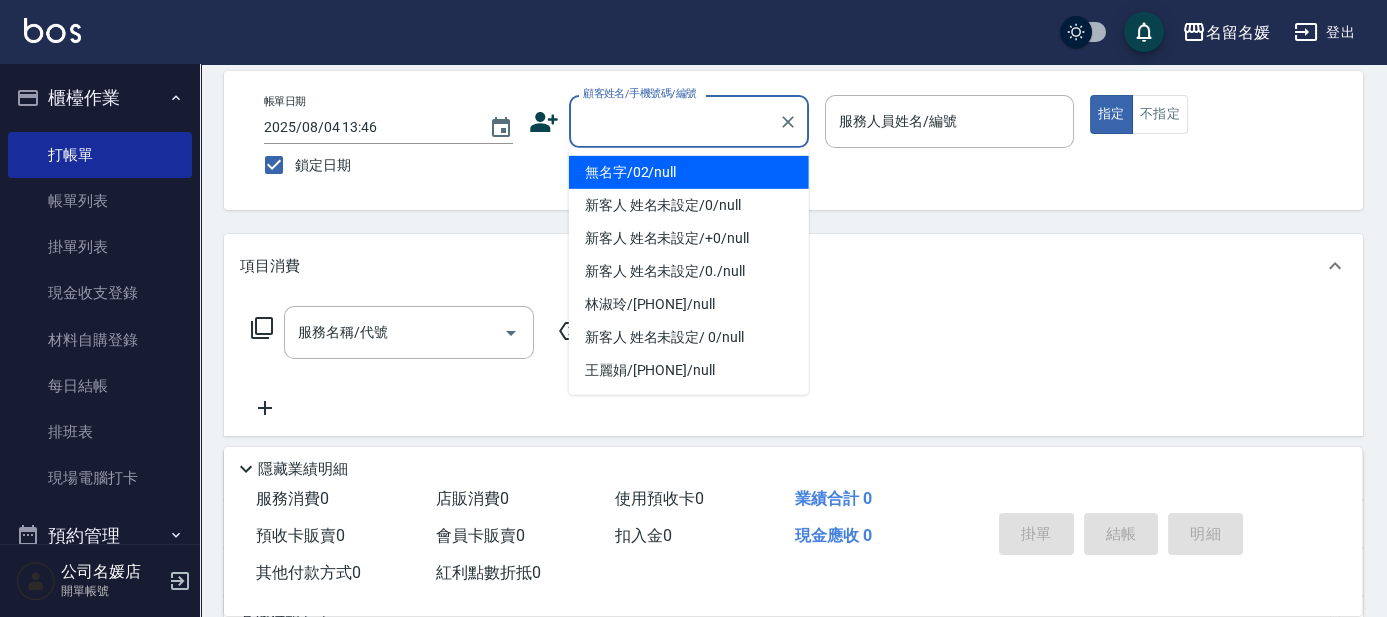 click on "顧客姓名/手機號碼/編號" at bounding box center (674, 121) 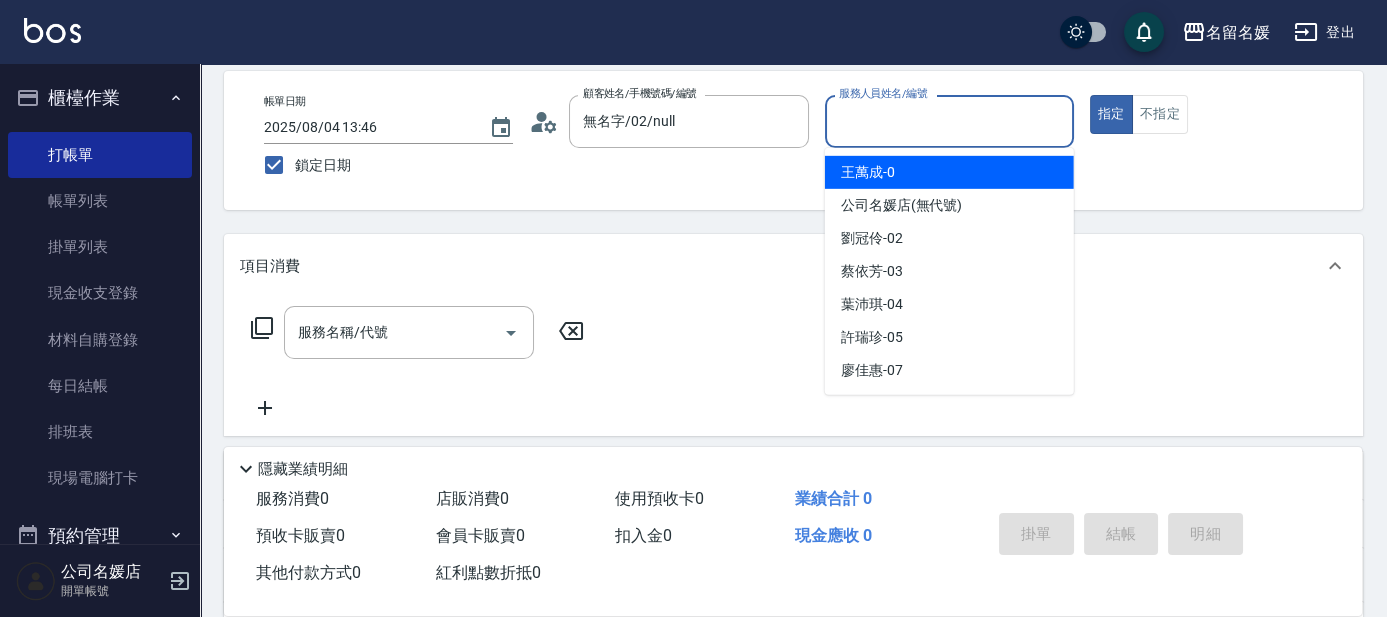 click on "服務人員姓名/編號" at bounding box center [949, 121] 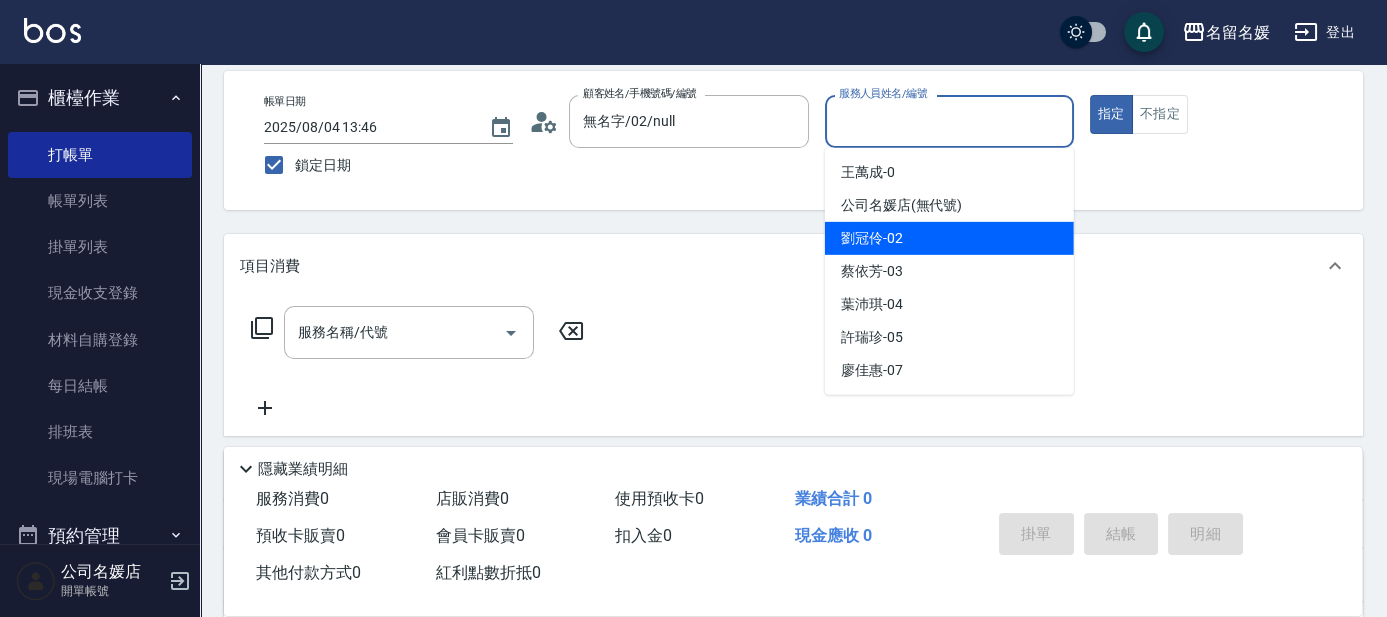 click on "劉冠伶 -02" at bounding box center [872, 238] 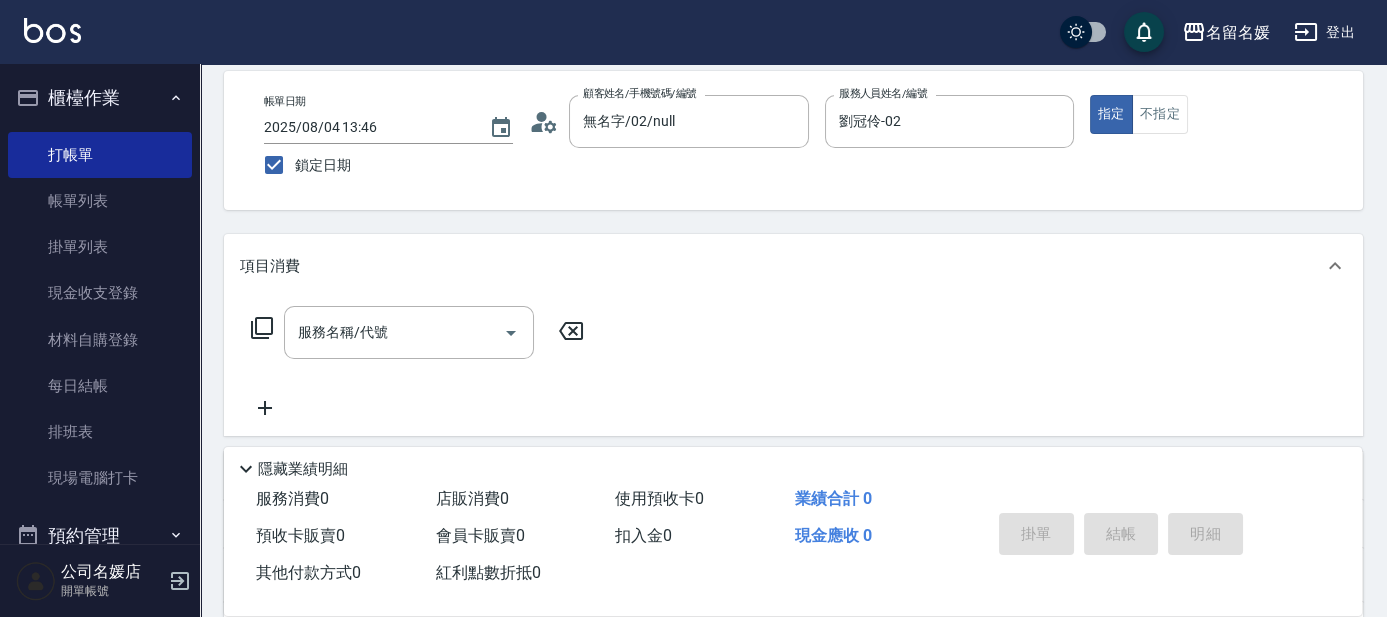 click 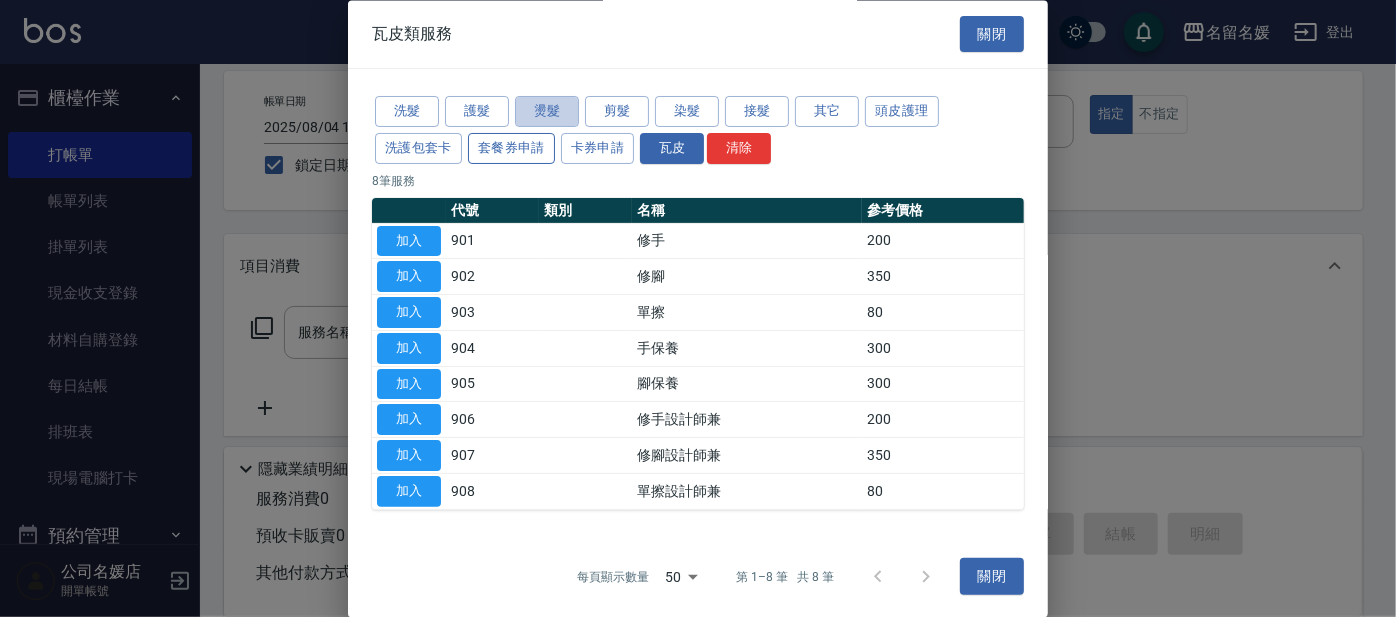 drag, startPoint x: 522, startPoint y: 105, endPoint x: 535, endPoint y: 138, distance: 35.468296 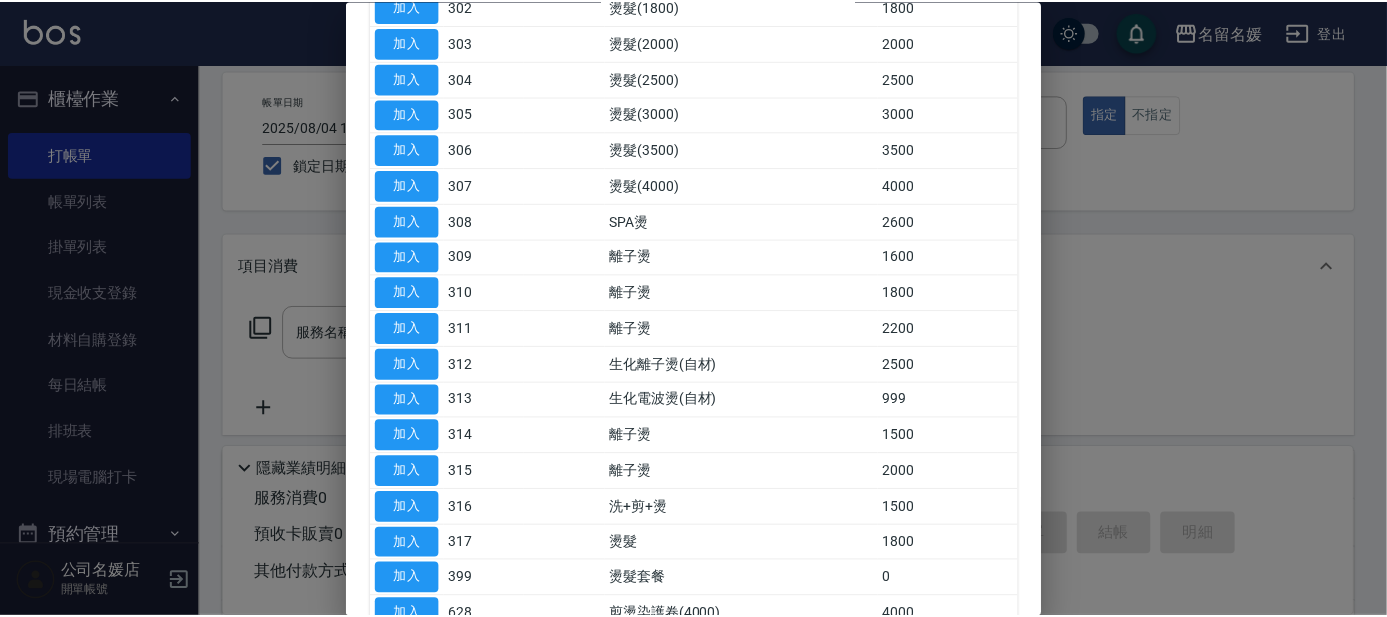 scroll, scrollTop: 272, scrollLeft: 0, axis: vertical 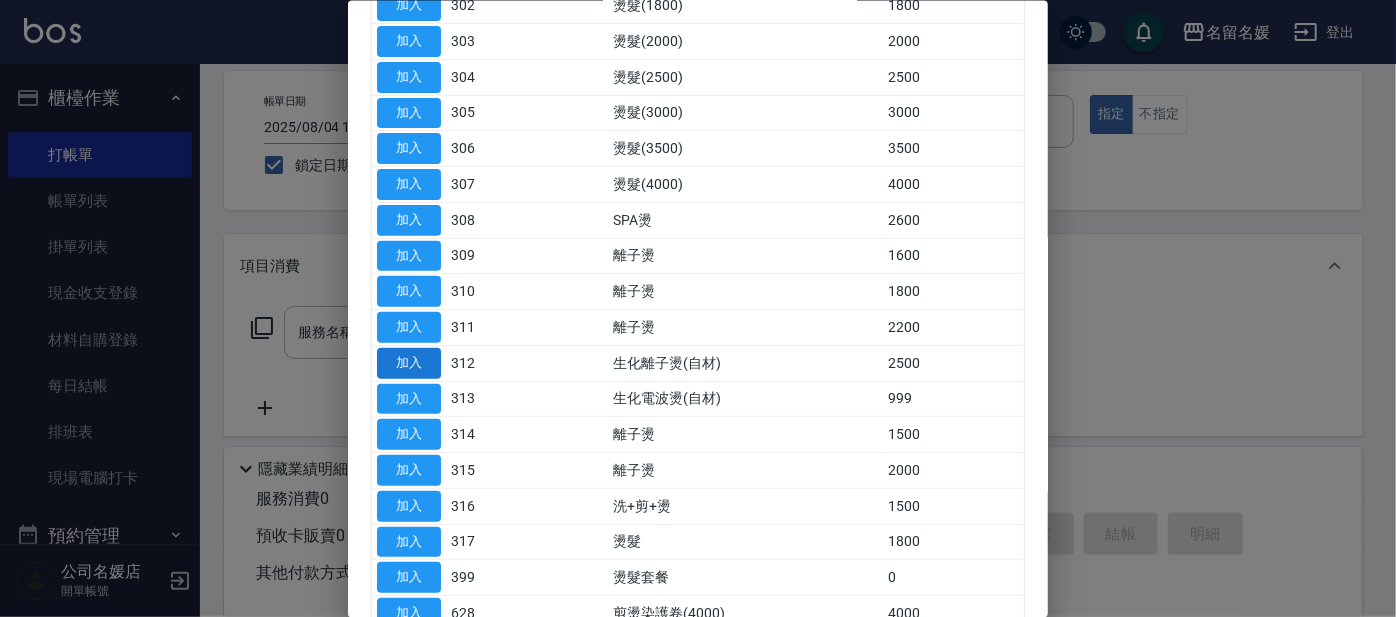 click on "加入" at bounding box center [409, 362] 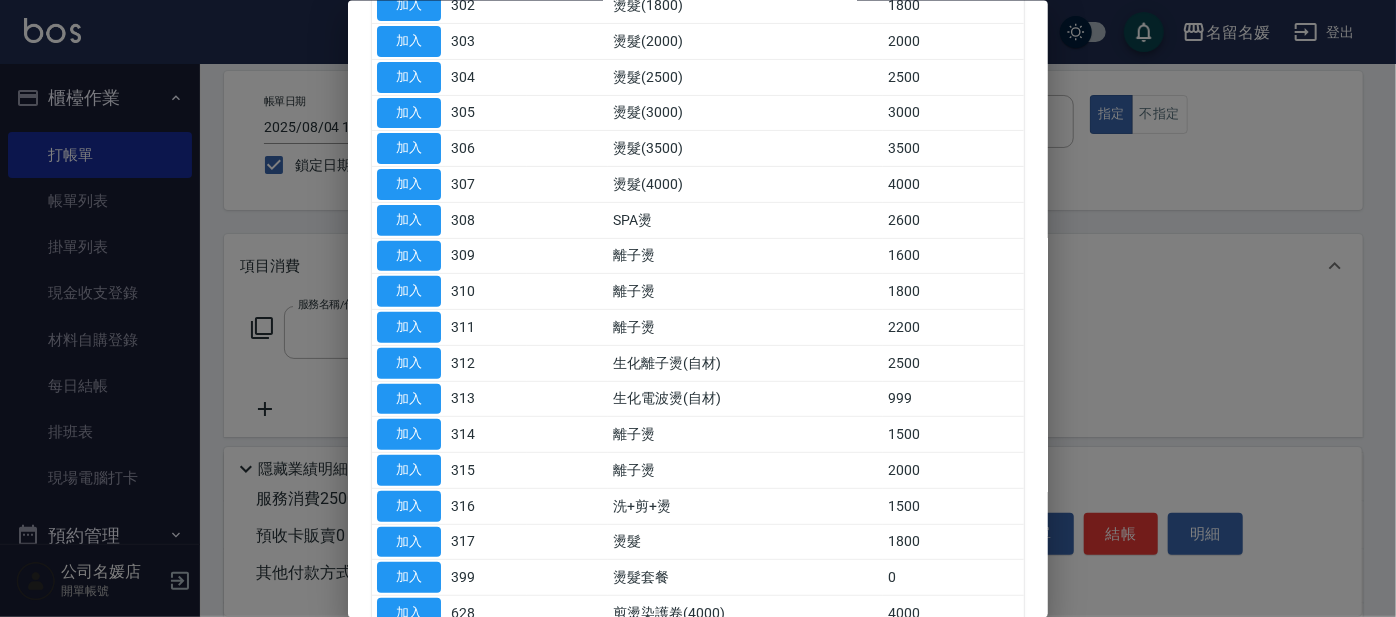 type on "生化離子燙(自材)(312)" 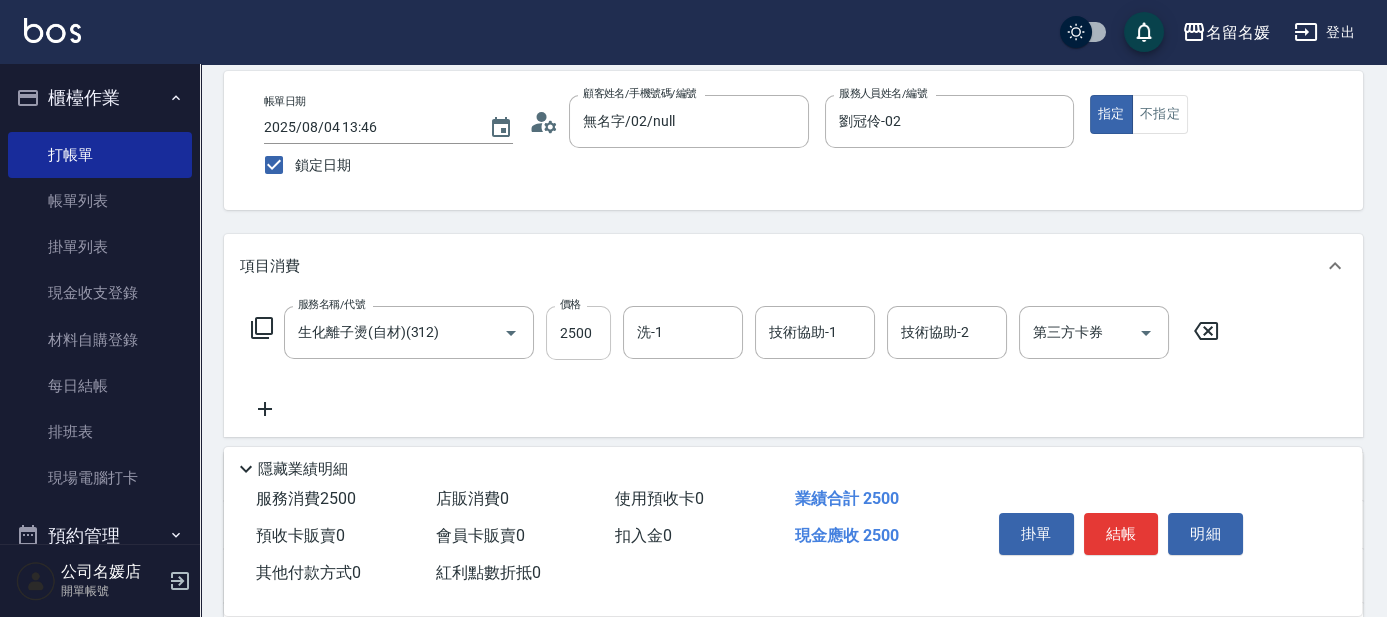 click on "2500" at bounding box center [578, 333] 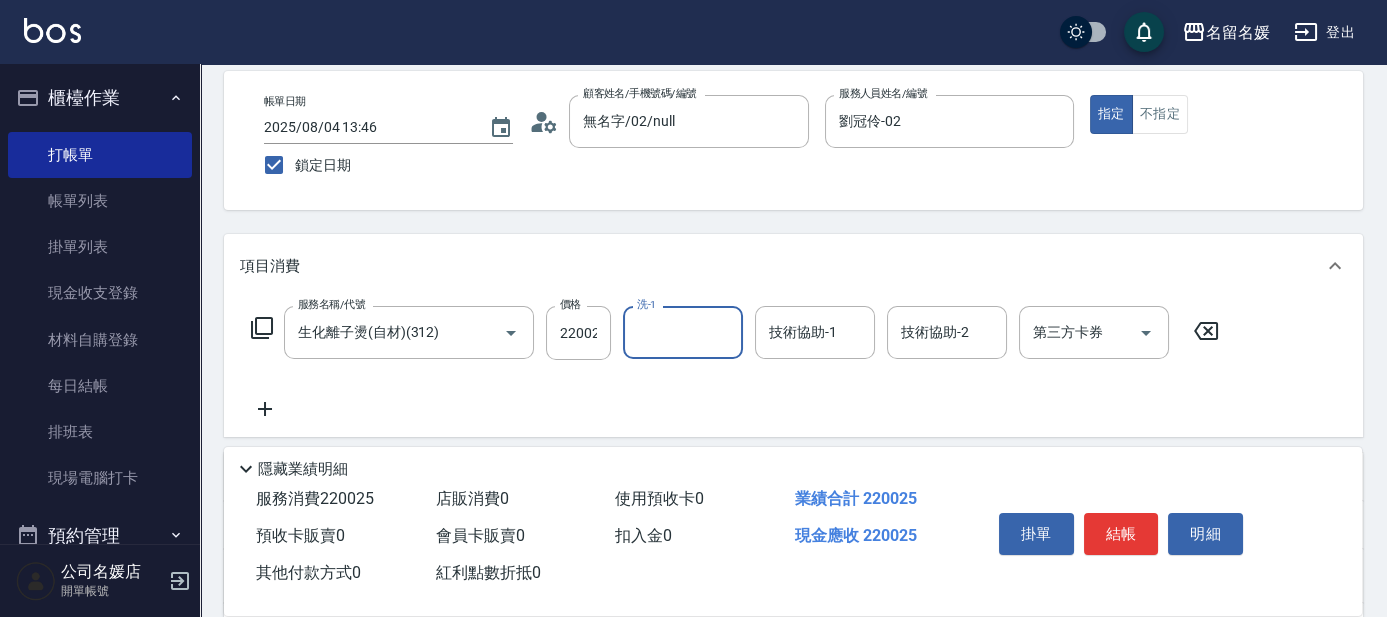 scroll, scrollTop: 0, scrollLeft: 0, axis: both 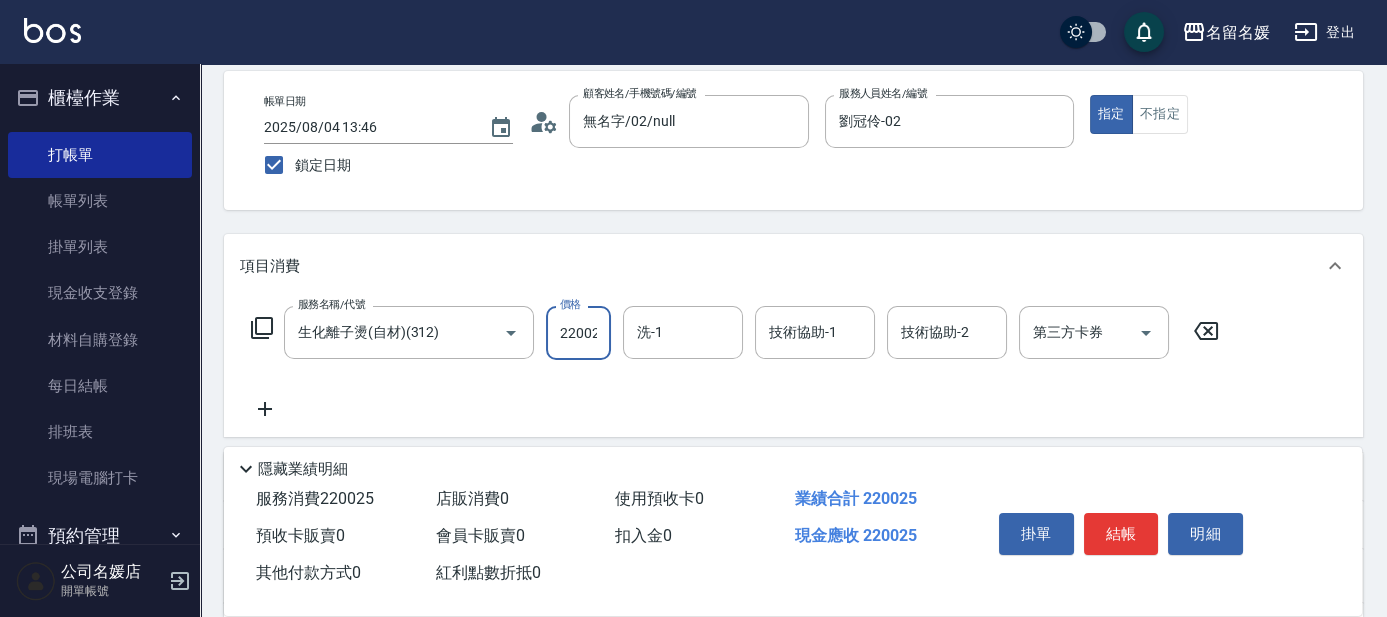 click on "220025" at bounding box center [578, 333] 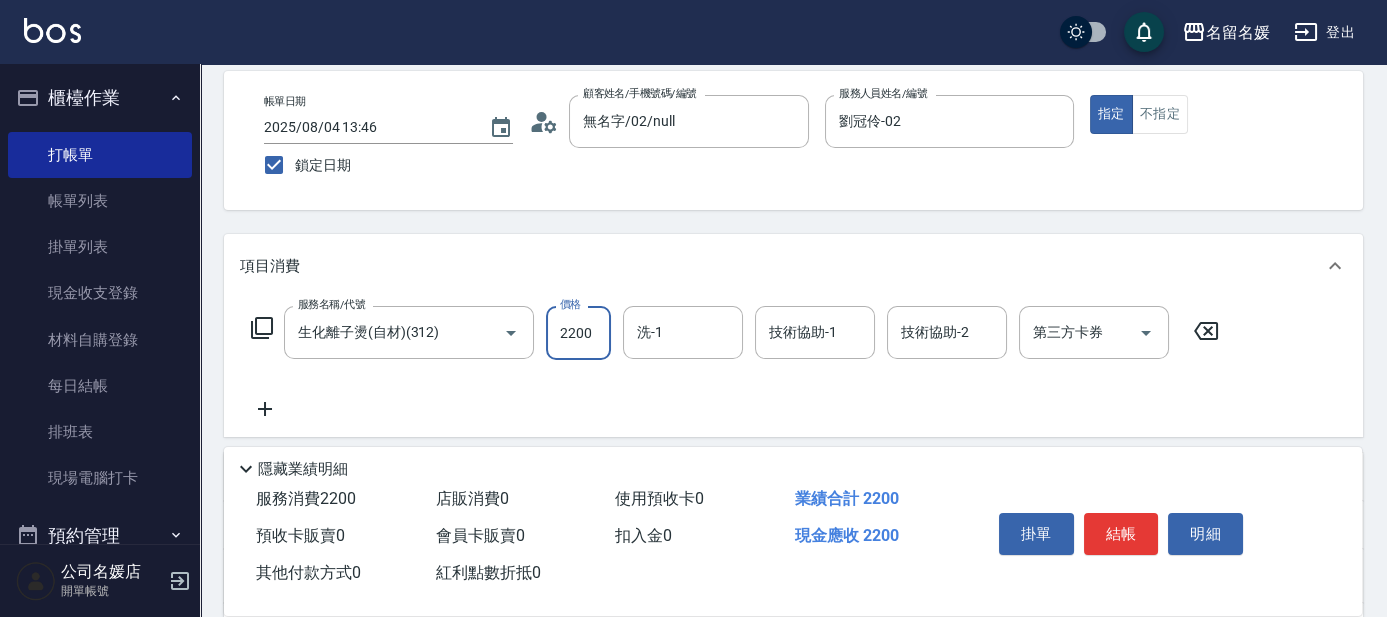 type on "2200" 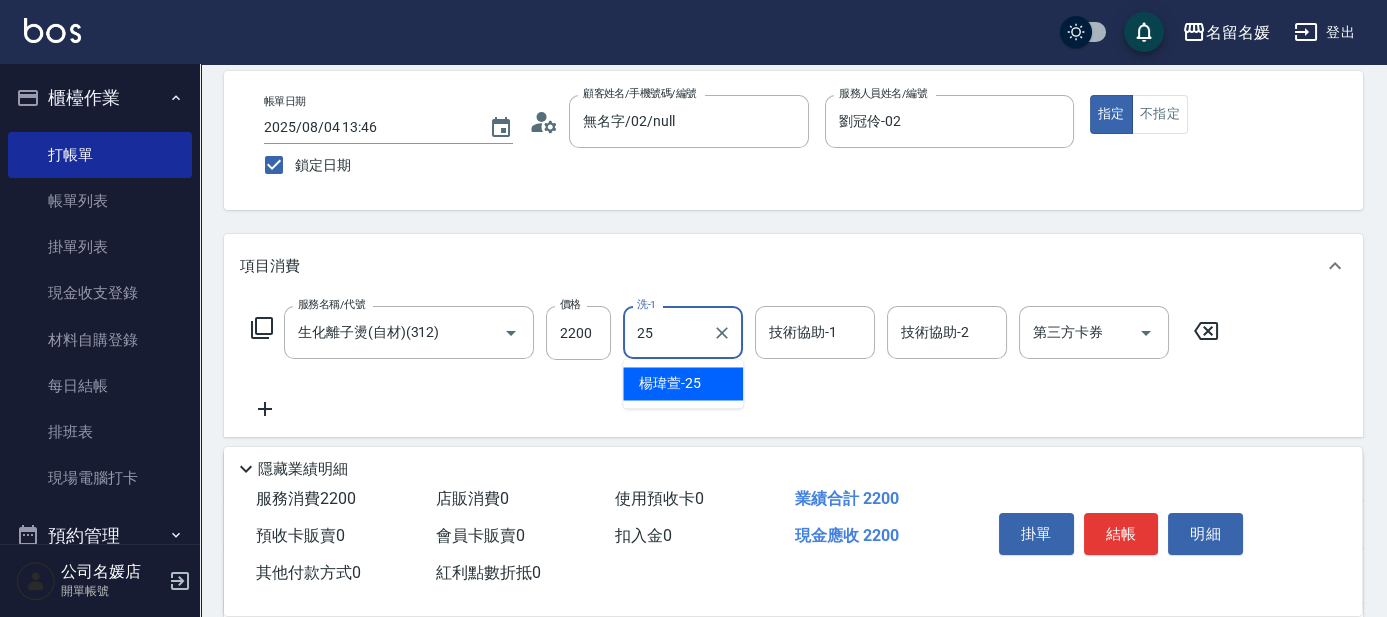 type on "楊瑋萱-25" 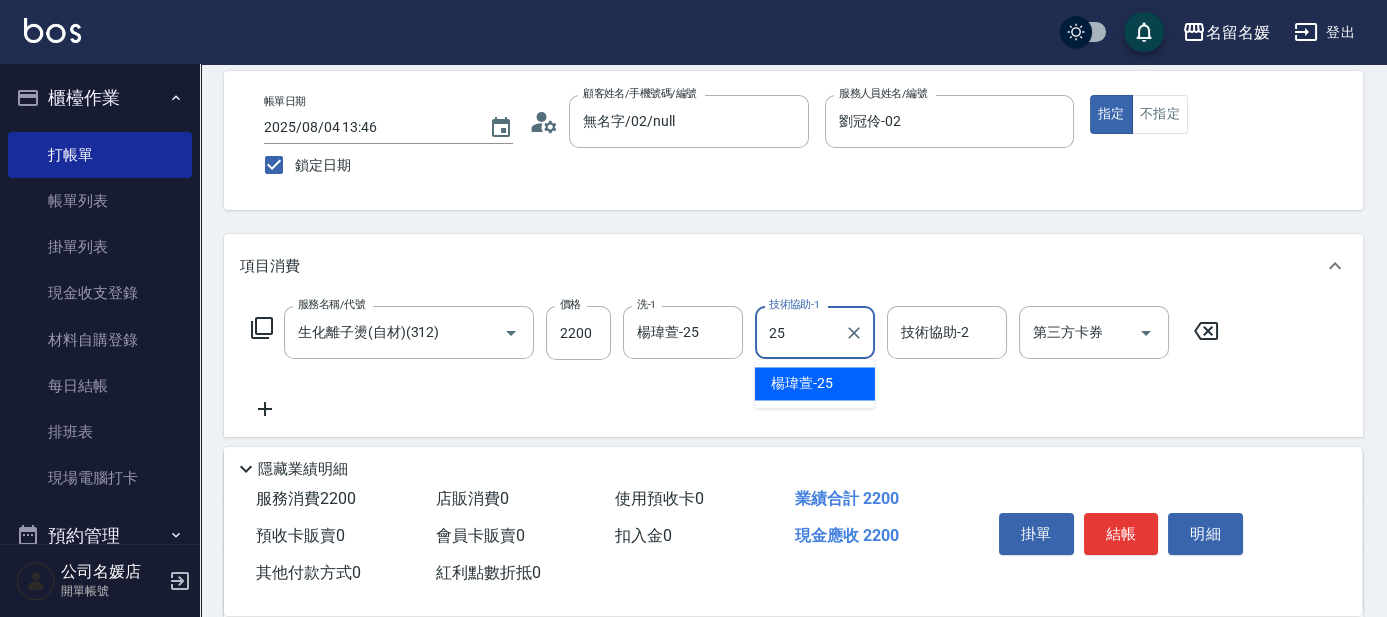 type on "楊瑋萱-25" 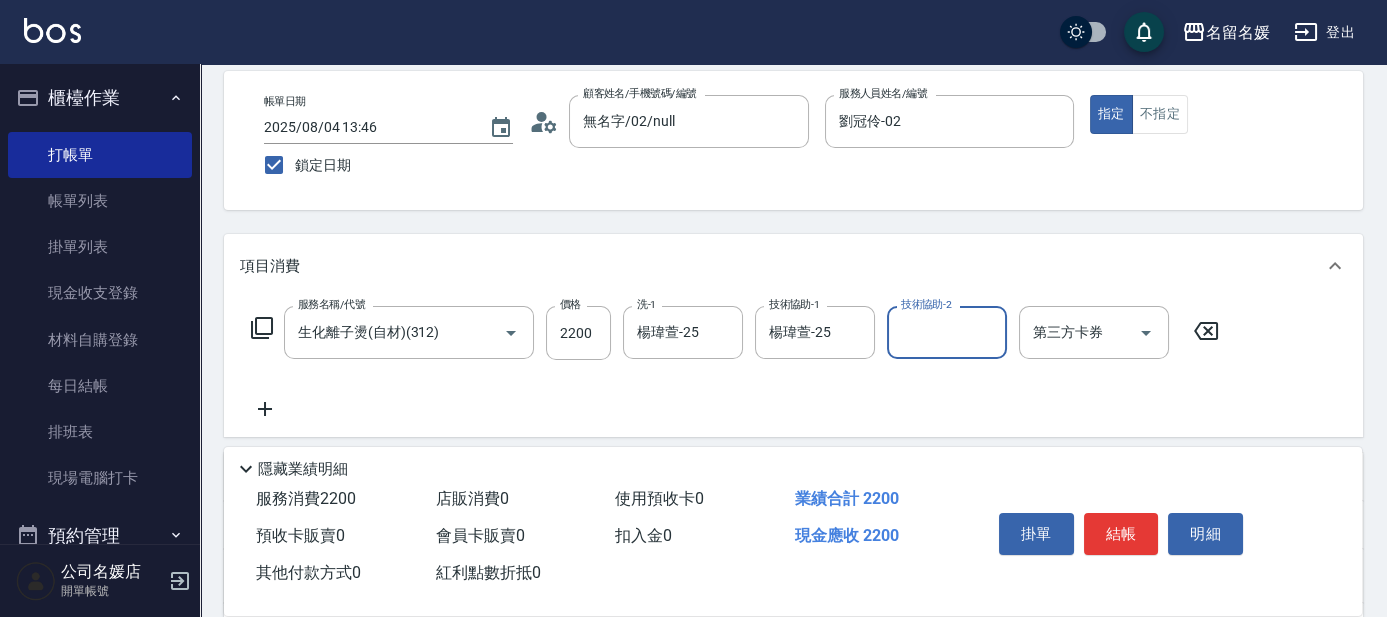 click 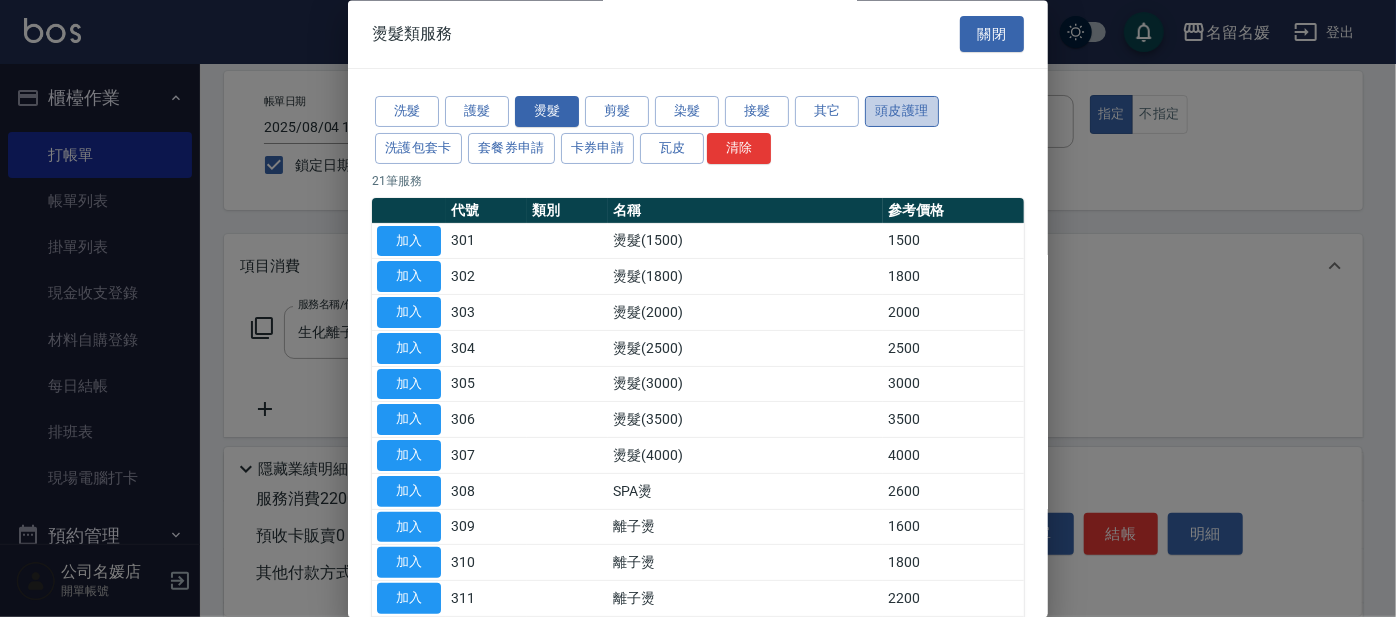 click on "頭皮護理" at bounding box center (902, 112) 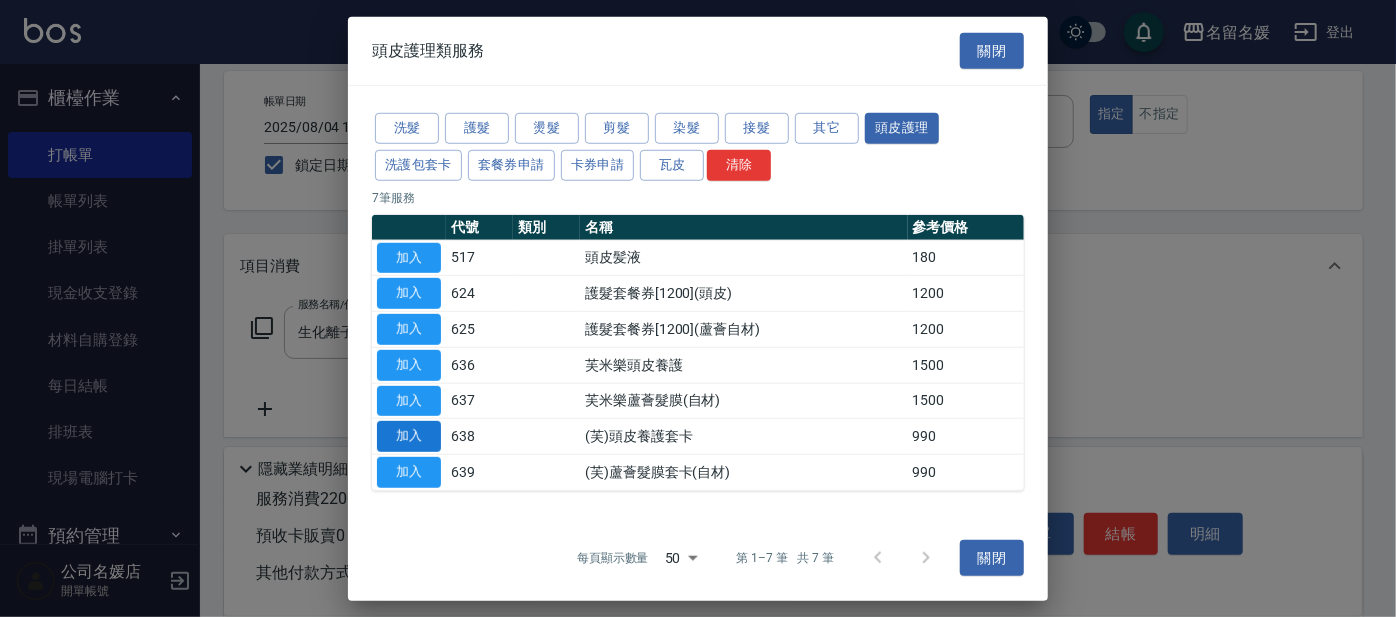 click on "加入" at bounding box center (409, 436) 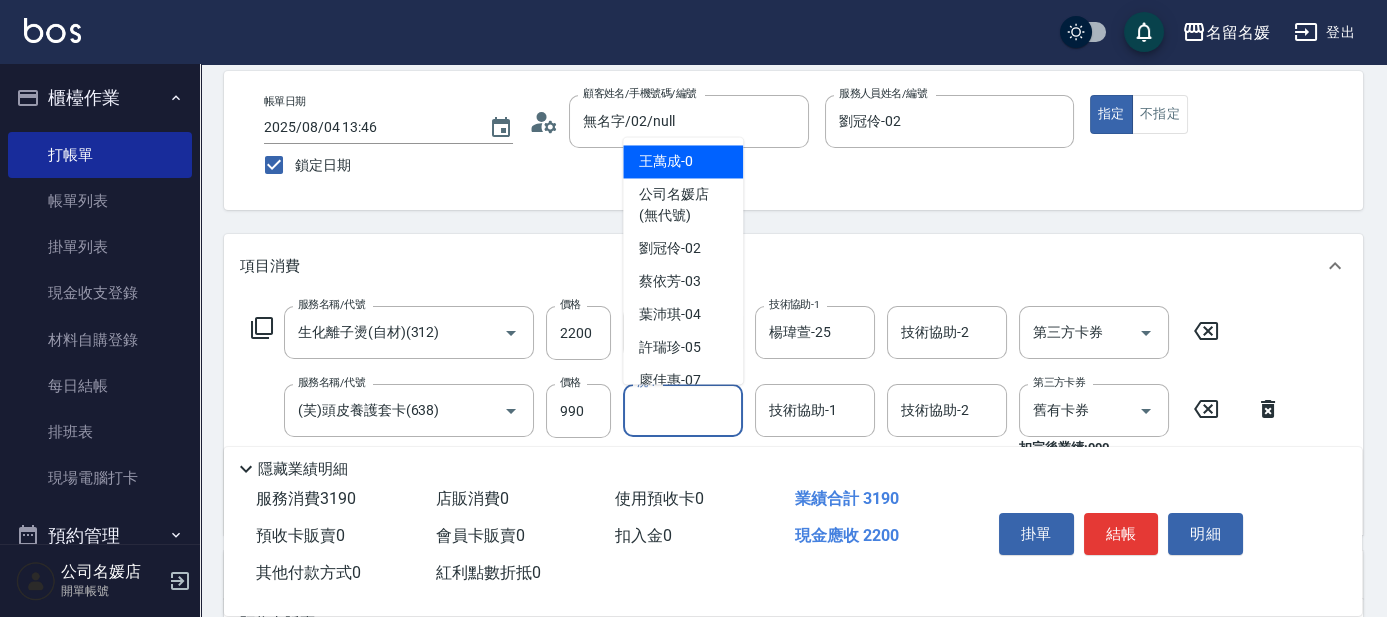 click on "洗-1" at bounding box center [683, 410] 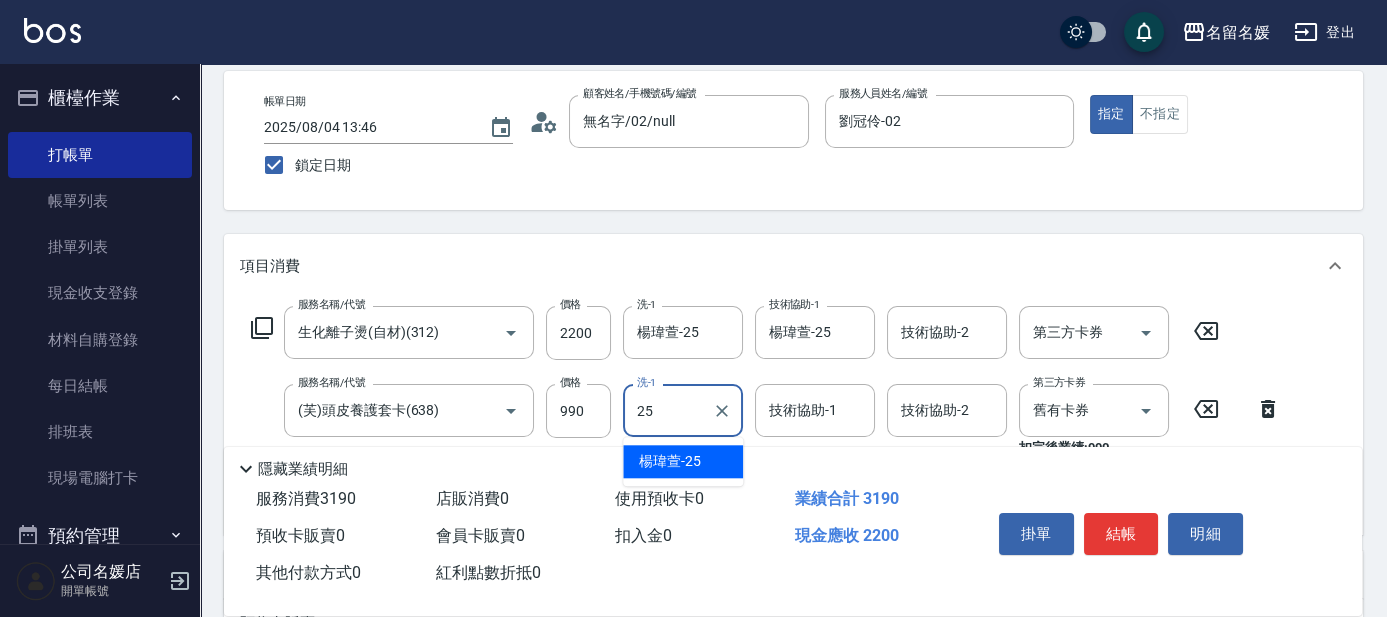 type on "楊瑋萱-25" 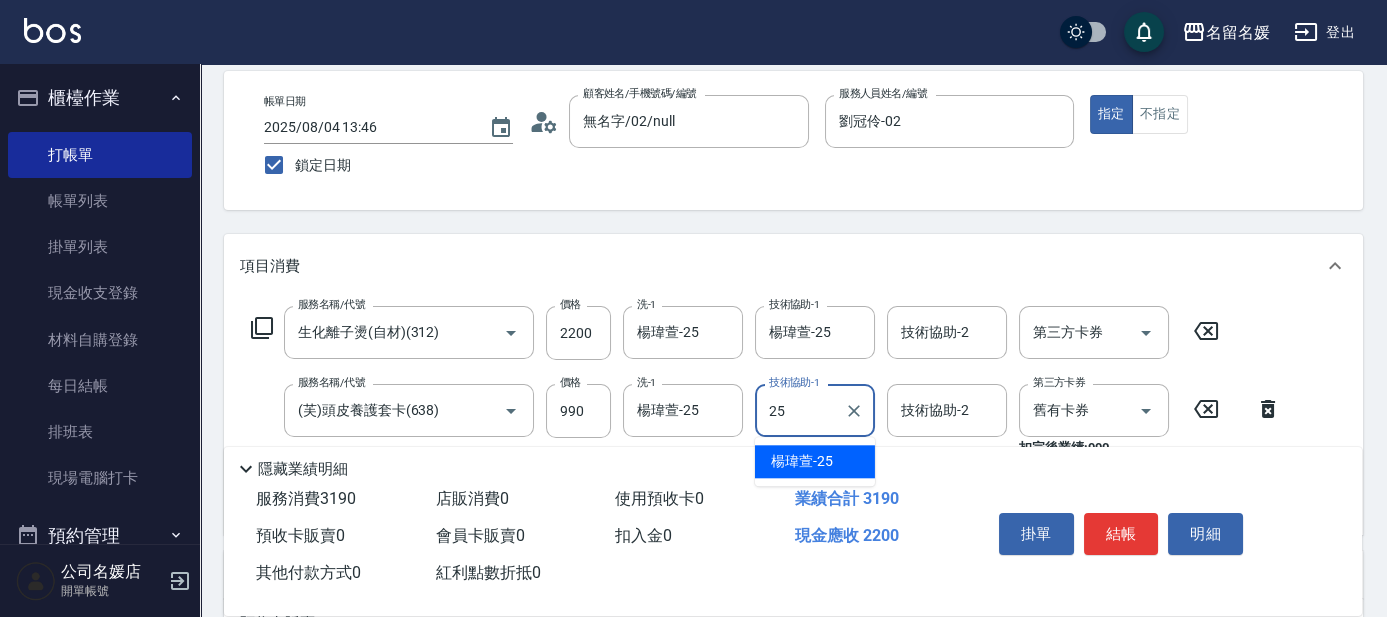 type on "楊瑋萱-25" 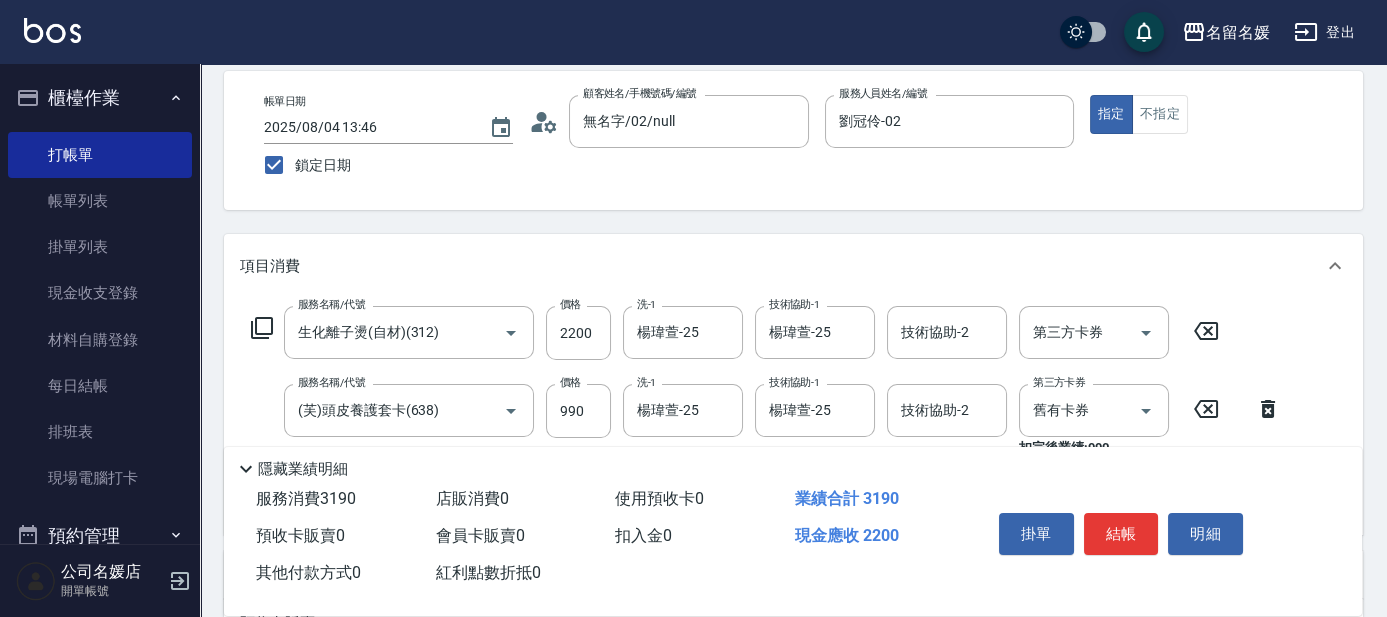 click 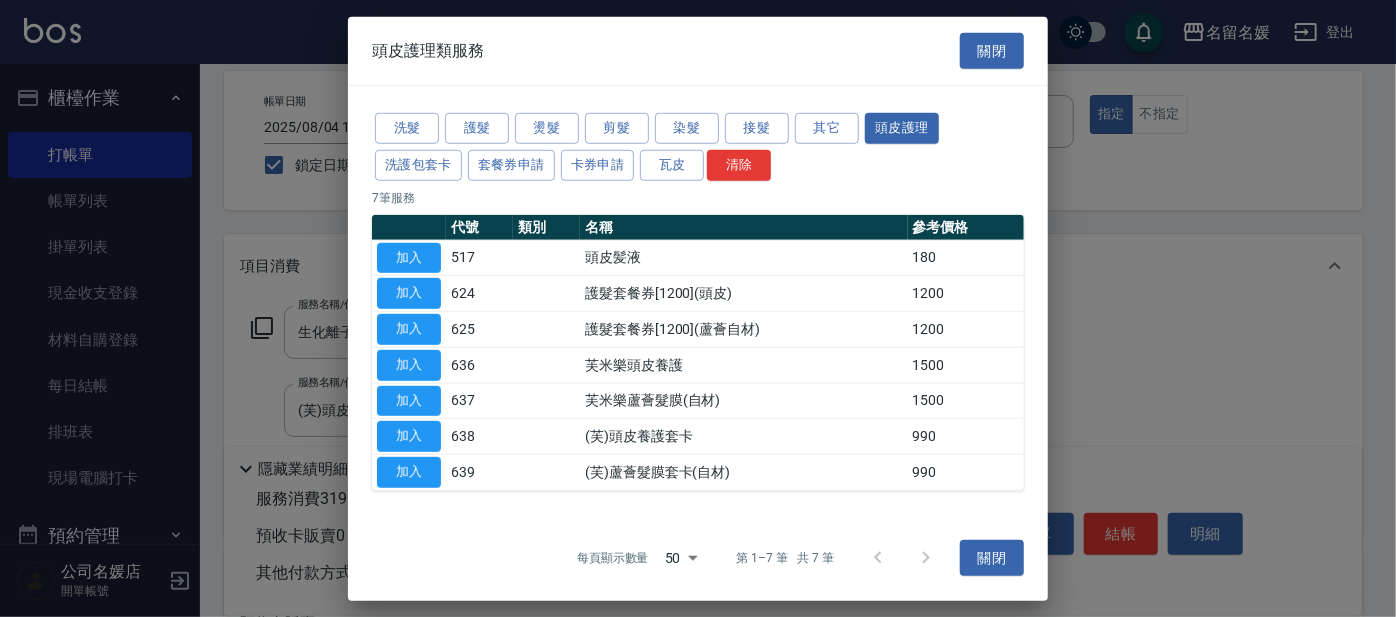 click on "加入" at bounding box center [409, 472] 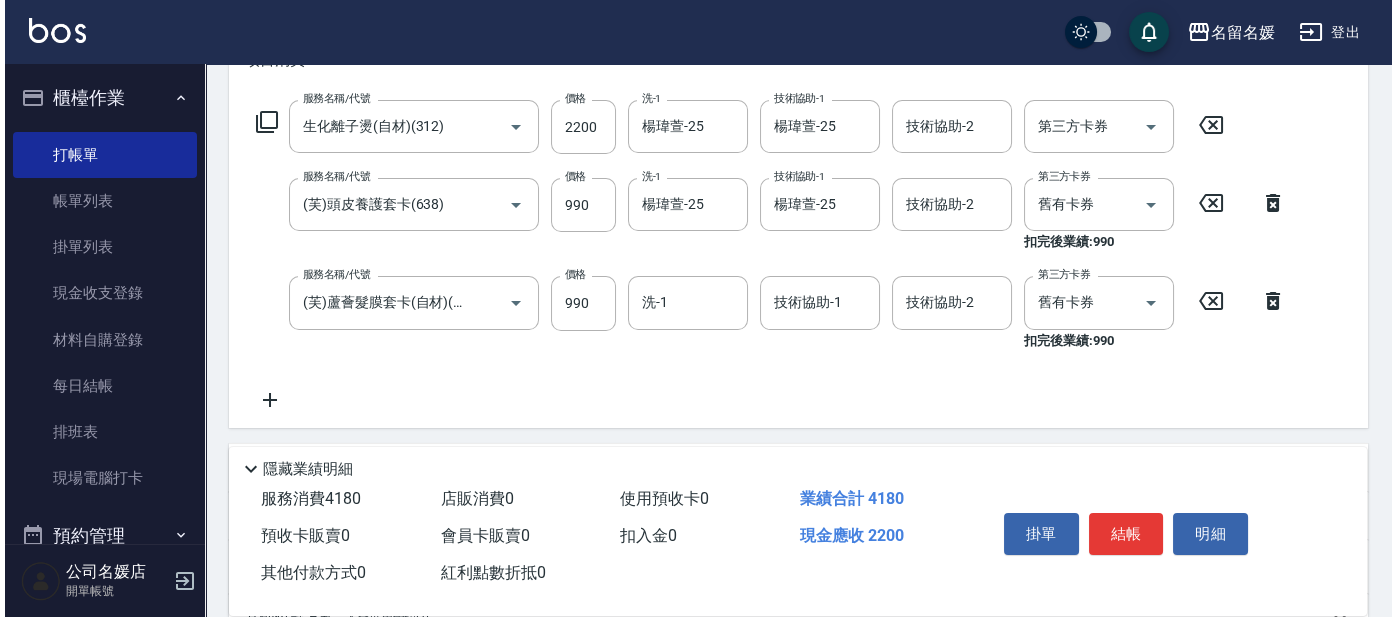 scroll, scrollTop: 363, scrollLeft: 0, axis: vertical 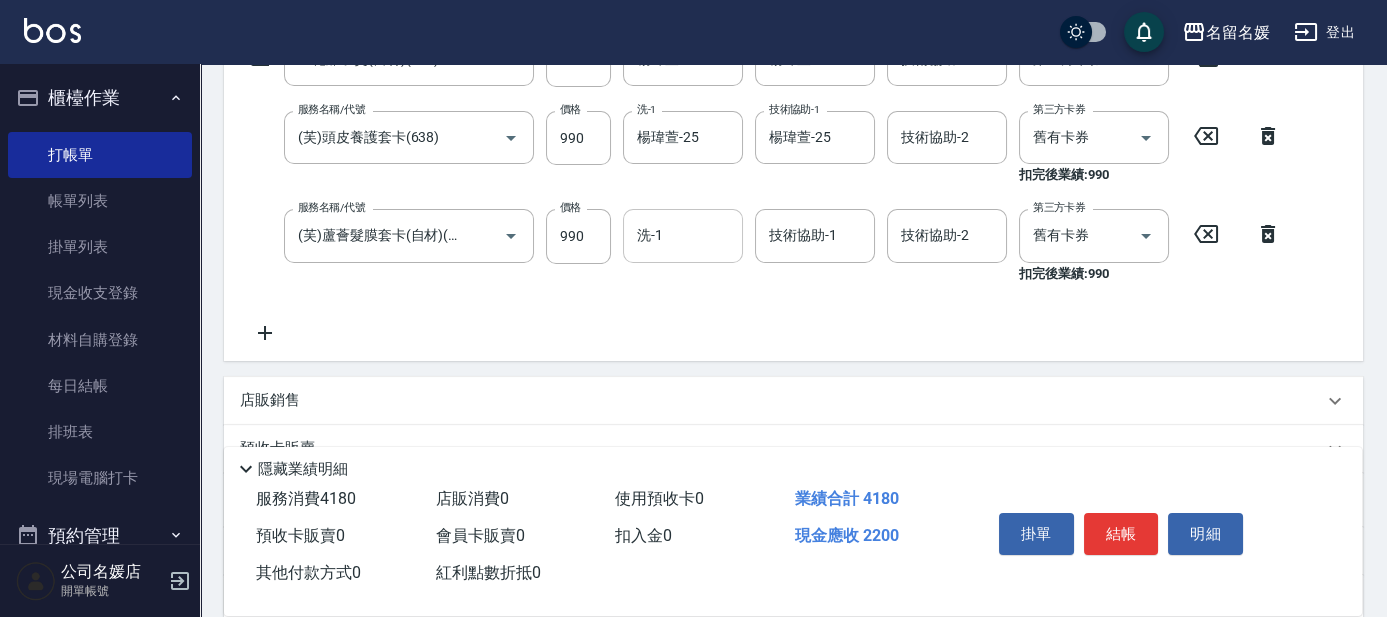click on "洗-1" at bounding box center [683, 235] 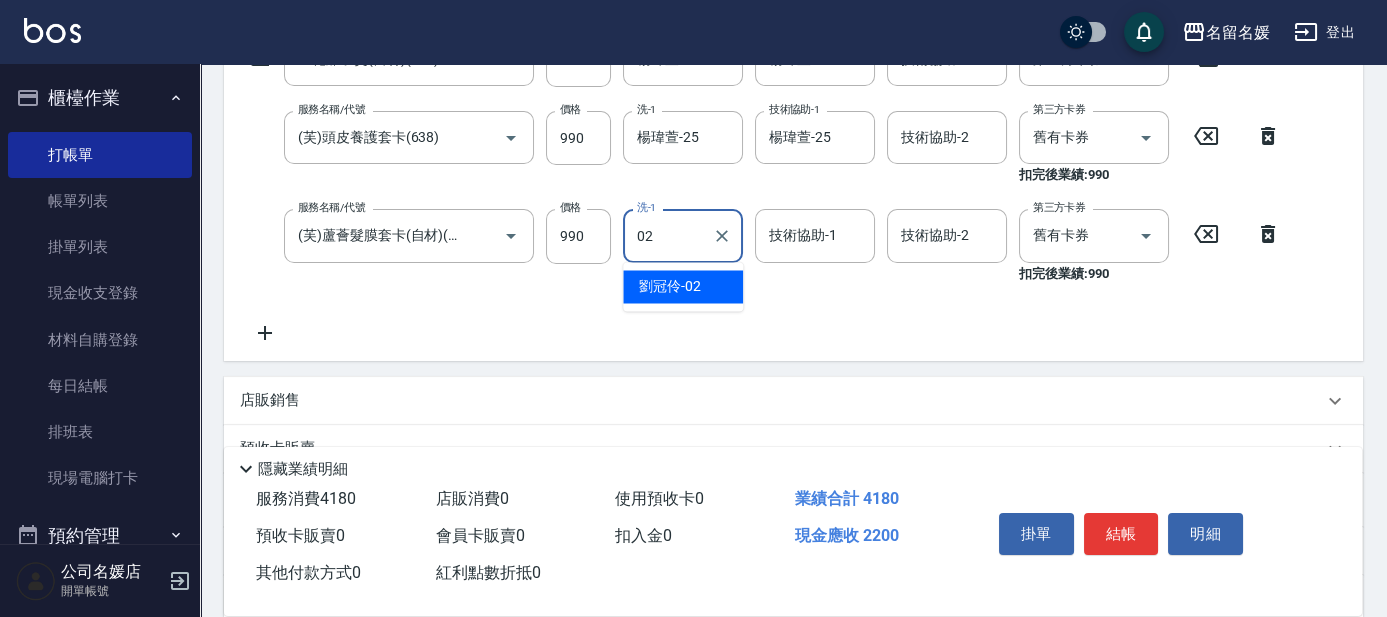type on "劉冠伶-02" 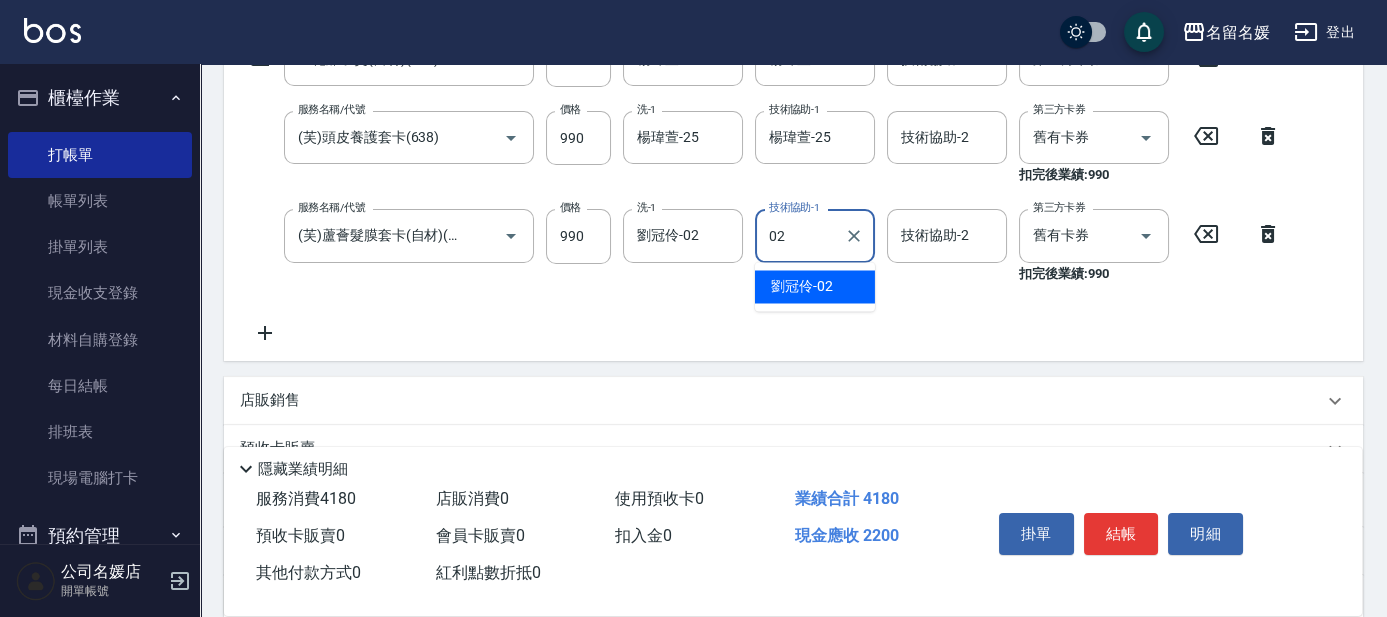 type on "劉冠伶-02" 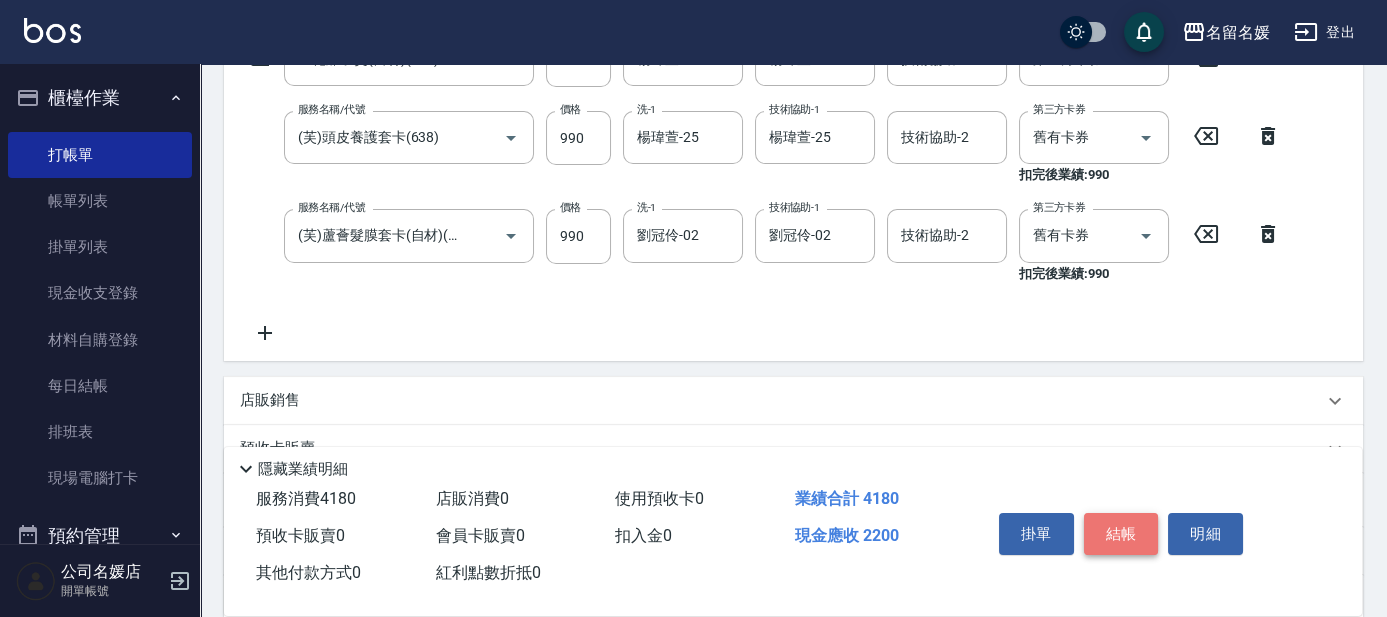 drag, startPoint x: 1101, startPoint y: 524, endPoint x: 1098, endPoint y: 514, distance: 10.440307 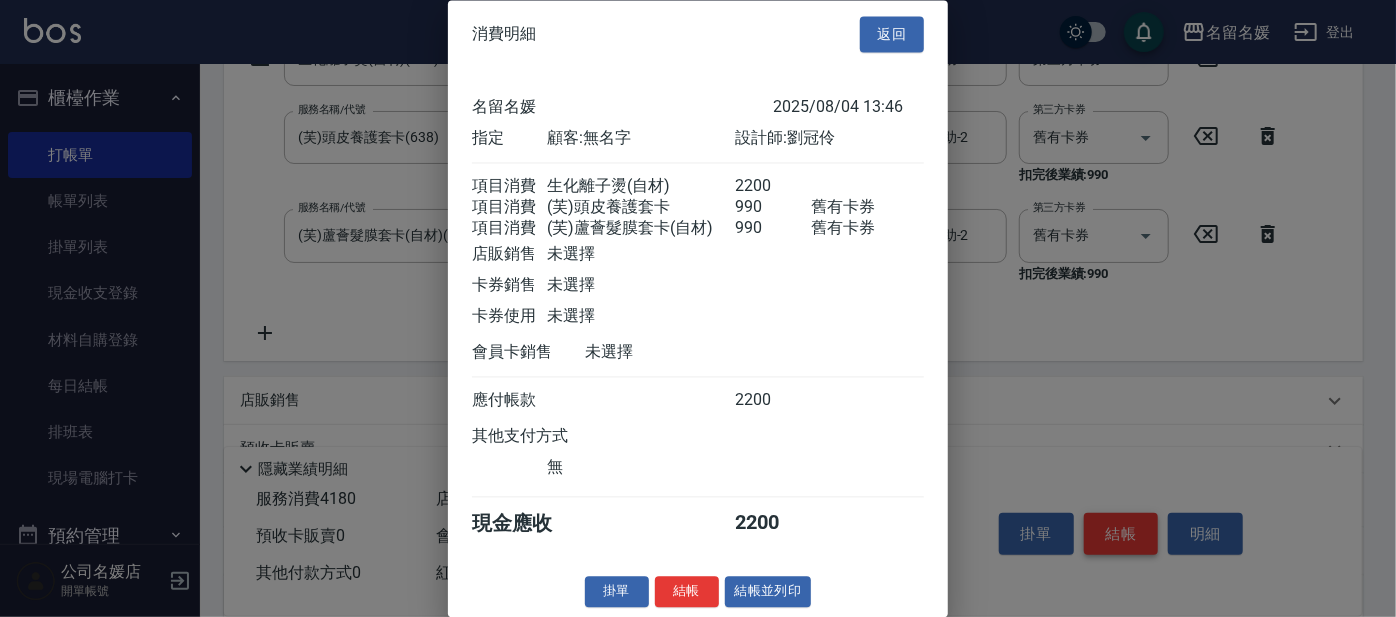 click at bounding box center (698, 308) 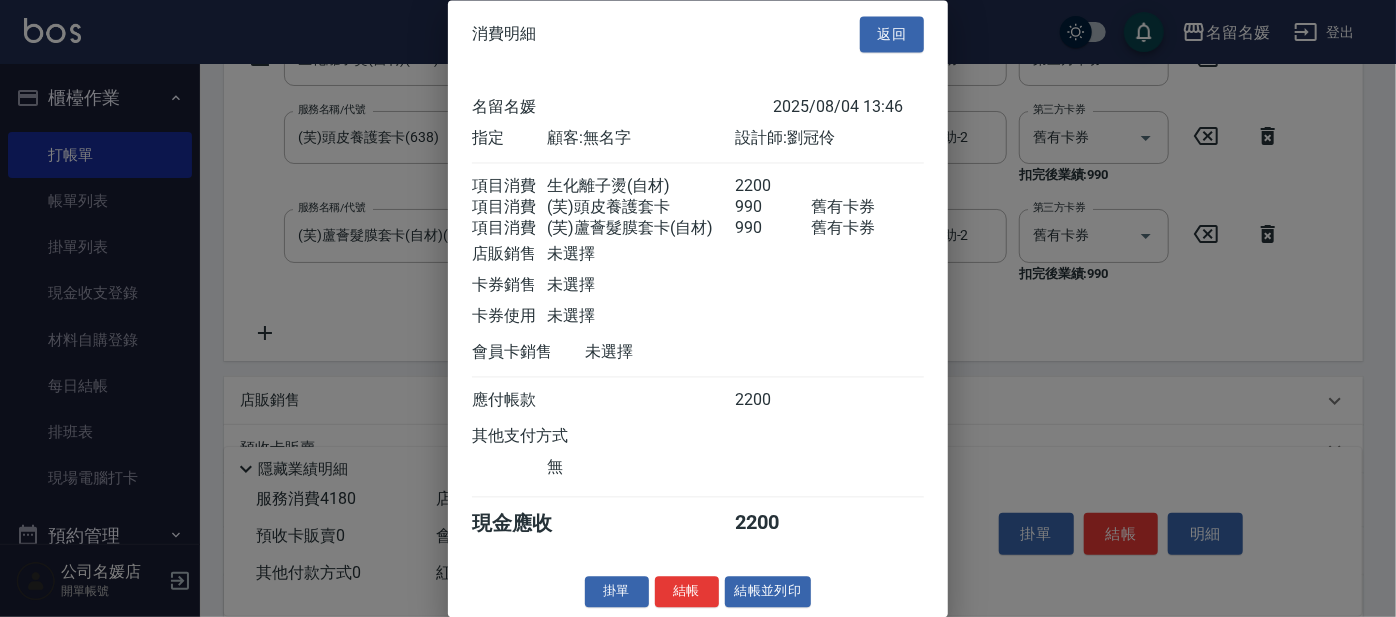 scroll, scrollTop: 29, scrollLeft: 0, axis: vertical 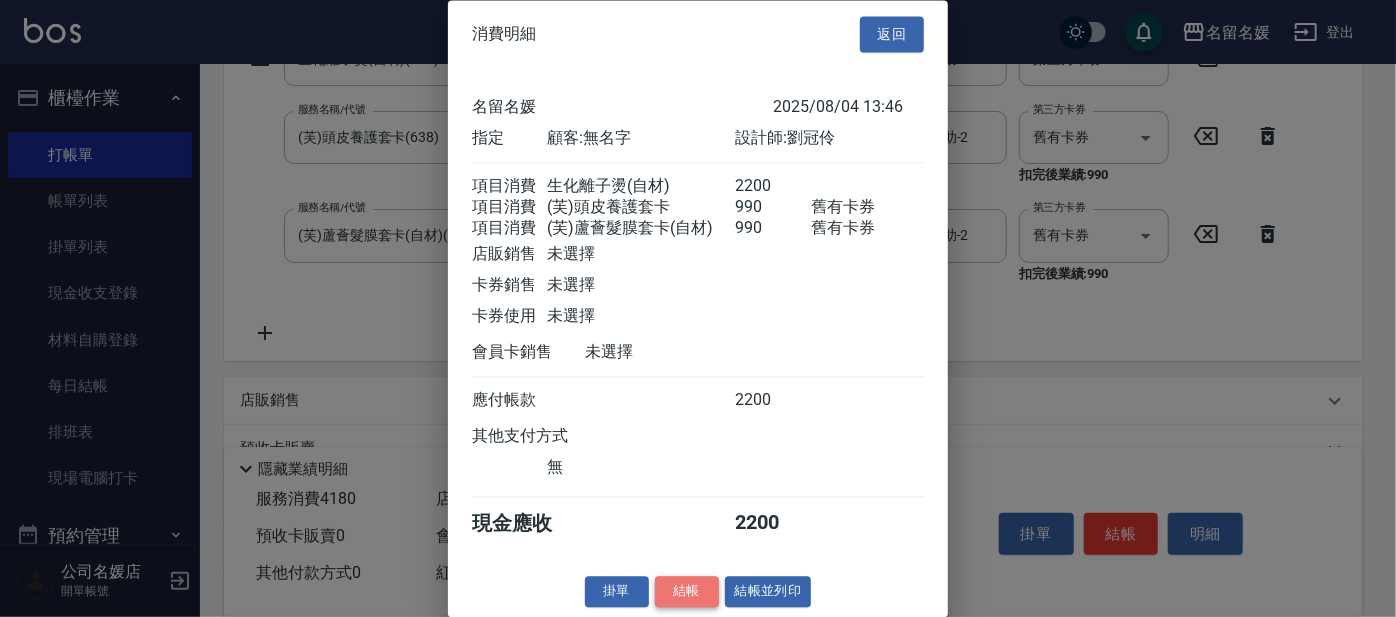 click on "結帳" at bounding box center (687, 592) 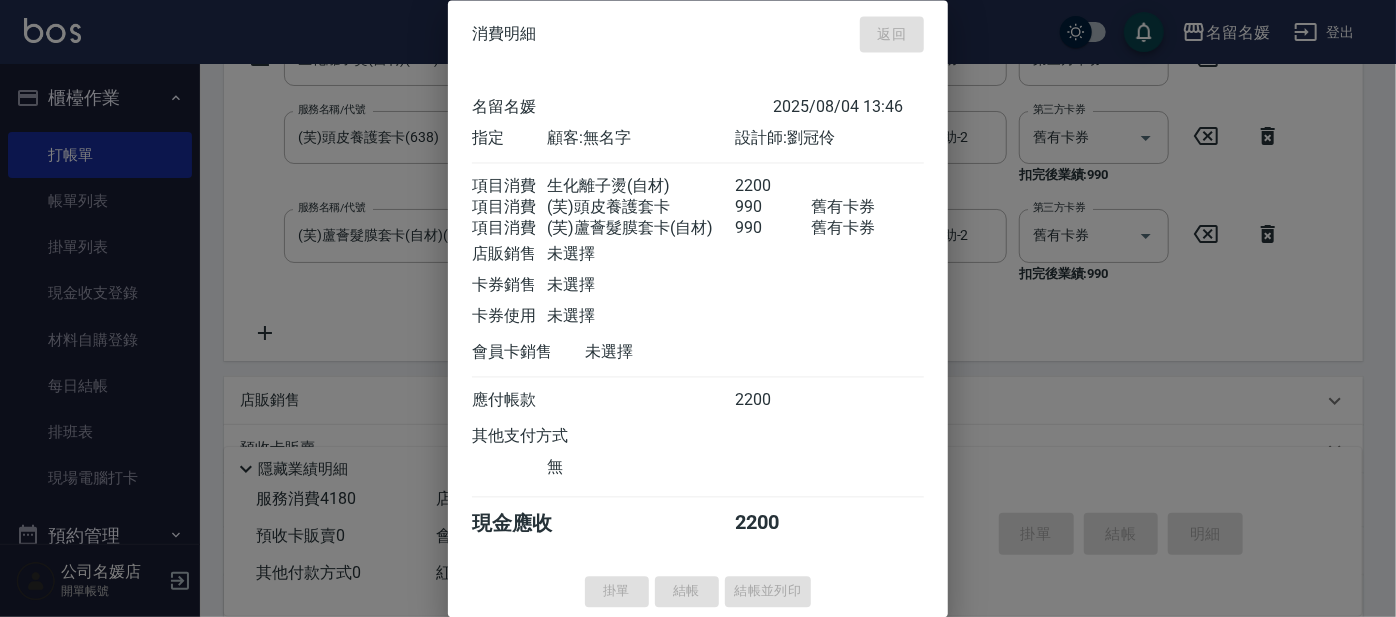 type 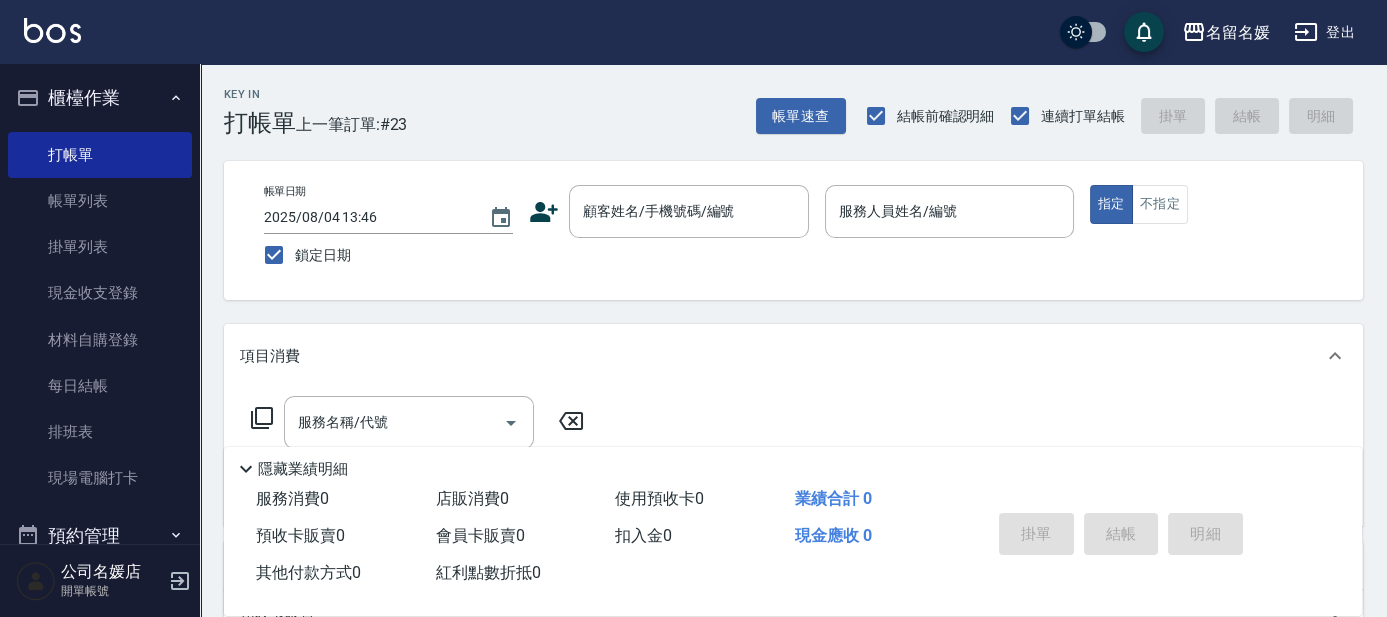 scroll, scrollTop: 36, scrollLeft: 0, axis: vertical 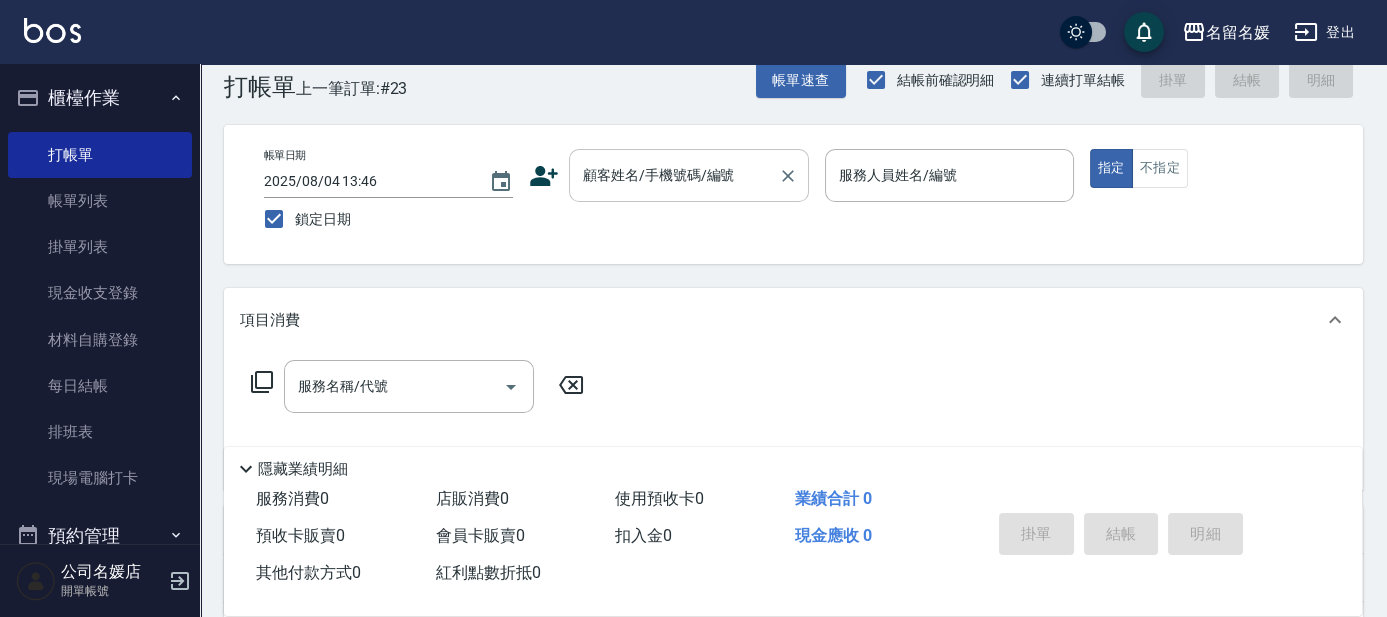 click on "顧客姓名/手機號碼/編號" at bounding box center (674, 175) 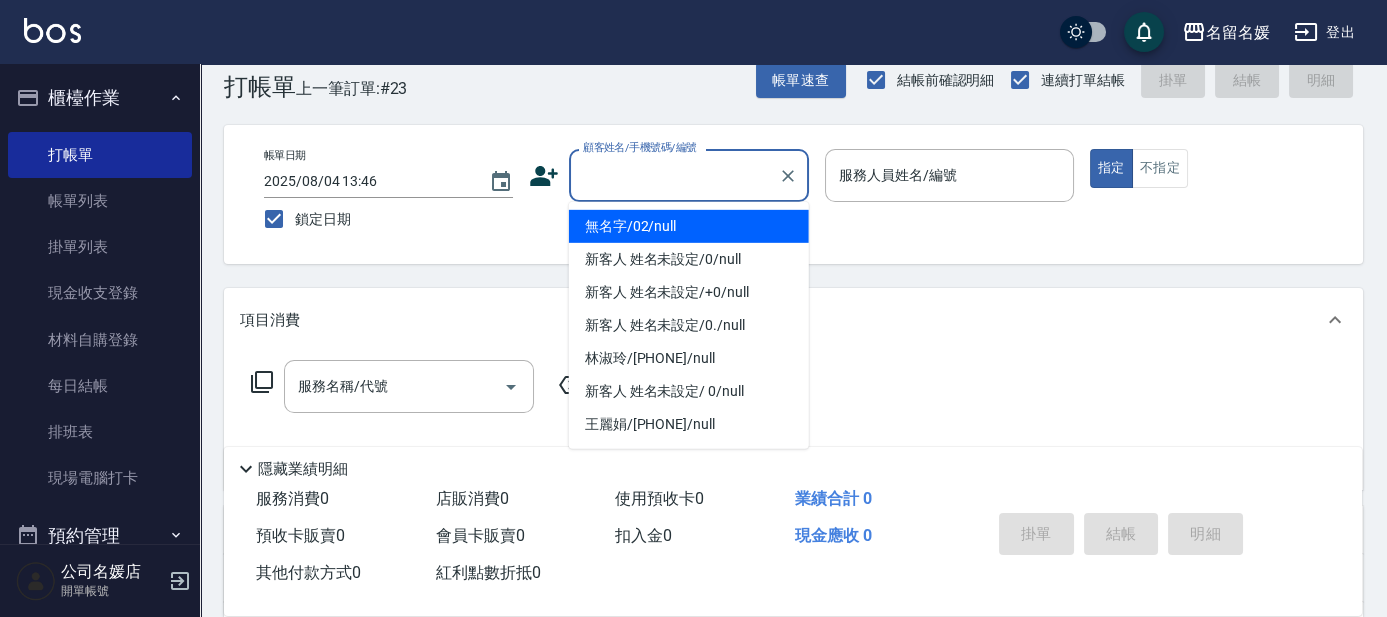 type on "0" 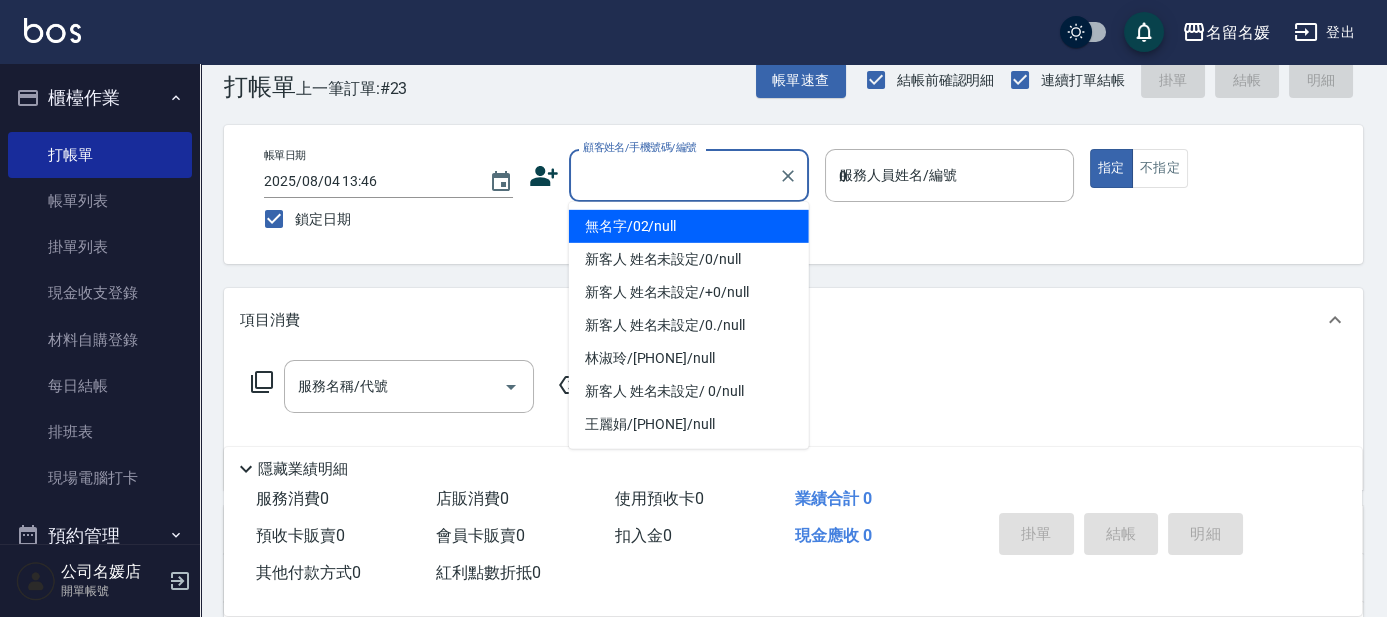 type on "無名字/02/null" 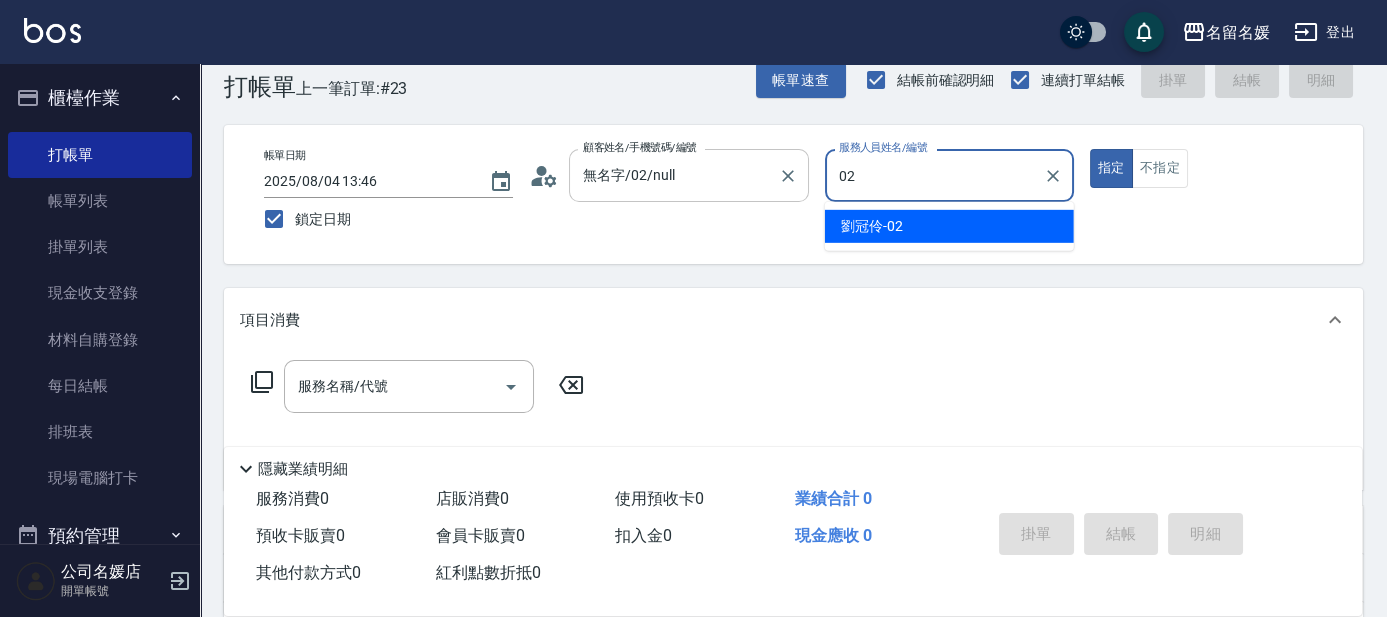 type on "劉冠伶-02" 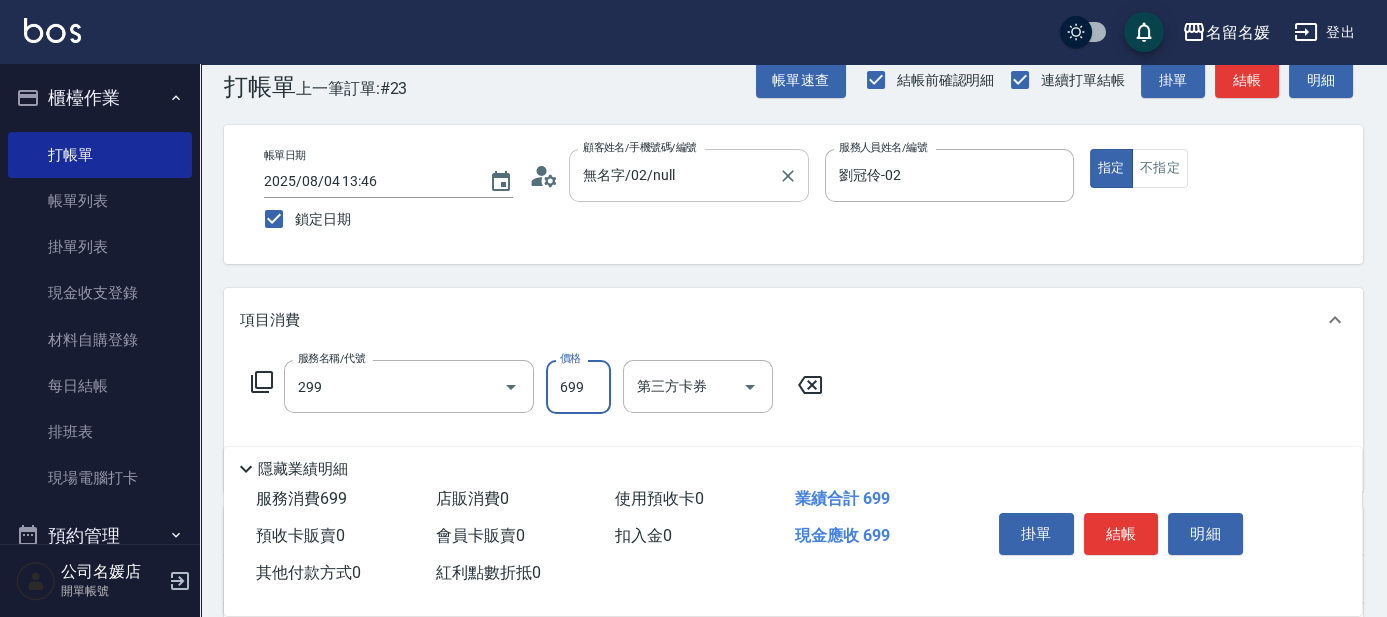 type on "滾珠洗髮699(299)" 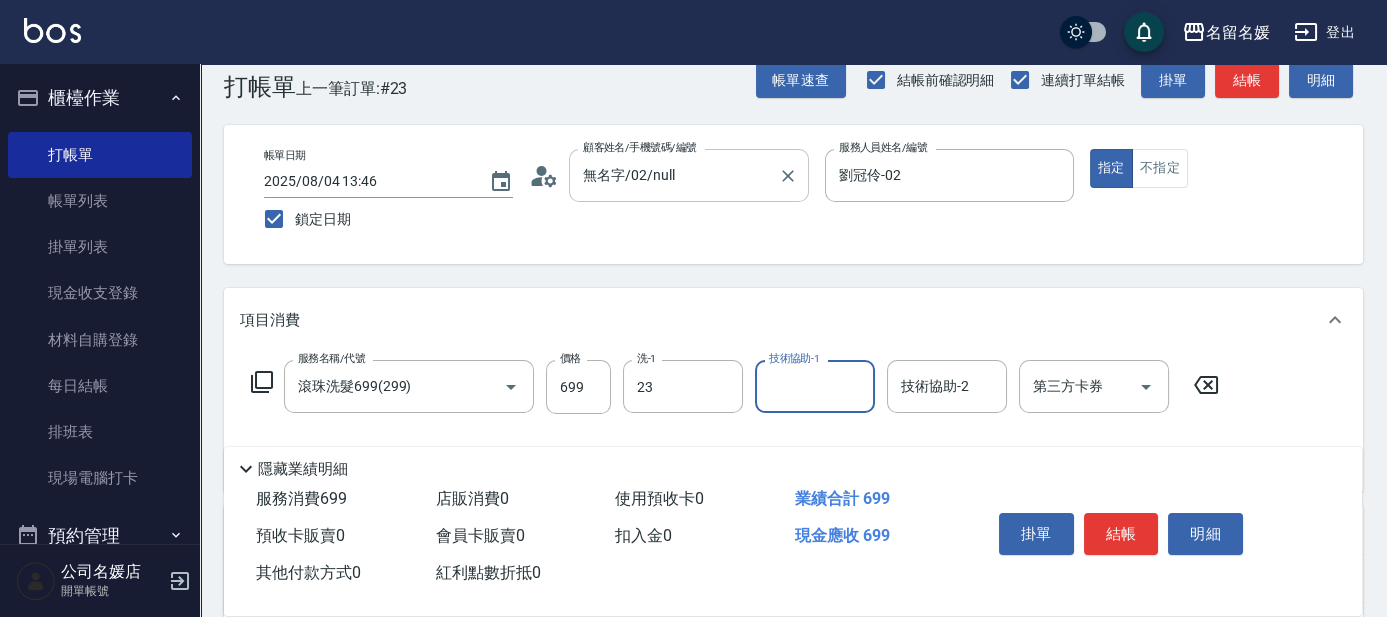 type on "俞靜嫺-23" 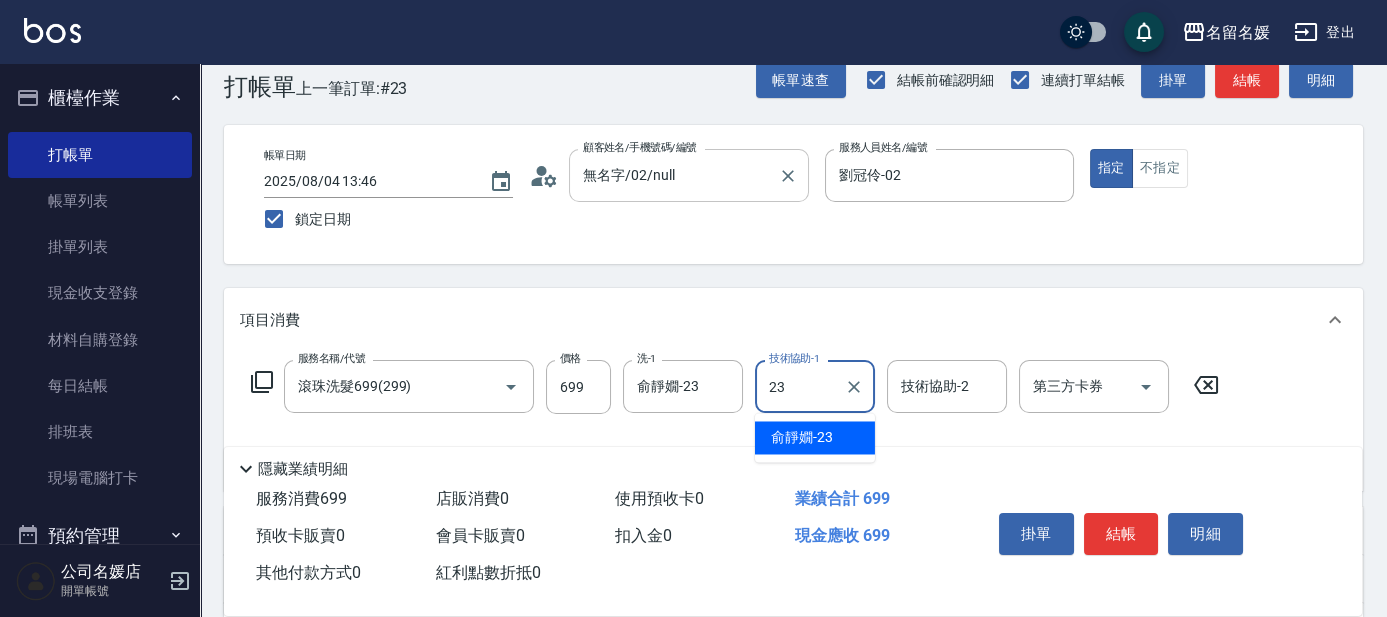 type on "俞靜嫺-23" 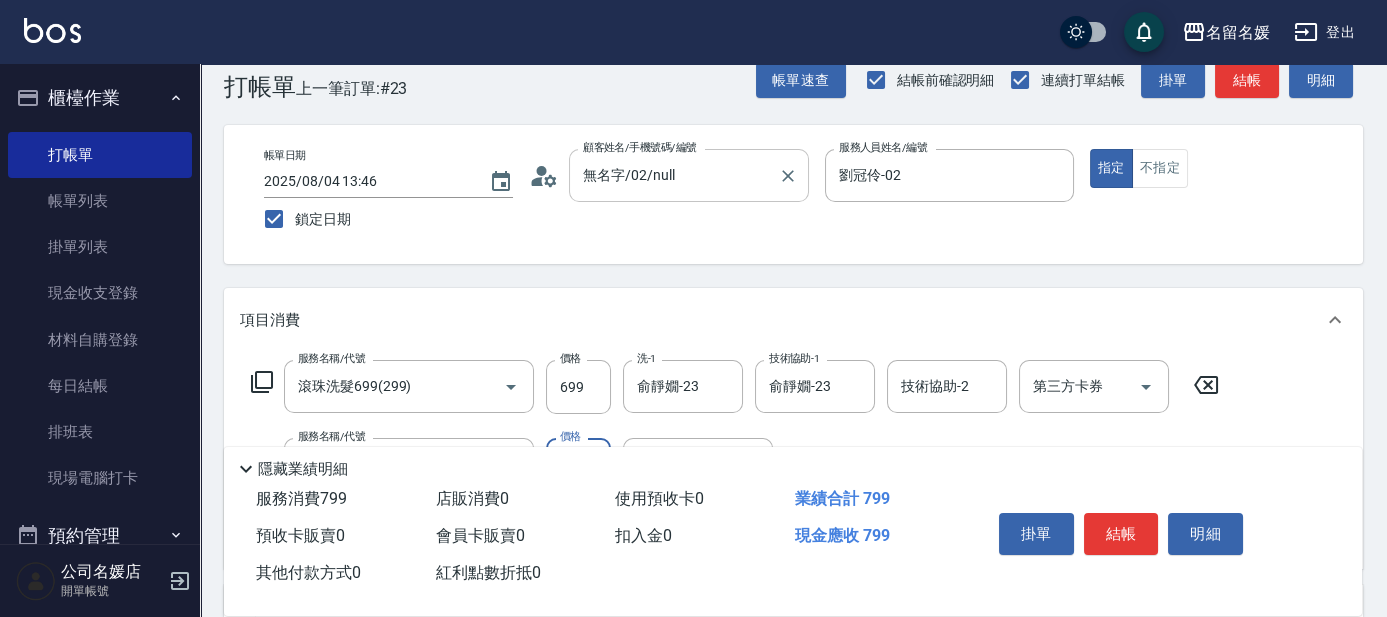 type on "煥彩.玻酸.晶膜.水療(635)" 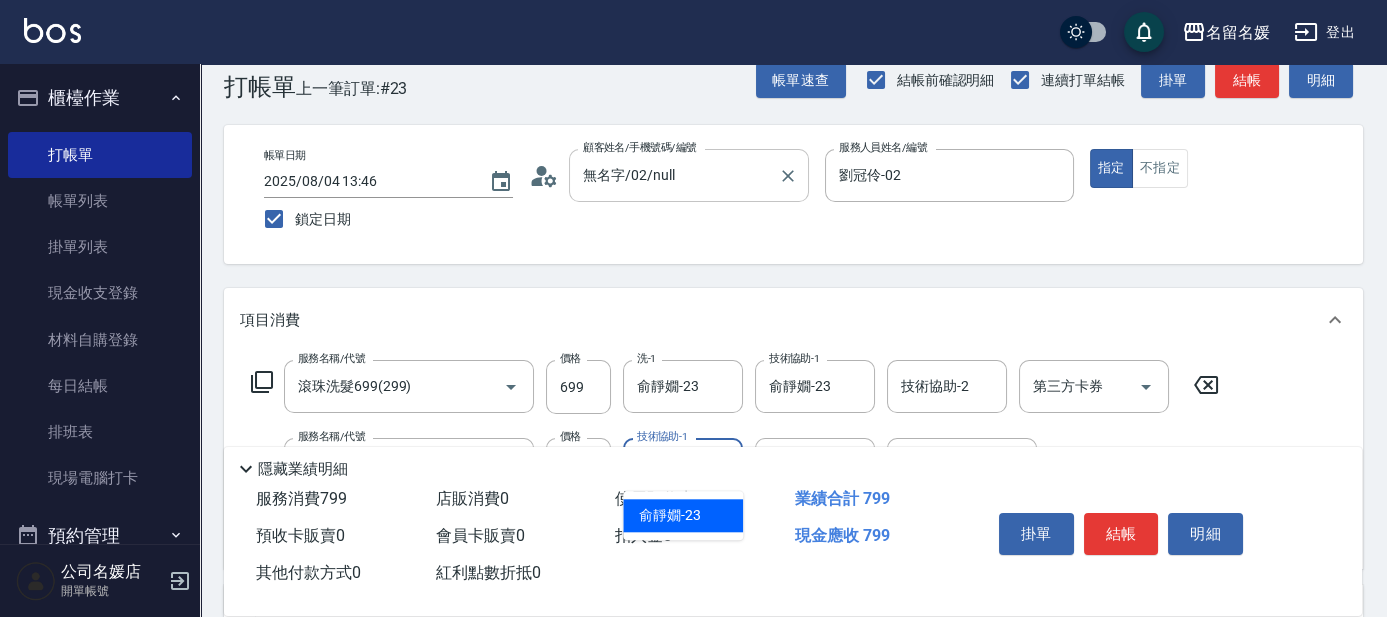 type on "俞靜嫺-23" 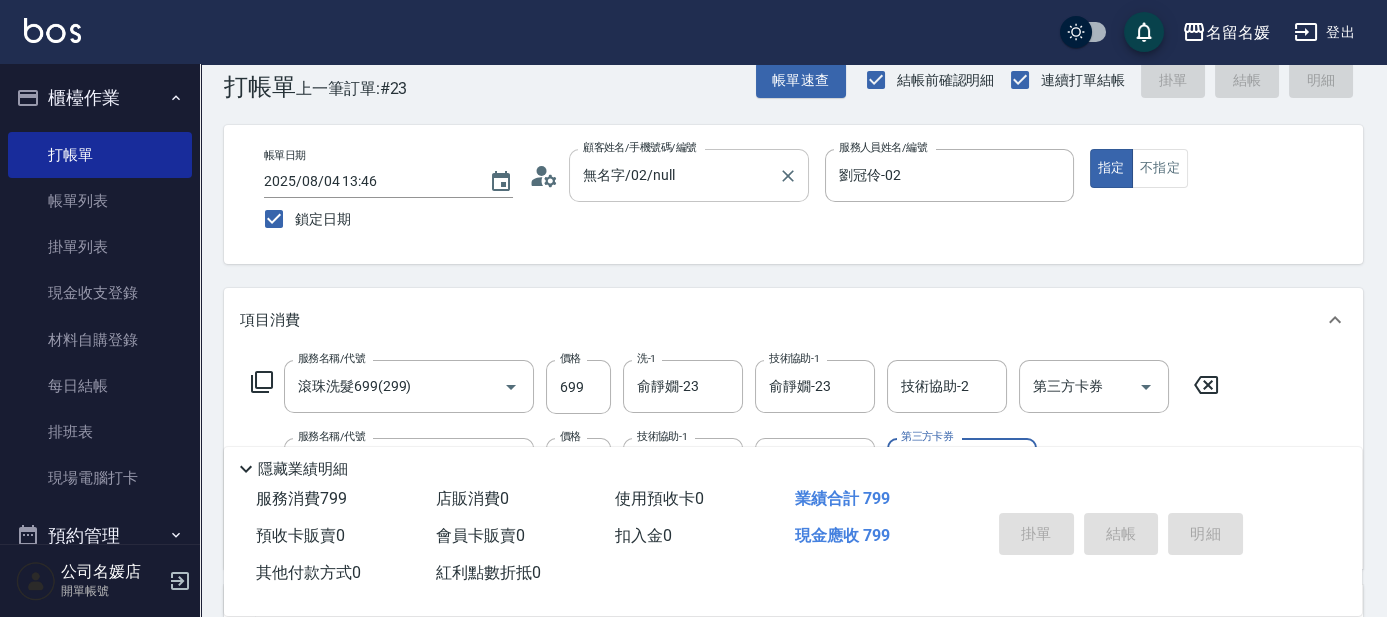 type 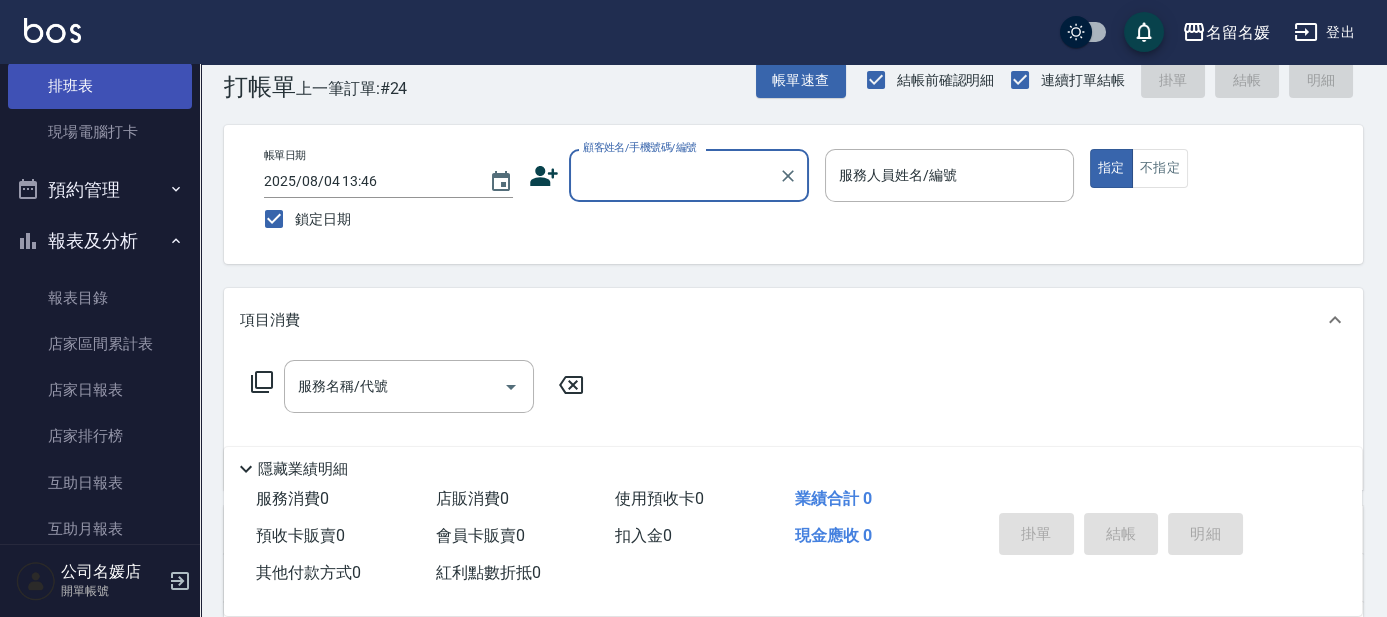 scroll, scrollTop: 454, scrollLeft: 0, axis: vertical 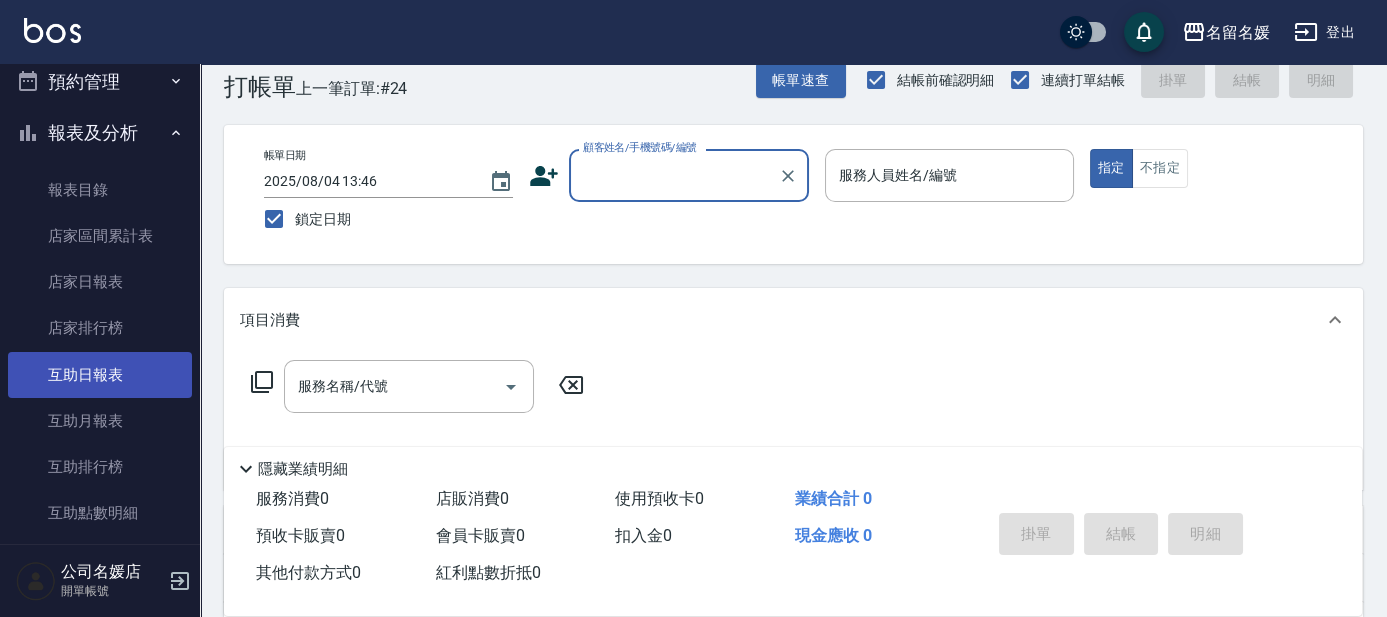 click on "互助日報表" at bounding box center (100, 375) 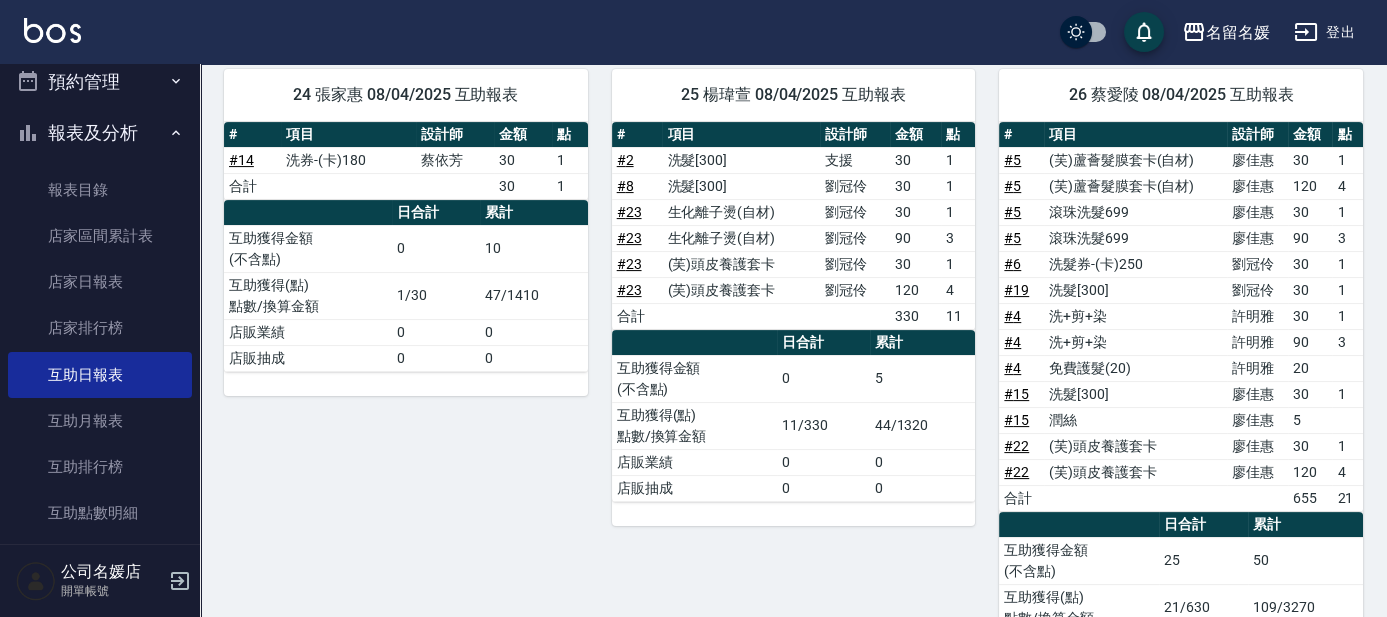 scroll, scrollTop: 1181, scrollLeft: 0, axis: vertical 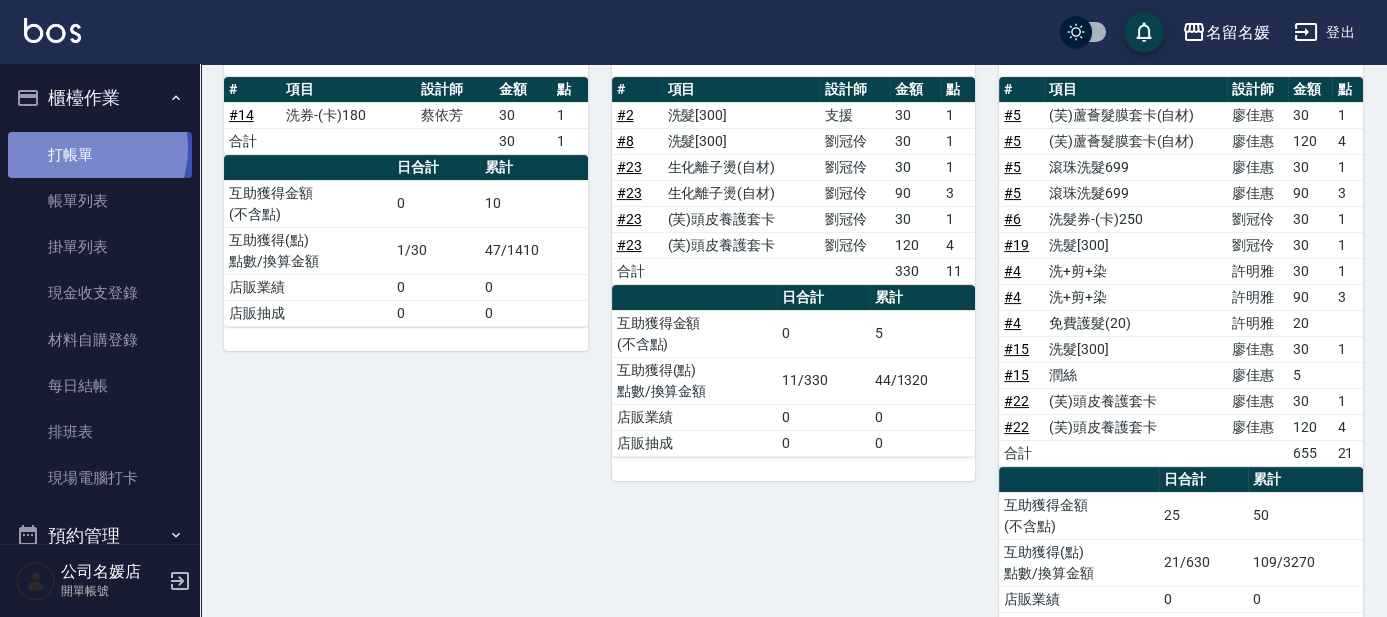 click on "打帳單" at bounding box center (100, 155) 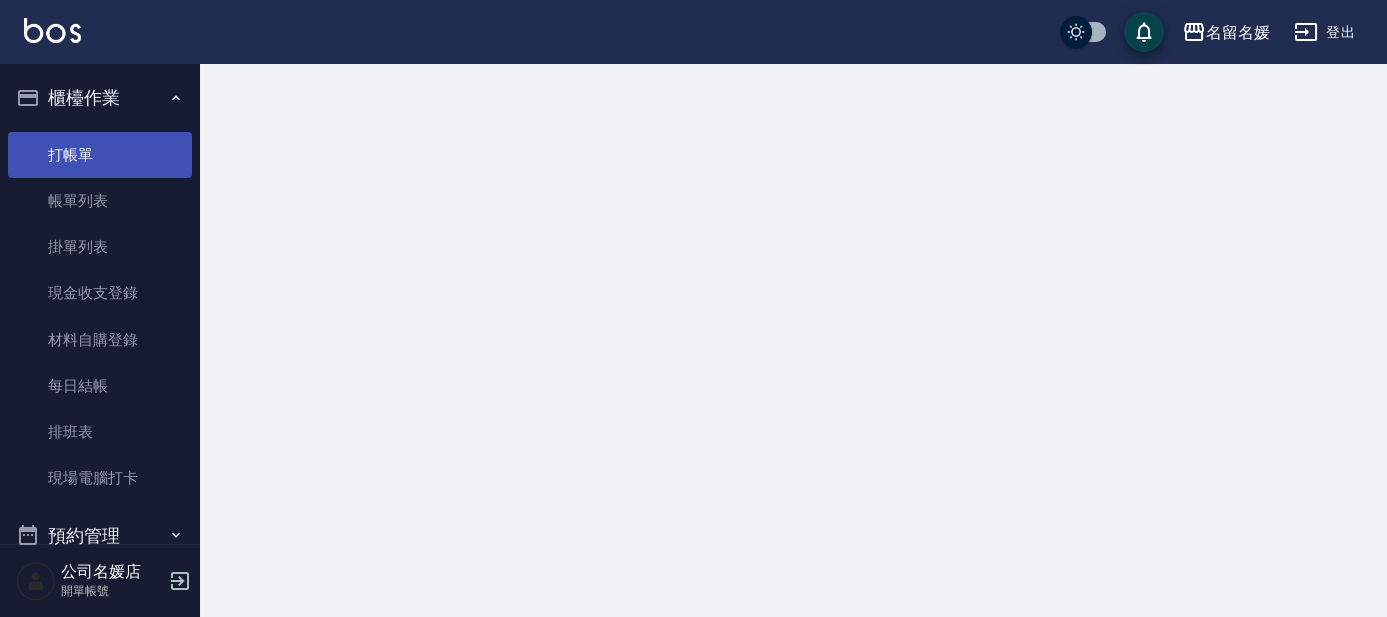 scroll, scrollTop: 0, scrollLeft: 0, axis: both 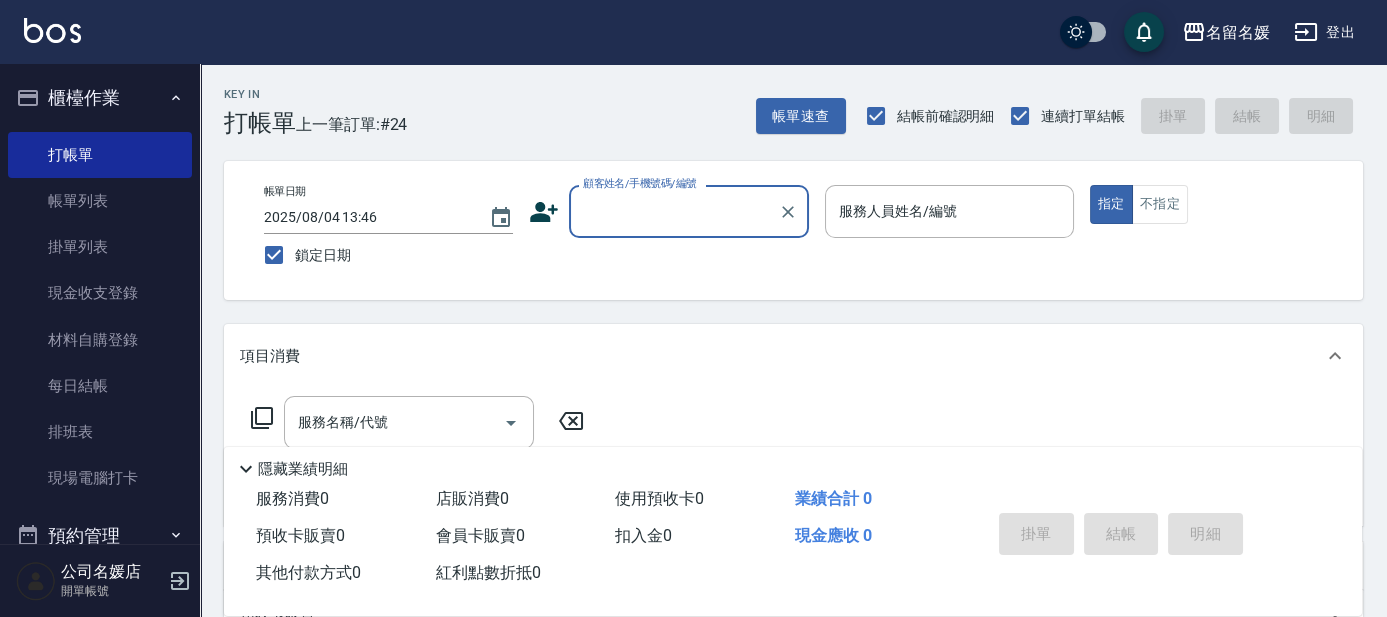click on "顧客姓名/手機號碼/編號" at bounding box center [674, 211] 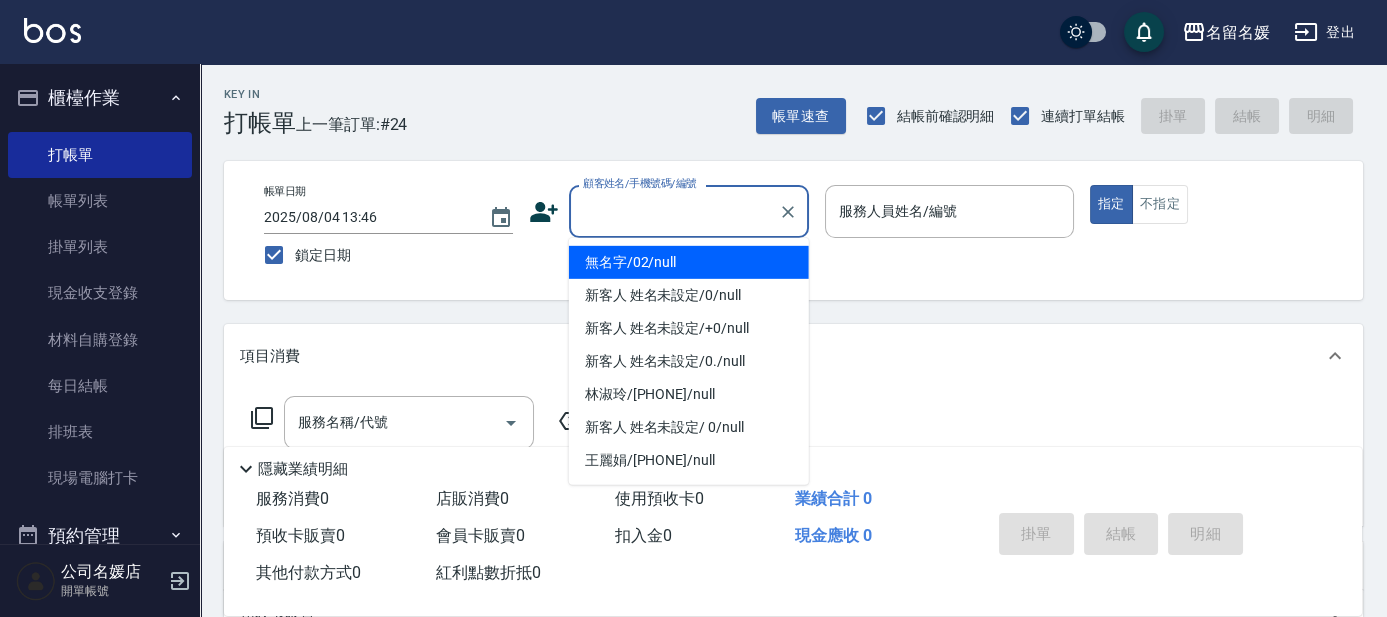 click on "無名字/02/null" at bounding box center (689, 262) 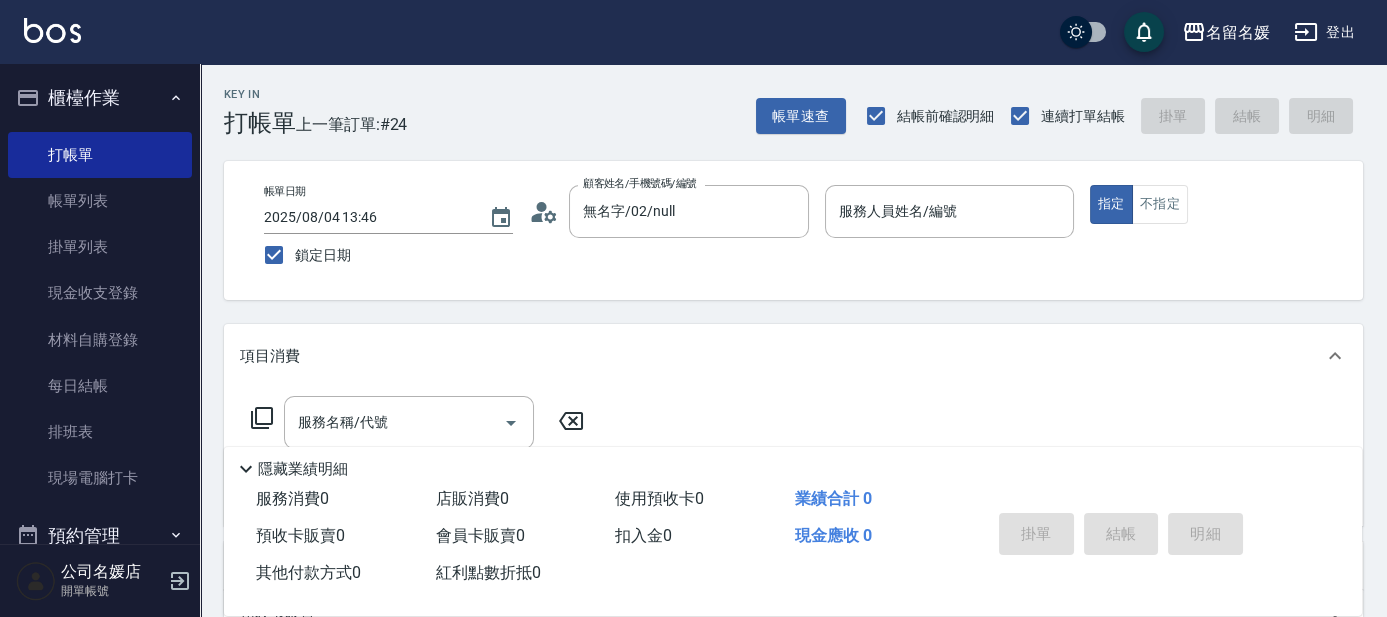 click on "帳單日期 2025/08/04 13:46 鎖定日期 顧客姓名/手機號碼/編號 無名字/[PHONE]/null 顧客姓名/手機號碼/編號 服務人員姓名/編號 服務人員姓名/編號 指定 不指定" at bounding box center (793, 230) 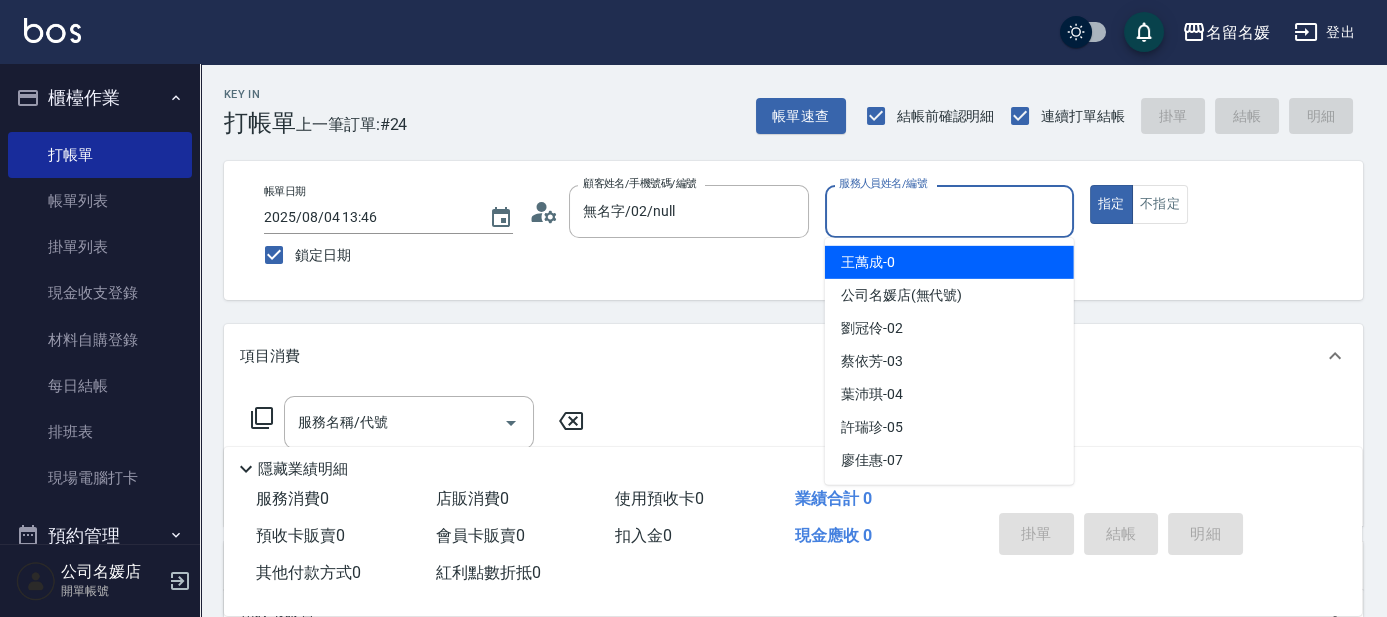 click on "服務人員姓名/編號" at bounding box center (949, 211) 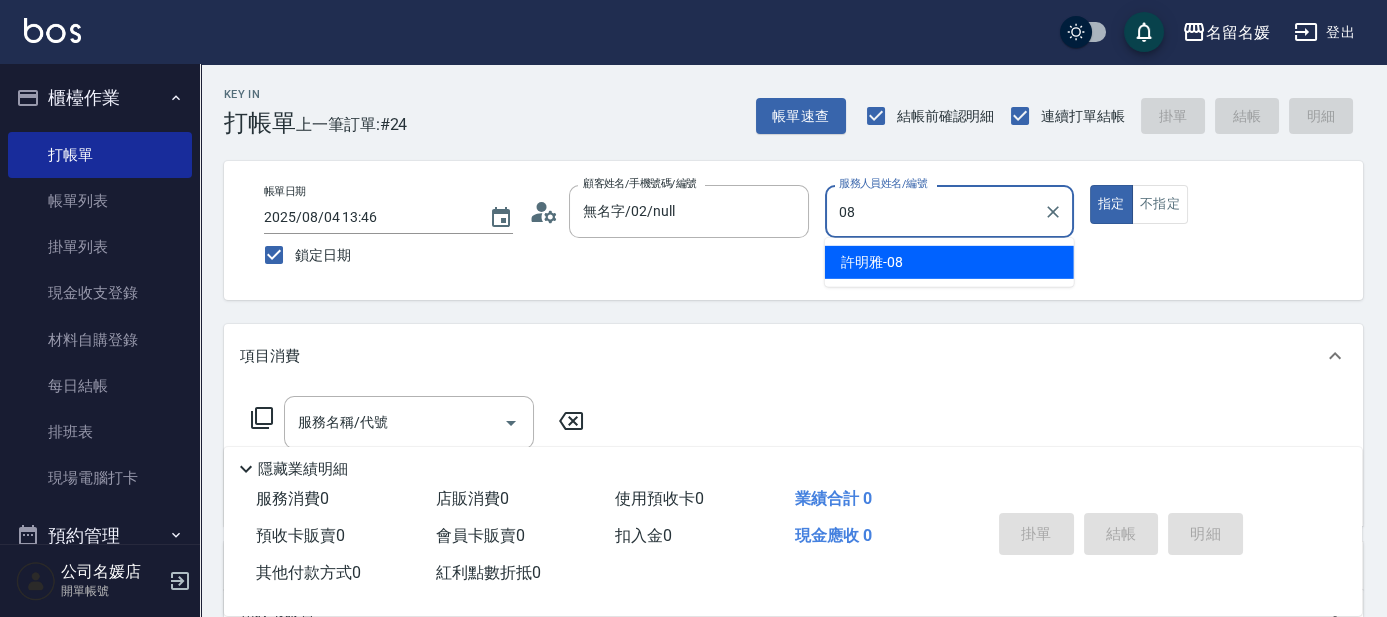 type on "08" 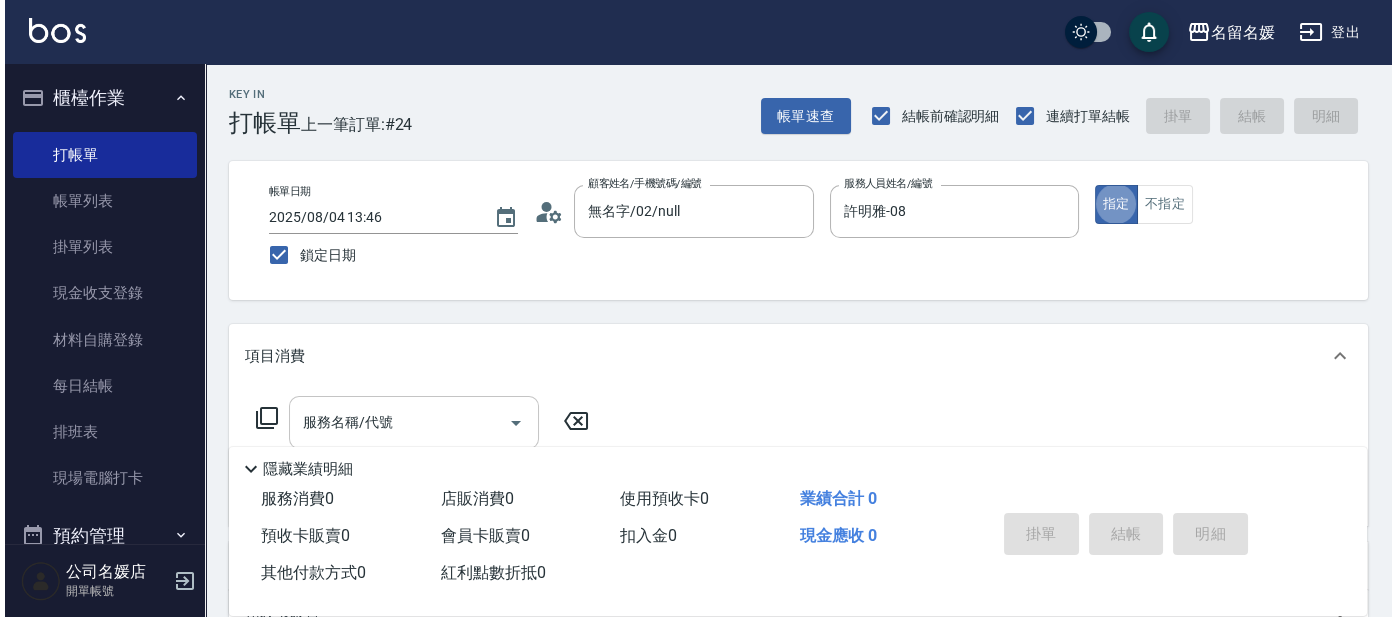 scroll, scrollTop: 181, scrollLeft: 0, axis: vertical 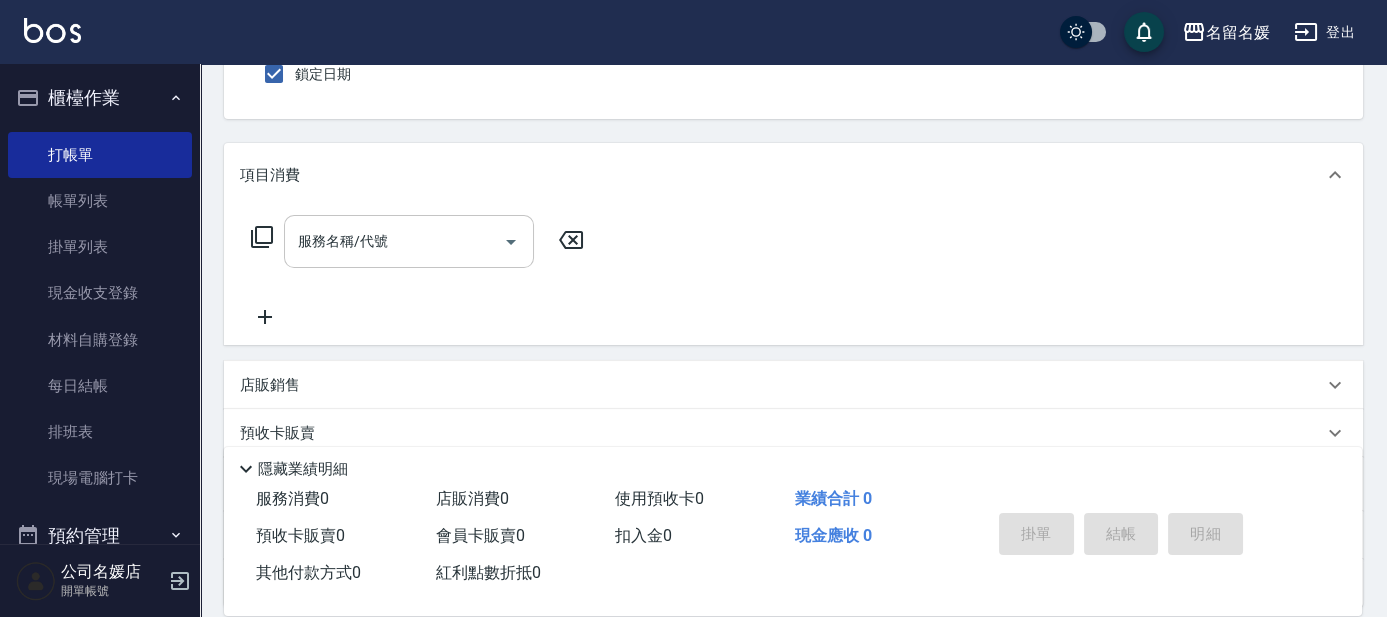 click on "服務名稱/代號" at bounding box center (394, 241) 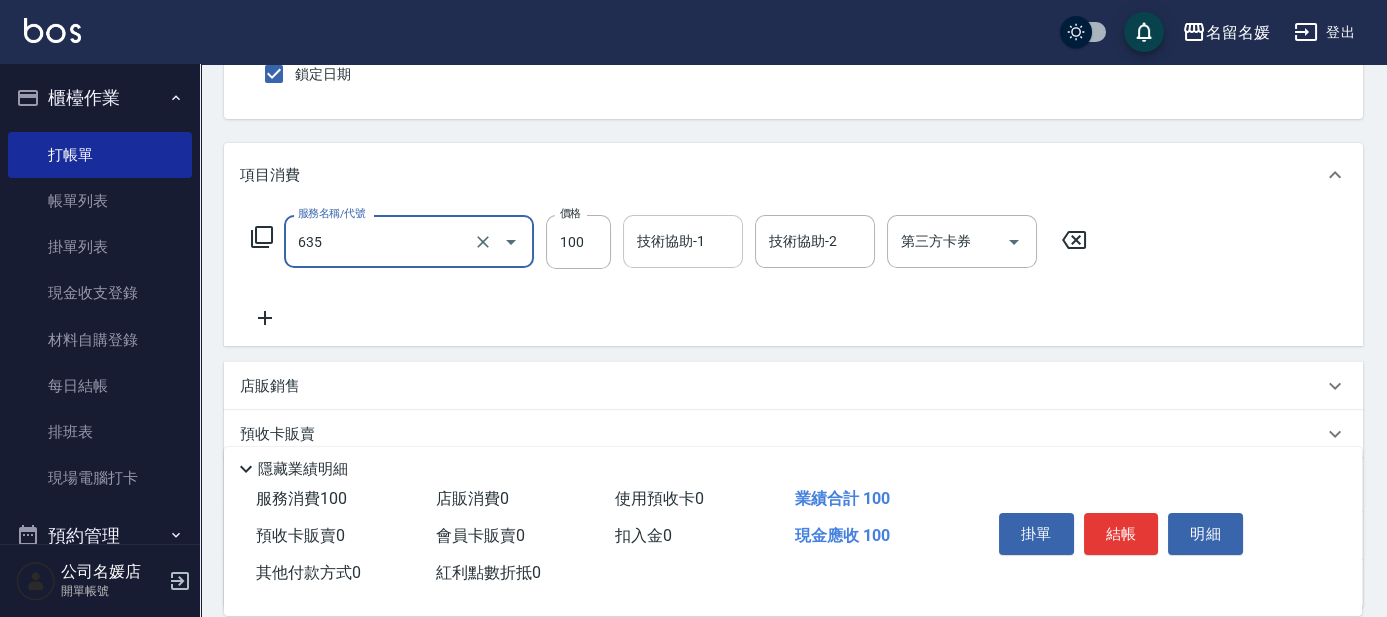 click on "技術協助-1" at bounding box center [683, 241] 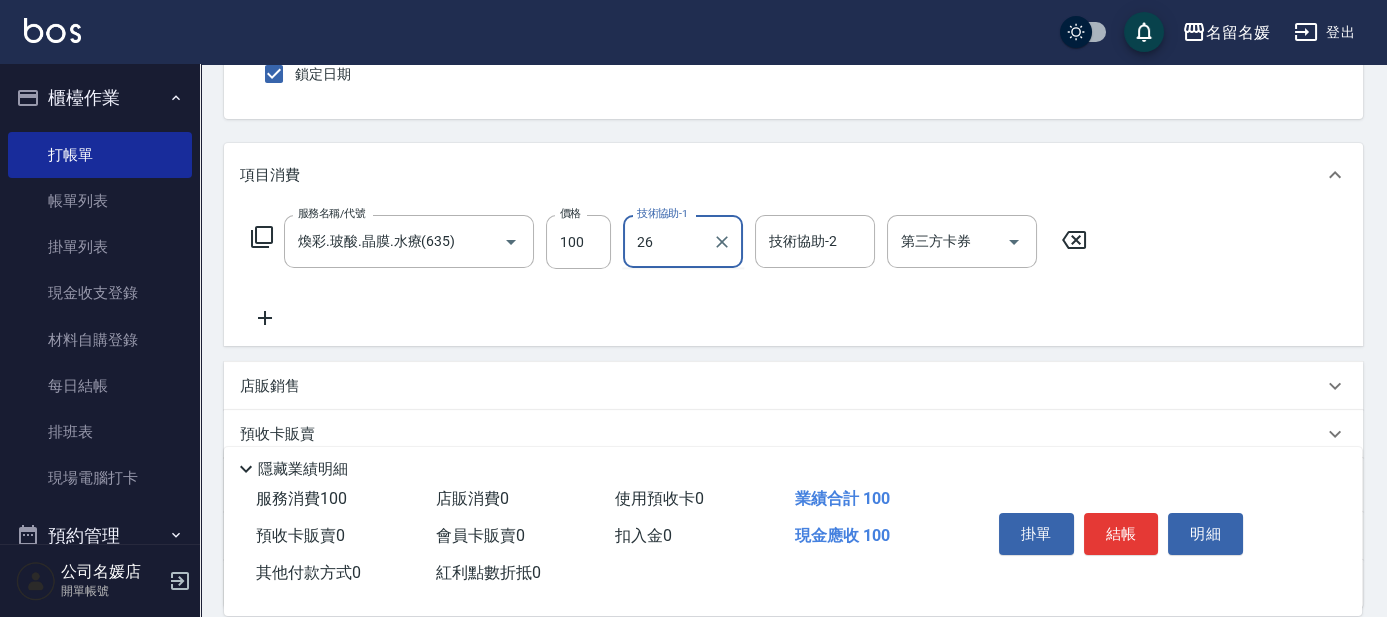 type on "蔡愛陵-26" 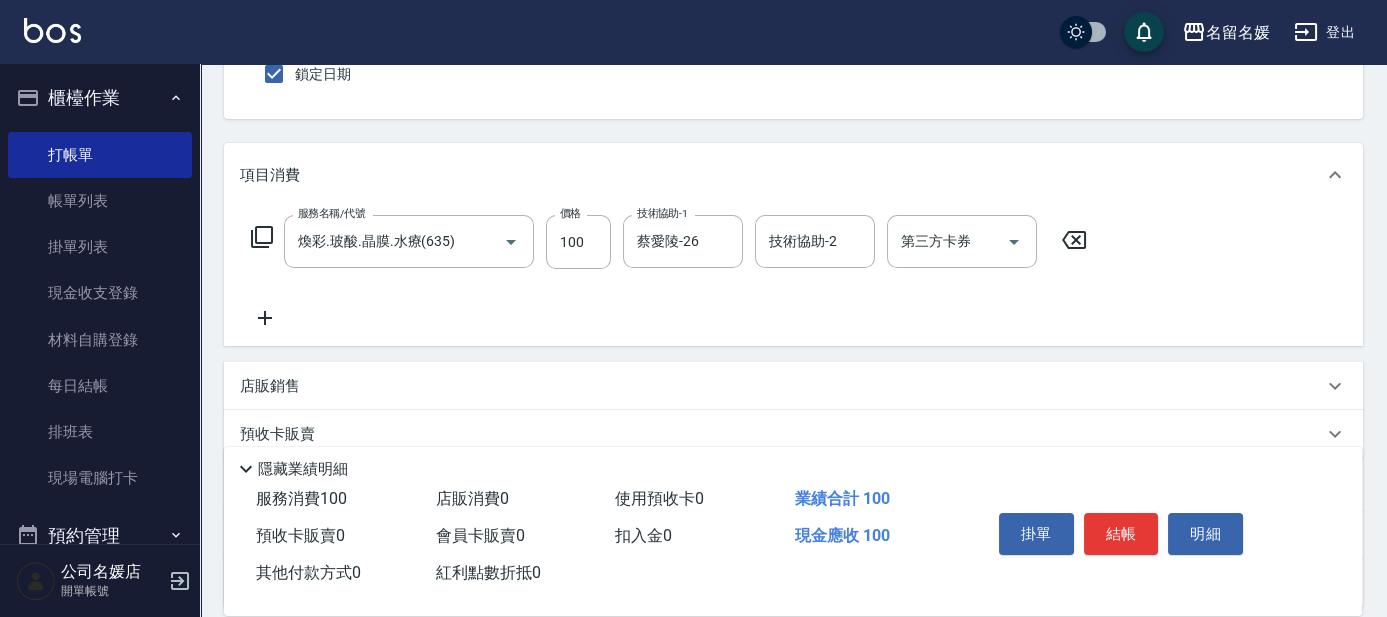 click 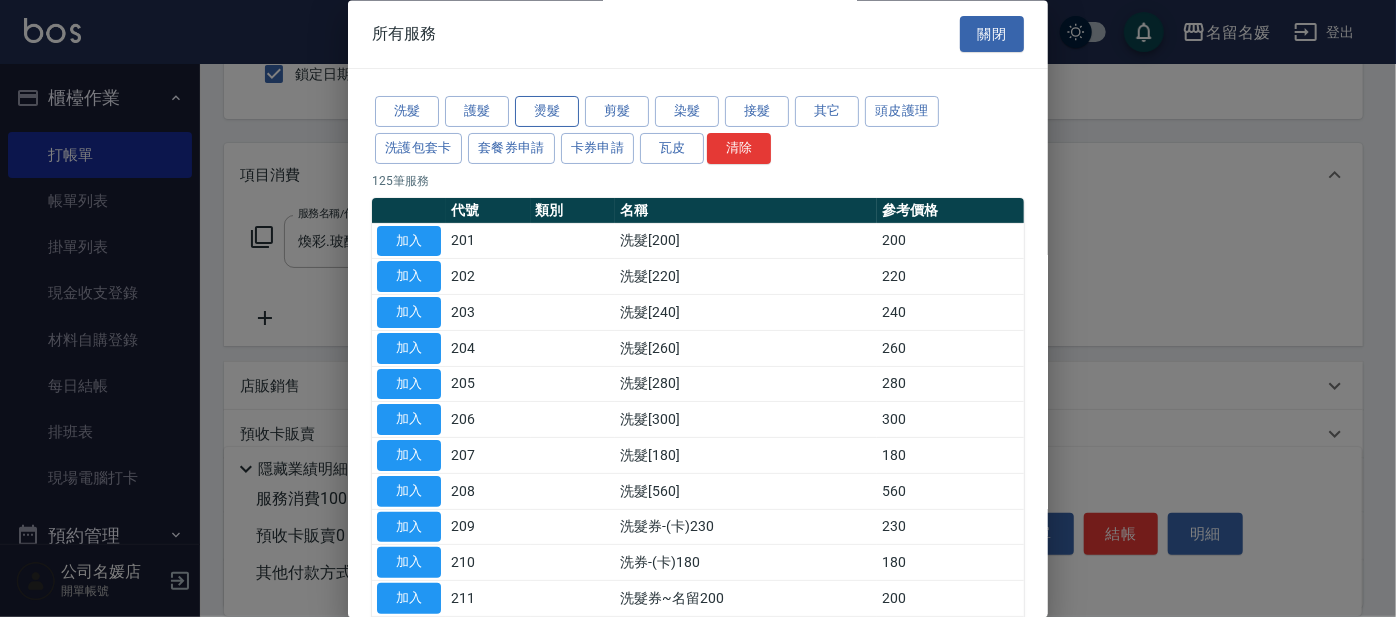 click on "燙髮" at bounding box center [547, 112] 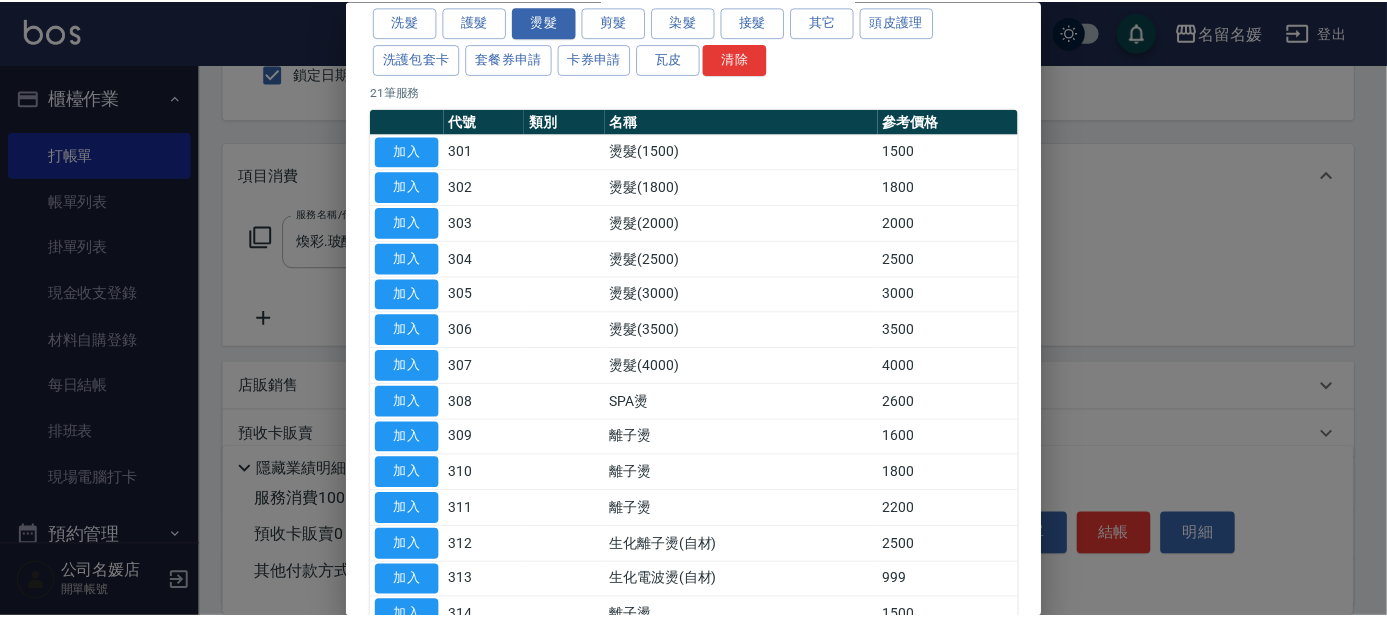 scroll, scrollTop: 181, scrollLeft: 0, axis: vertical 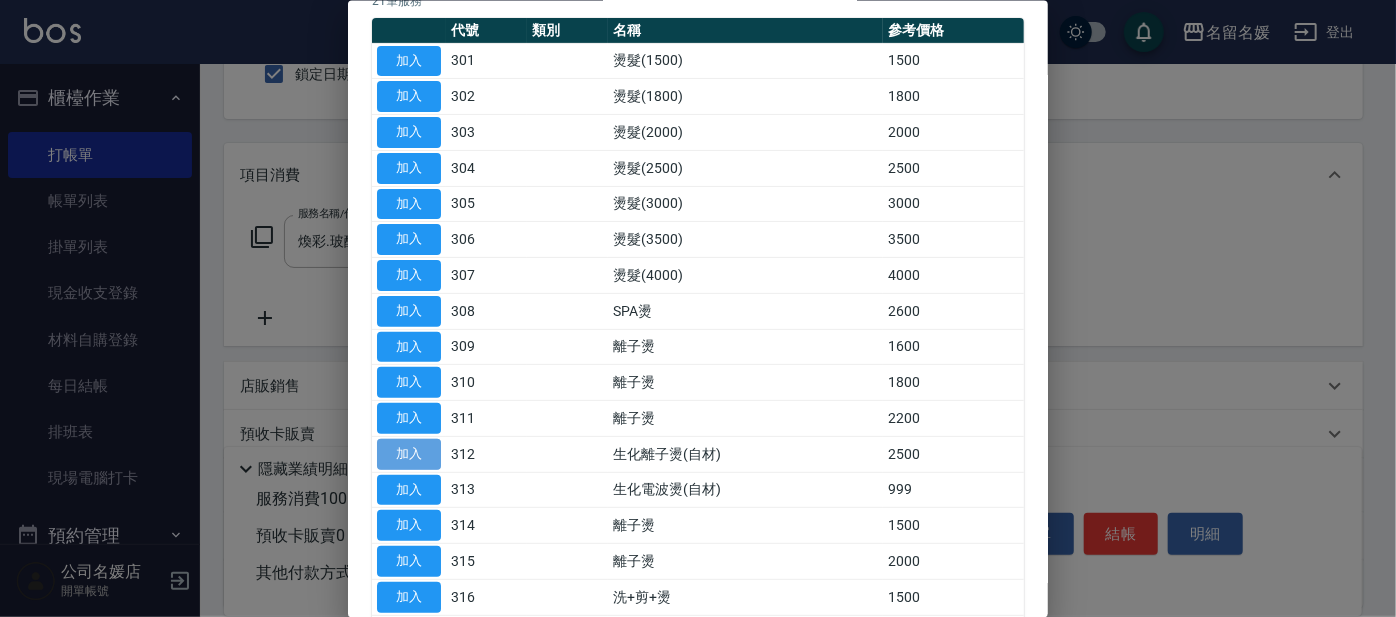 click on "加入" at bounding box center (409, 453) 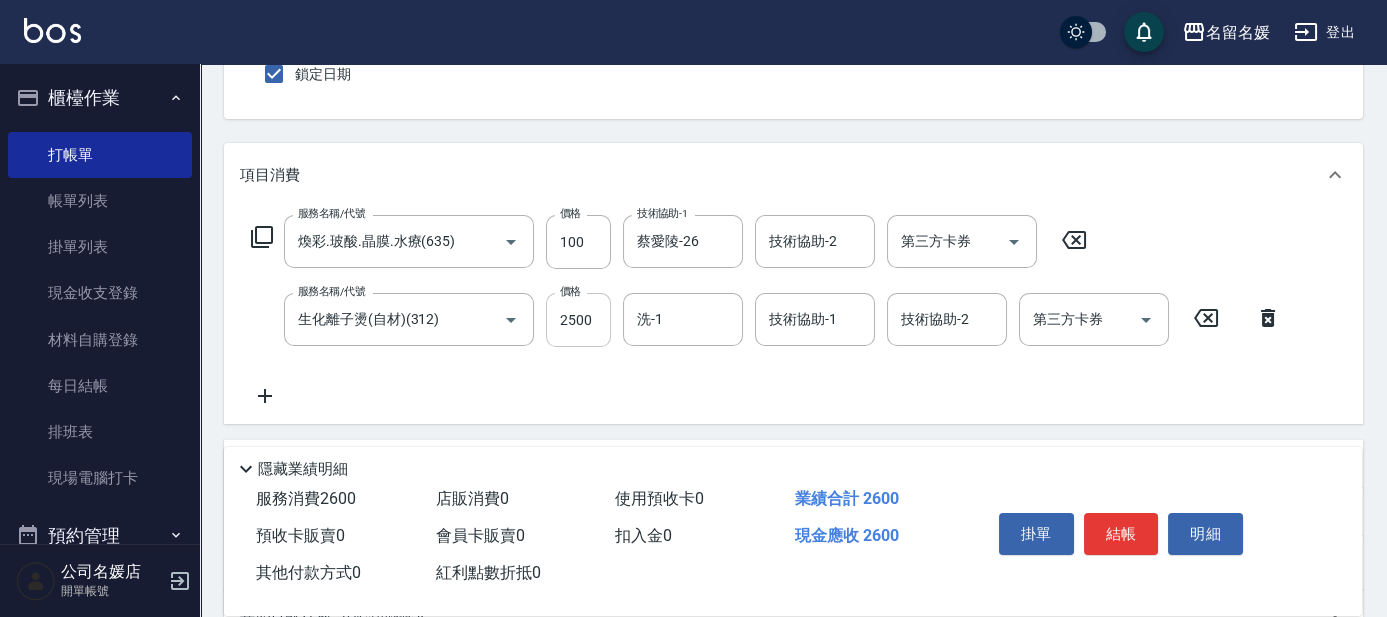 click on "2500" at bounding box center (578, 320) 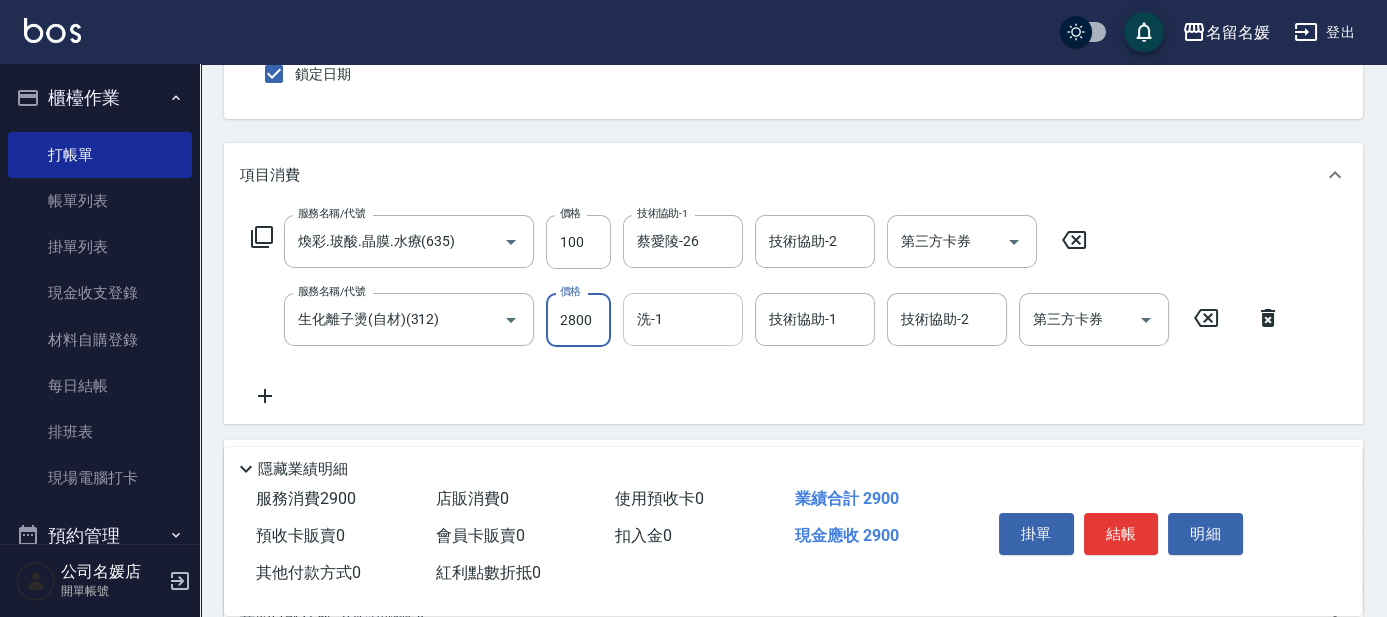 type on "2800" 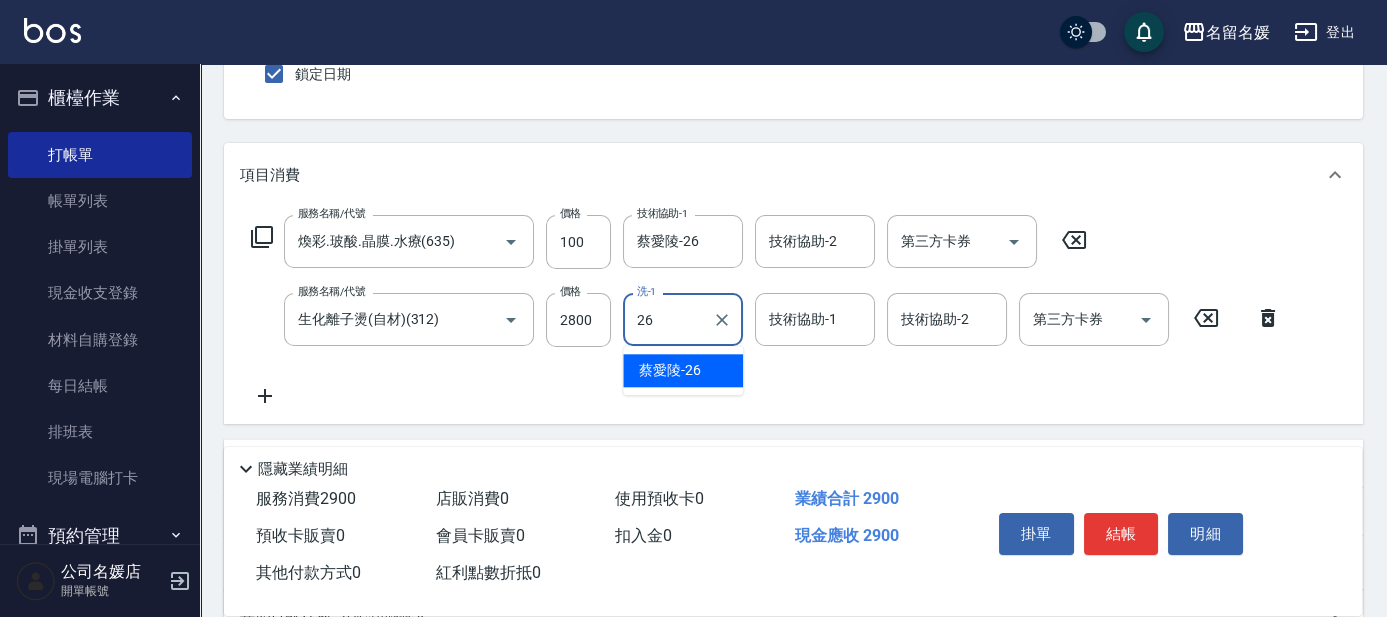 type on "蔡愛陵-26" 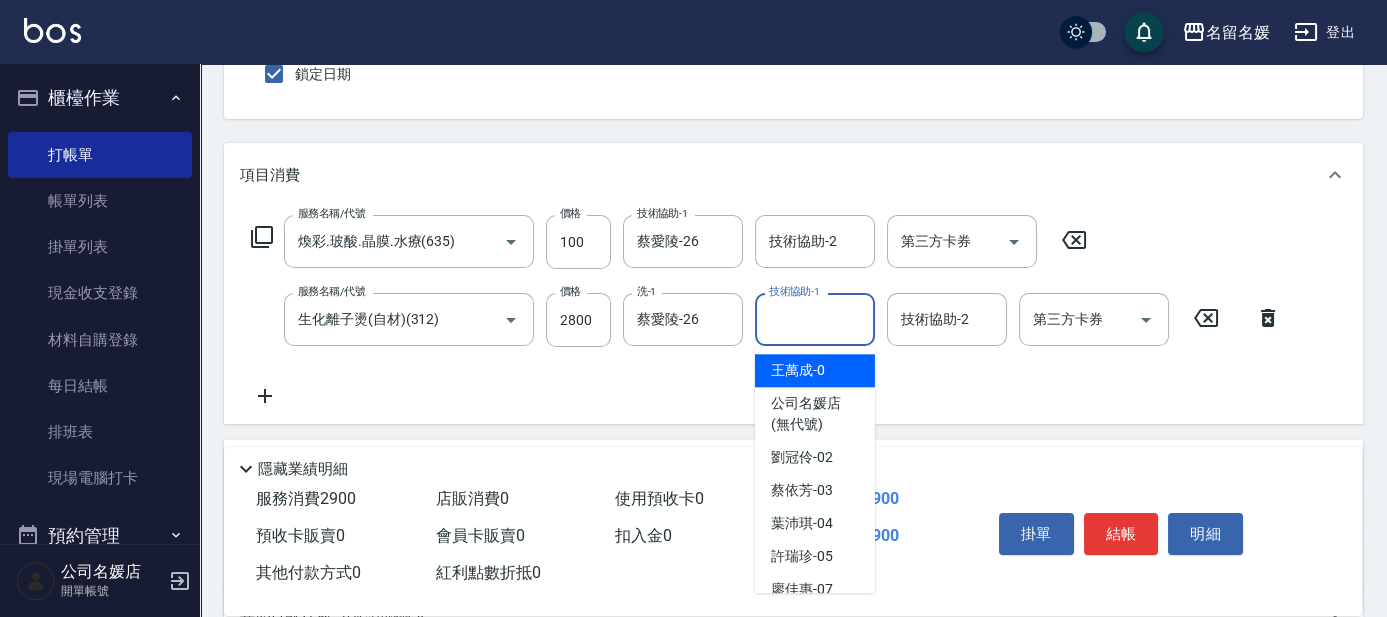 click on "技術協助-1" at bounding box center [815, 319] 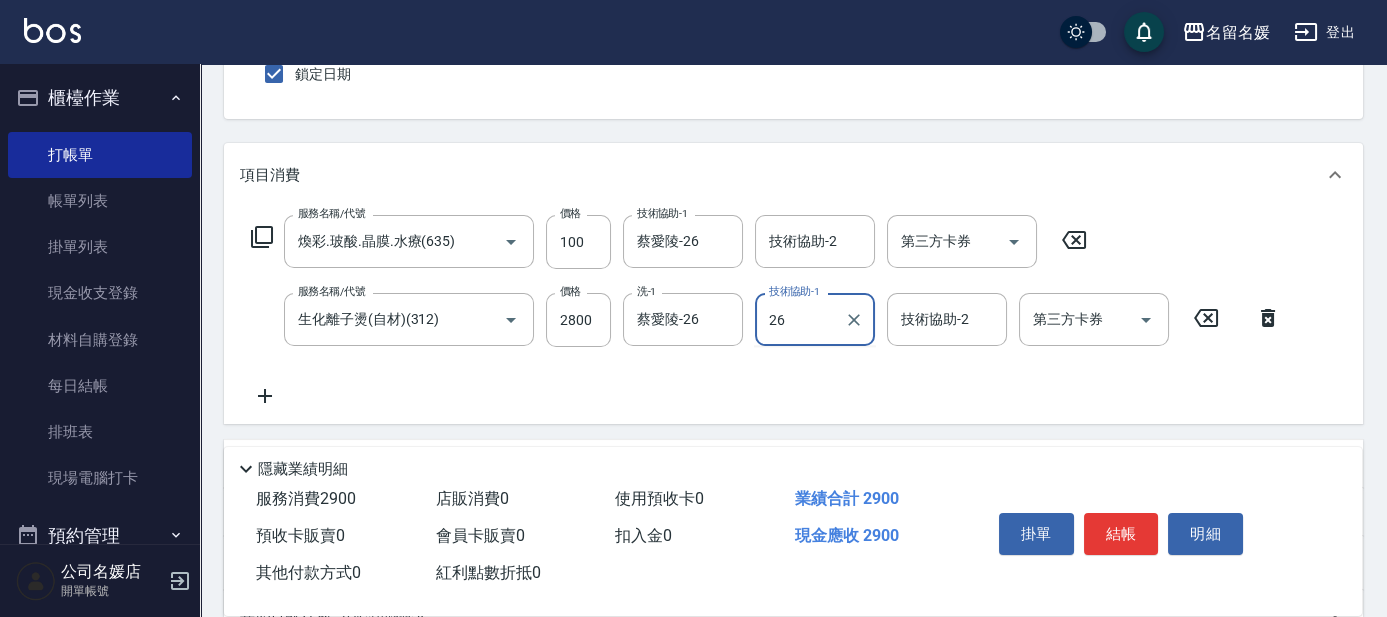 type on "蔡愛陵-26" 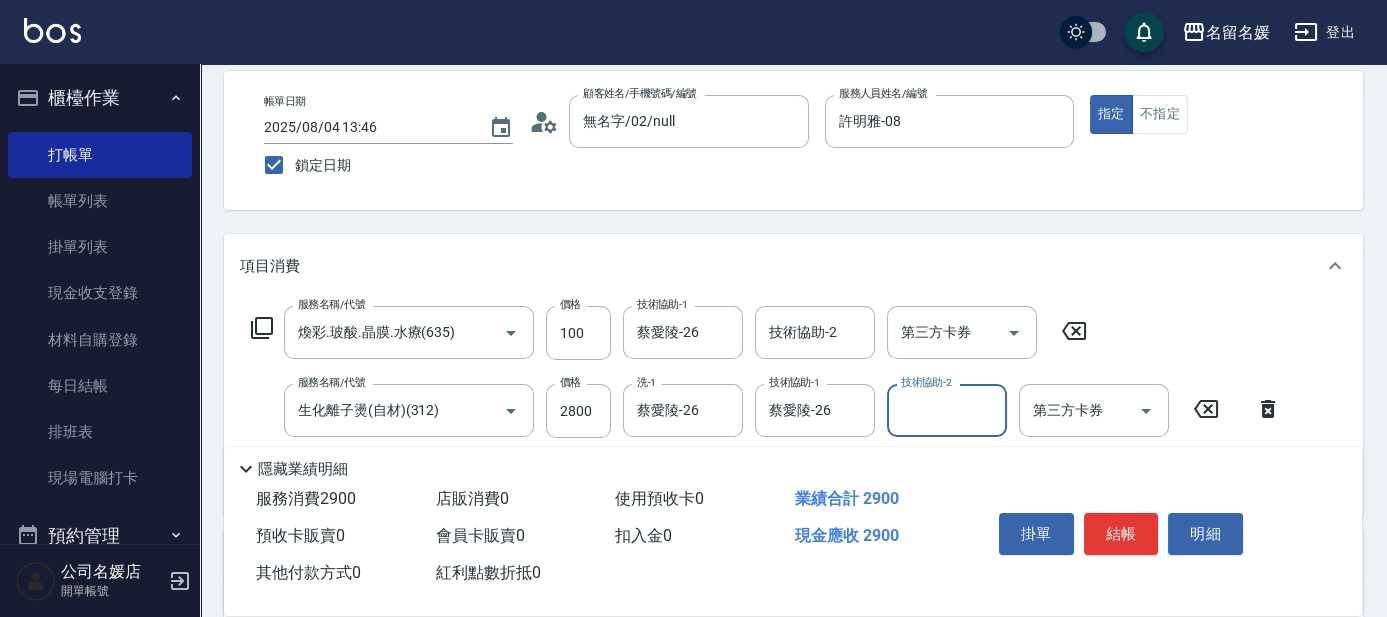 scroll, scrollTop: 90, scrollLeft: 0, axis: vertical 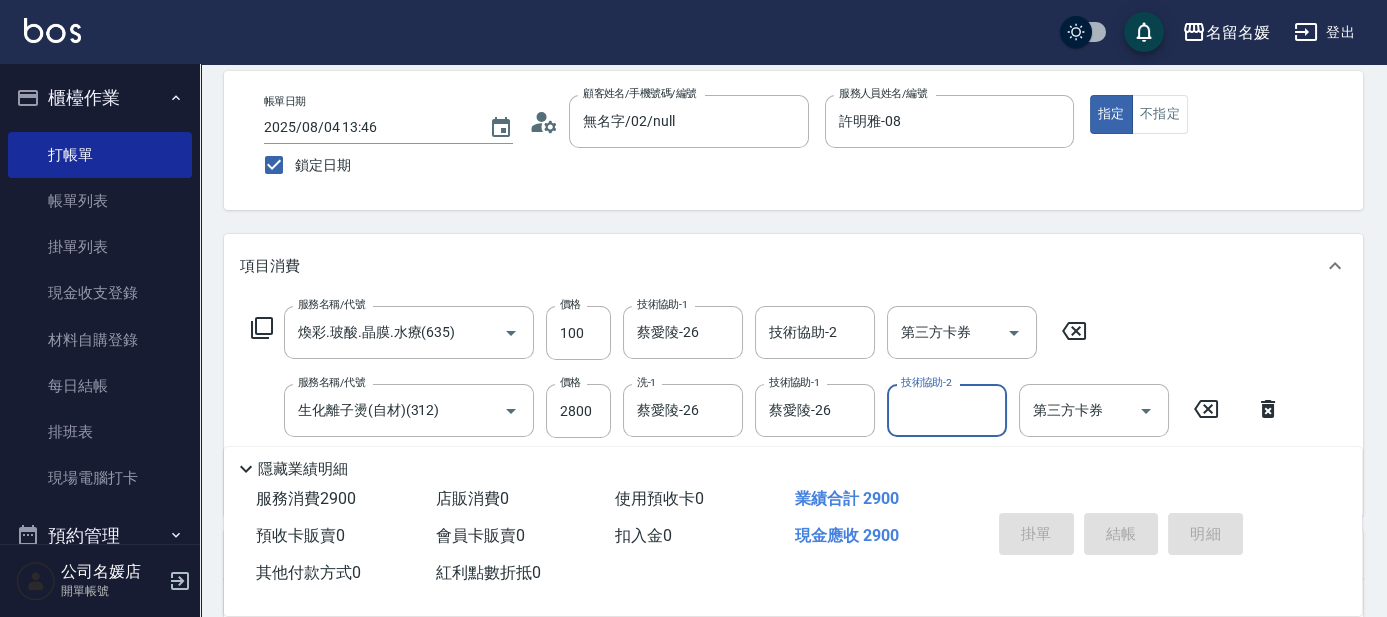 type 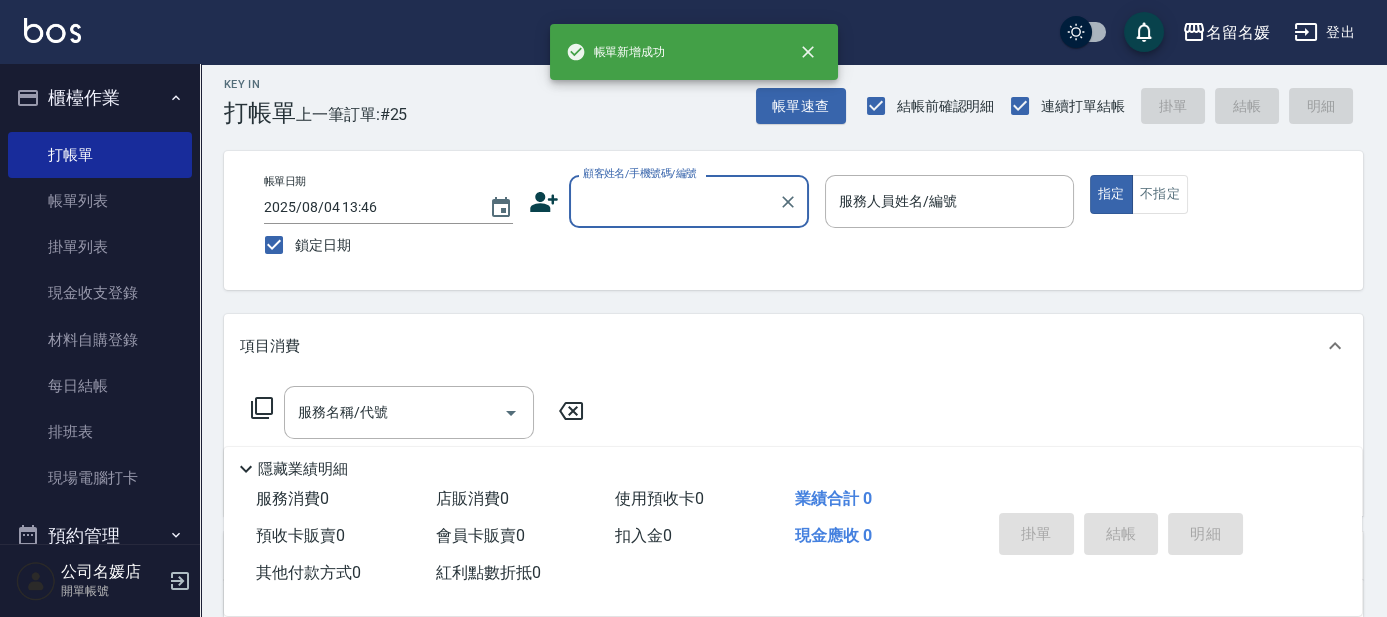 scroll, scrollTop: 0, scrollLeft: 0, axis: both 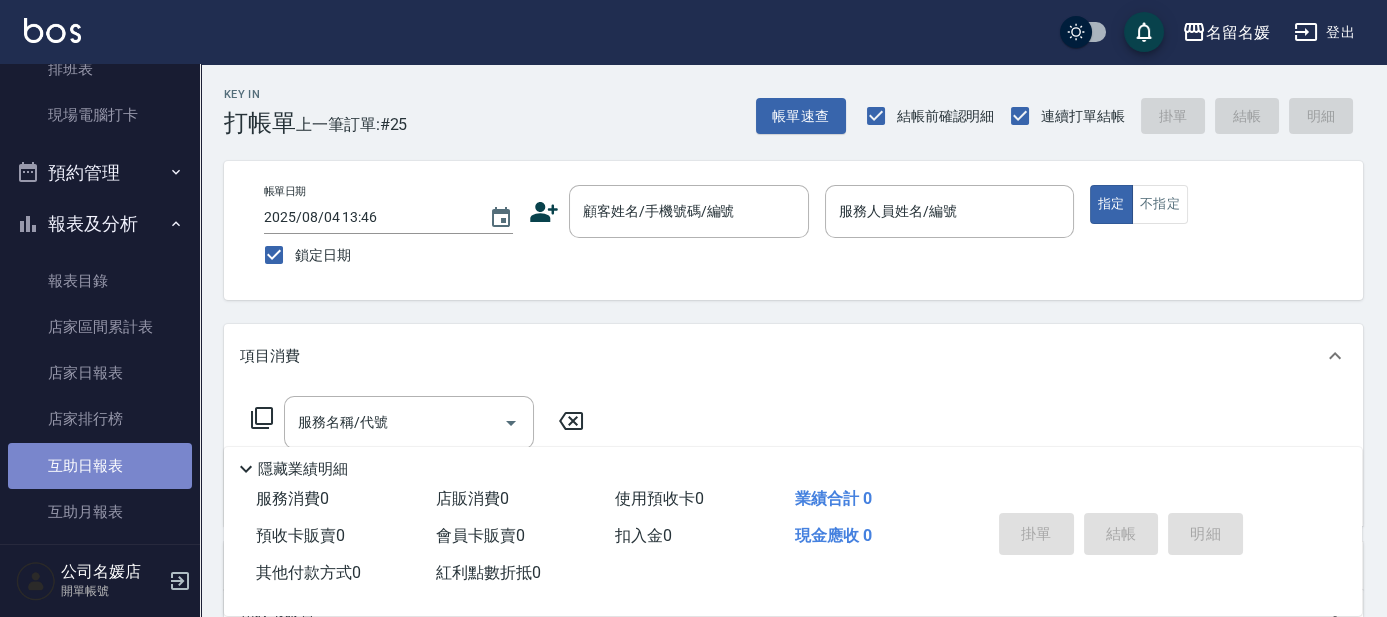 click on "互助日報表" at bounding box center [100, 466] 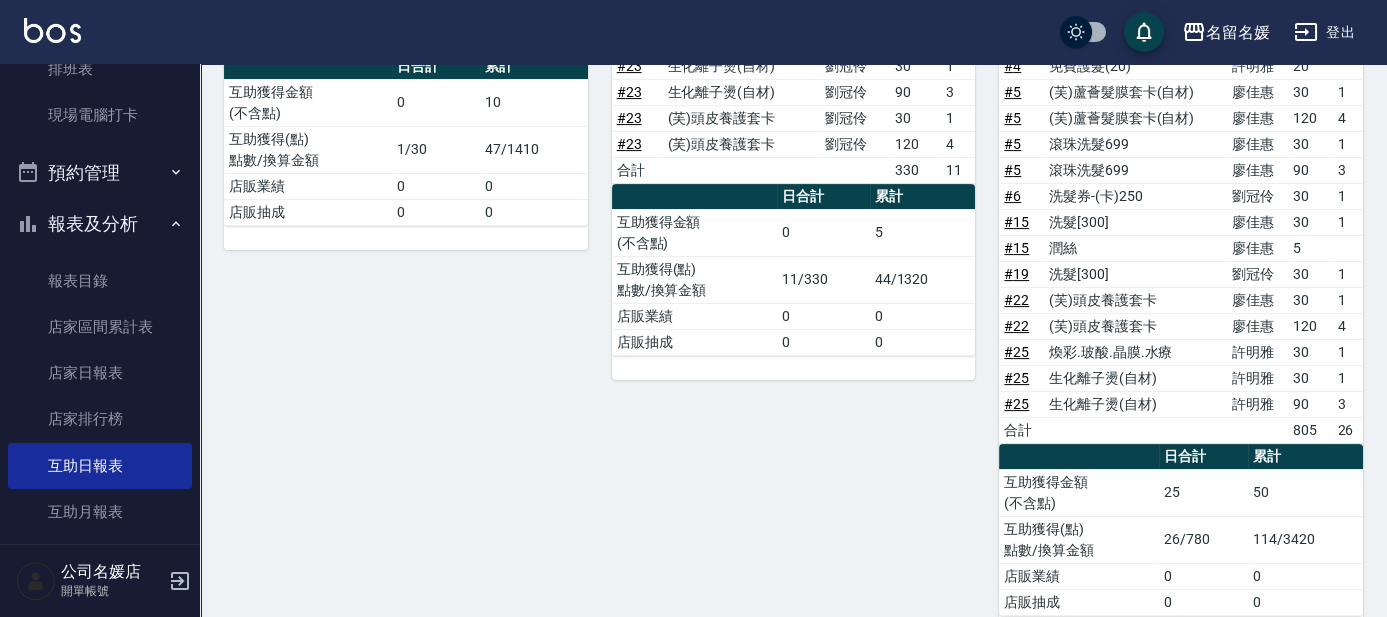 scroll, scrollTop: 1000, scrollLeft: 0, axis: vertical 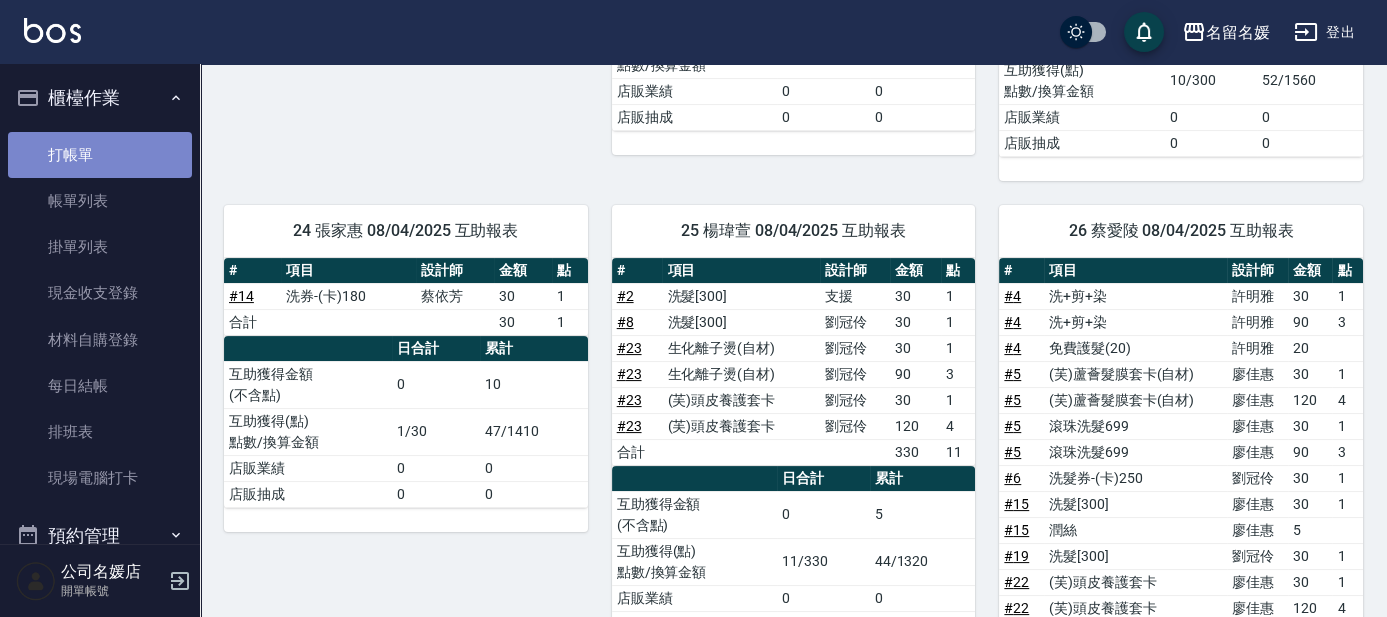 click on "打帳單" at bounding box center [100, 155] 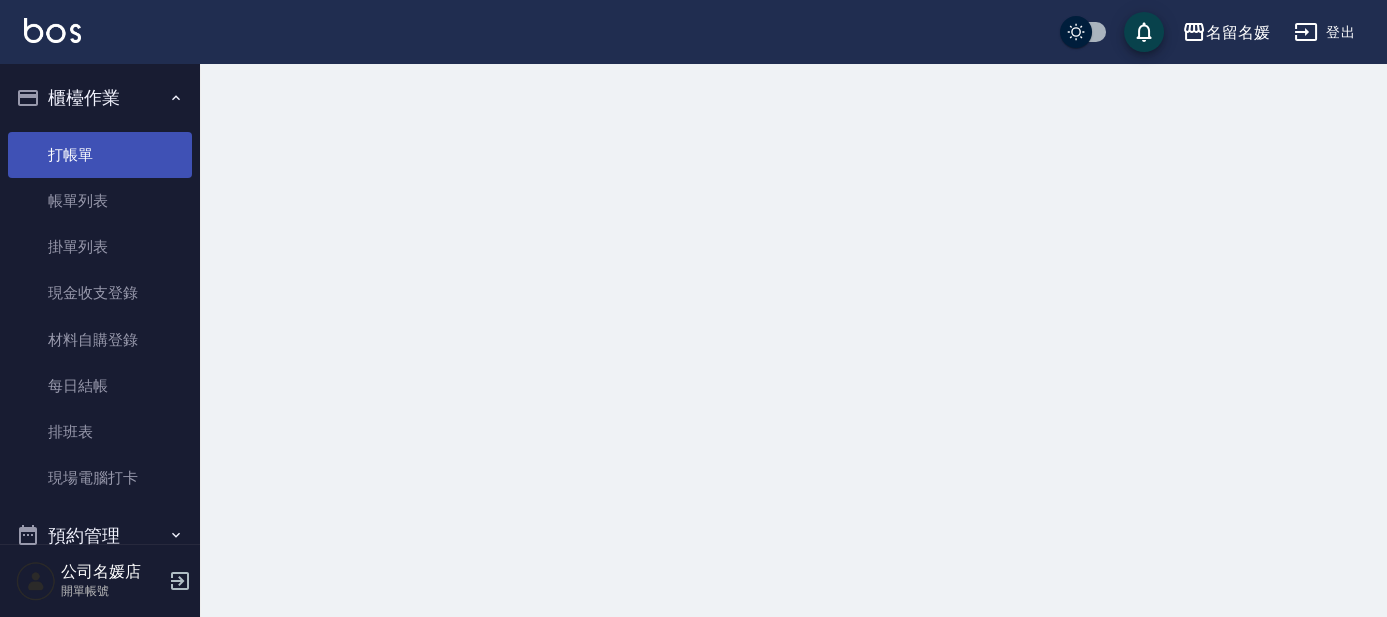 scroll, scrollTop: 0, scrollLeft: 0, axis: both 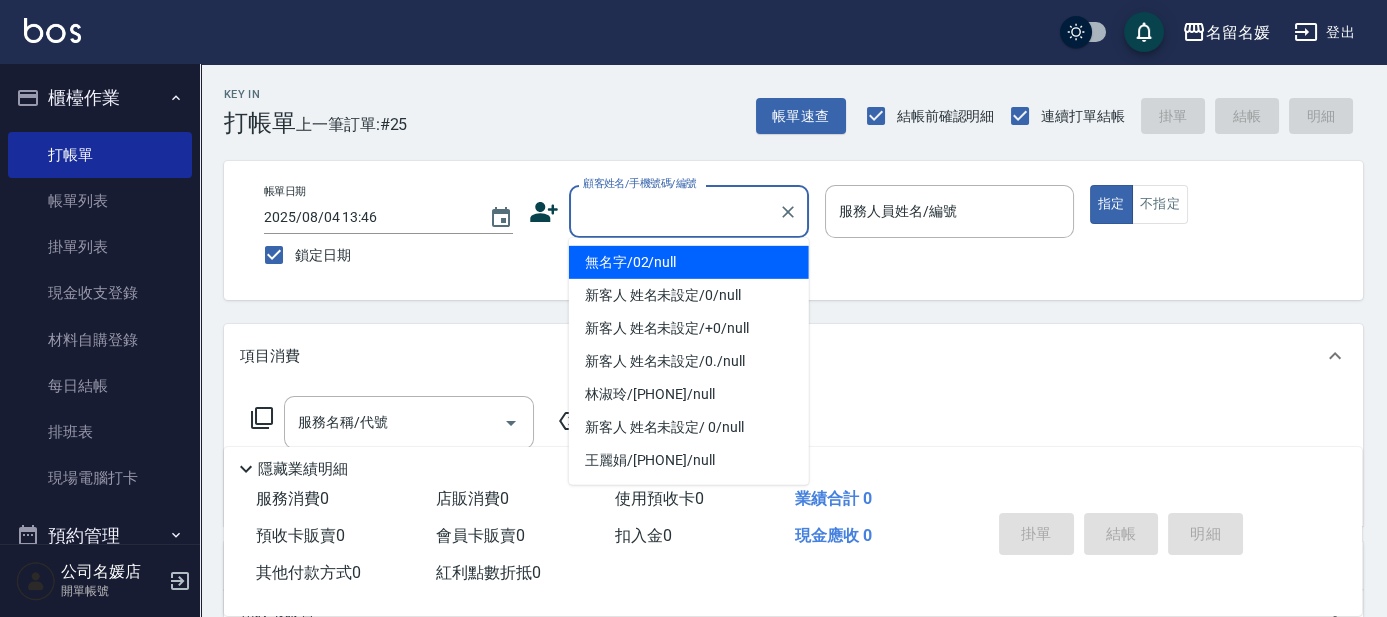 click on "顧客姓名/手機號碼/編號" at bounding box center (674, 211) 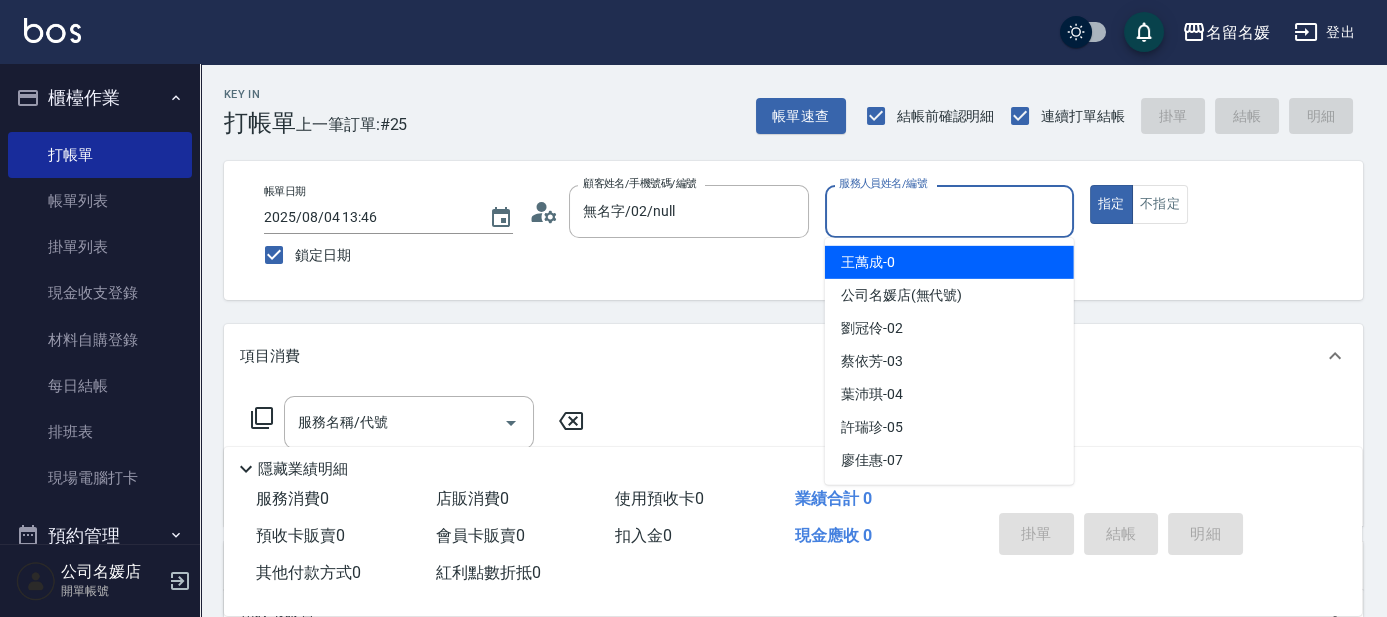 click on "服務人員姓名/編號" at bounding box center (949, 211) 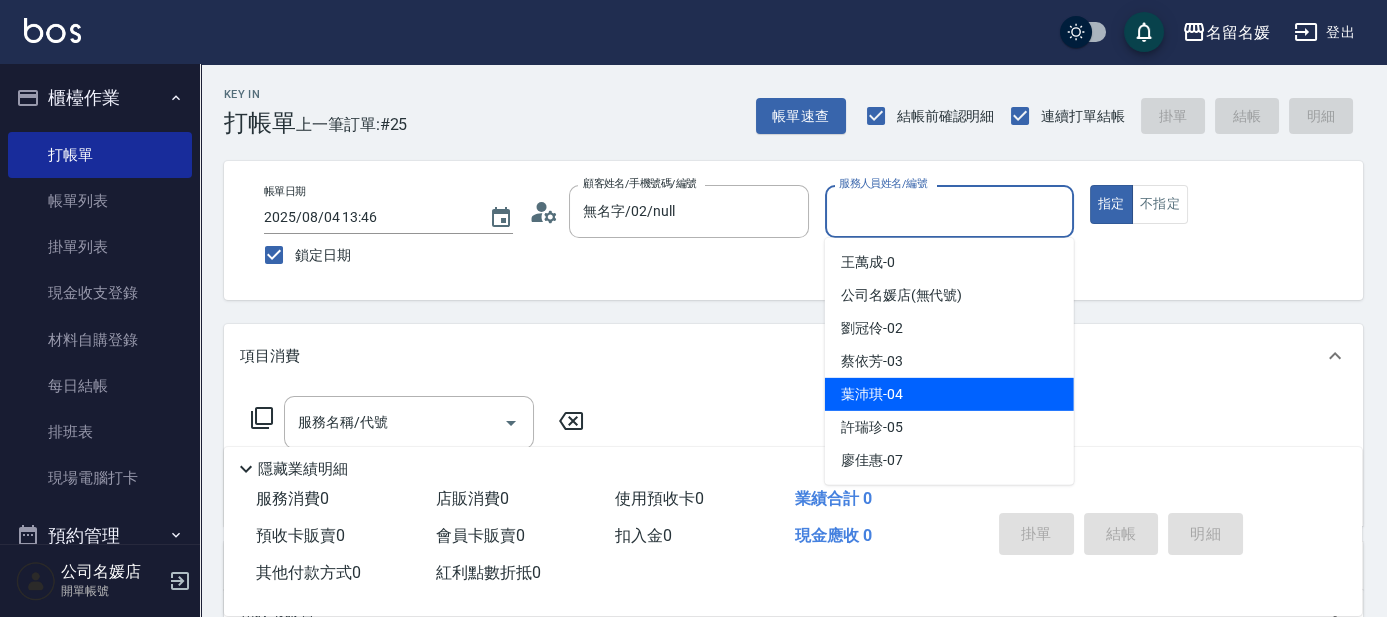 click on "葉沛琪 -04" at bounding box center (872, 394) 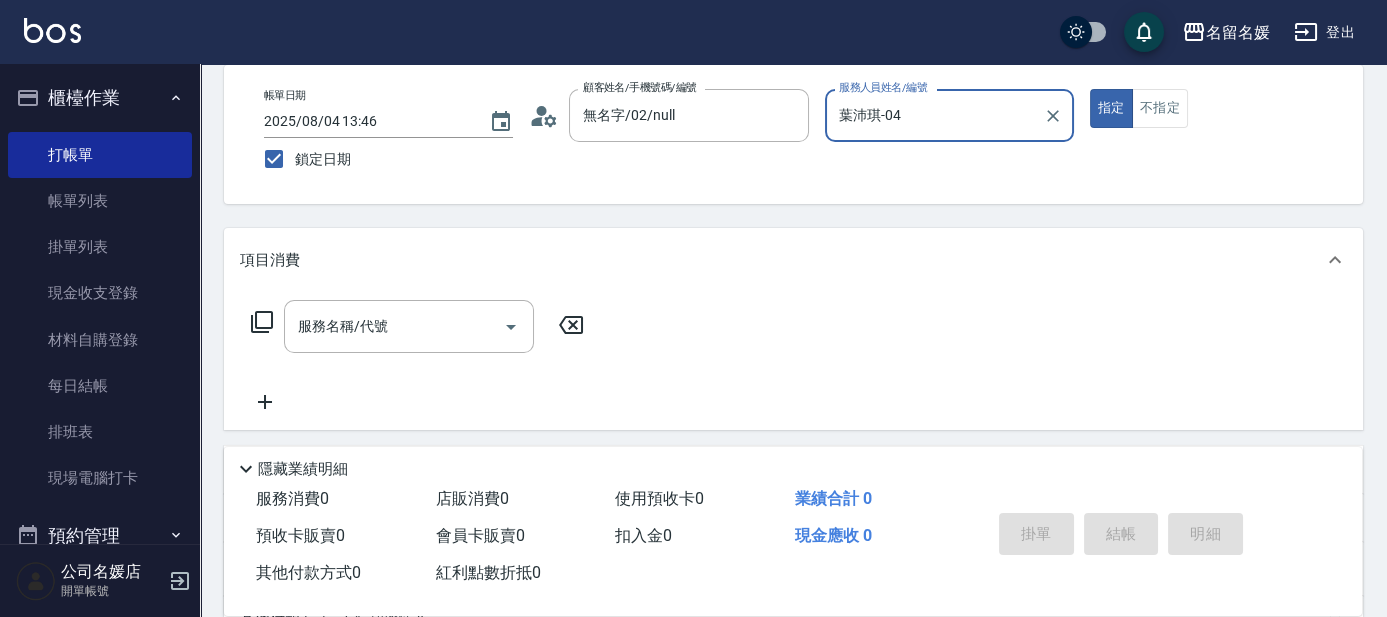 scroll, scrollTop: 181, scrollLeft: 0, axis: vertical 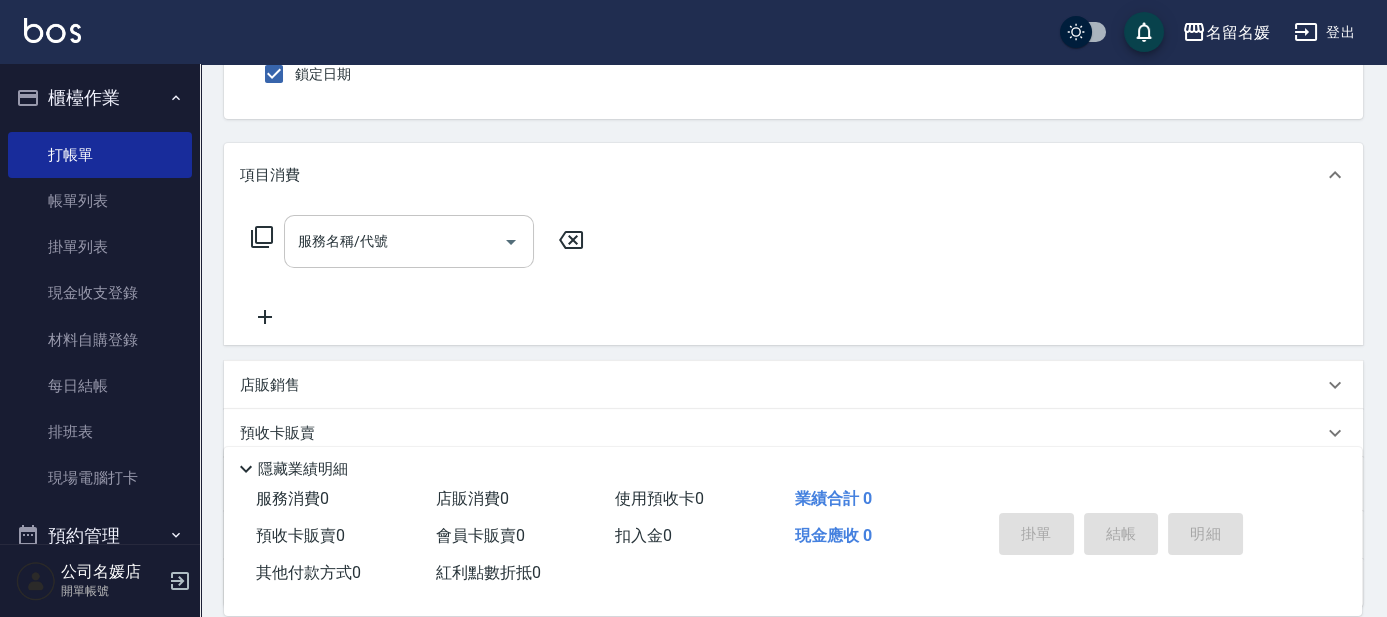 drag, startPoint x: 418, startPoint y: 246, endPoint x: 413, endPoint y: 255, distance: 10.29563 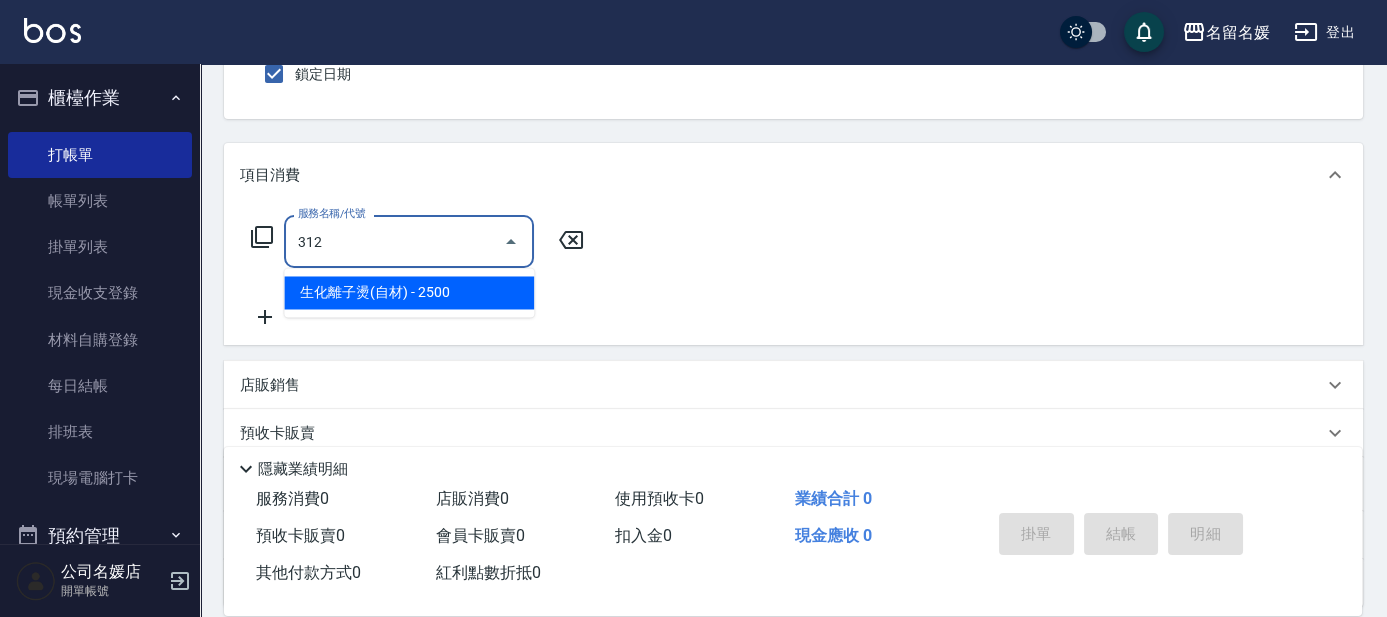 click on "生化離子燙(自材) - 2500" at bounding box center [409, 292] 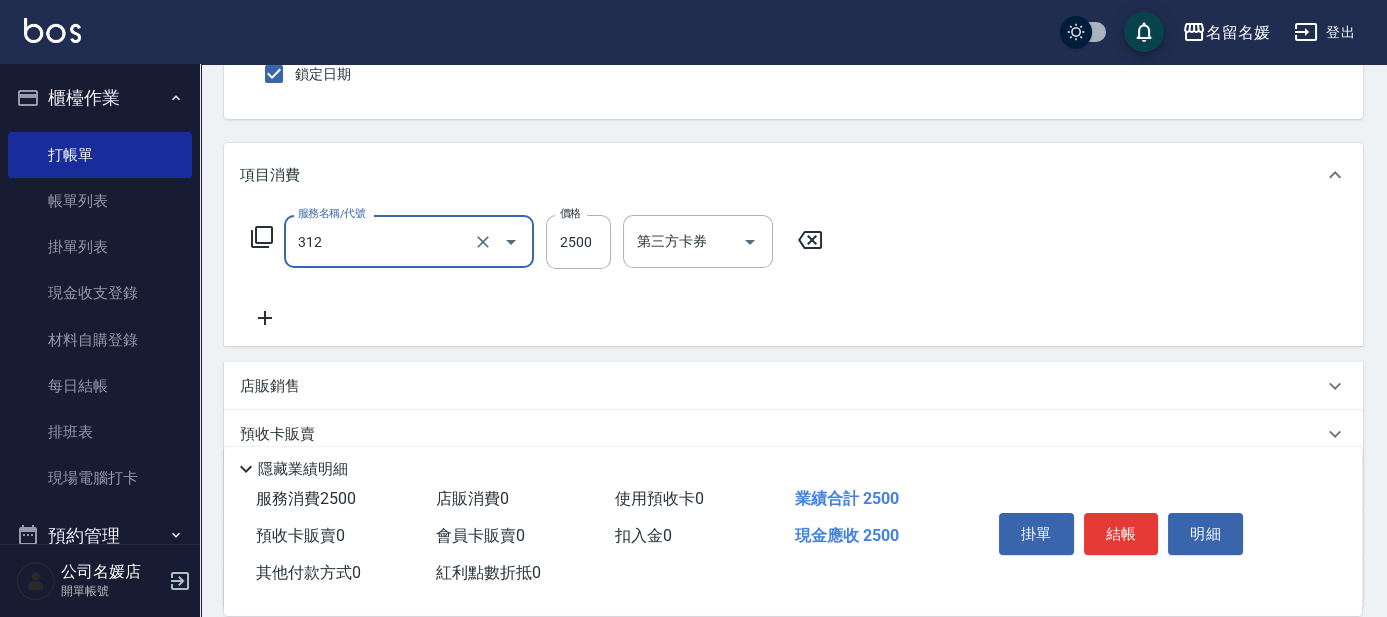 drag, startPoint x: 414, startPoint y: 247, endPoint x: 416, endPoint y: 258, distance: 11.18034 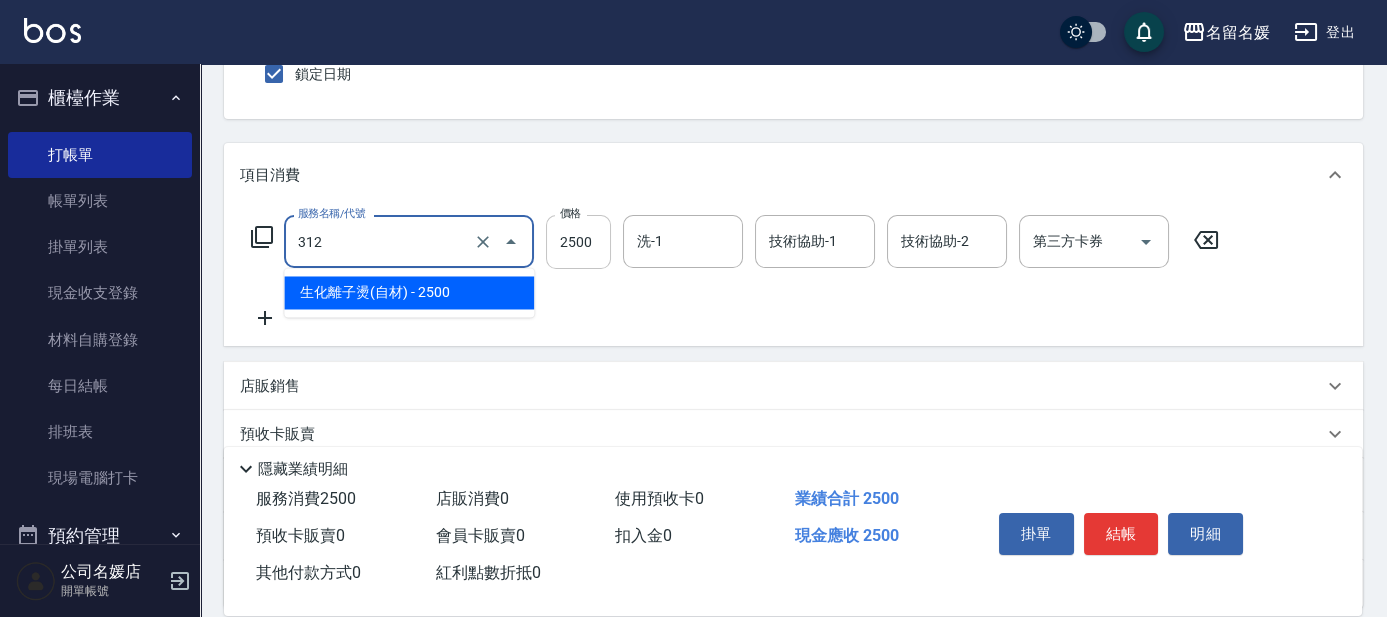 drag, startPoint x: 424, startPoint y: 280, endPoint x: 582, endPoint y: 244, distance: 162.04938 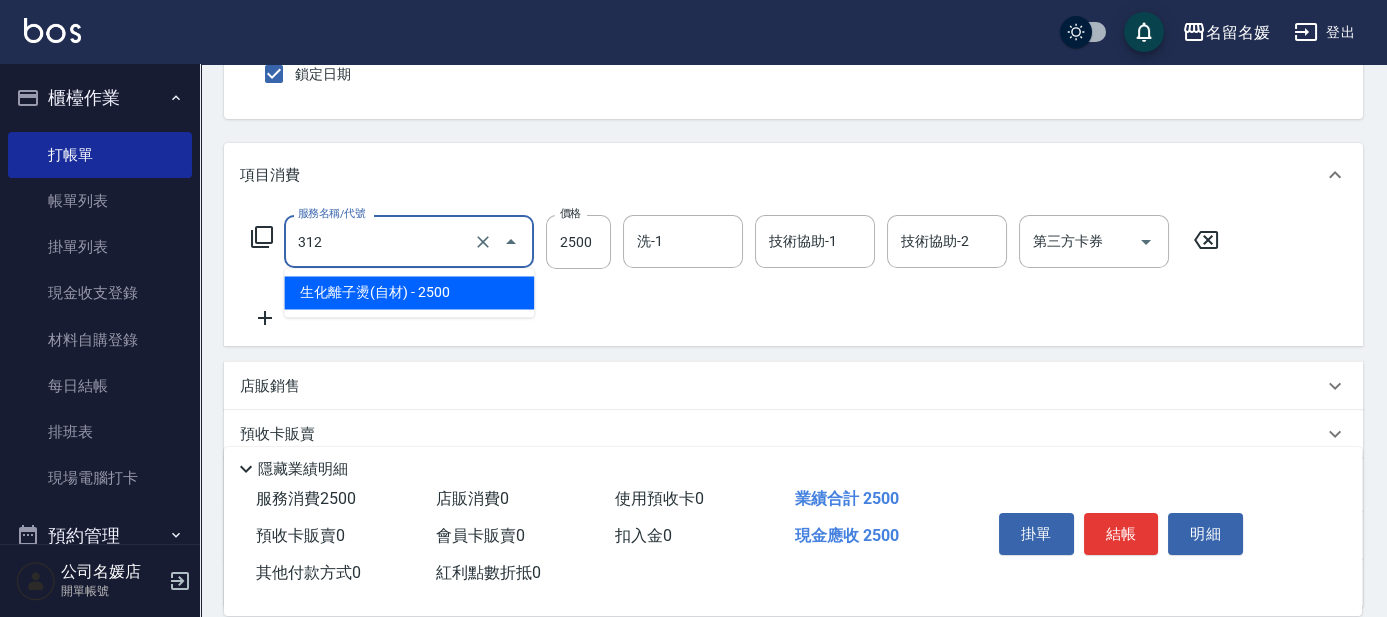 type on "生化離子燙(自材)(312)" 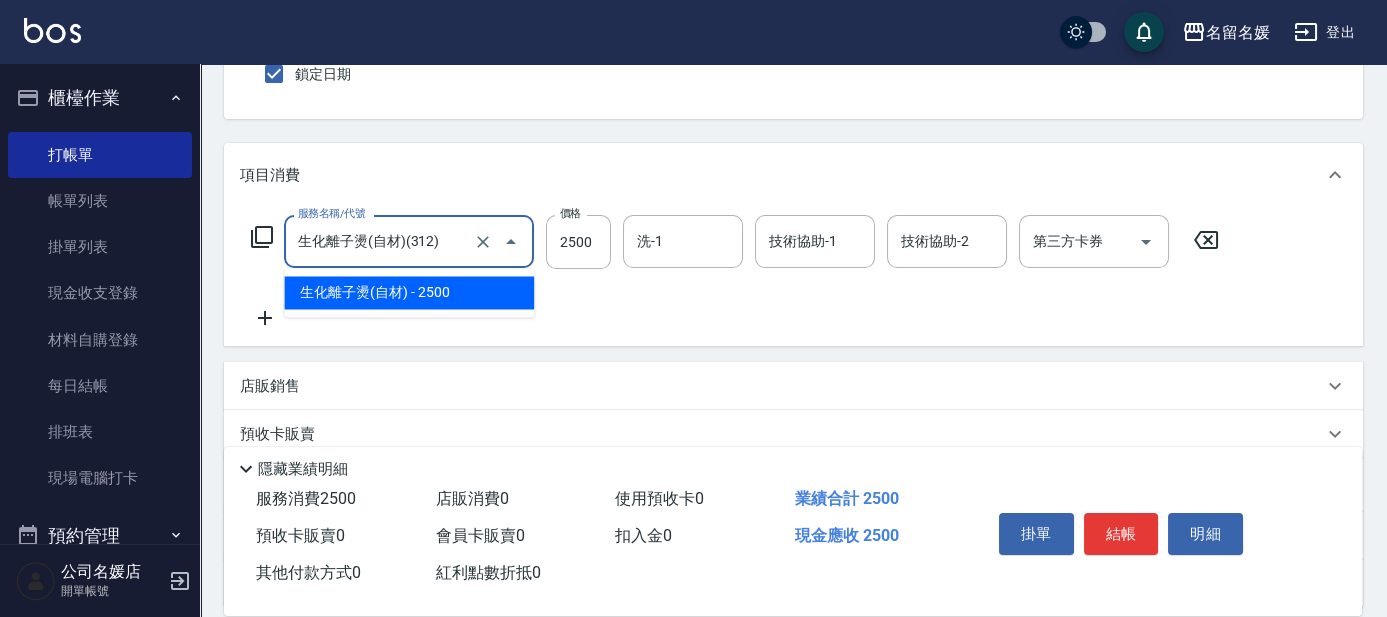 click on "服務名稱/代號 生化離子燙(自材)(312) 服務名稱/代號 價格 2500 價格 洗-1 洗-1 技術協助-1 技術協助-1 技術協助-2 技術協助-2 第三方卡券 第三方卡券" at bounding box center [735, 242] 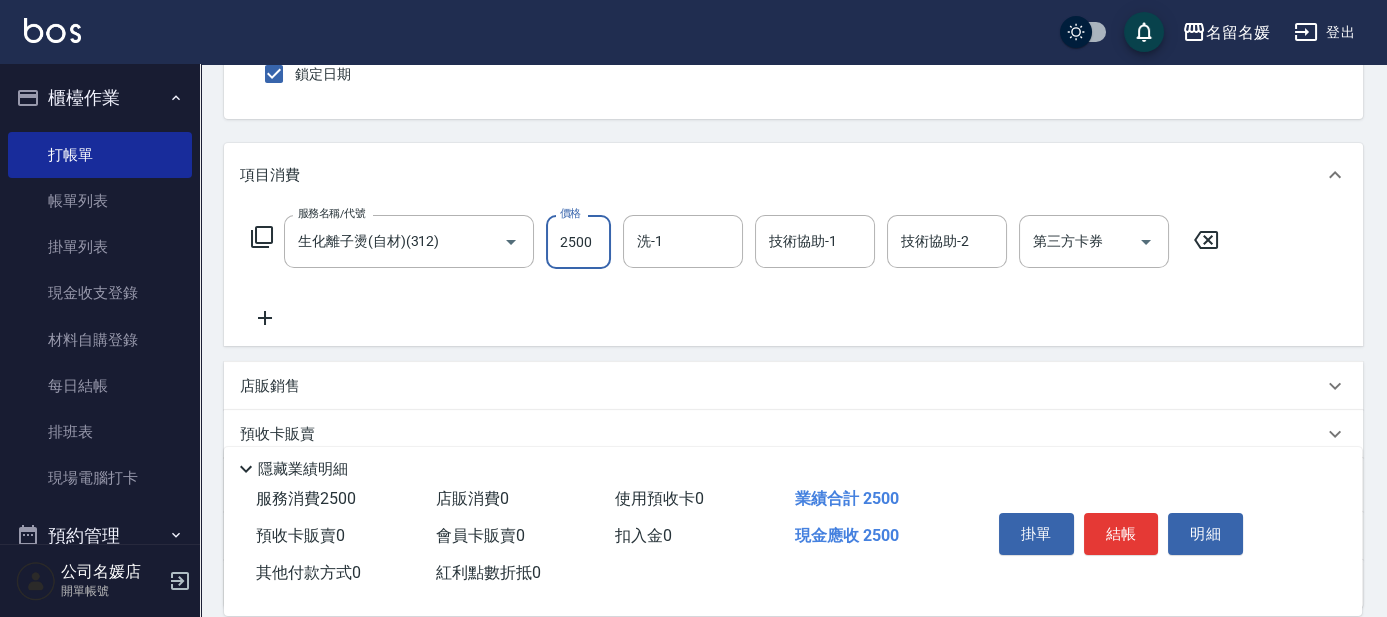 click on "2500" at bounding box center (578, 242) 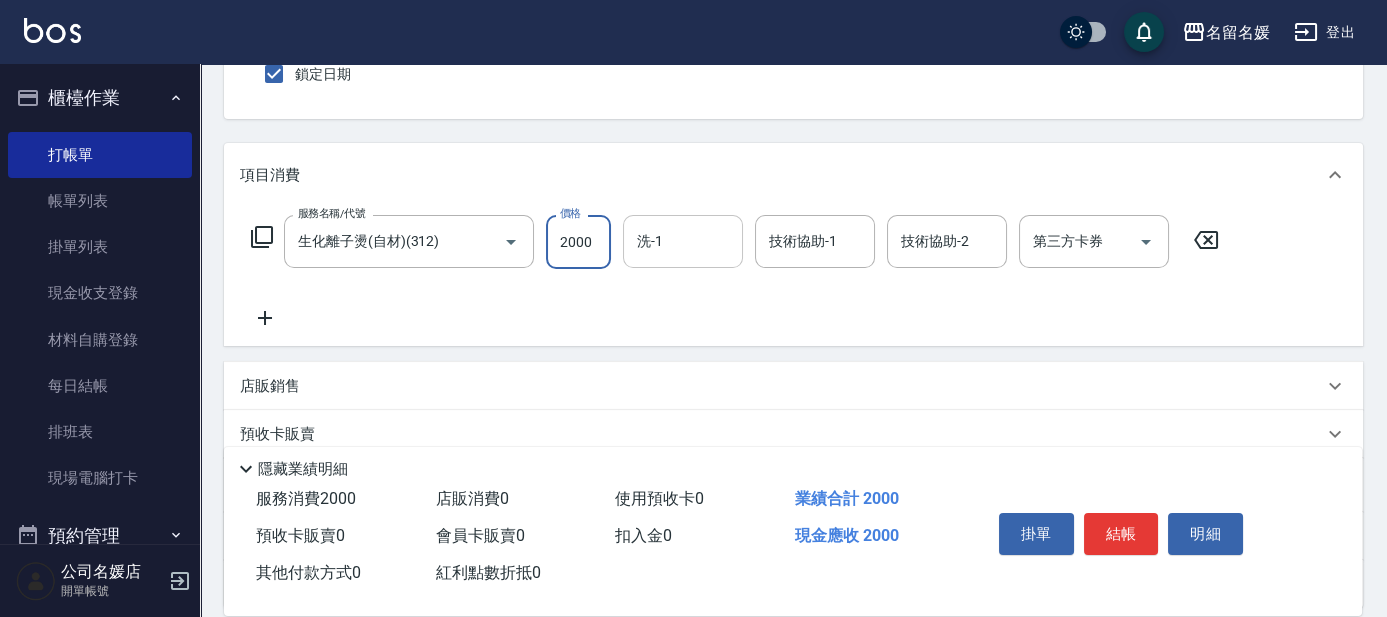 type on "2000" 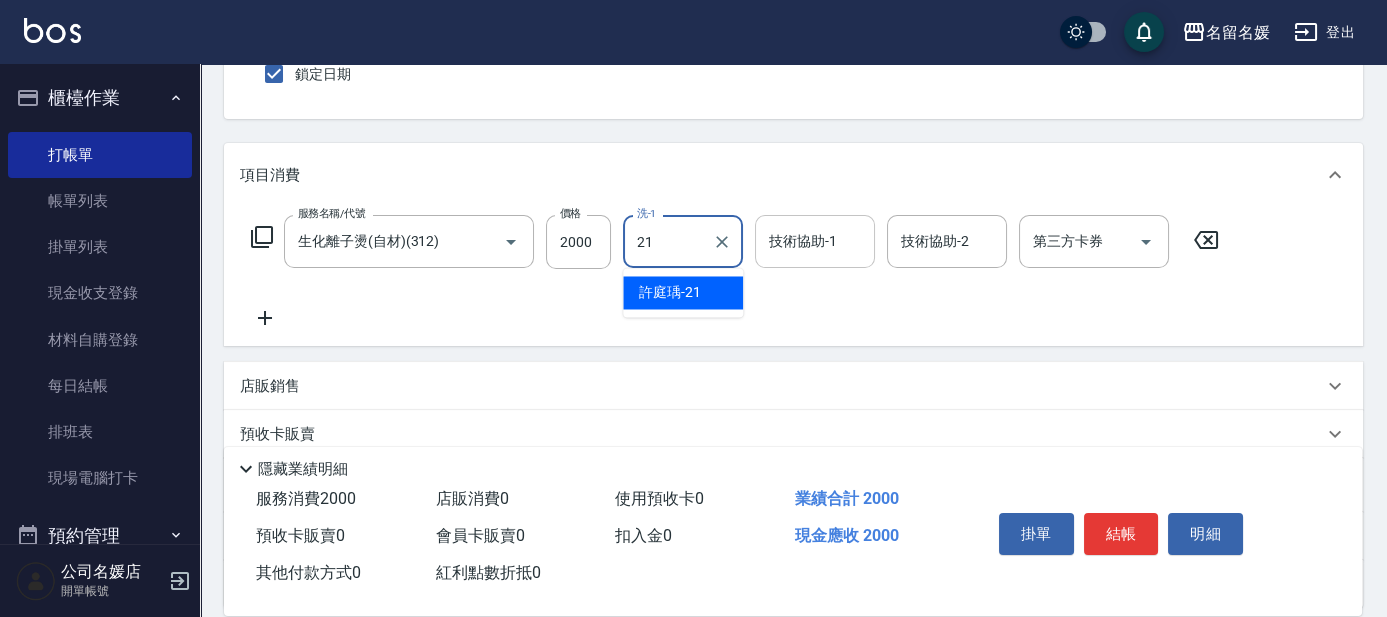 drag, startPoint x: 694, startPoint y: 283, endPoint x: 824, endPoint y: 255, distance: 132.9812 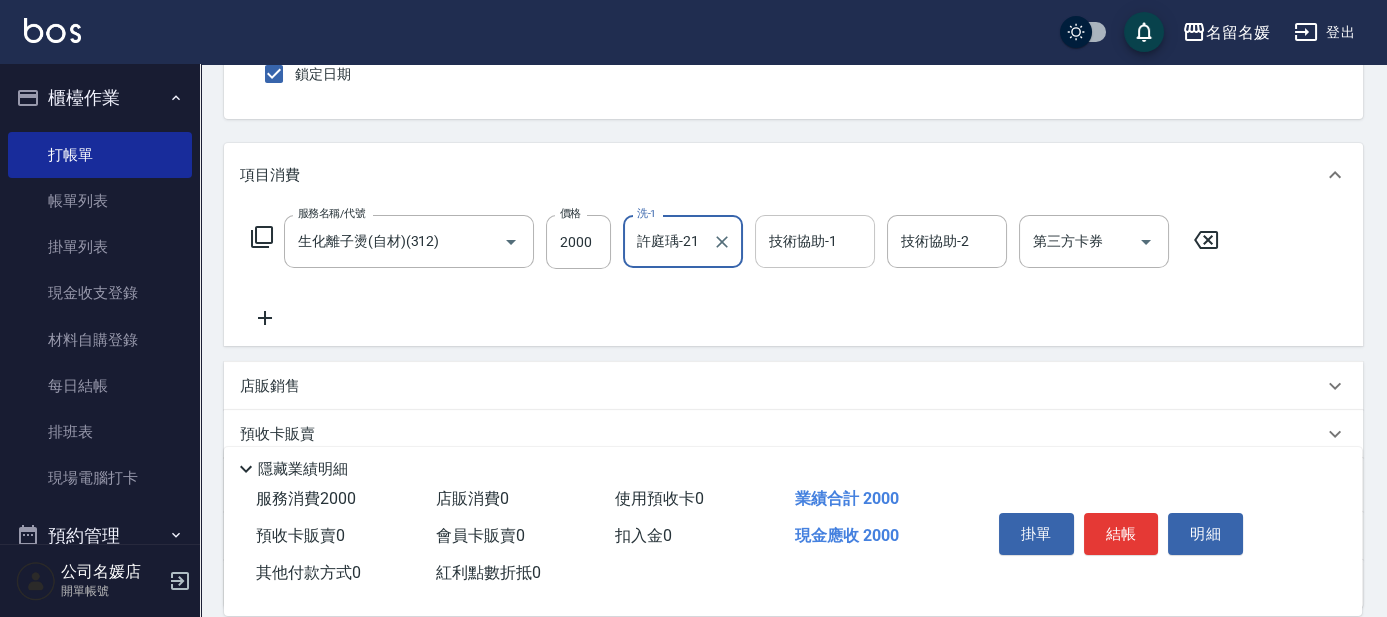 type on "許庭瑀-21" 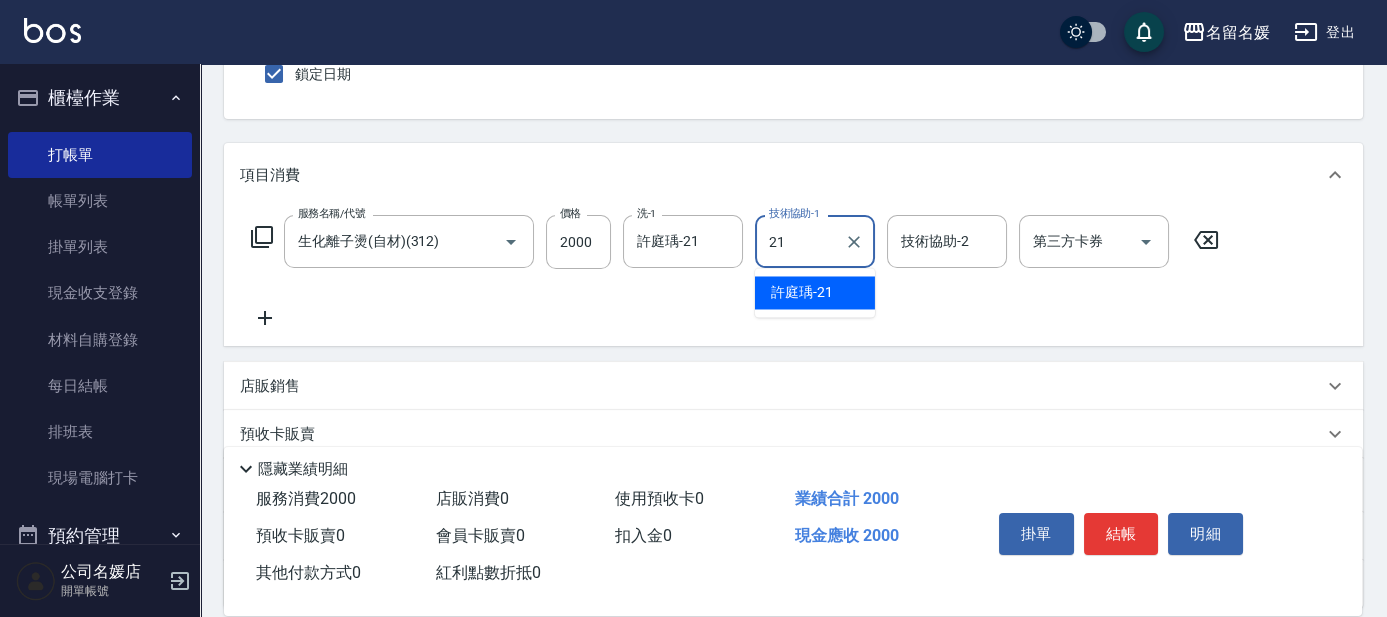 click on "許庭瑀 -21" at bounding box center (802, 292) 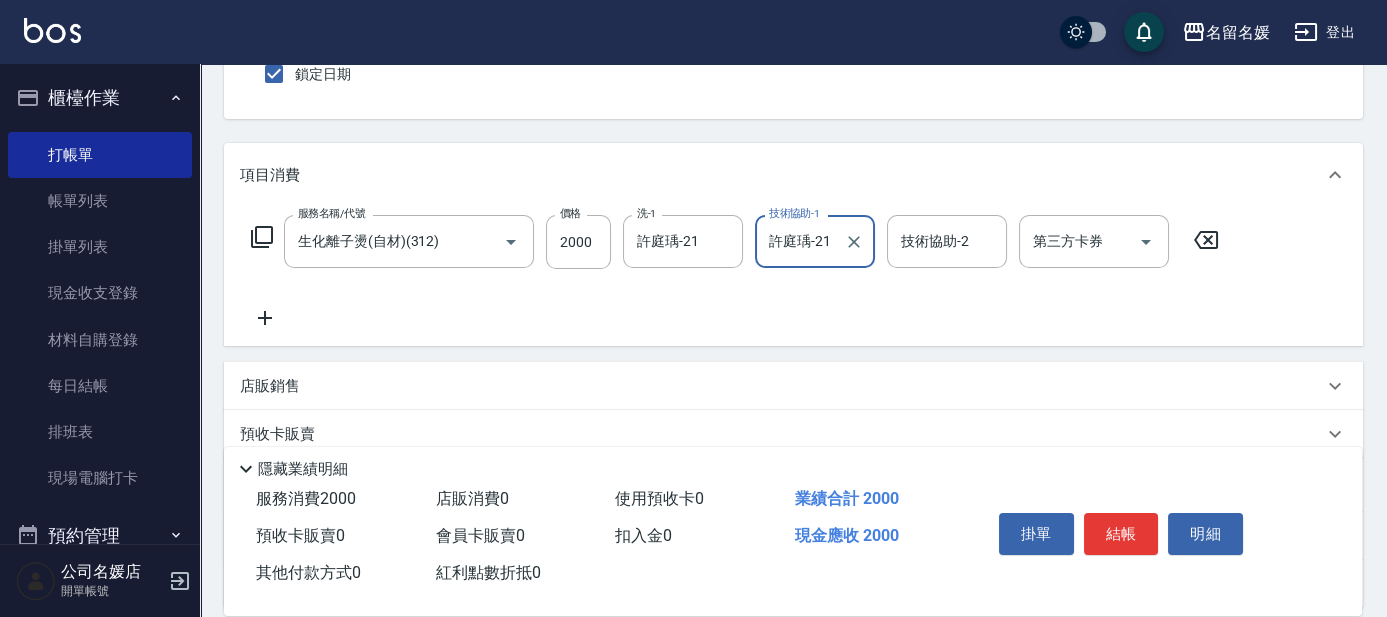 type on "許庭瑀-21" 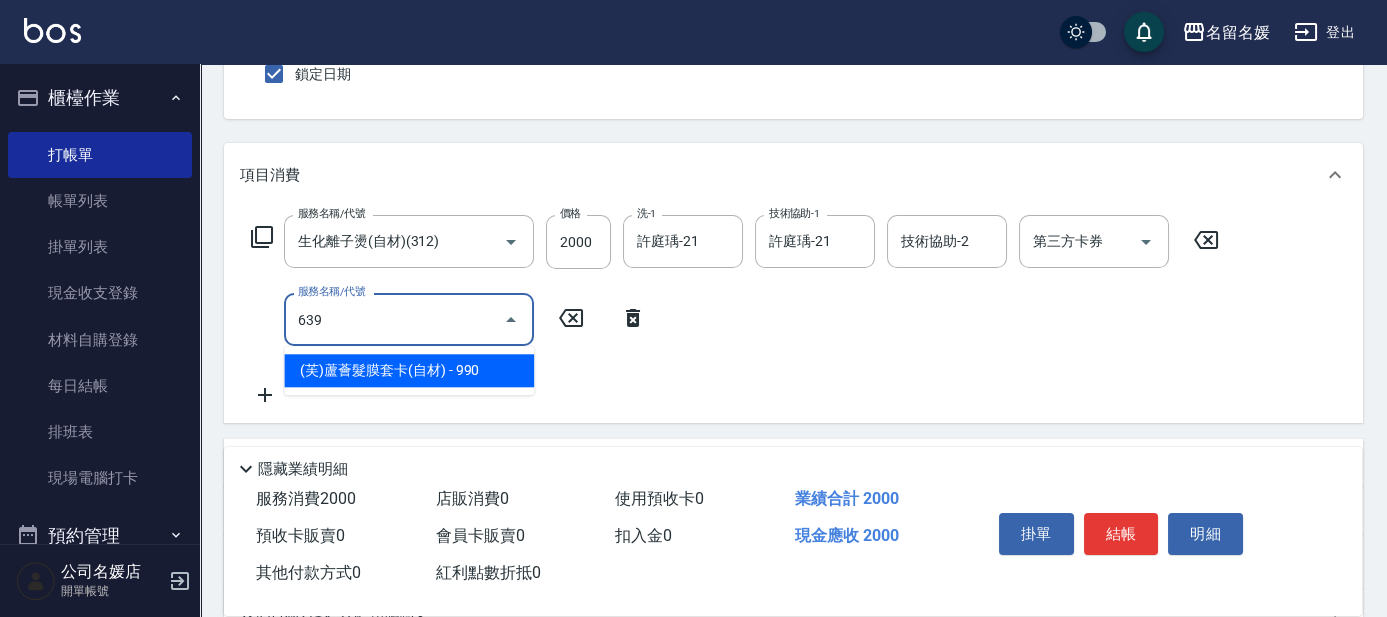 drag, startPoint x: 443, startPoint y: 369, endPoint x: 416, endPoint y: 320, distance: 55.946404 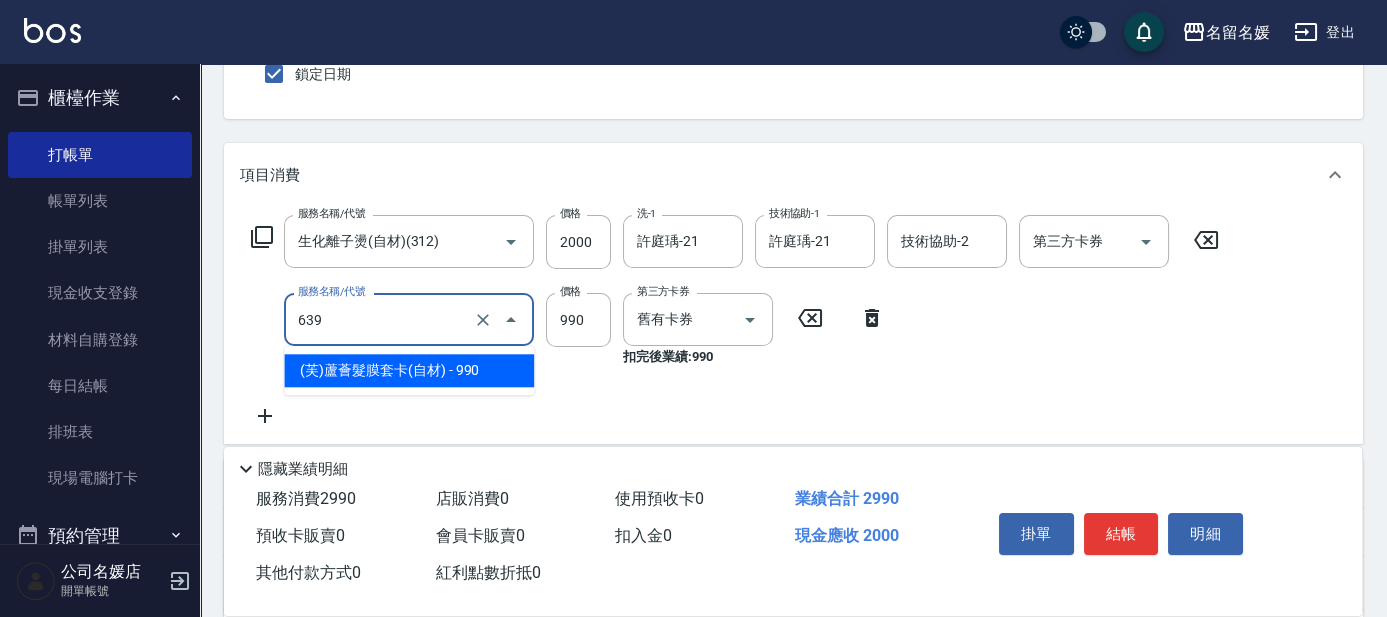 click on "639" at bounding box center (381, 319) 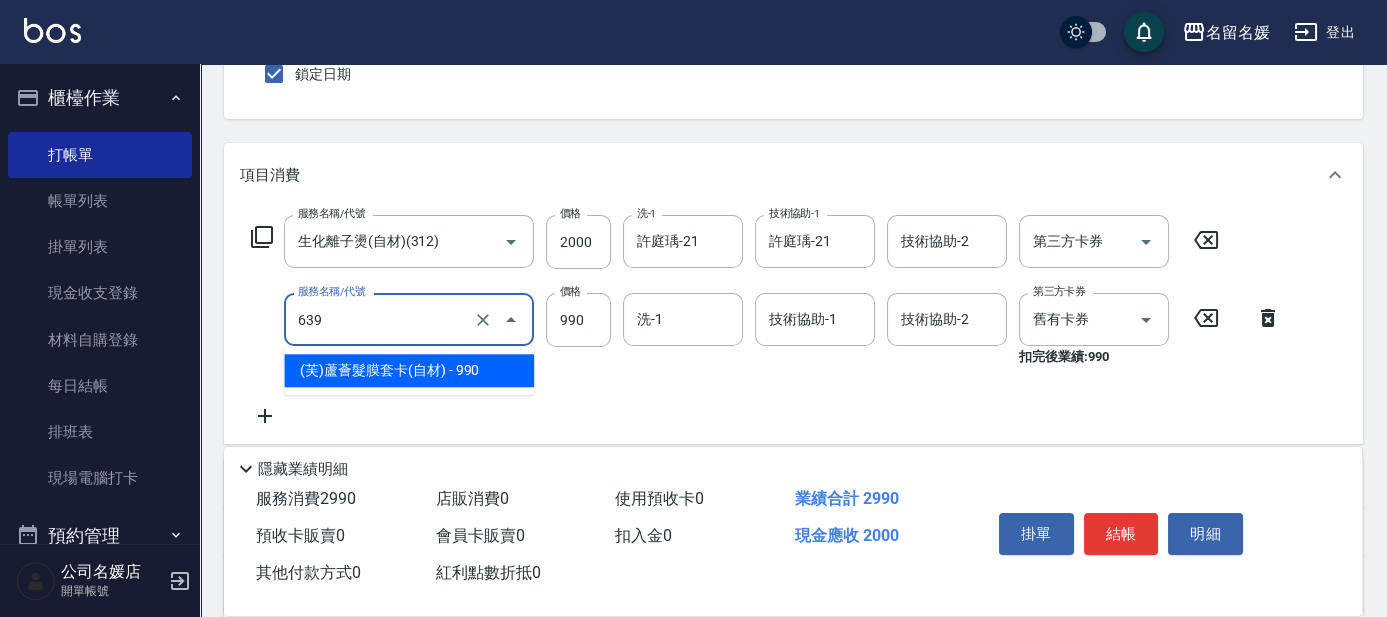 drag, startPoint x: 436, startPoint y: 360, endPoint x: 725, endPoint y: 348, distance: 289.24902 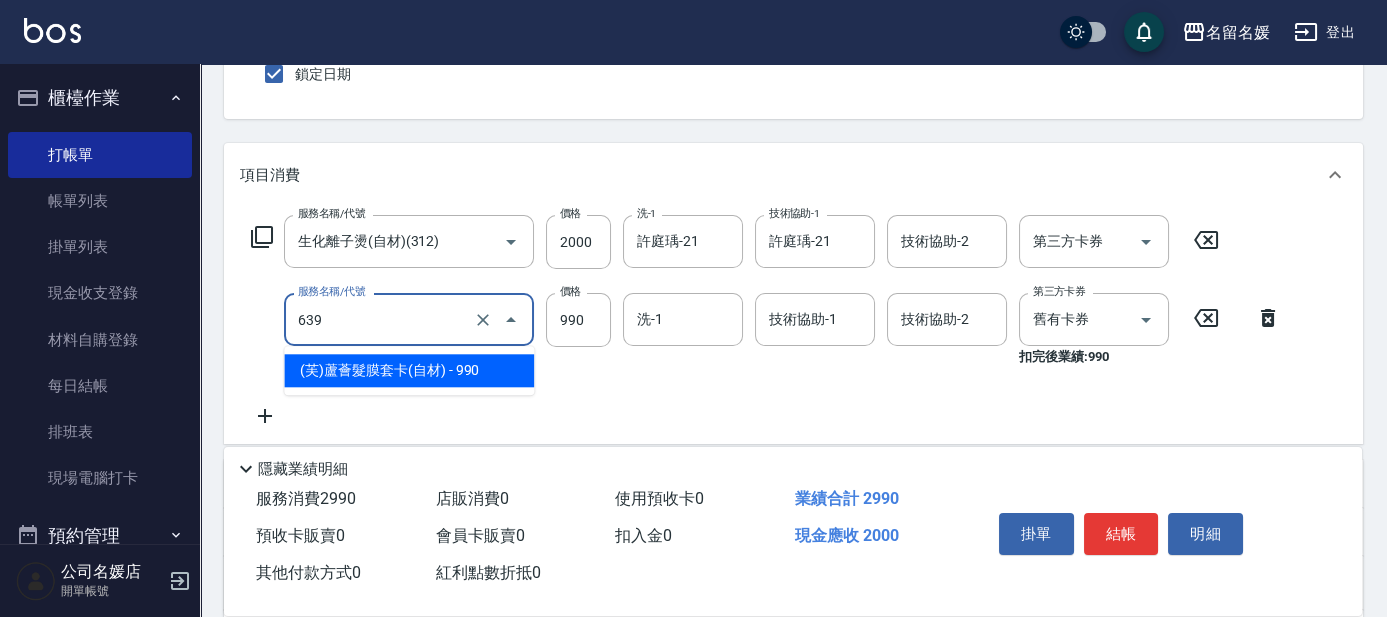 click on "(芙)蘆薈髮膜套卡(自材) - 990" at bounding box center [409, 370] 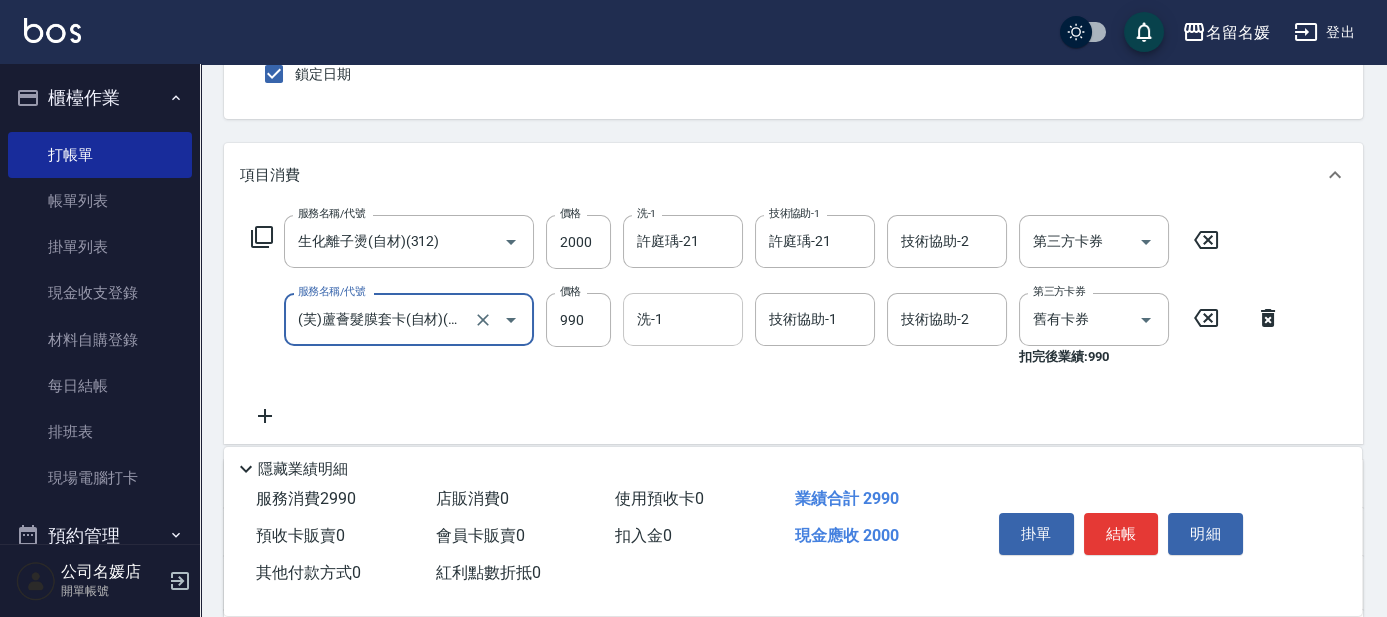 type on "(芙)蘆薈髮膜套卡(自材)(639)" 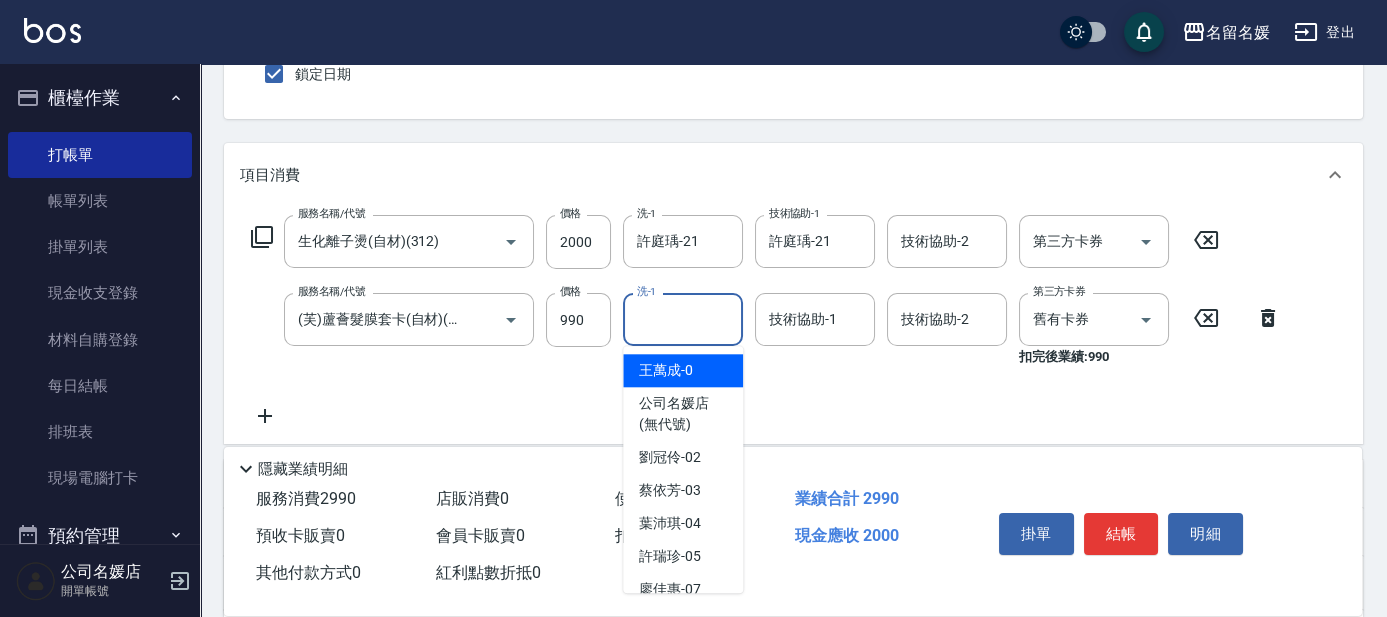 click on "洗-1" at bounding box center [683, 319] 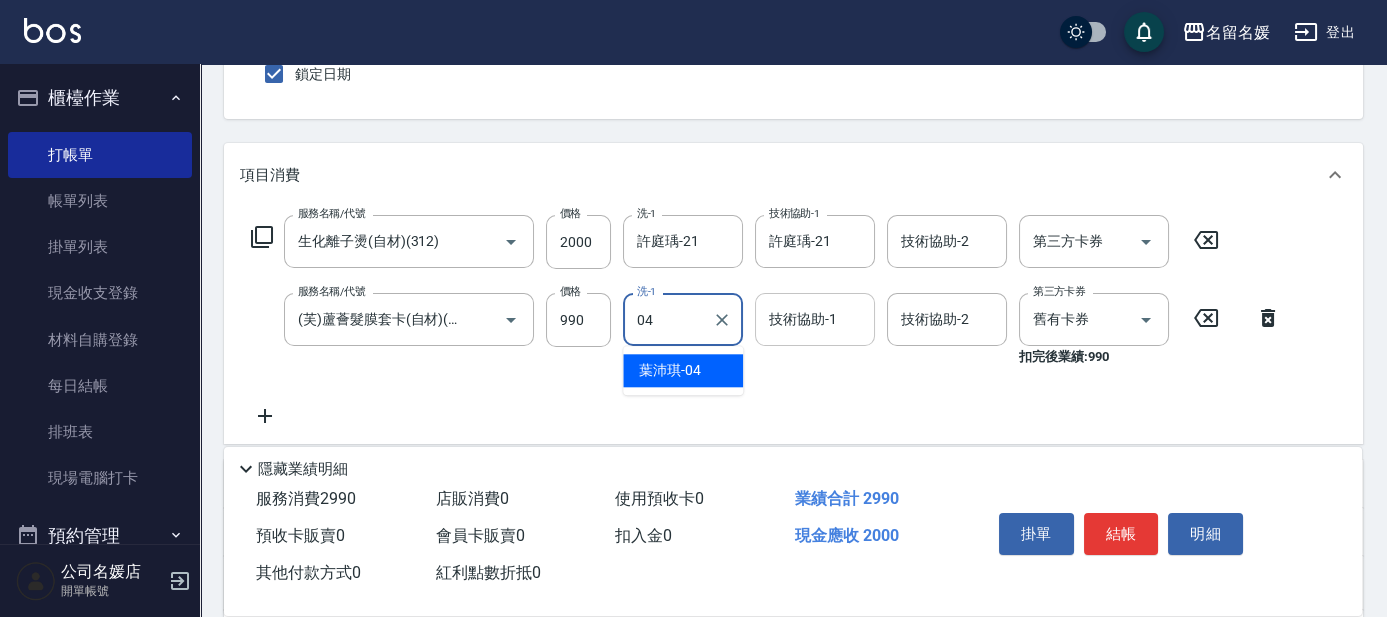 drag, startPoint x: 693, startPoint y: 360, endPoint x: 817, endPoint y: 325, distance: 128.84486 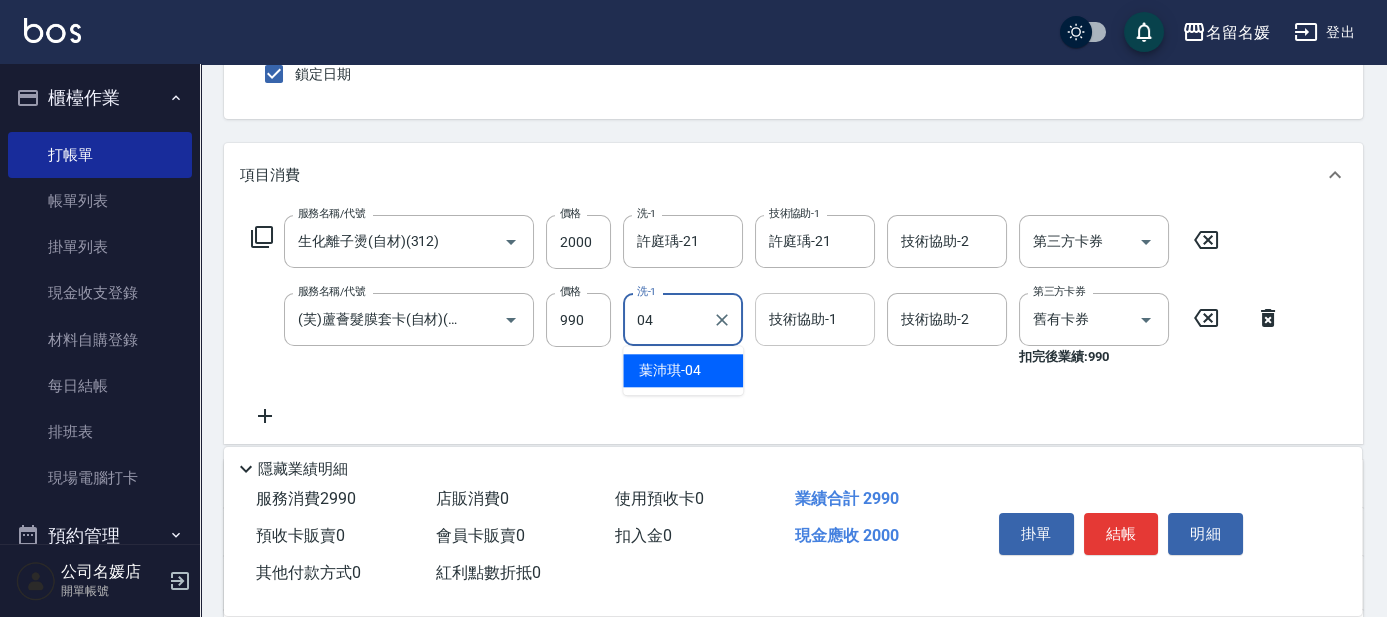 click on "葉沛琪 -04" at bounding box center [683, 370] 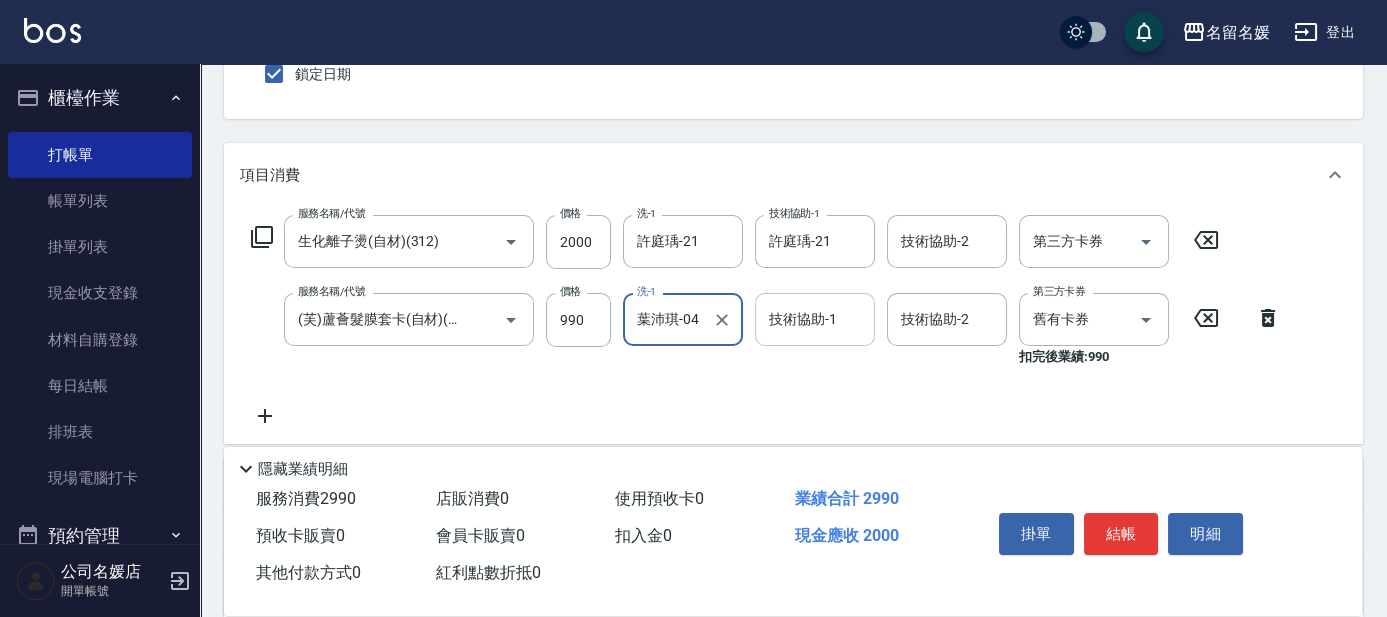 type on "葉沛琪-04" 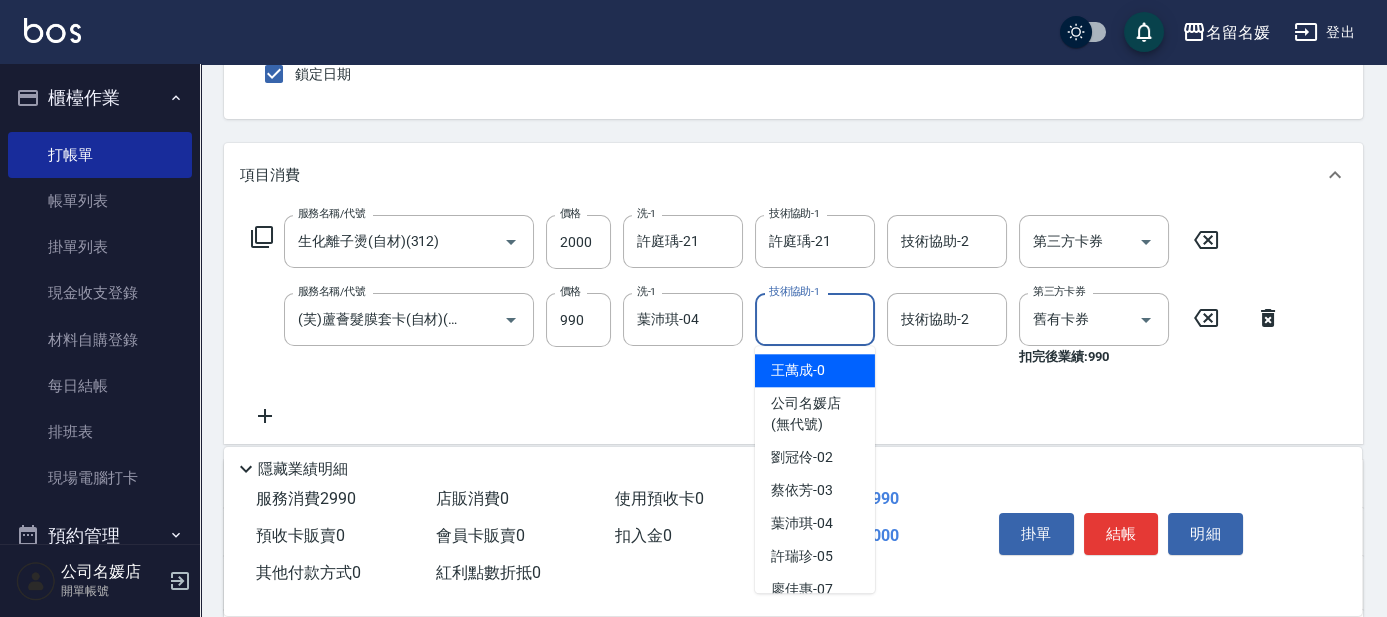 click on "技術協助-1" at bounding box center [815, 319] 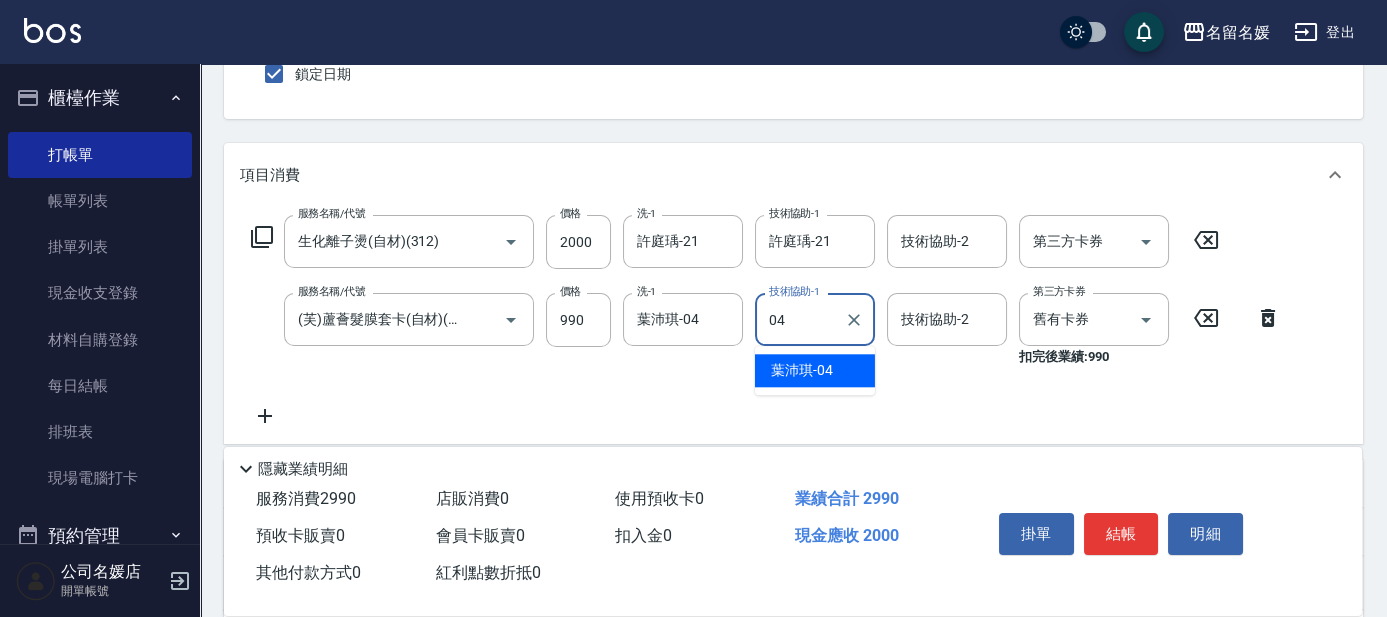 click on "葉沛琪 -04" at bounding box center [802, 370] 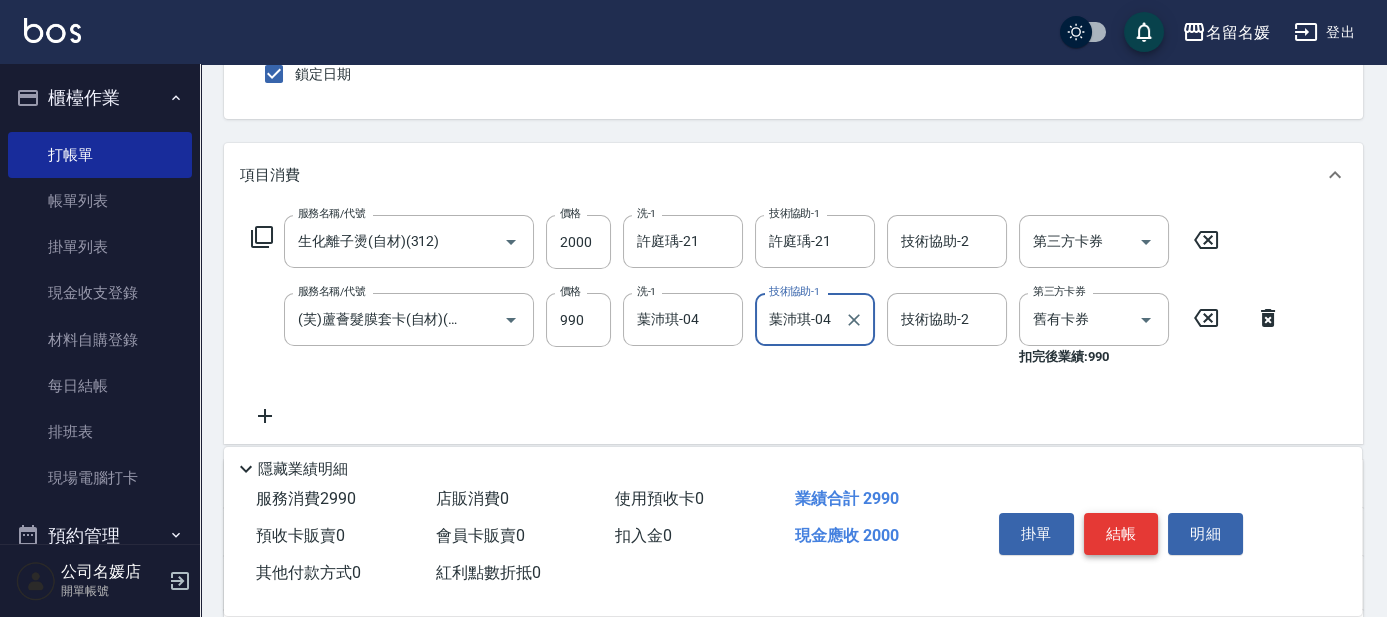 type on "葉沛琪-04" 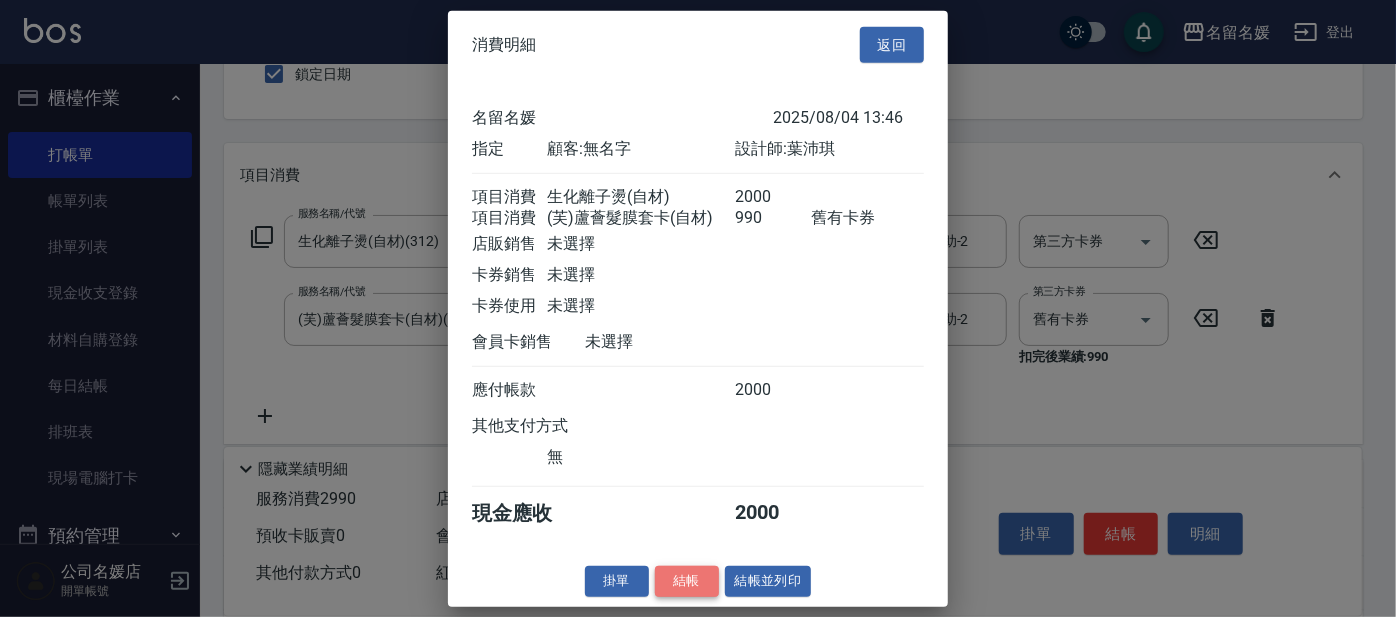 click on "結帳" at bounding box center (687, 581) 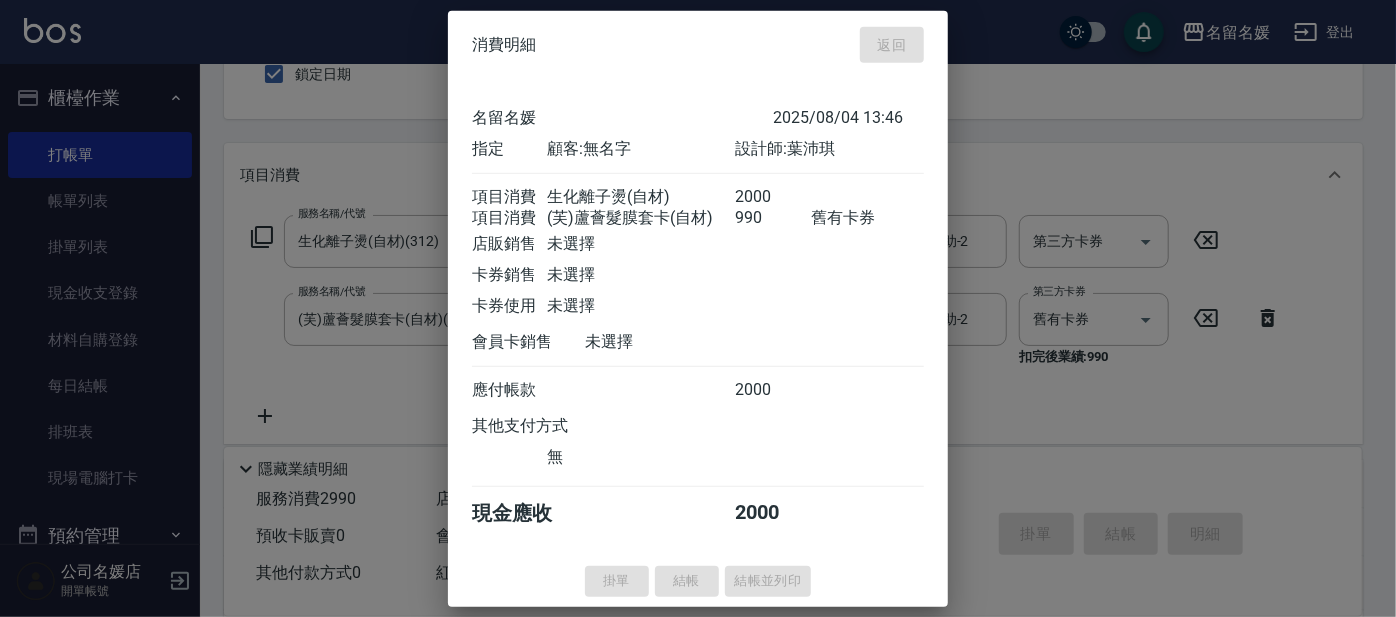 type 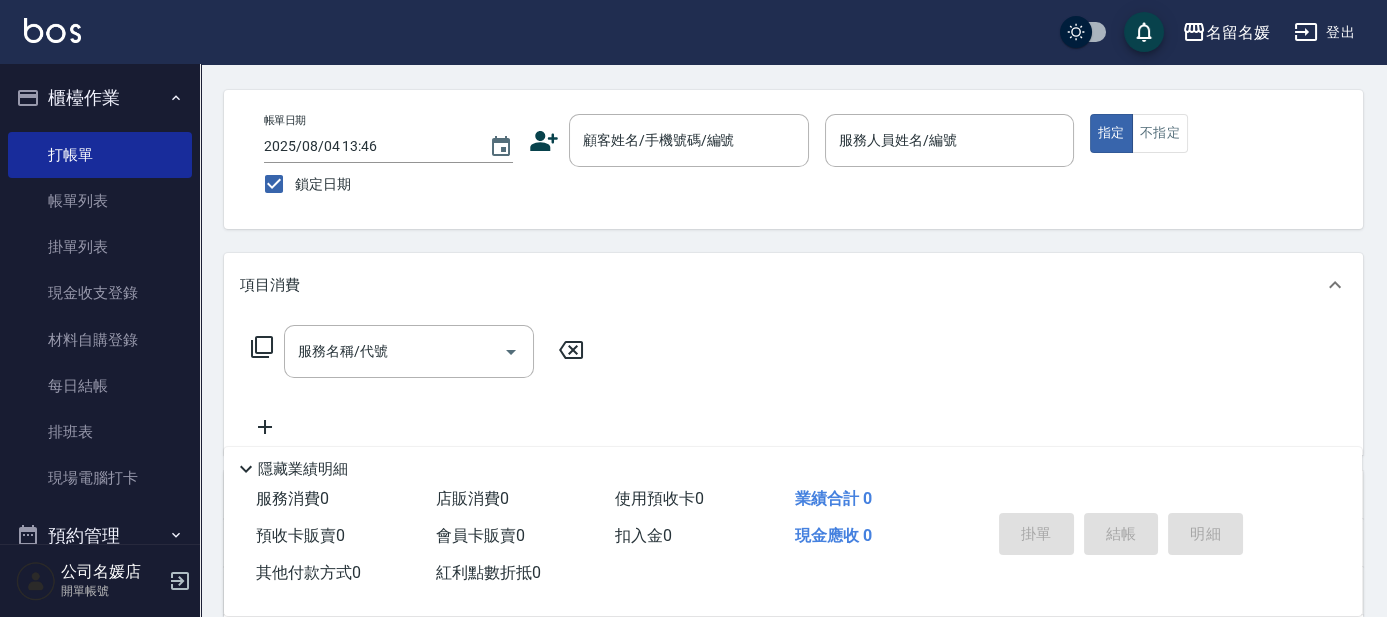 scroll, scrollTop: 0, scrollLeft: 0, axis: both 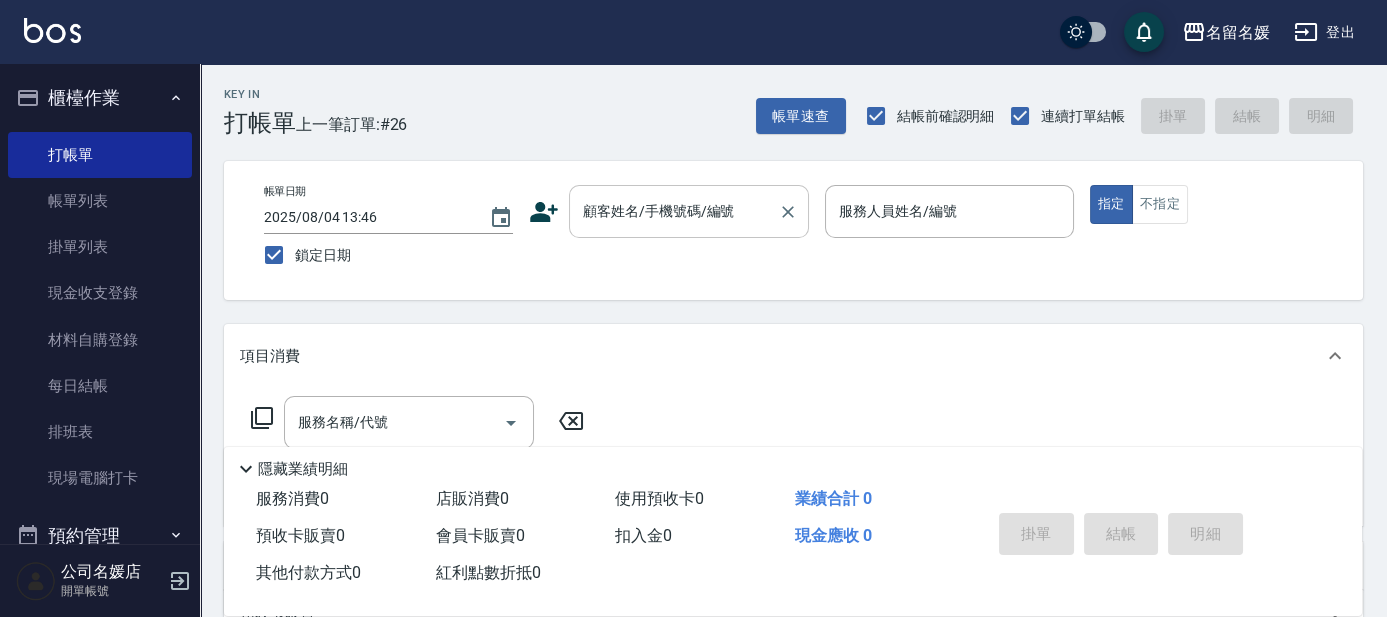 click on "顧客姓名/手機號碼/編號" at bounding box center [689, 211] 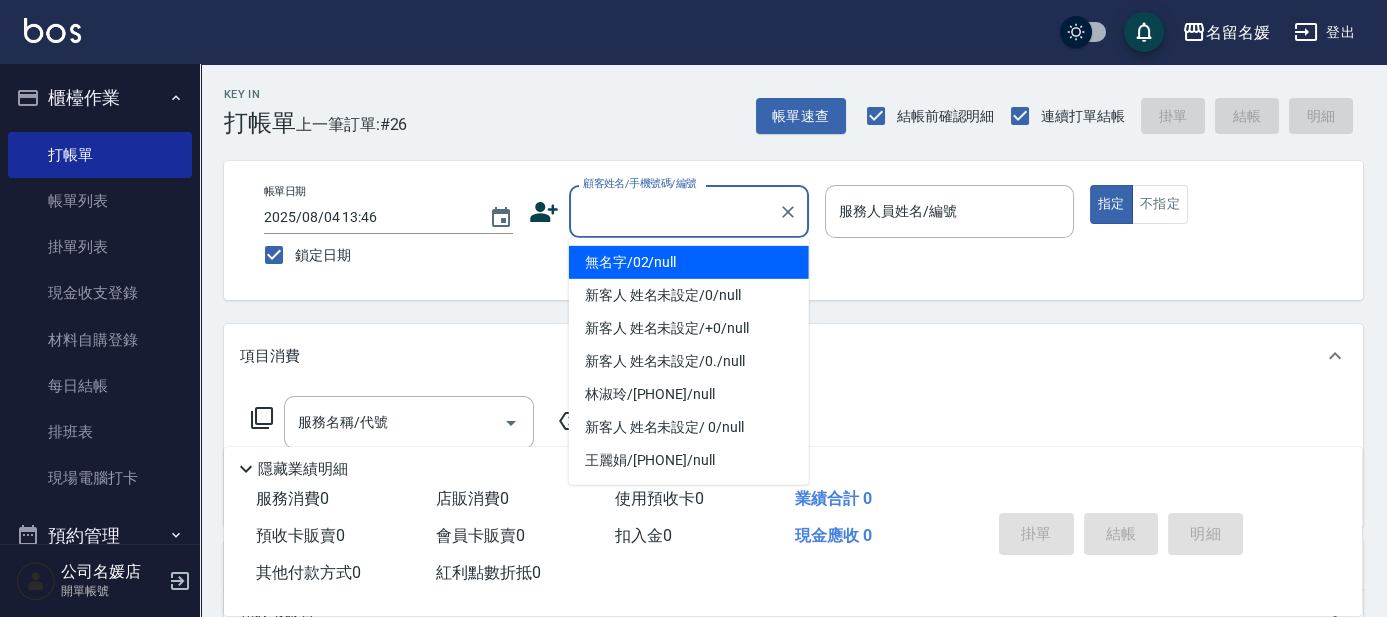 click on "指定" at bounding box center [1111, 204] 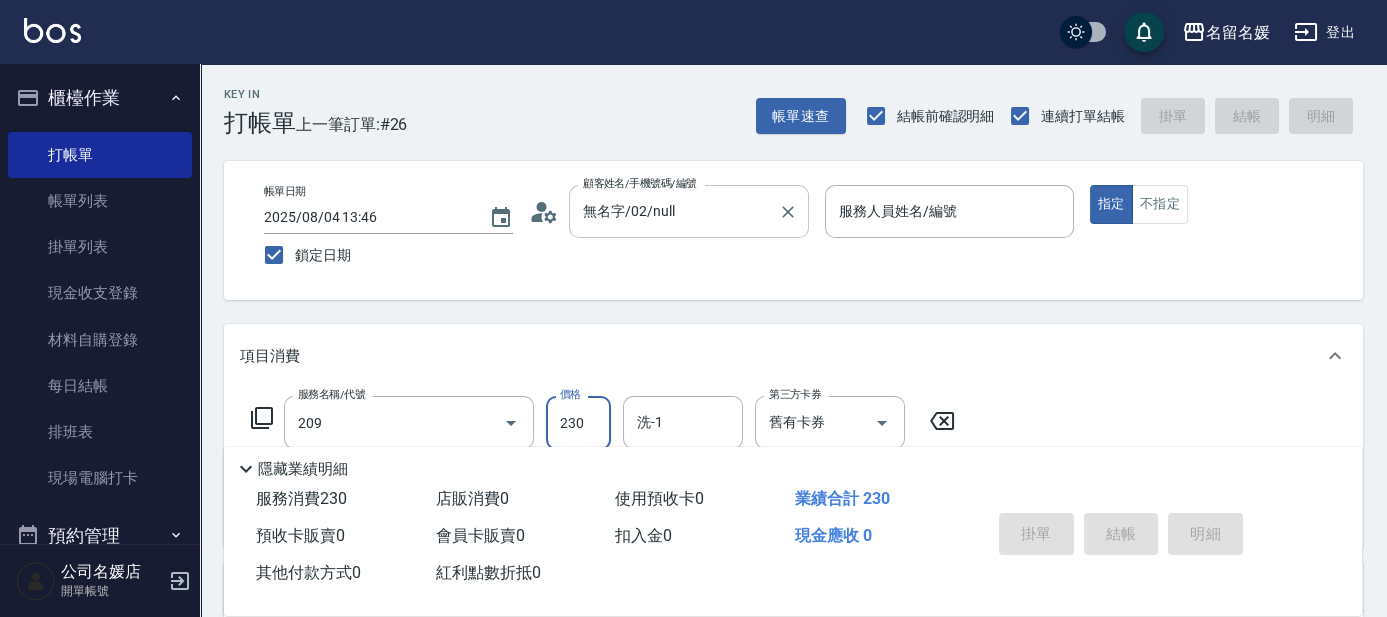 type on "洗髮券-(卡)230(209)" 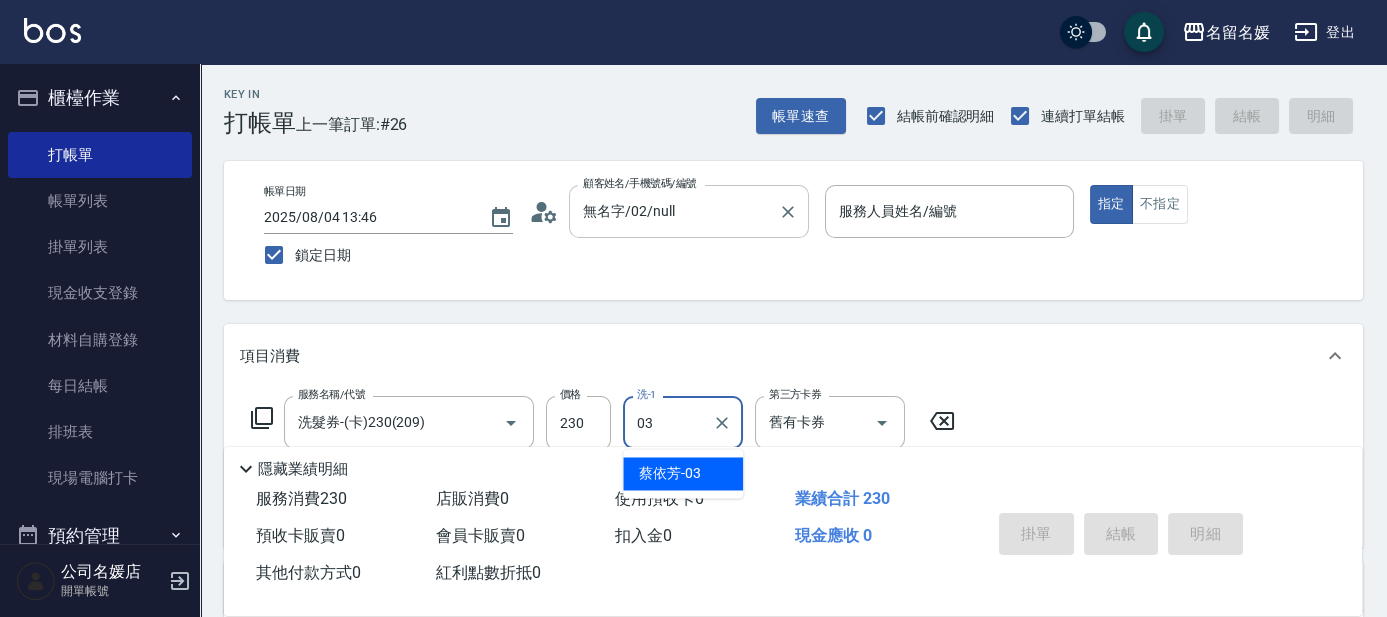 type on "蔡依芳-03" 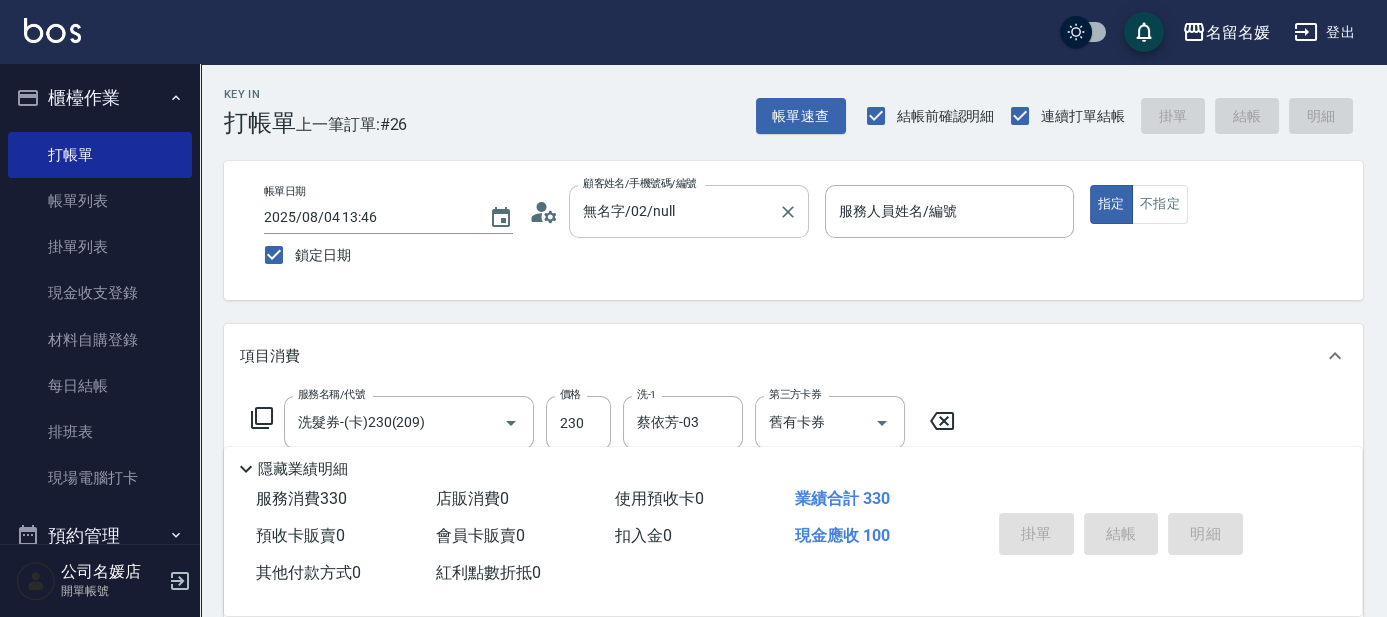 type on "煥彩.玻酸.晶膜.水療(635)" 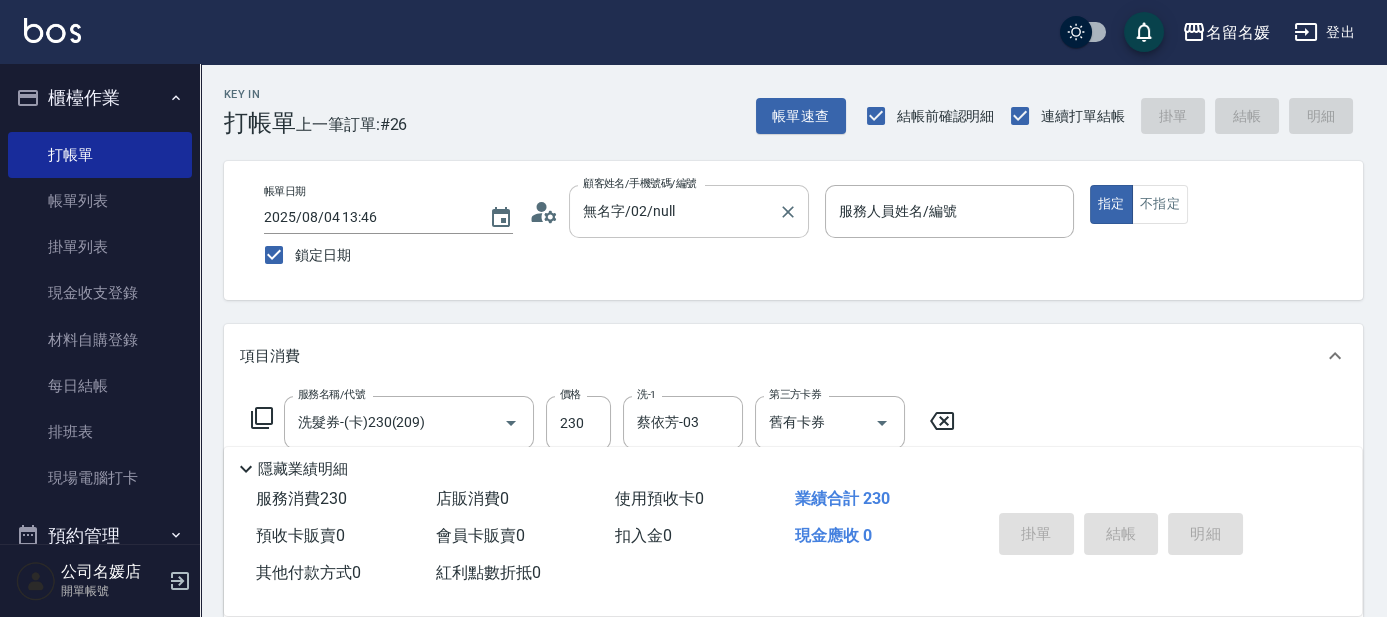 type on "3" 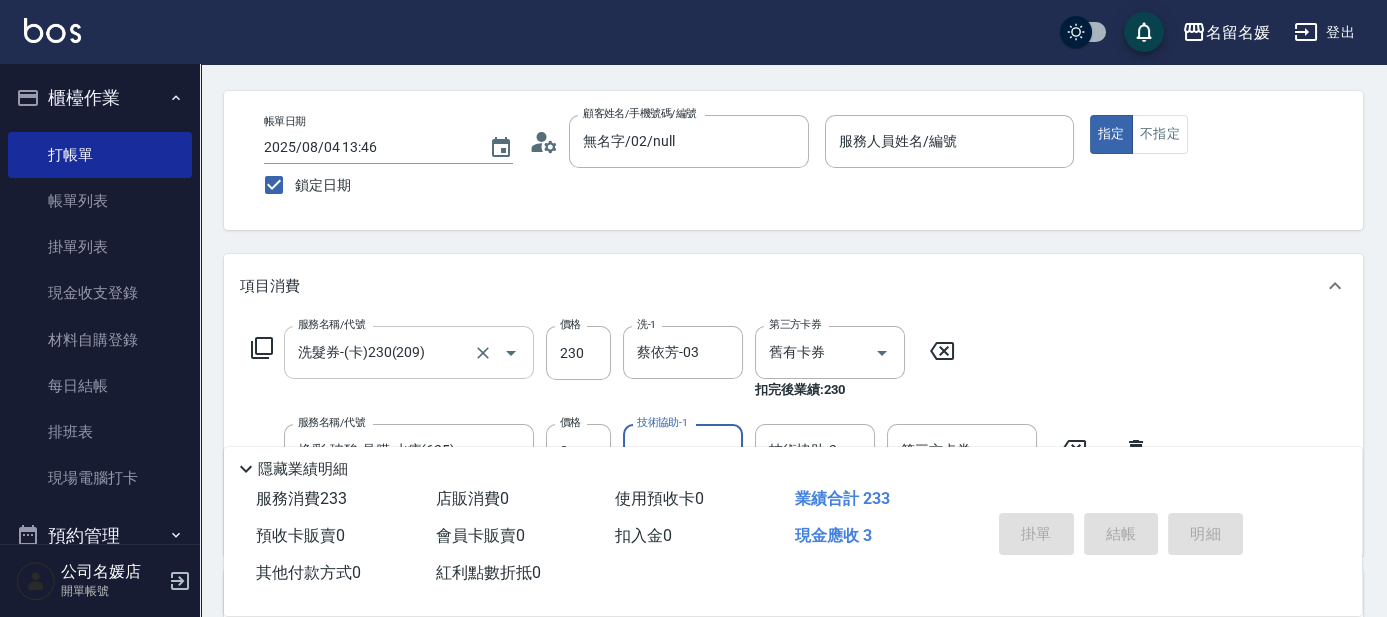 scroll, scrollTop: 90, scrollLeft: 0, axis: vertical 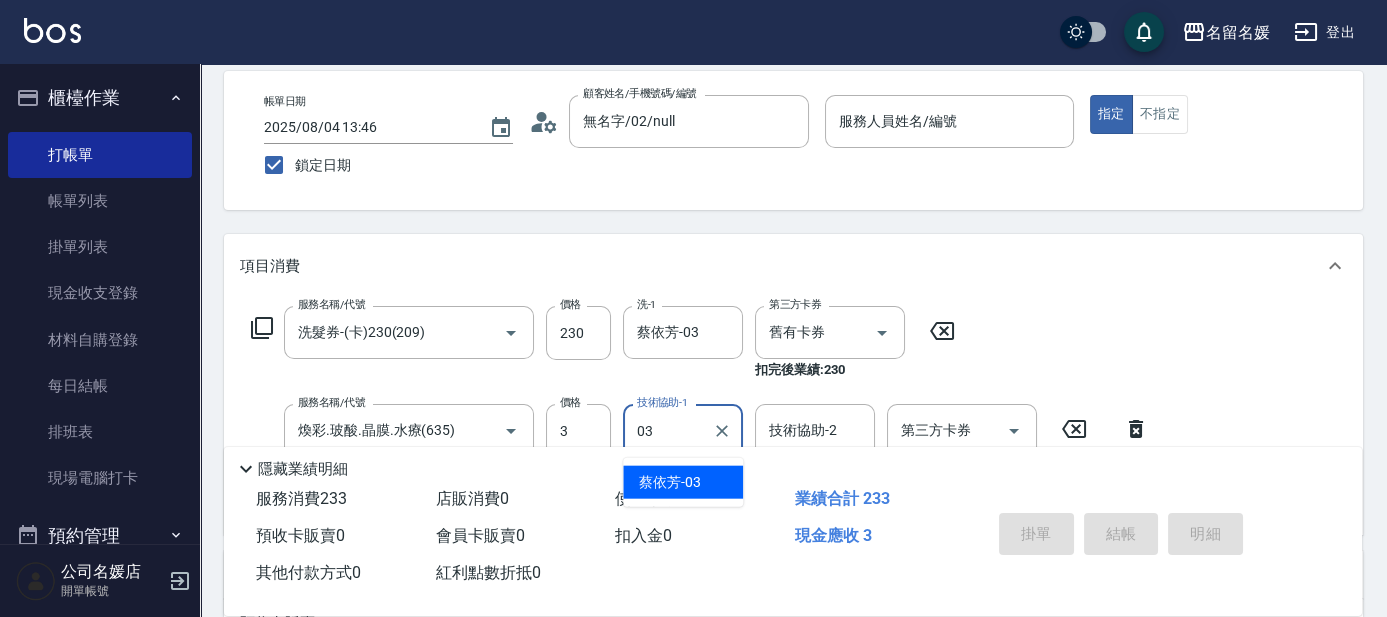 type on "蔡依芳-03" 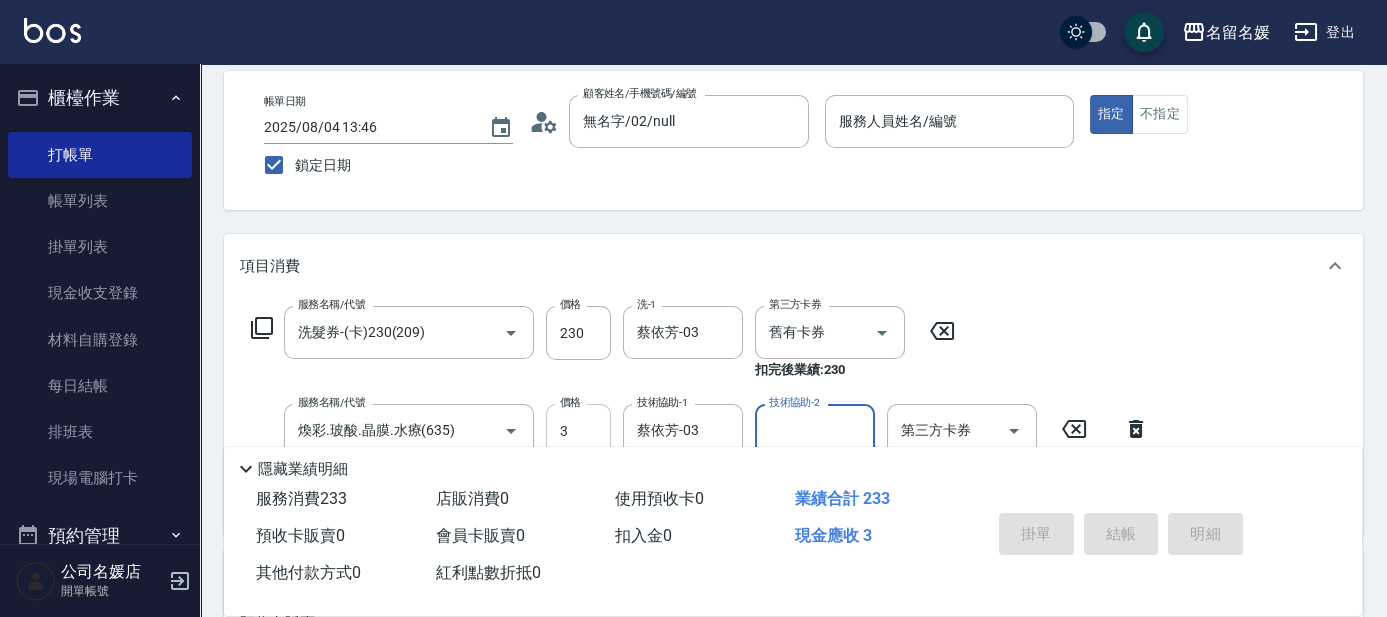 click on "3" at bounding box center (578, 431) 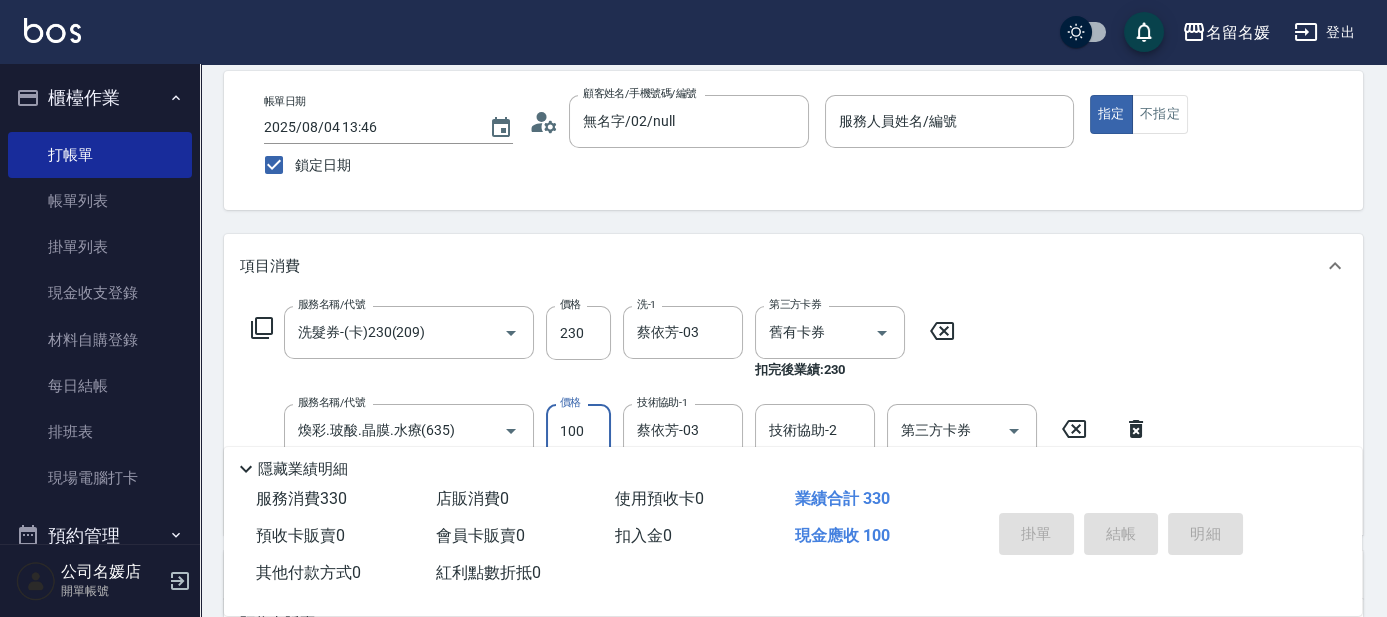 type on "100" 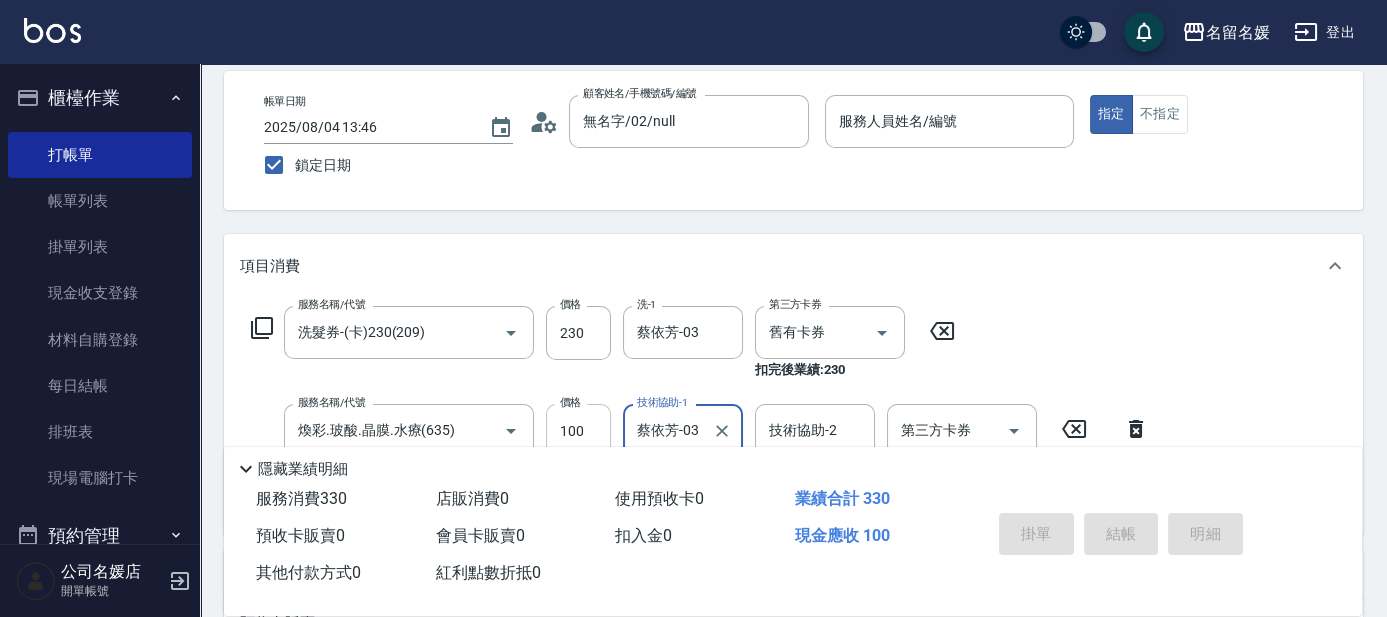 scroll, scrollTop: 0, scrollLeft: 0, axis: both 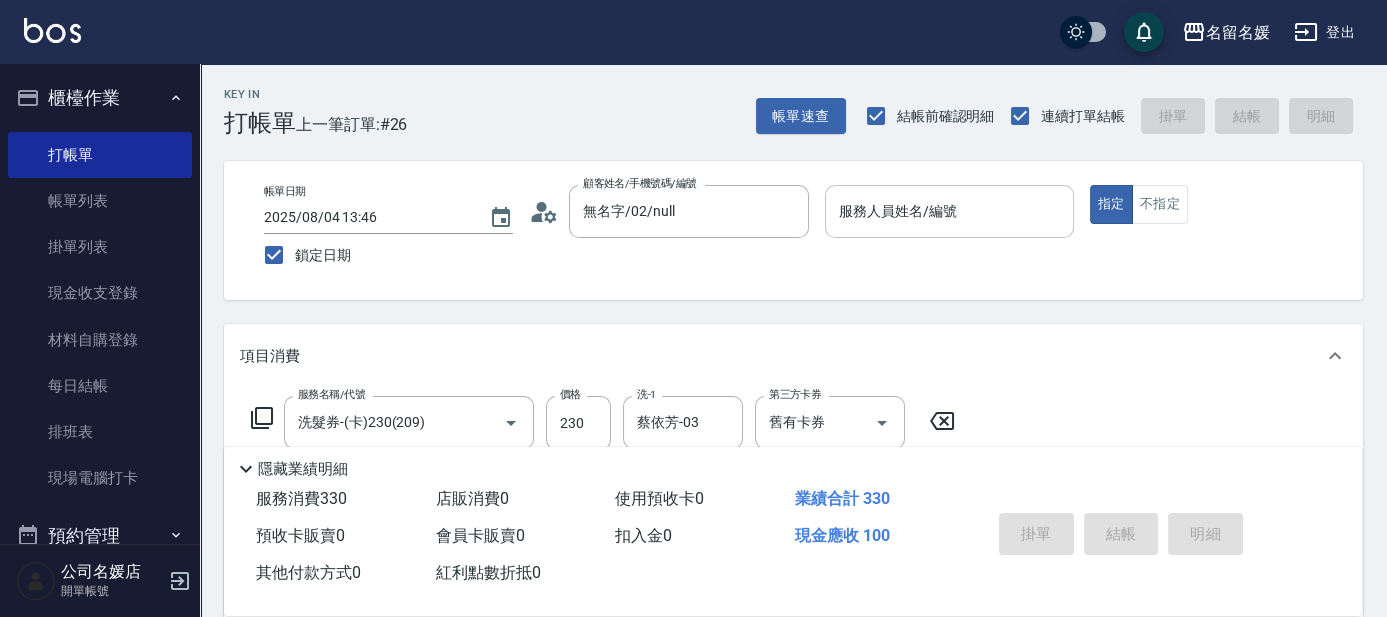 click on "服務人員姓名/編號 服務人員姓名/編號" at bounding box center (949, 211) 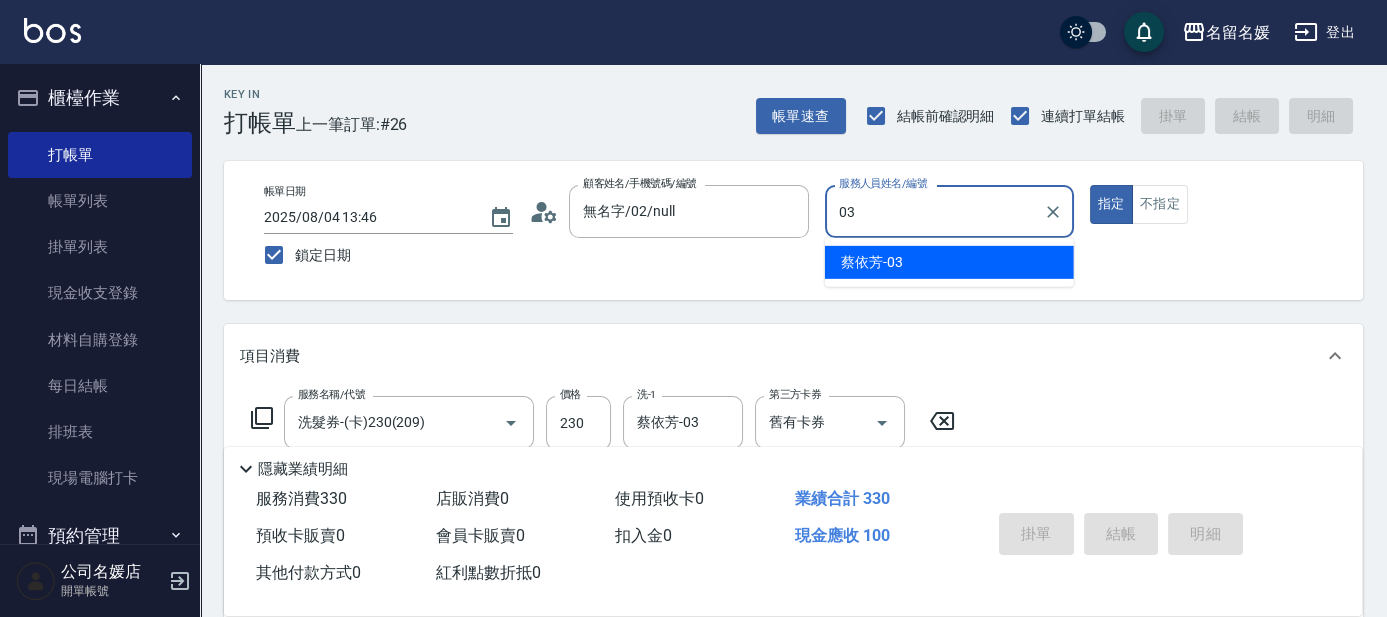 type on "蔡依芳-03" 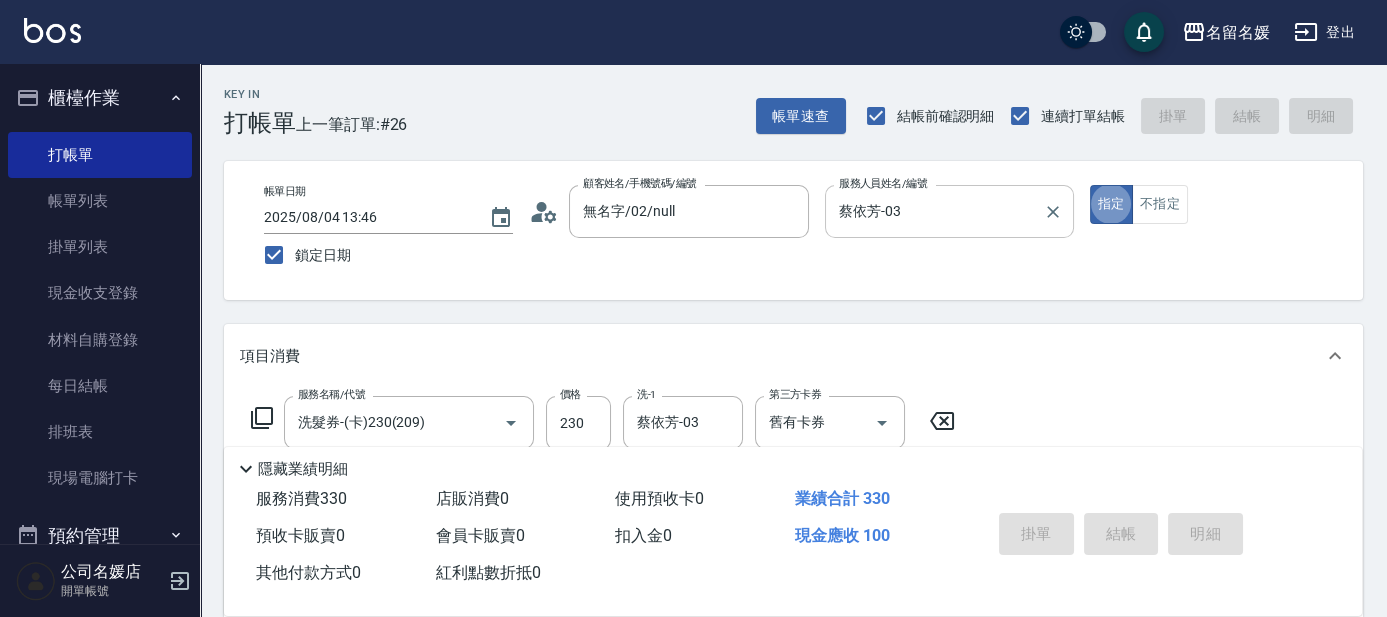 type 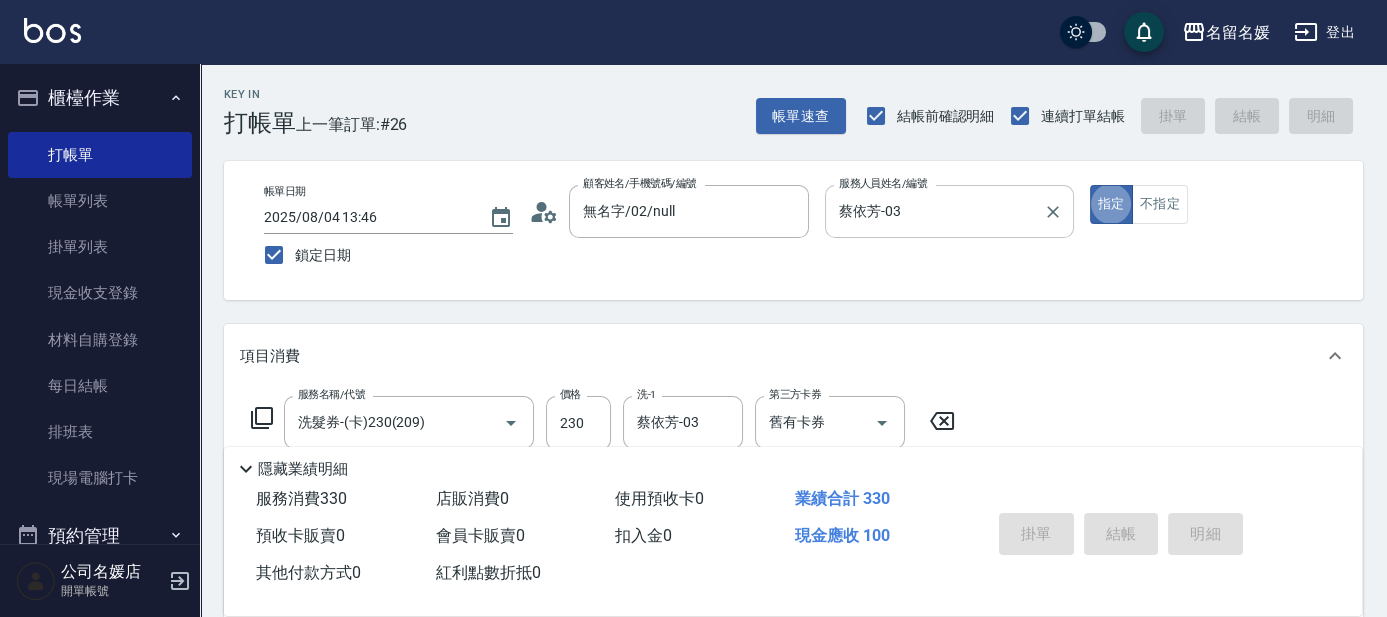 type 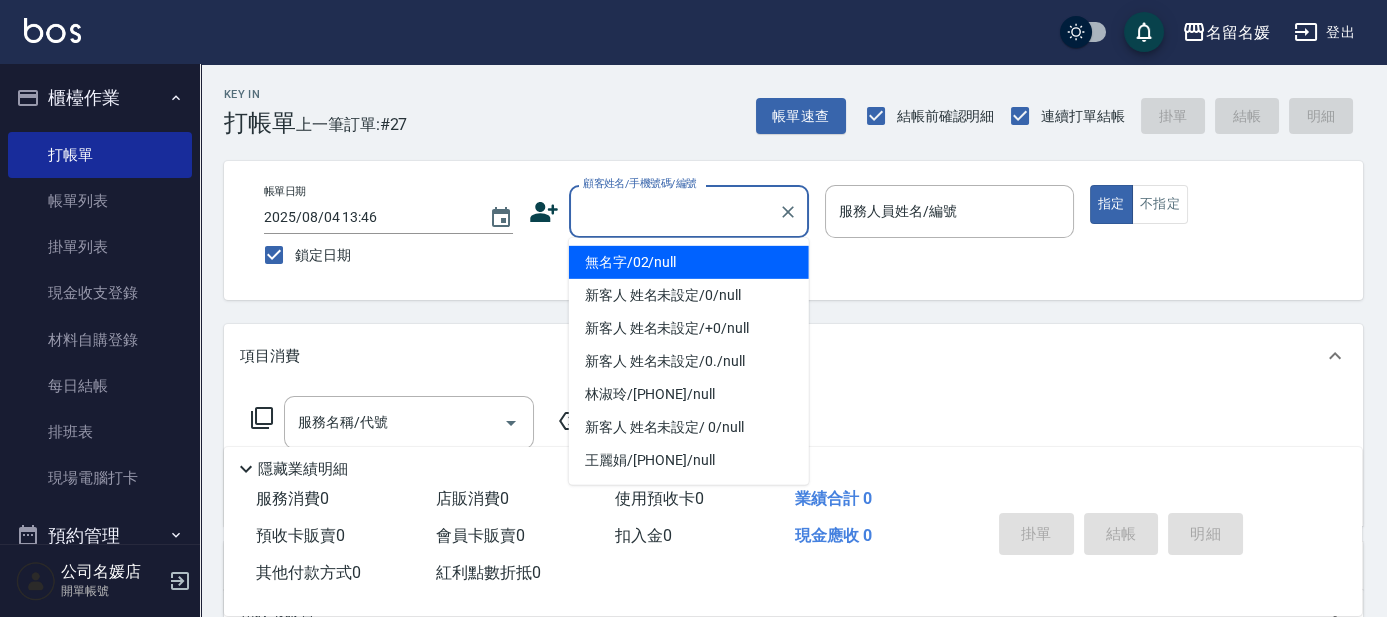 click on "顧客姓名/手機號碼/編號" at bounding box center (674, 211) 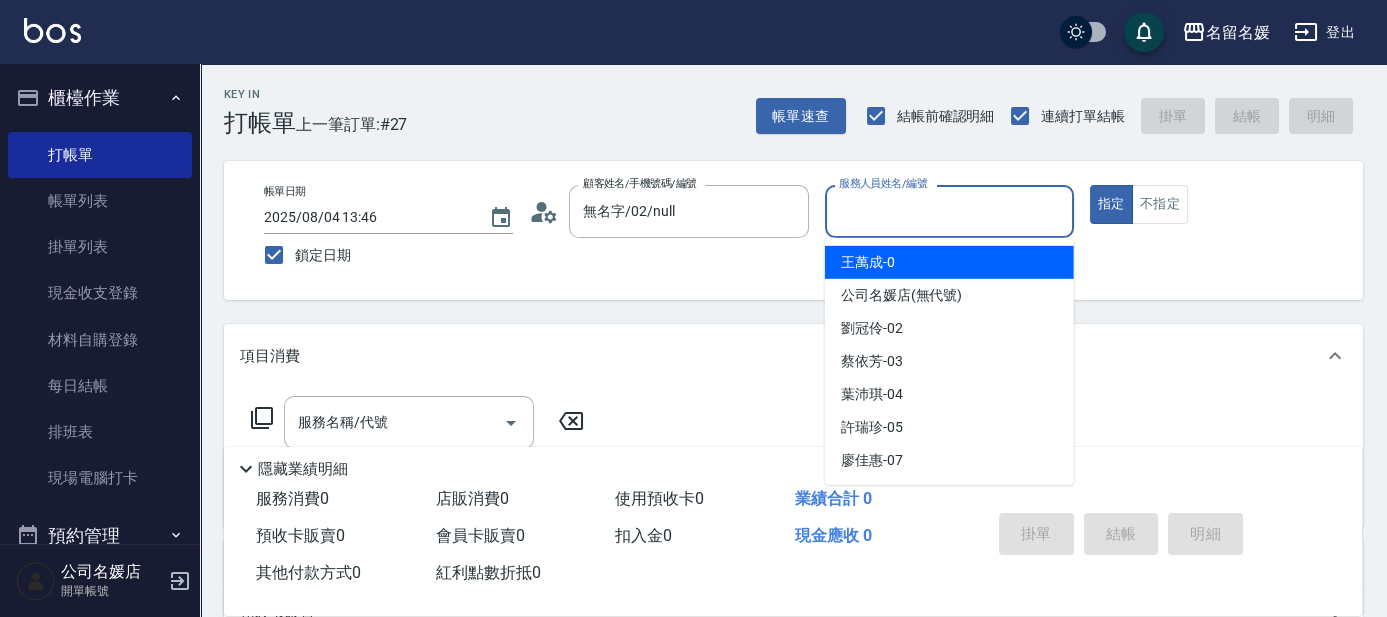 drag, startPoint x: 909, startPoint y: 204, endPoint x: 928, endPoint y: 196, distance: 20.615528 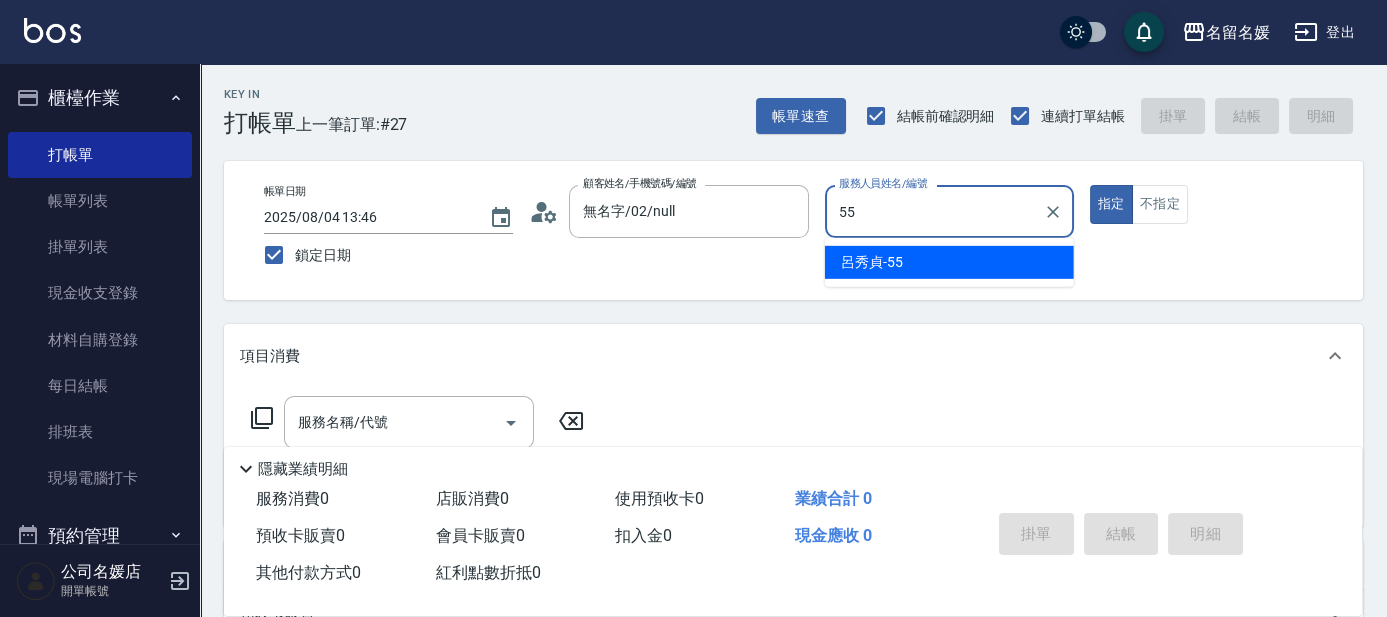 type on "呂秀貞-55" 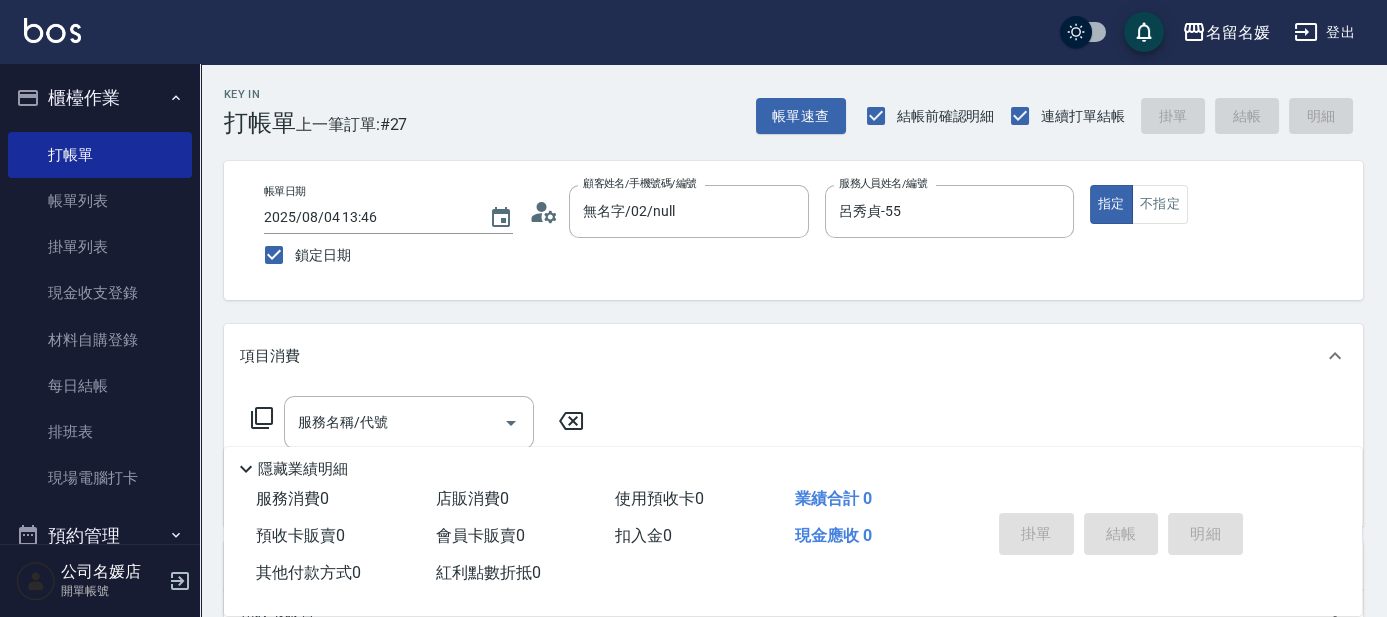 click 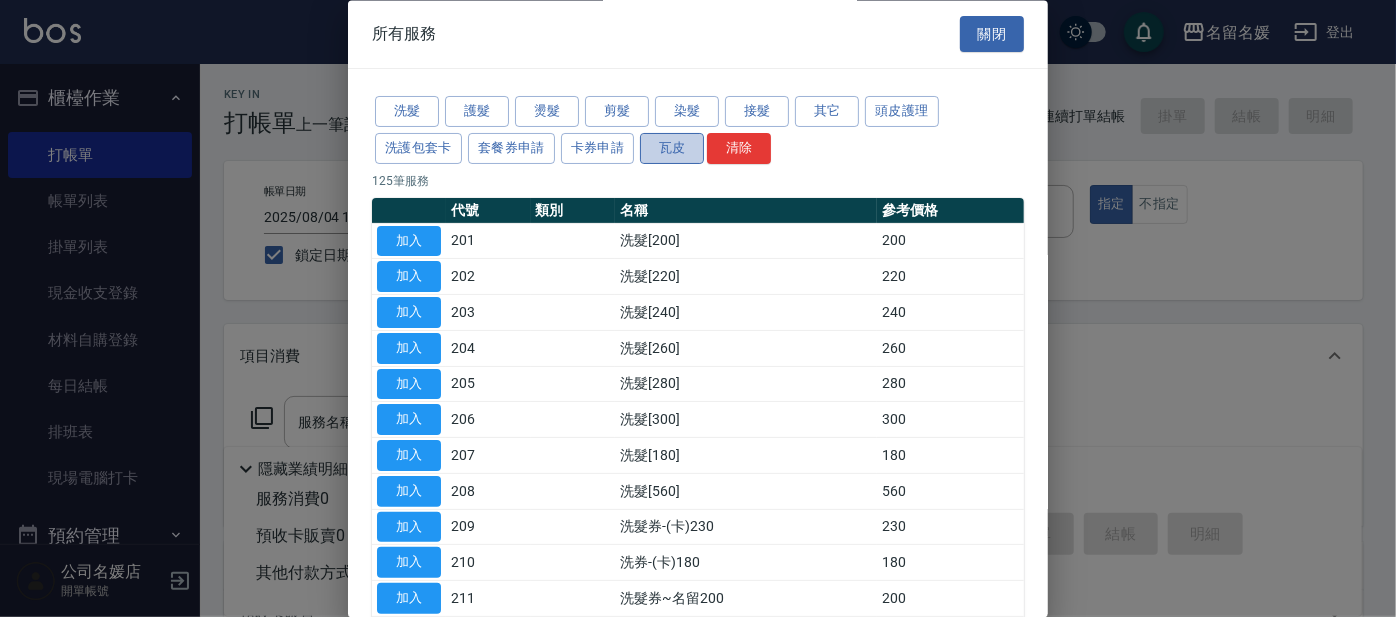 click on "瓦皮" at bounding box center (672, 148) 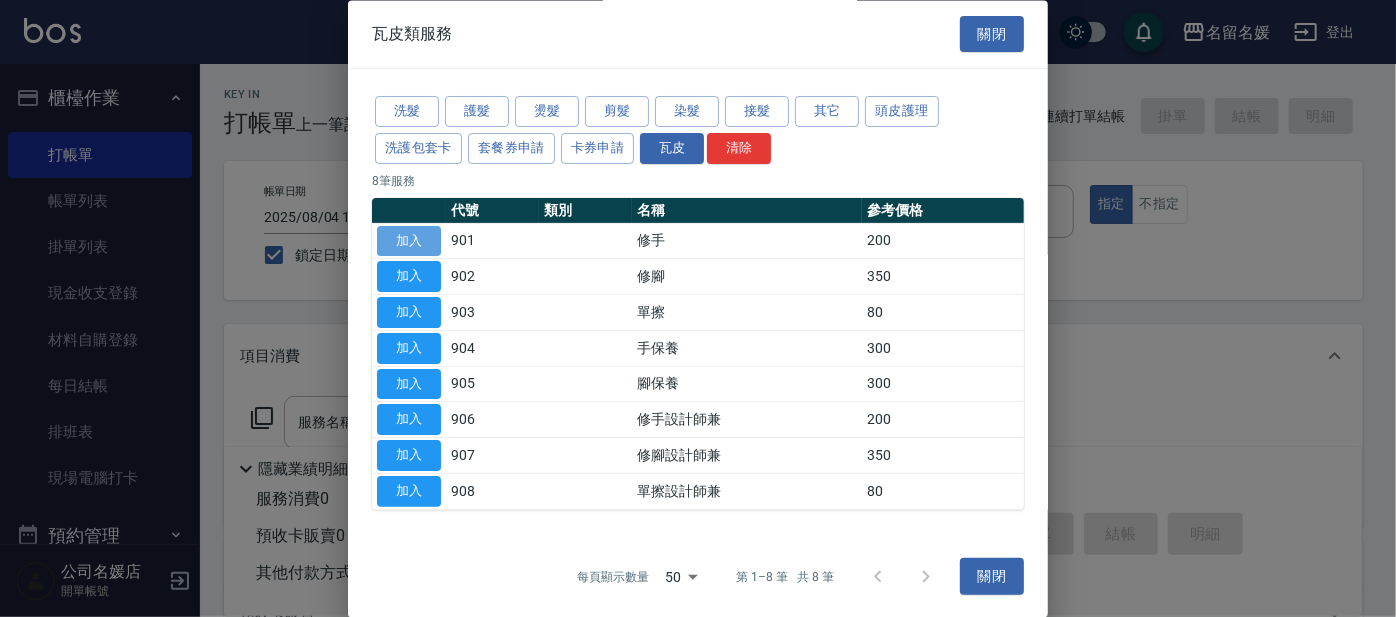 click on "加入" at bounding box center [409, 241] 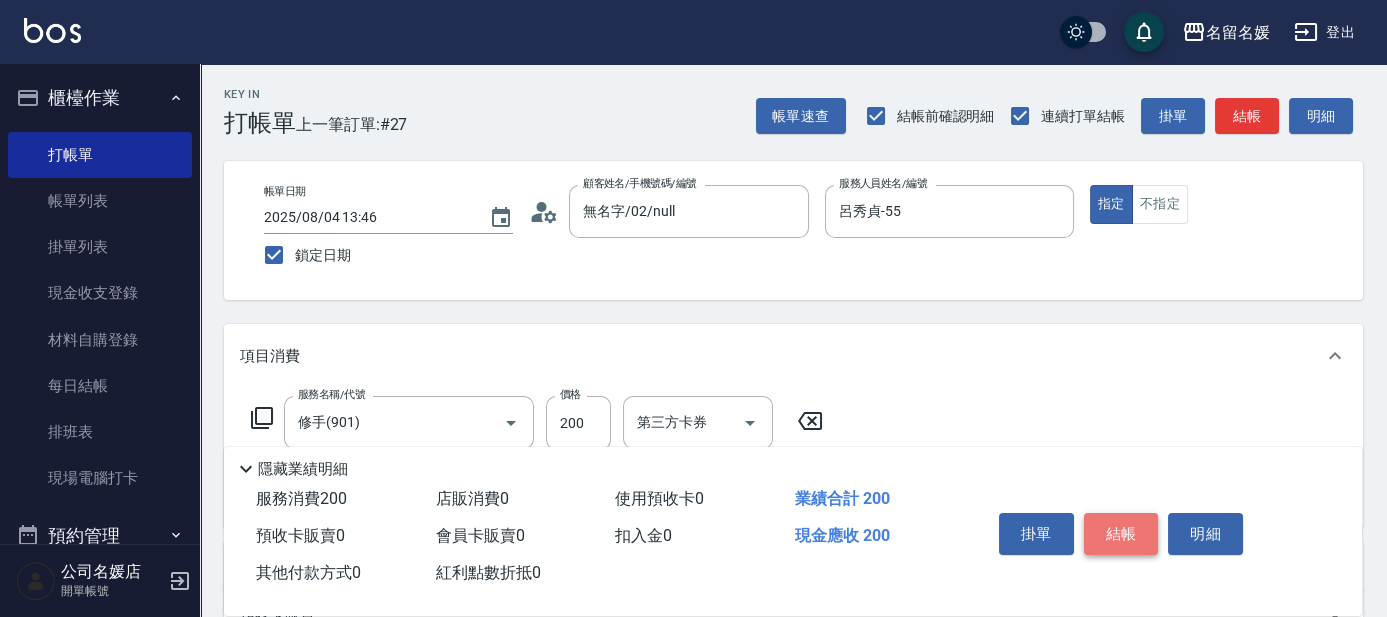 click on "結帳" at bounding box center [1121, 534] 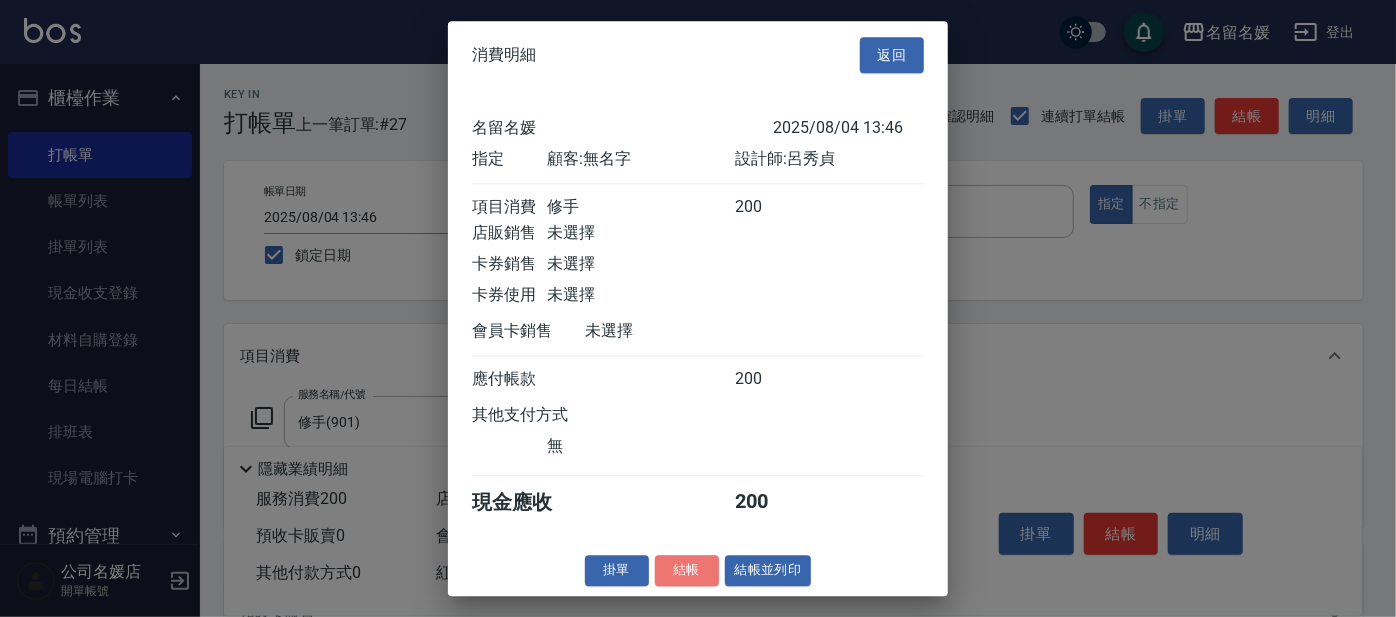 drag, startPoint x: 685, startPoint y: 579, endPoint x: 687, endPoint y: 556, distance: 23.086792 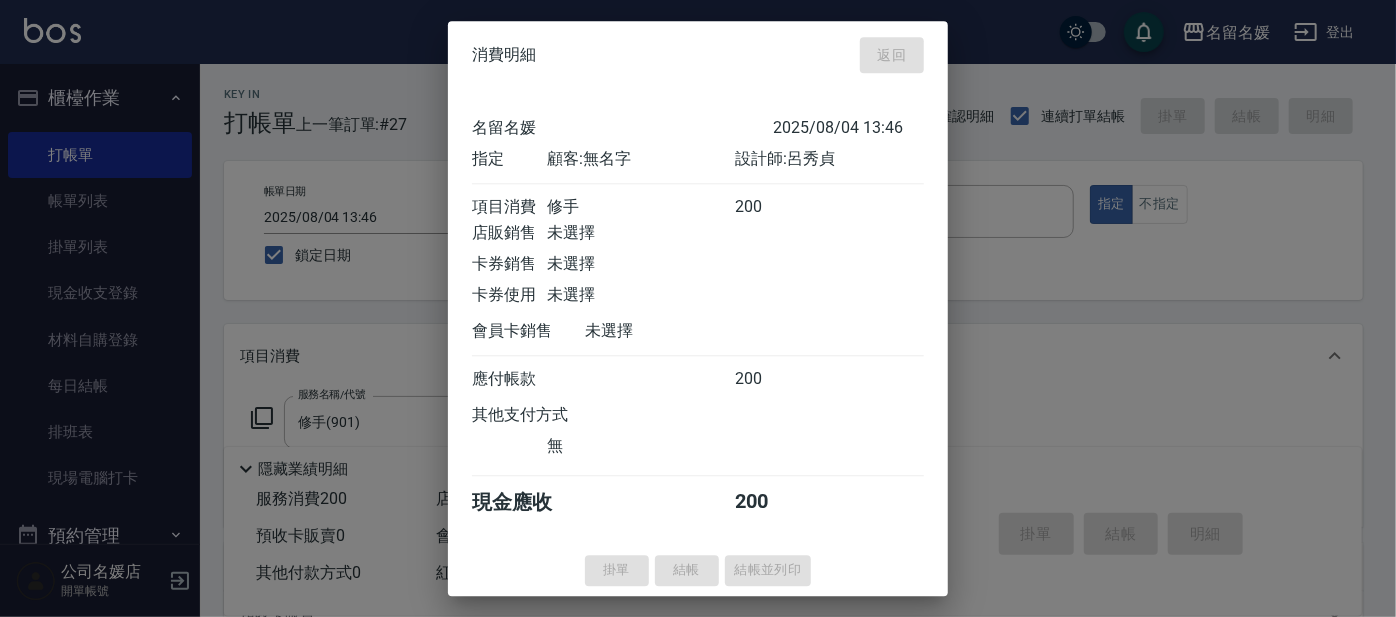 type 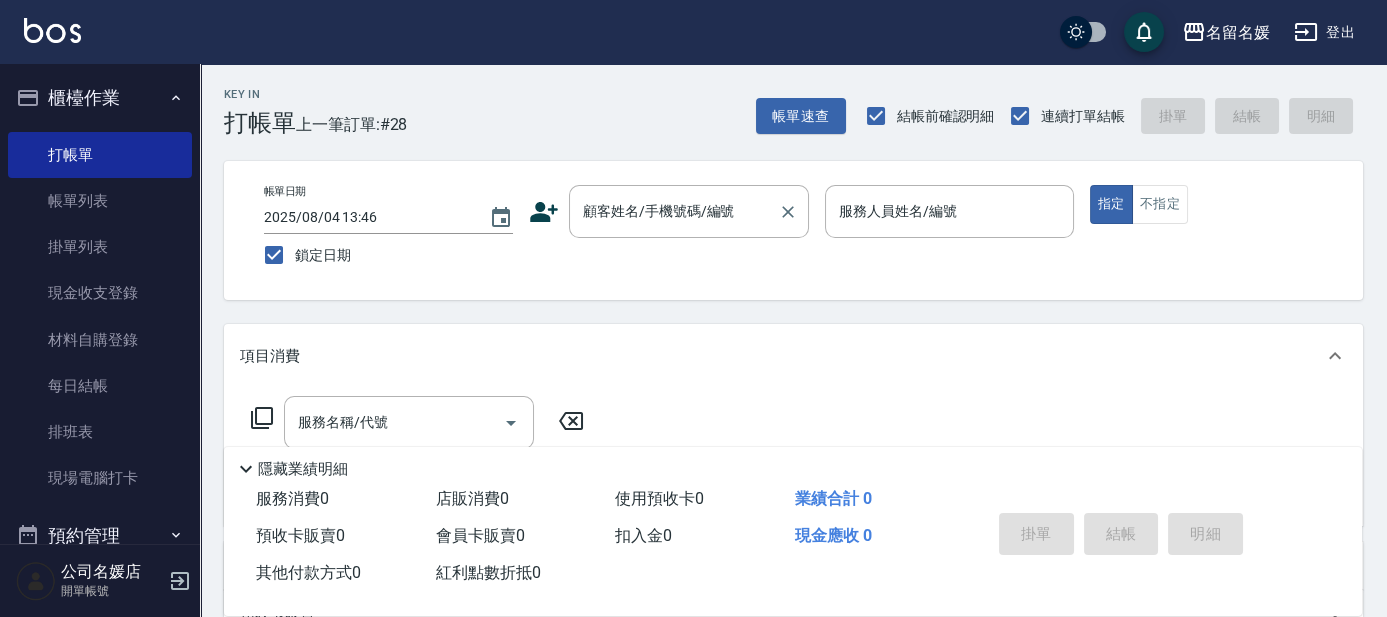 click on "顧客姓名/手機號碼/編號 顧客姓名/手機號碼/編號" at bounding box center [689, 211] 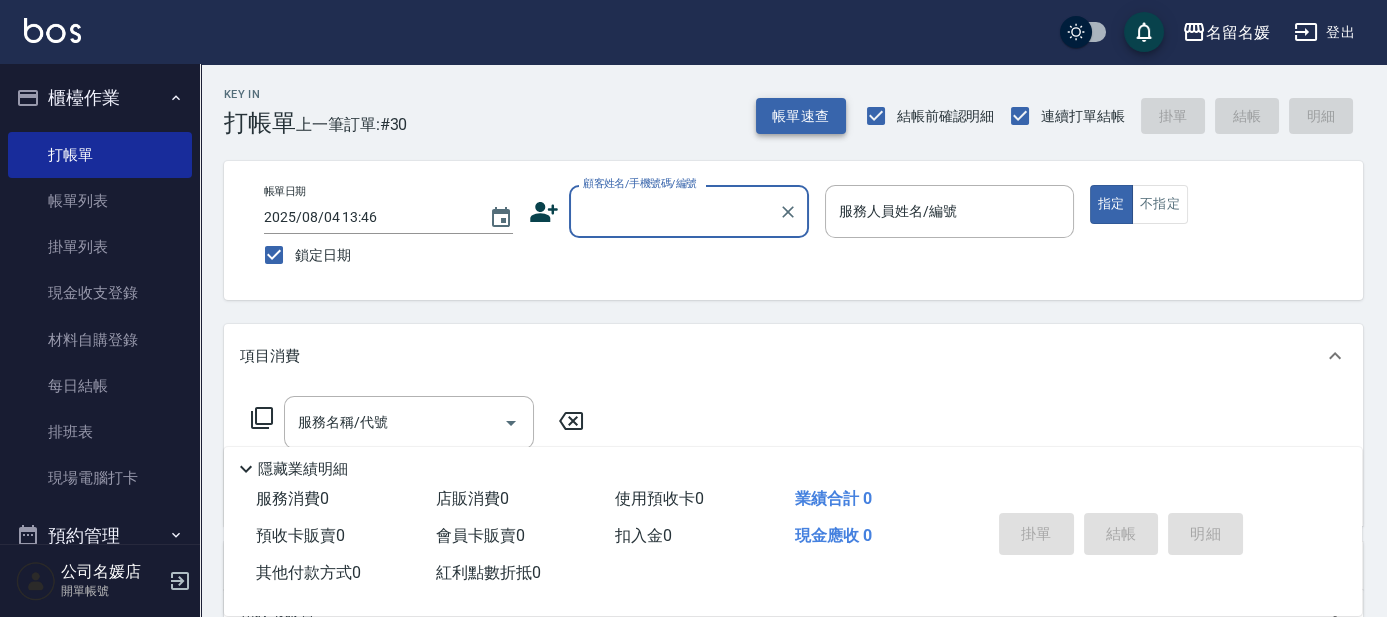 click on "帳單速查" at bounding box center (801, 116) 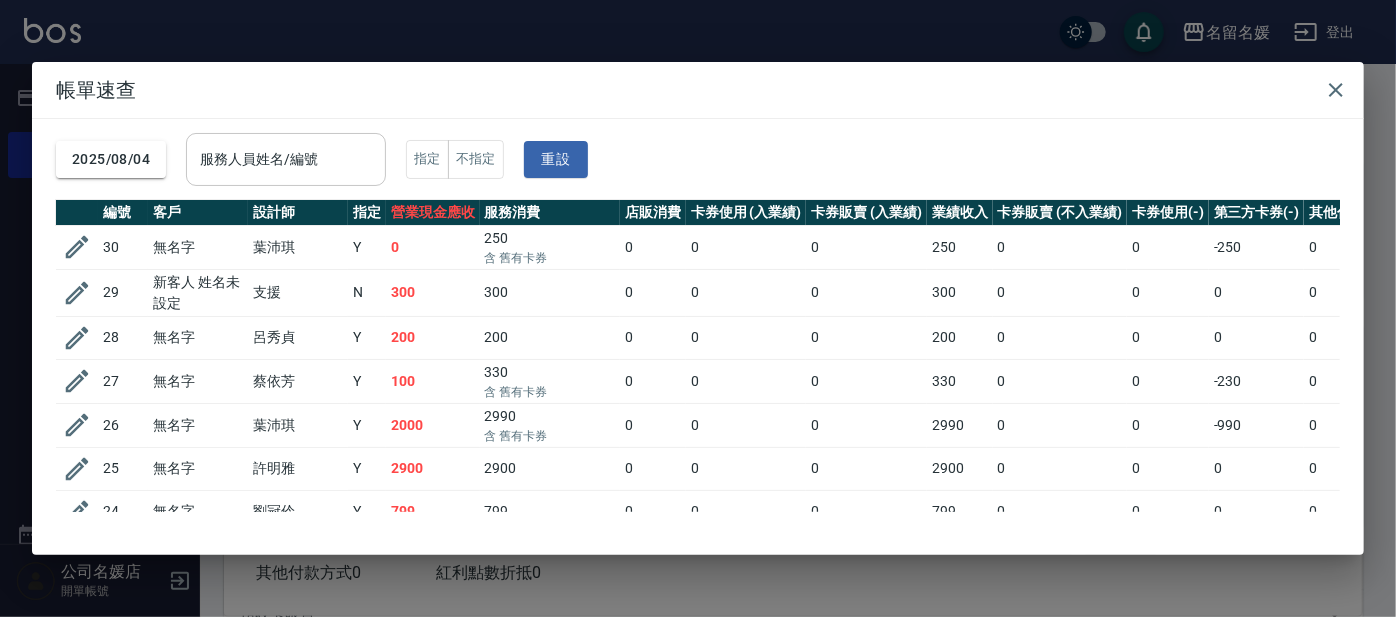click on "服務人員姓名/編號" at bounding box center (286, 159) 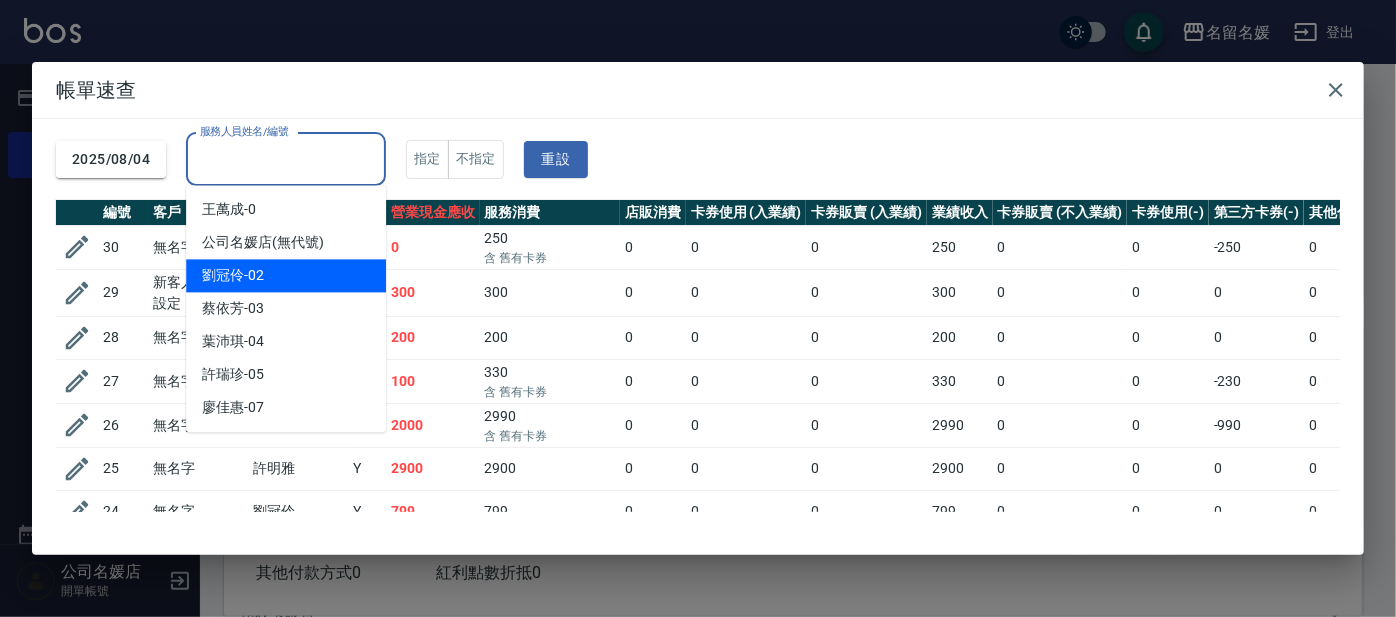 click on "劉冠伶 -02" at bounding box center (286, 275) 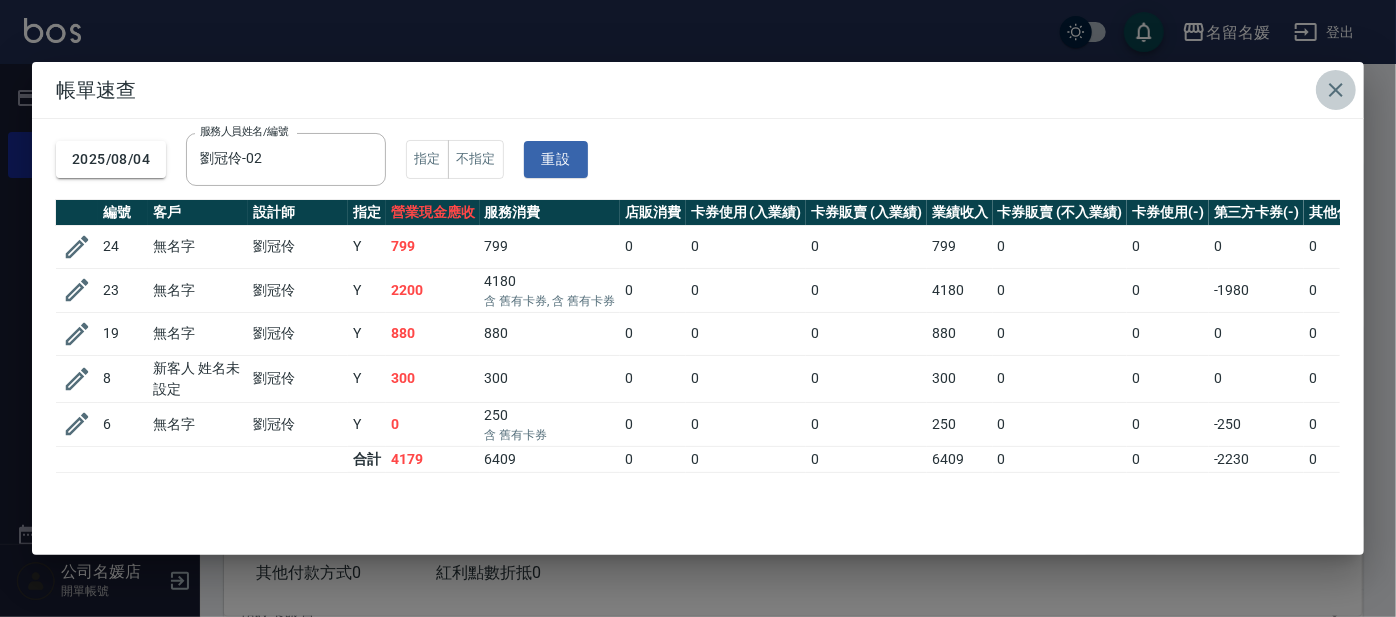click 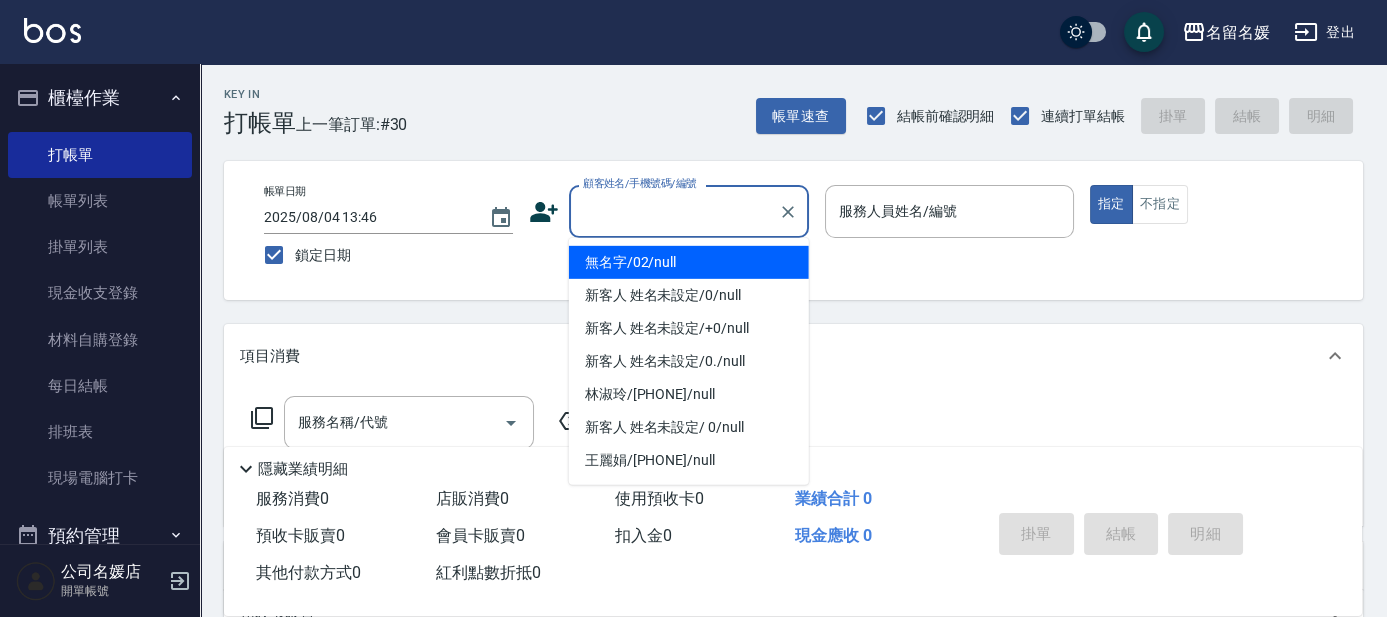 click on "顧客姓名/手機號碼/編號" at bounding box center [674, 211] 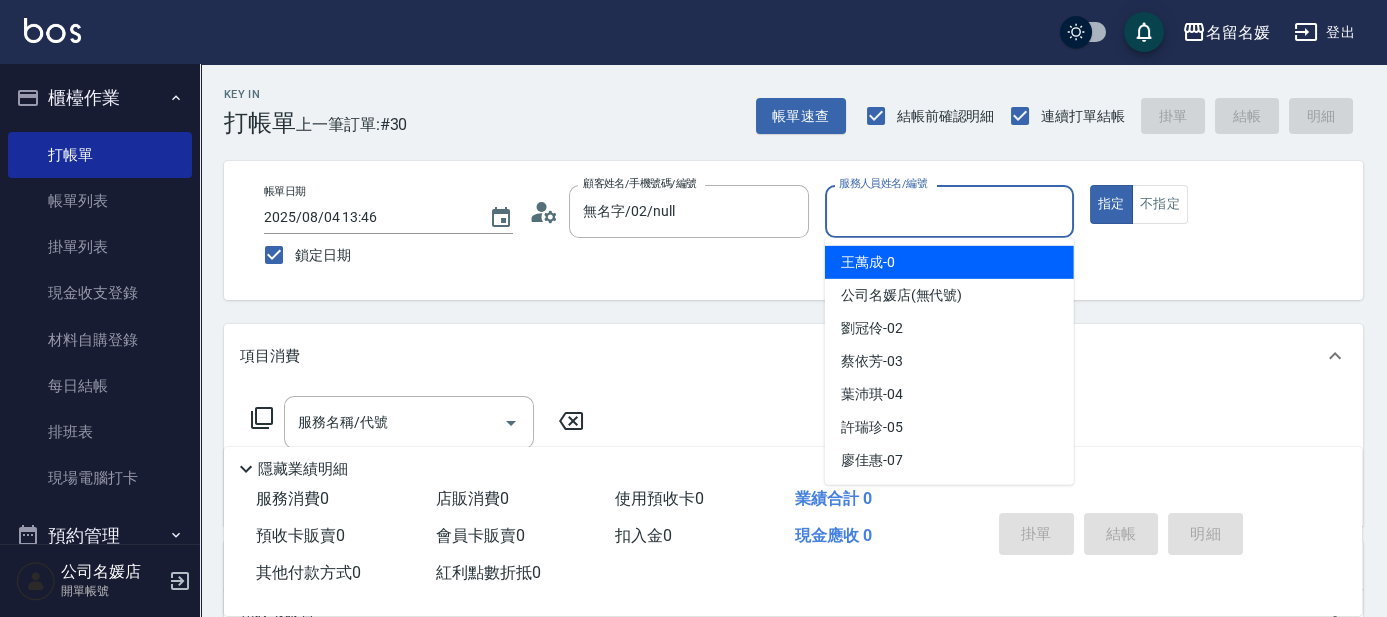 click on "服務人員姓名/編號" at bounding box center (949, 211) 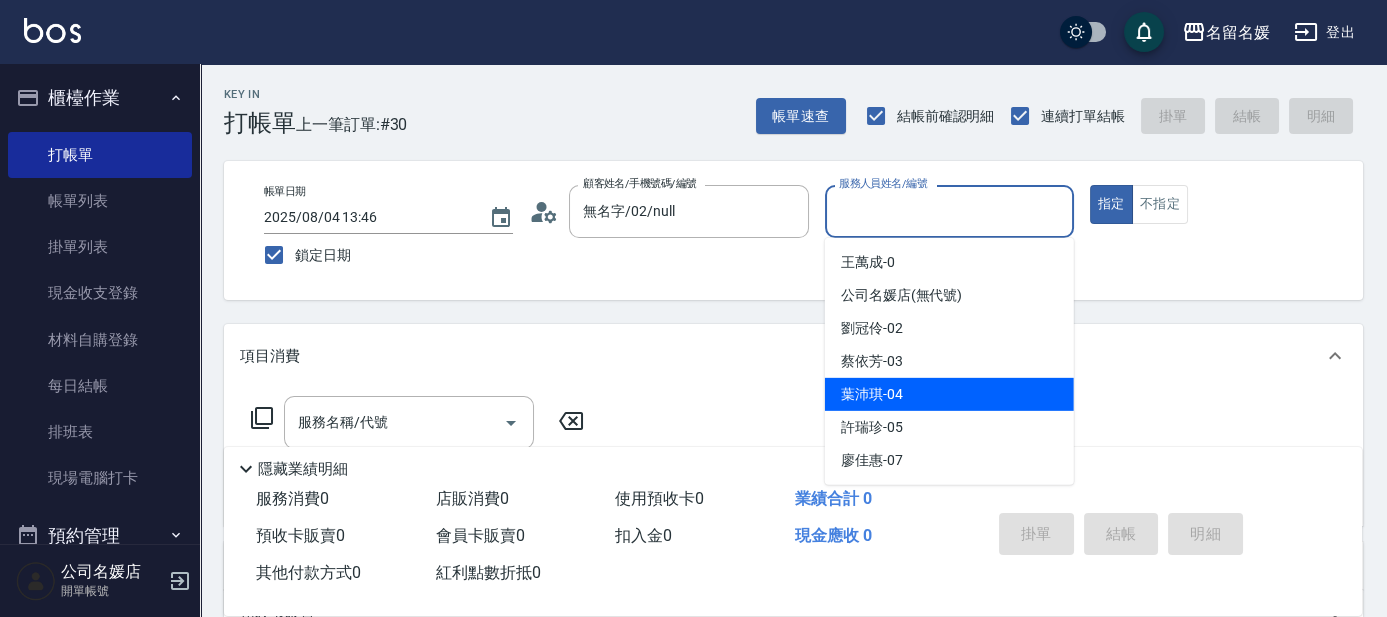 click on "葉沛琪 -04" at bounding box center (949, 394) 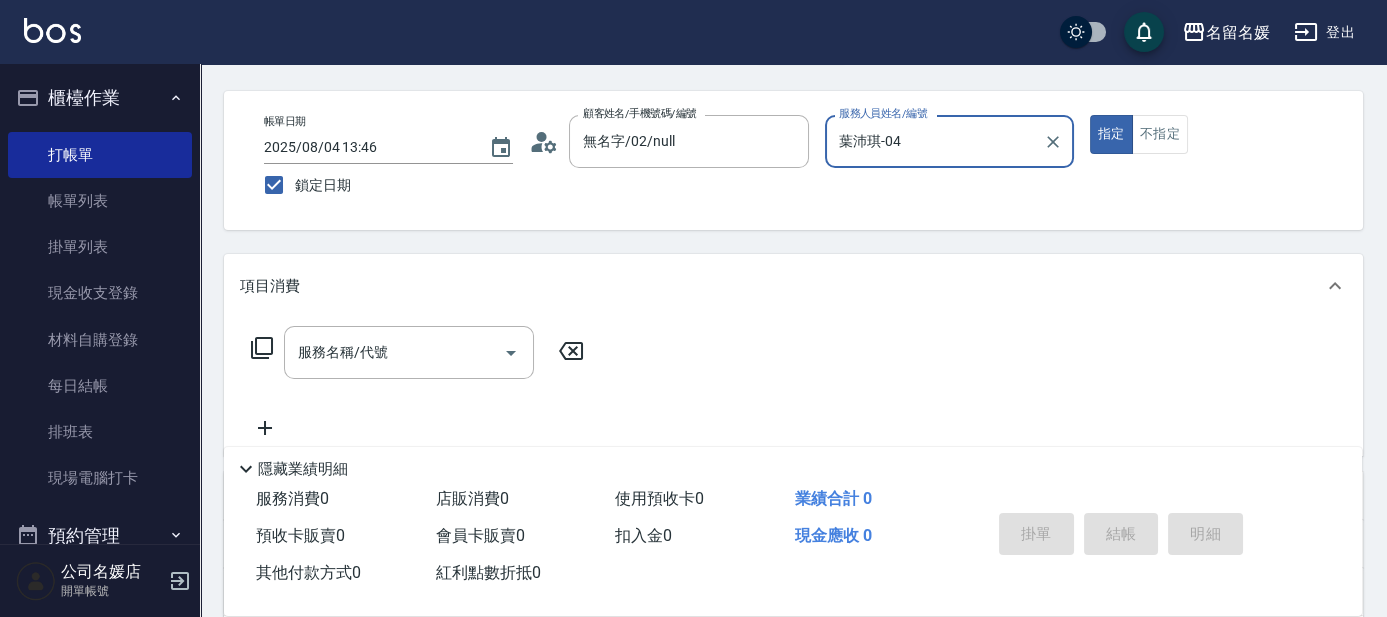 scroll, scrollTop: 90, scrollLeft: 0, axis: vertical 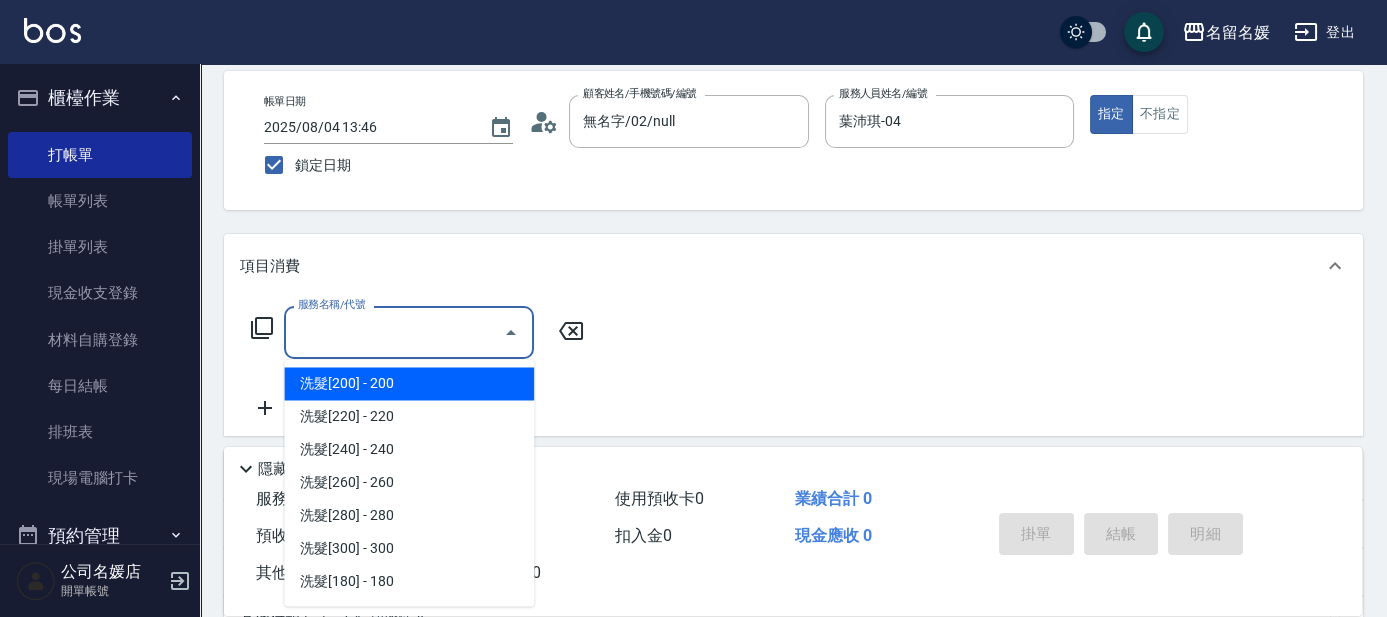 click on "服務名稱/代號" at bounding box center [394, 332] 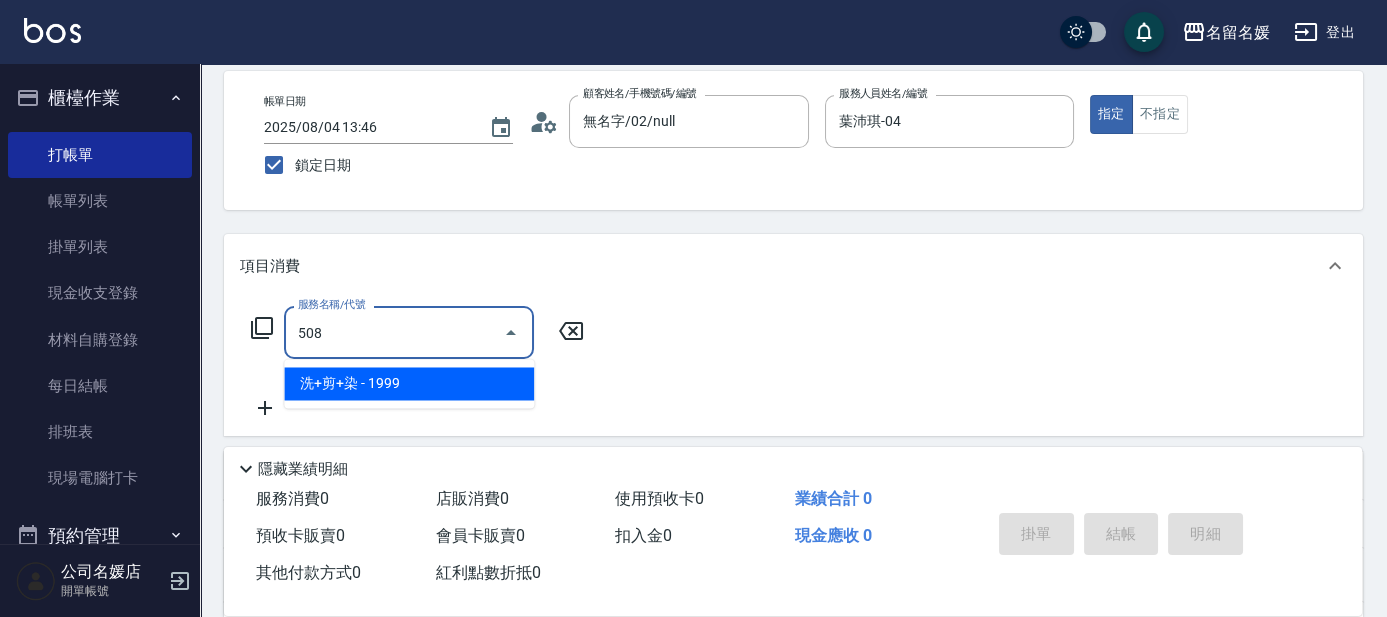 drag, startPoint x: 416, startPoint y: 384, endPoint x: 413, endPoint y: 334, distance: 50.08992 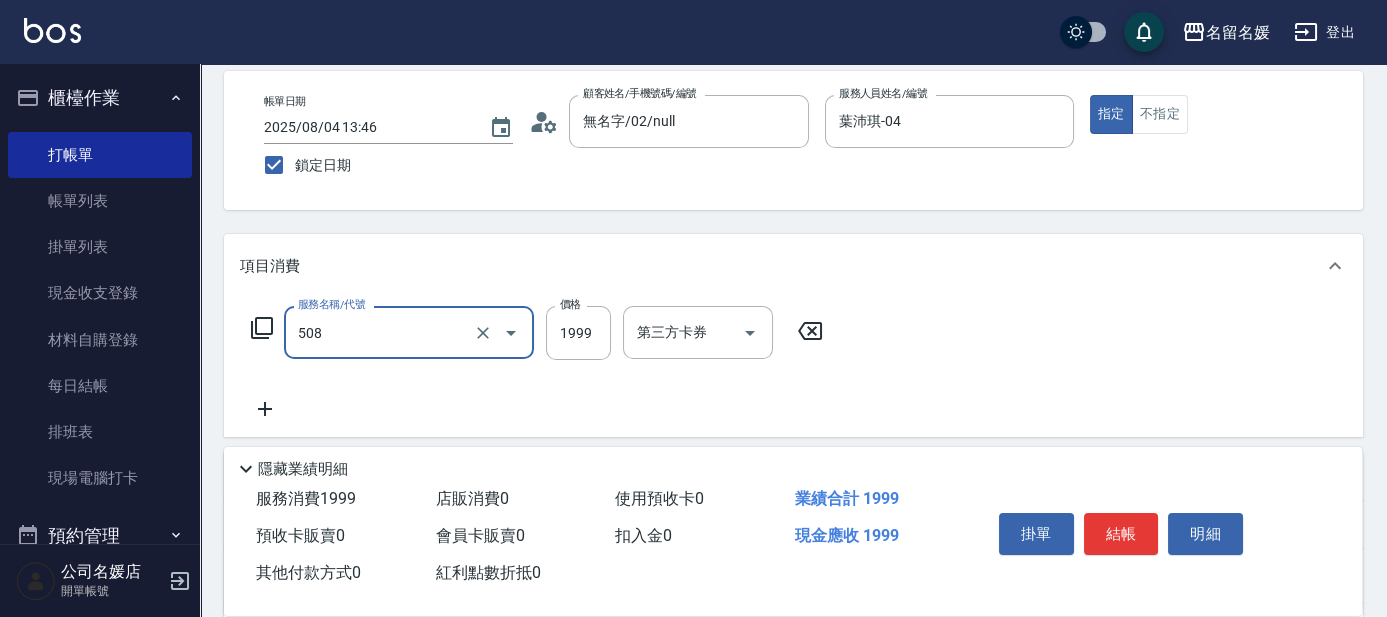 click on "508" at bounding box center (381, 332) 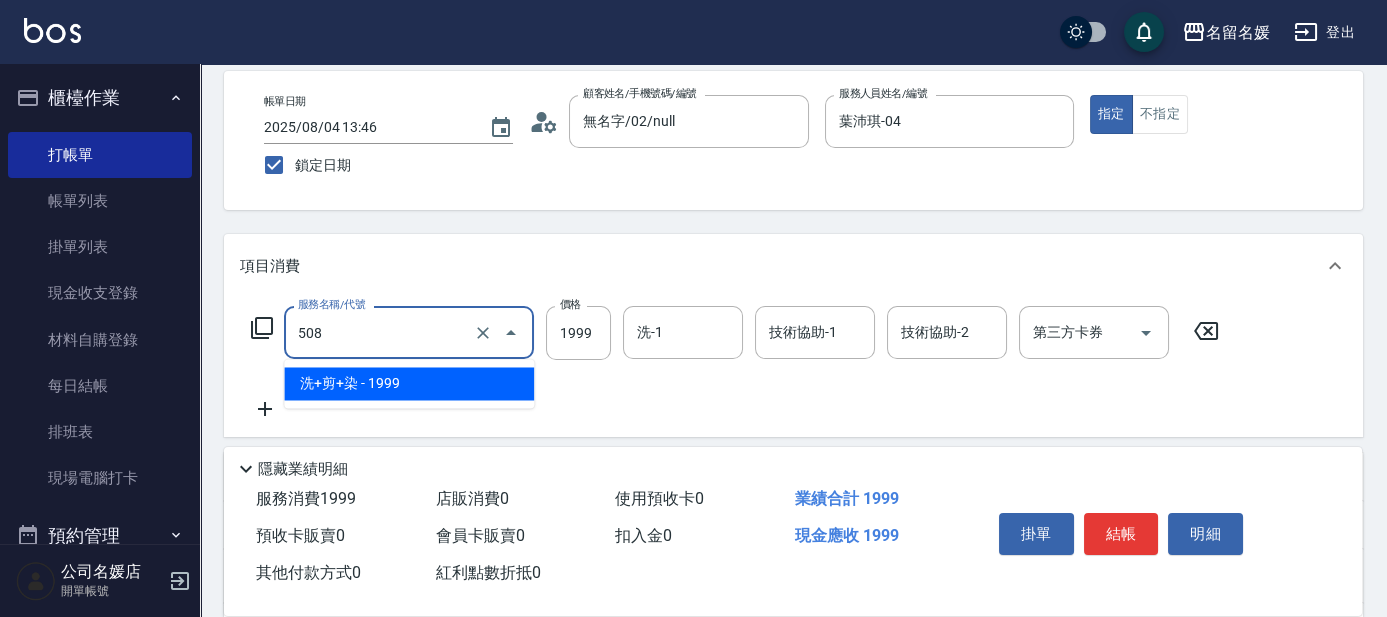 click on "洗+剪+染 - 1999" at bounding box center [409, 383] 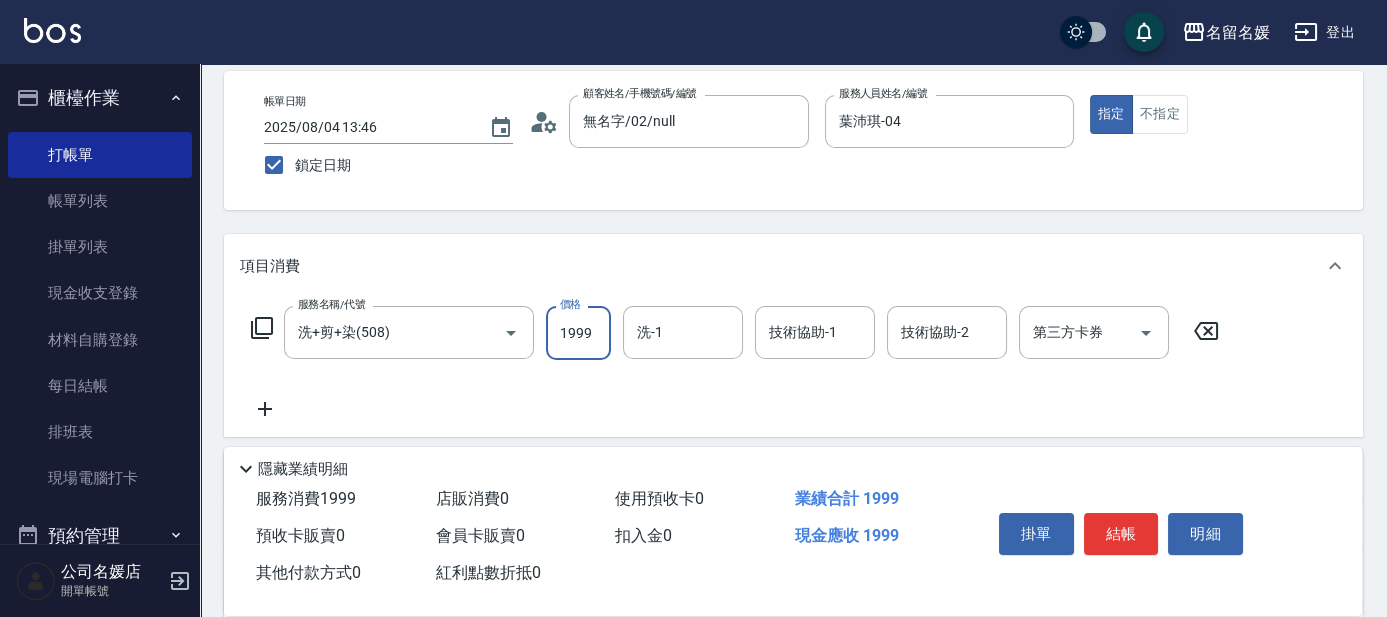 click on "1999" at bounding box center [578, 333] 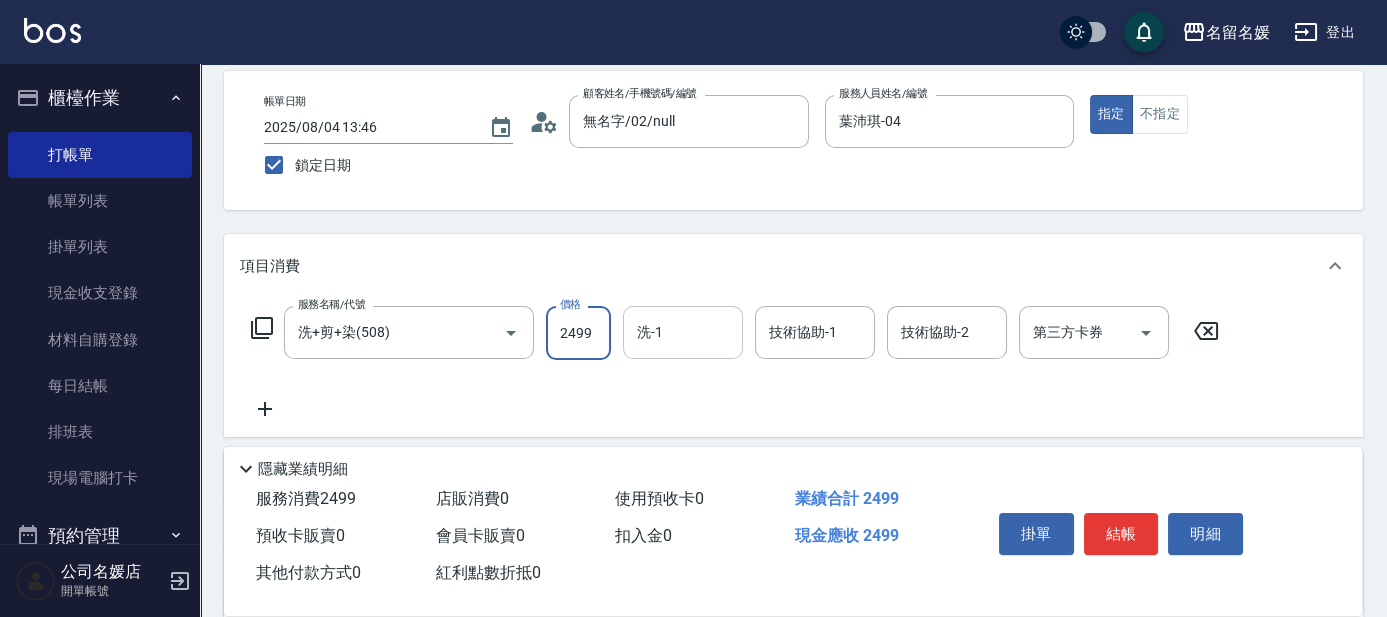 click on "洗-1" at bounding box center [683, 332] 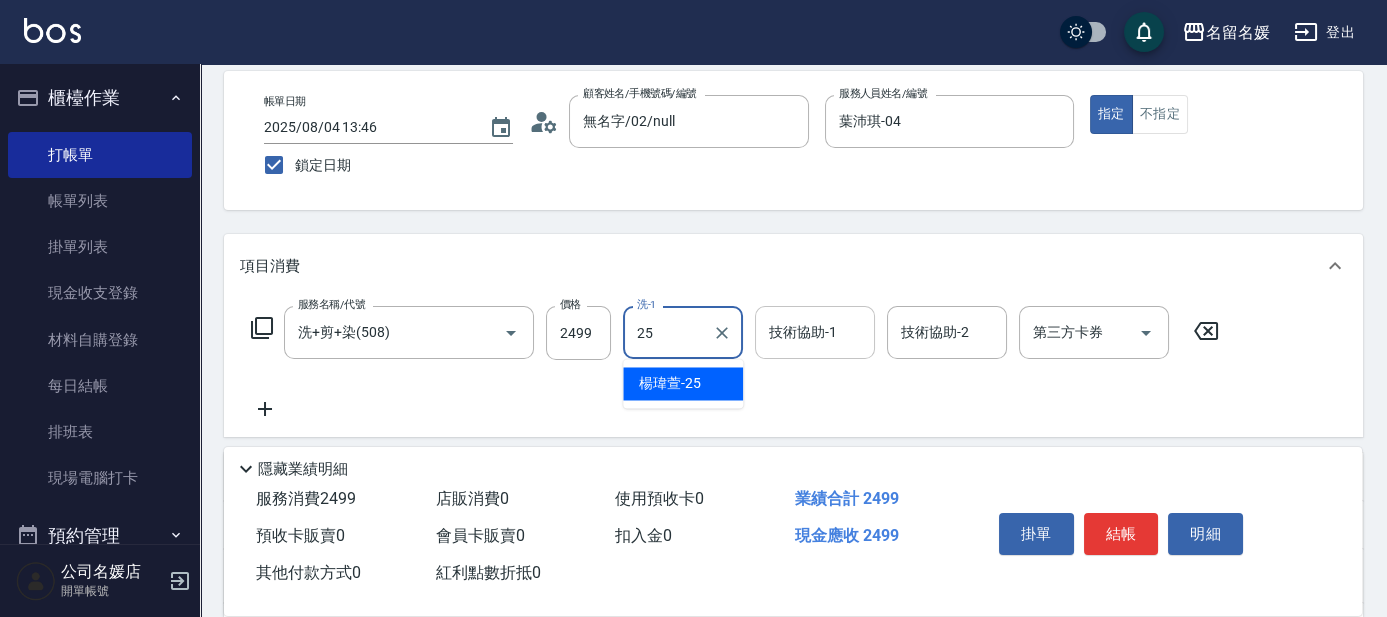 drag, startPoint x: 705, startPoint y: 386, endPoint x: 824, endPoint y: 345, distance: 125.865005 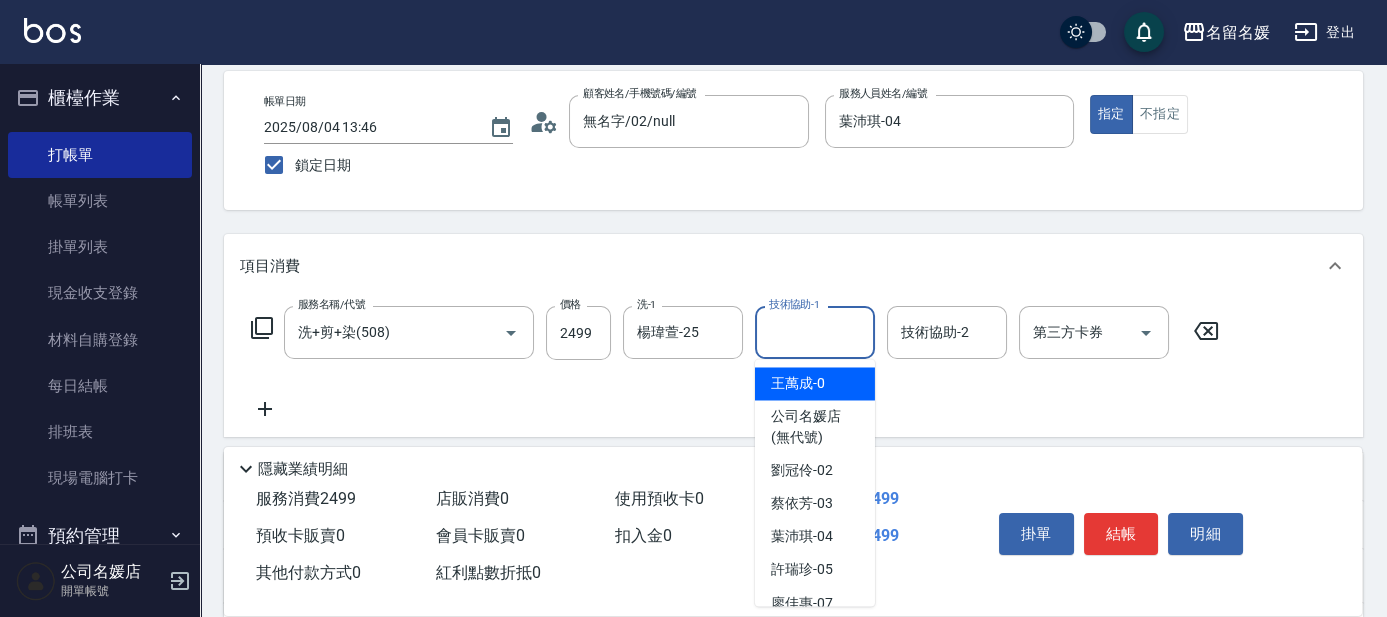click on "技術協助-1" at bounding box center (815, 332) 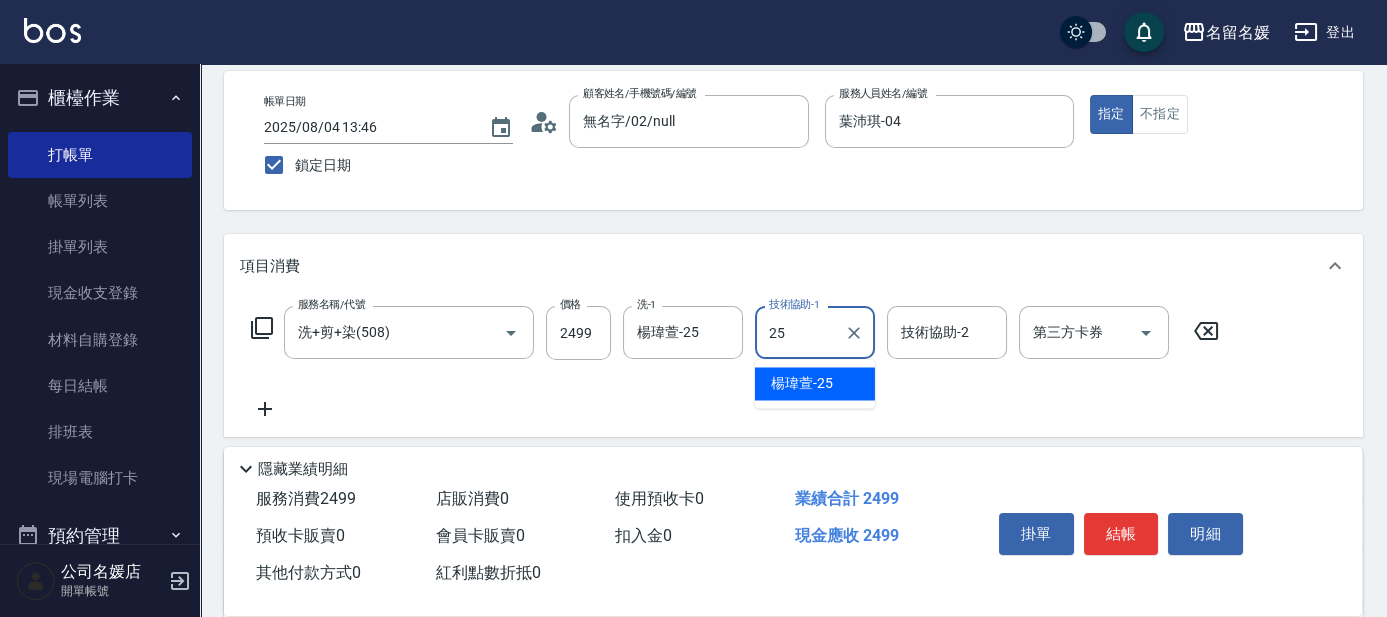 click on "楊瑋萱 -25" at bounding box center (815, 383) 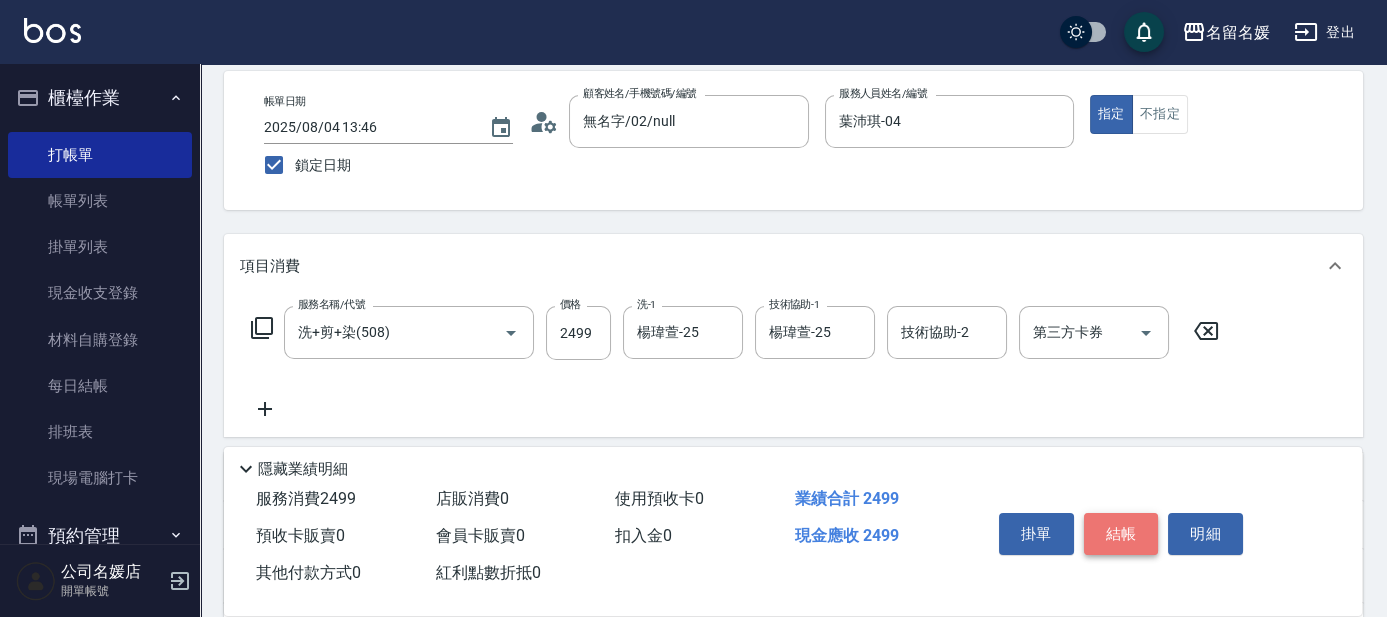click on "結帳" at bounding box center [1121, 534] 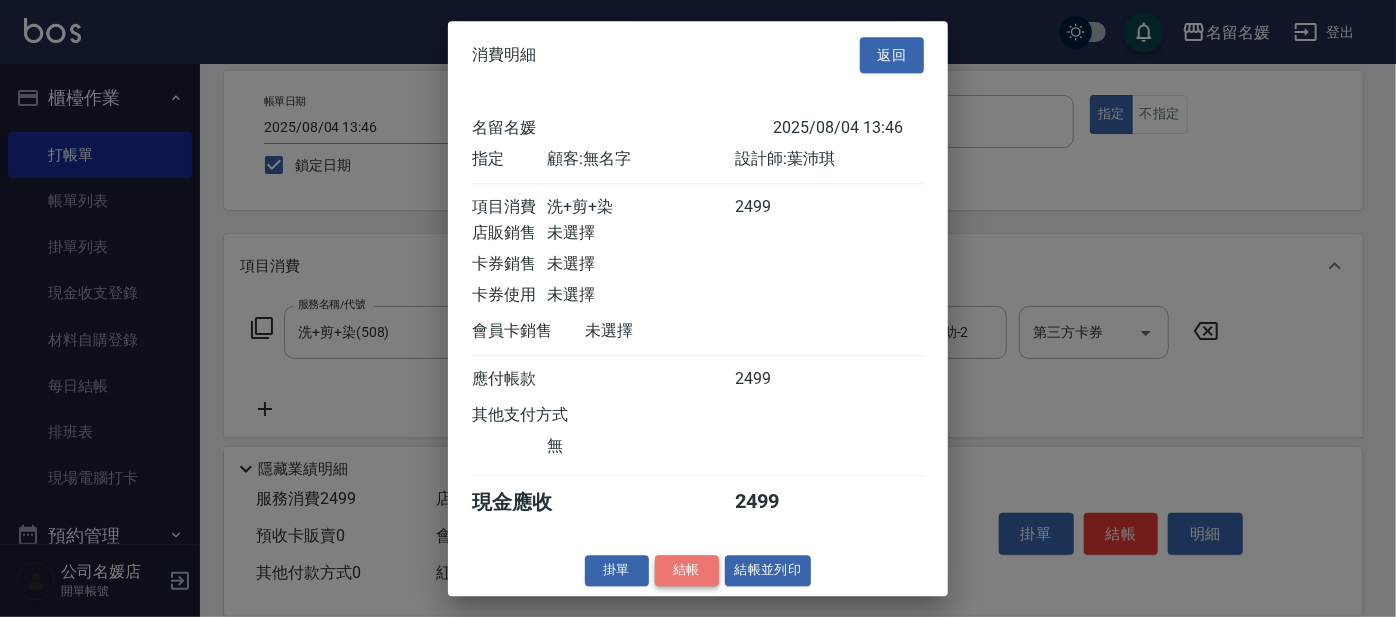 click on "結帳" at bounding box center (687, 570) 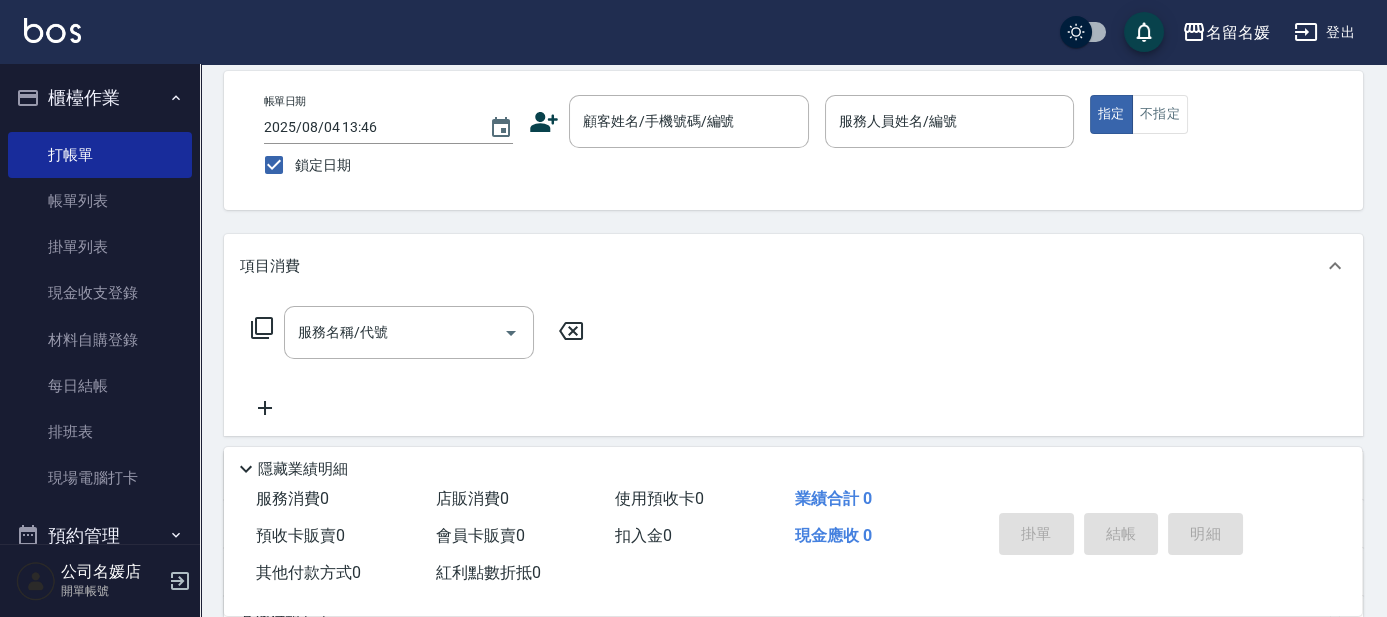 scroll, scrollTop: 0, scrollLeft: 0, axis: both 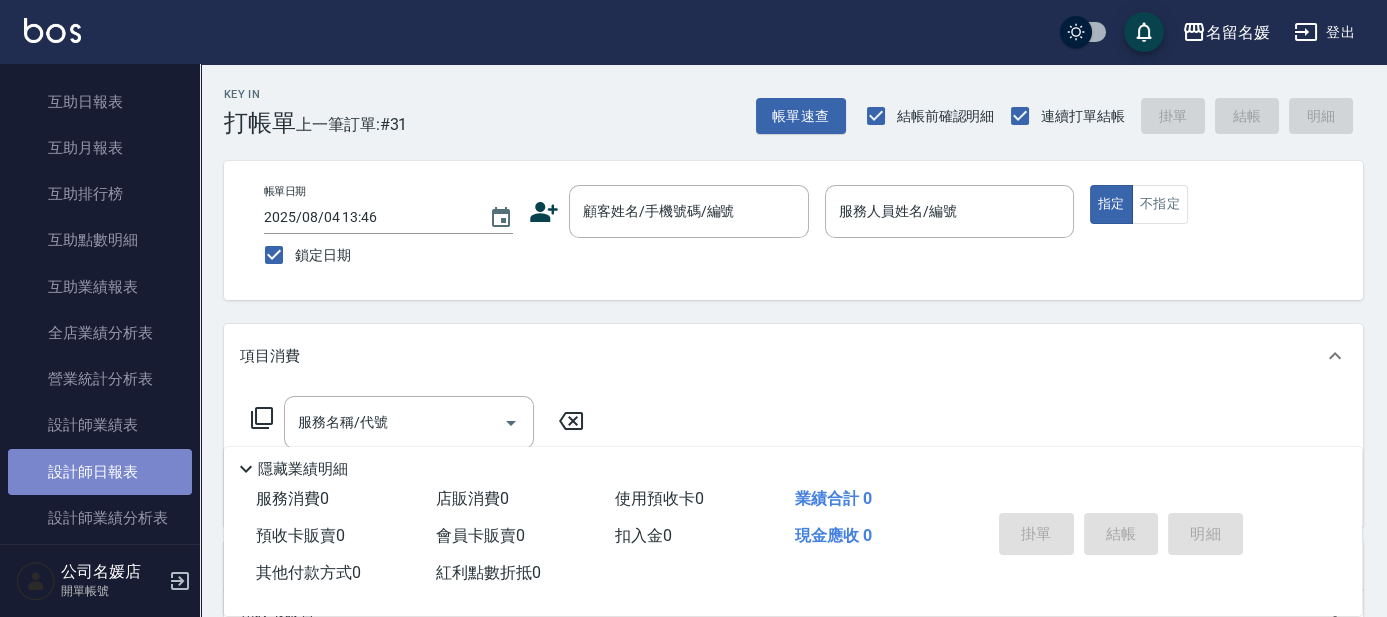 click on "設計師日報表" at bounding box center [100, 472] 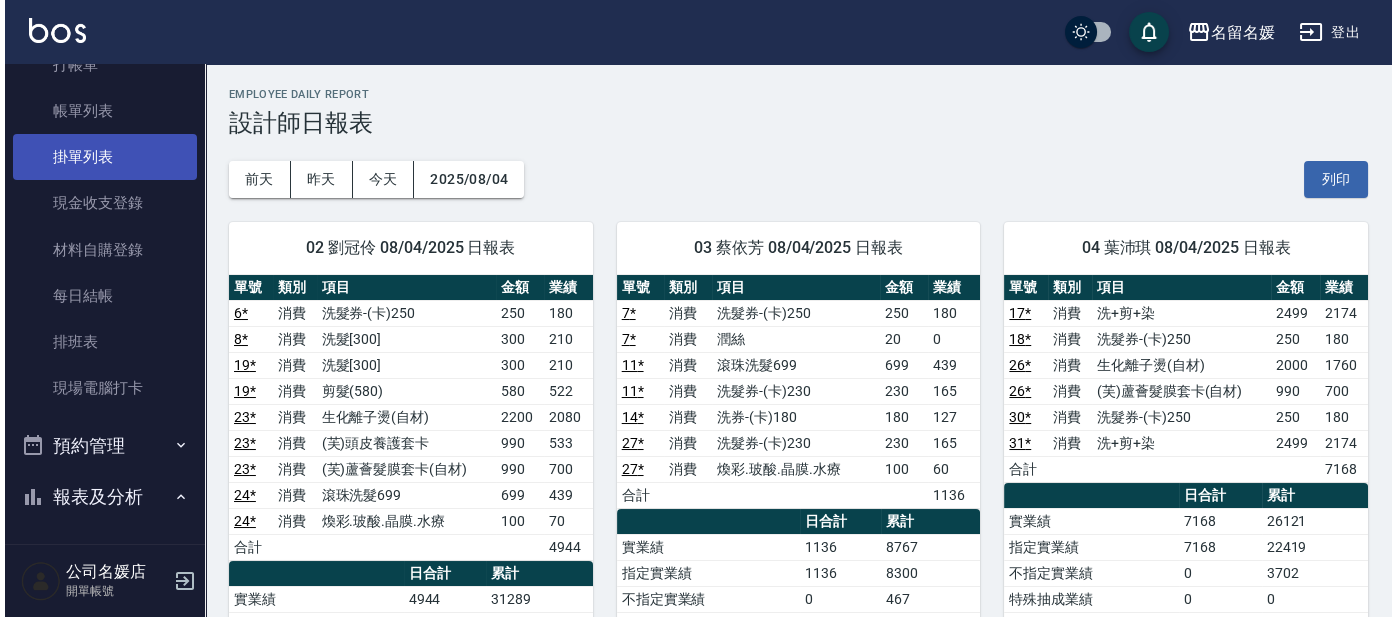 scroll, scrollTop: 0, scrollLeft: 0, axis: both 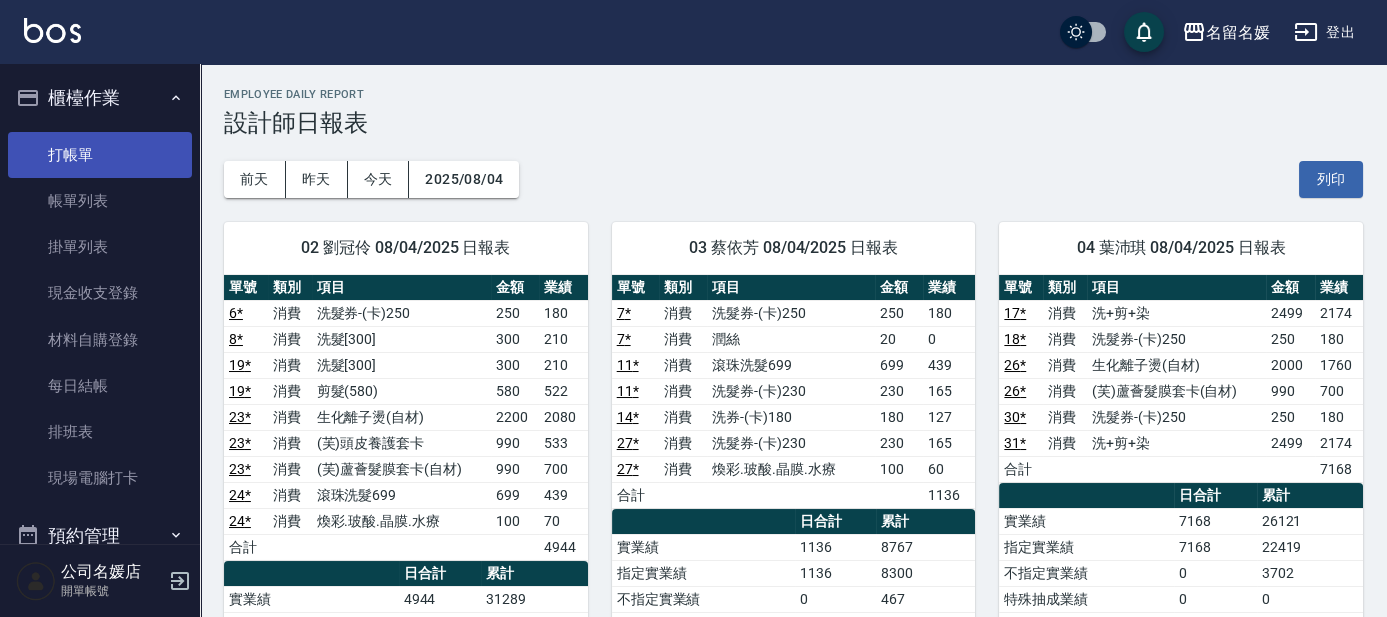 click on "打帳單" at bounding box center [100, 155] 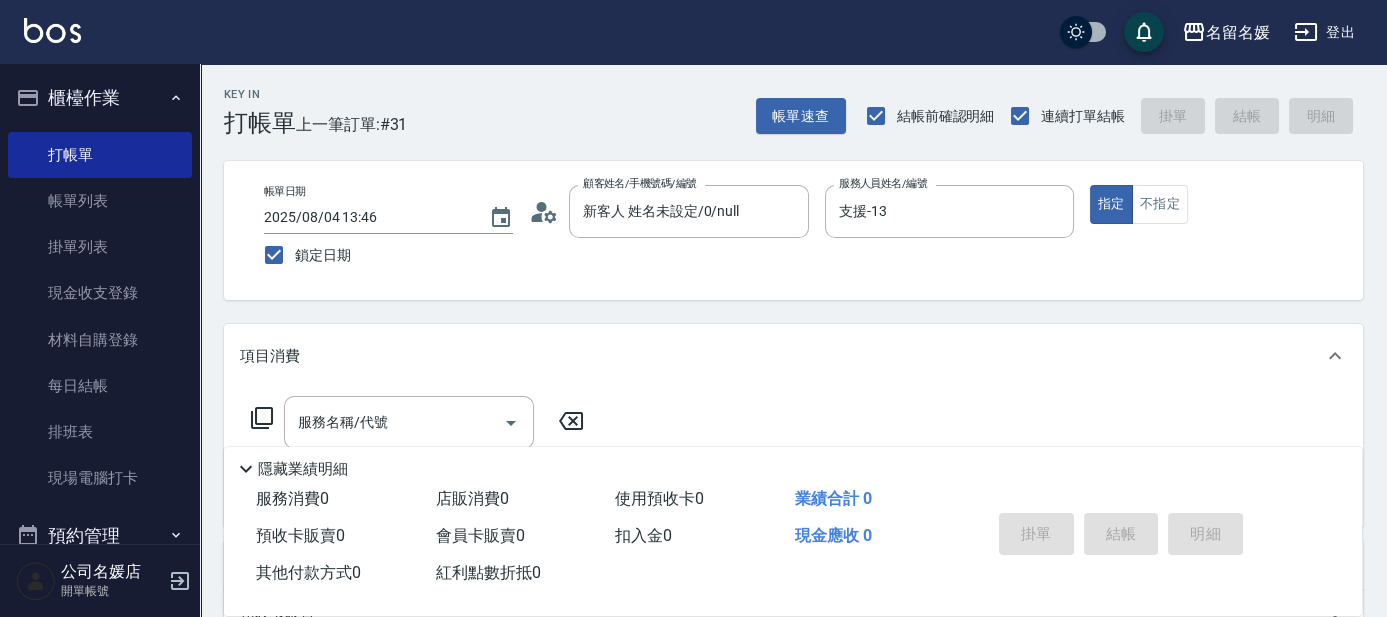 click 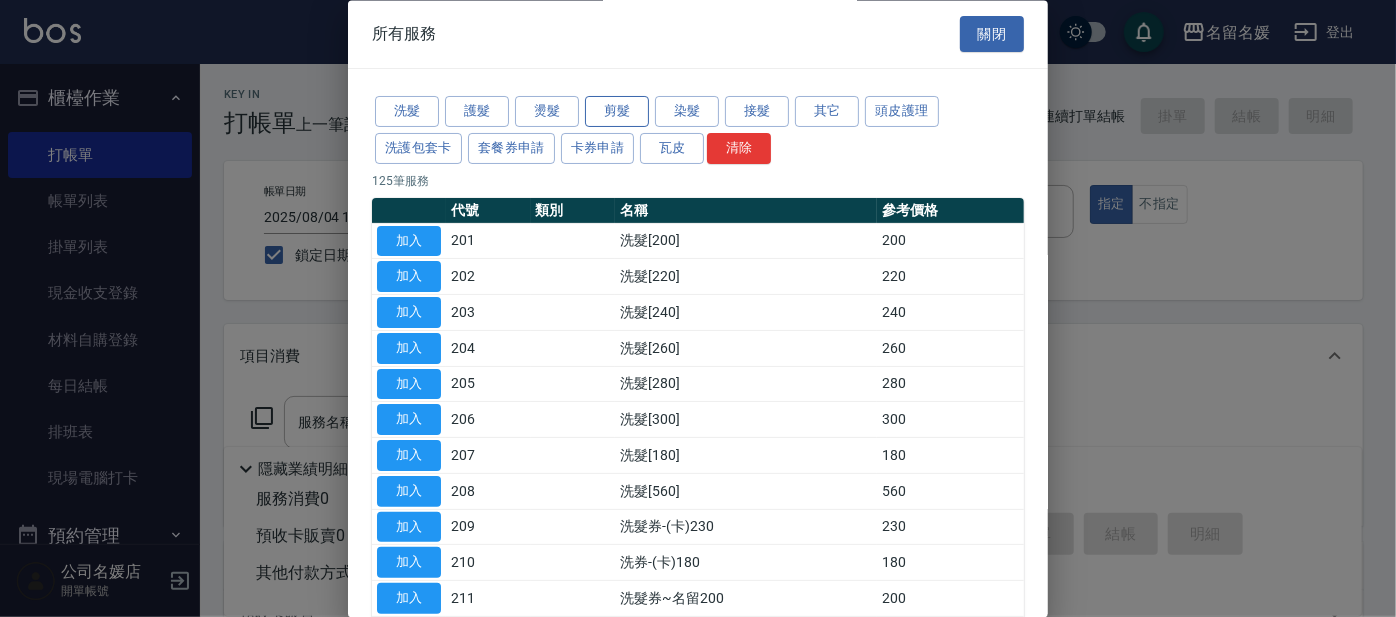 click on "剪髮" at bounding box center (617, 112) 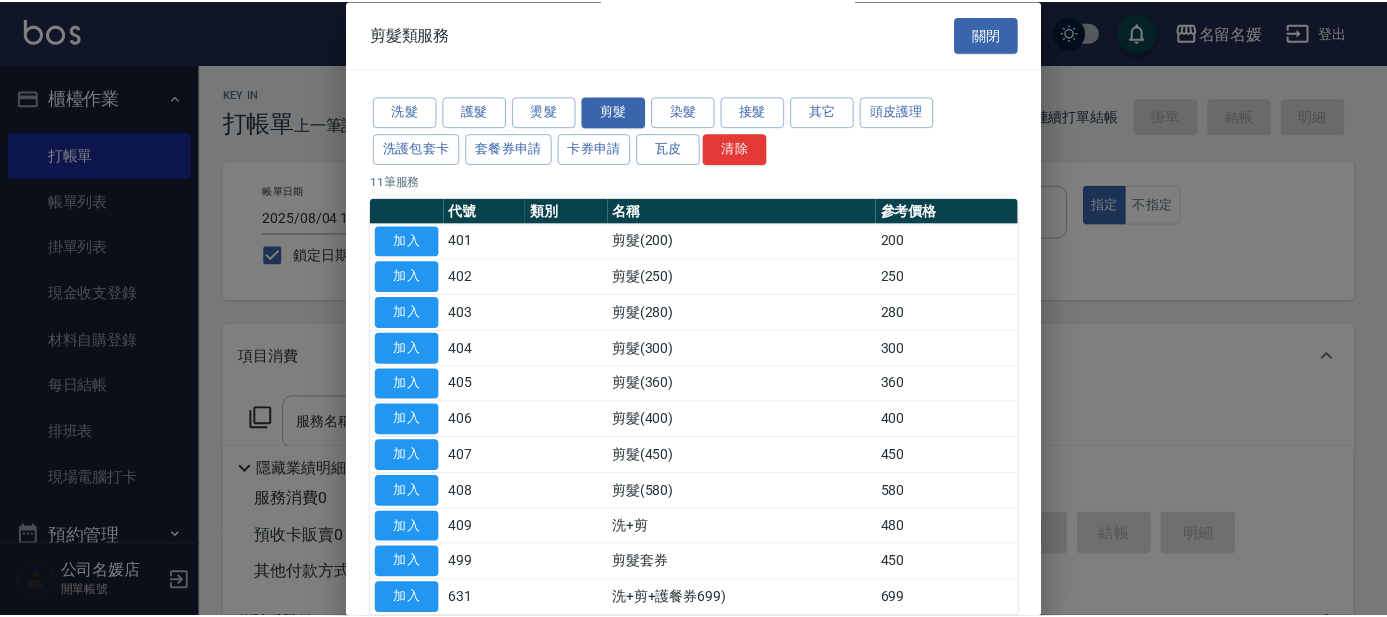 scroll, scrollTop: 0, scrollLeft: 0, axis: both 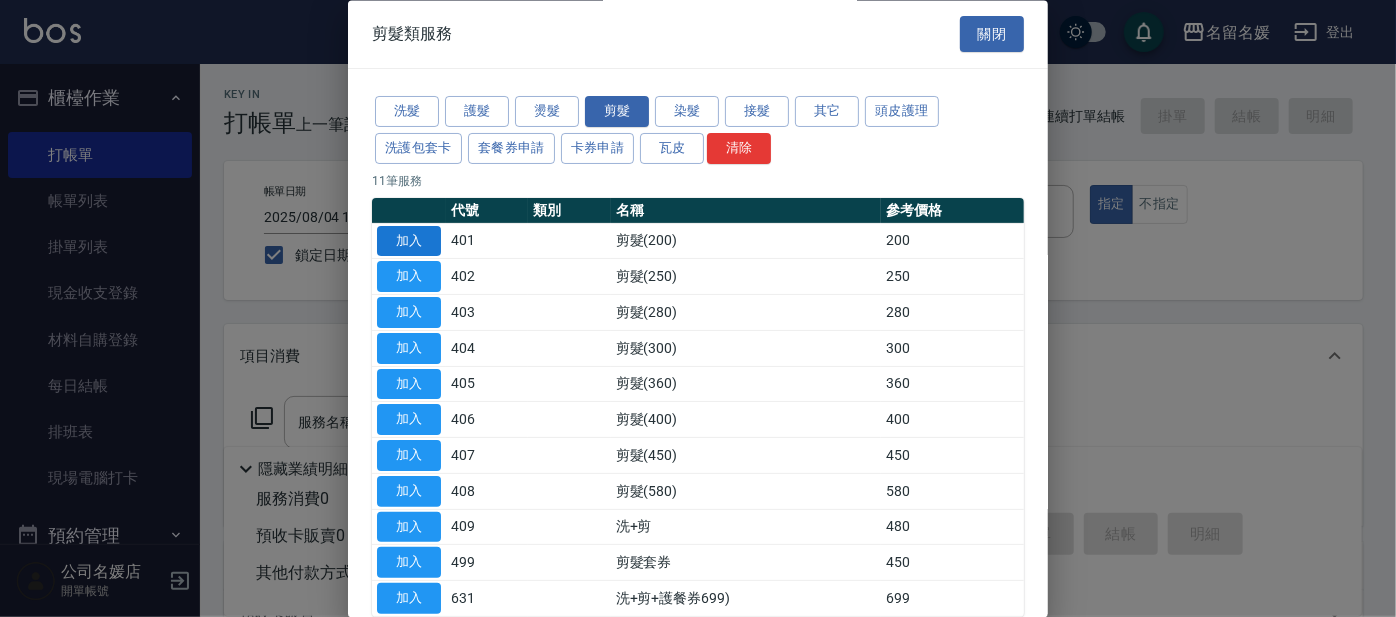 click on "加入" at bounding box center [409, 241] 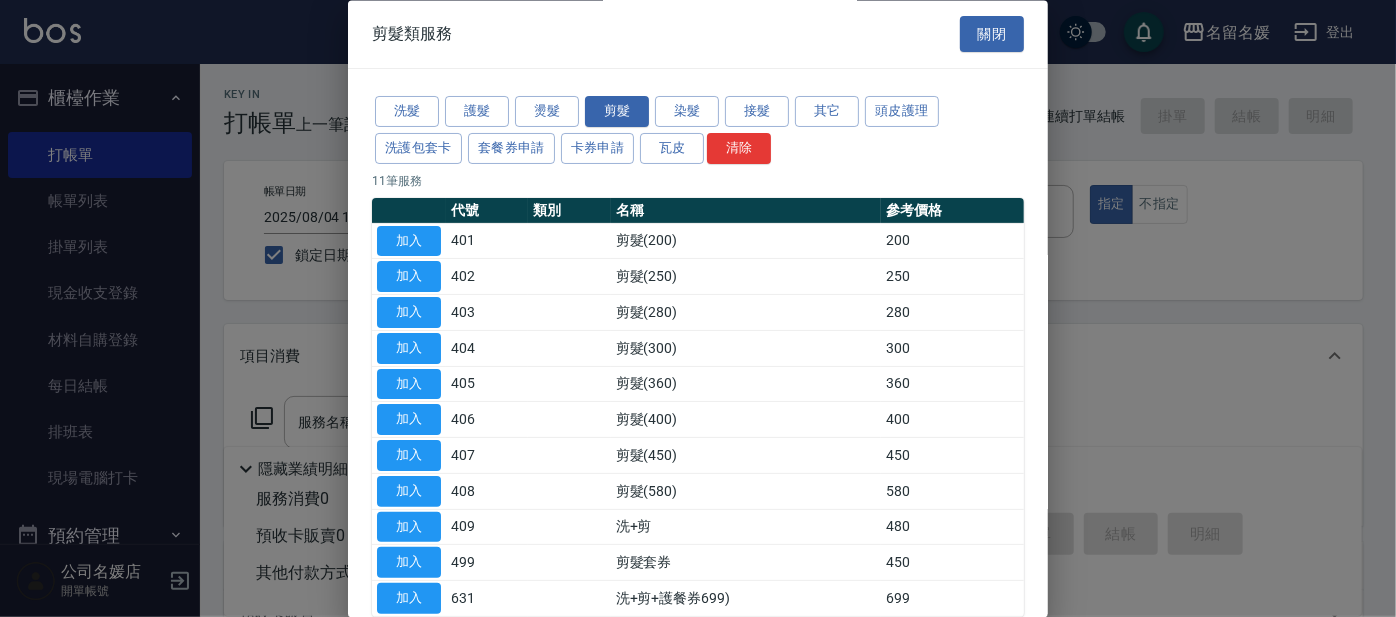 type on "剪髮(200)(401)" 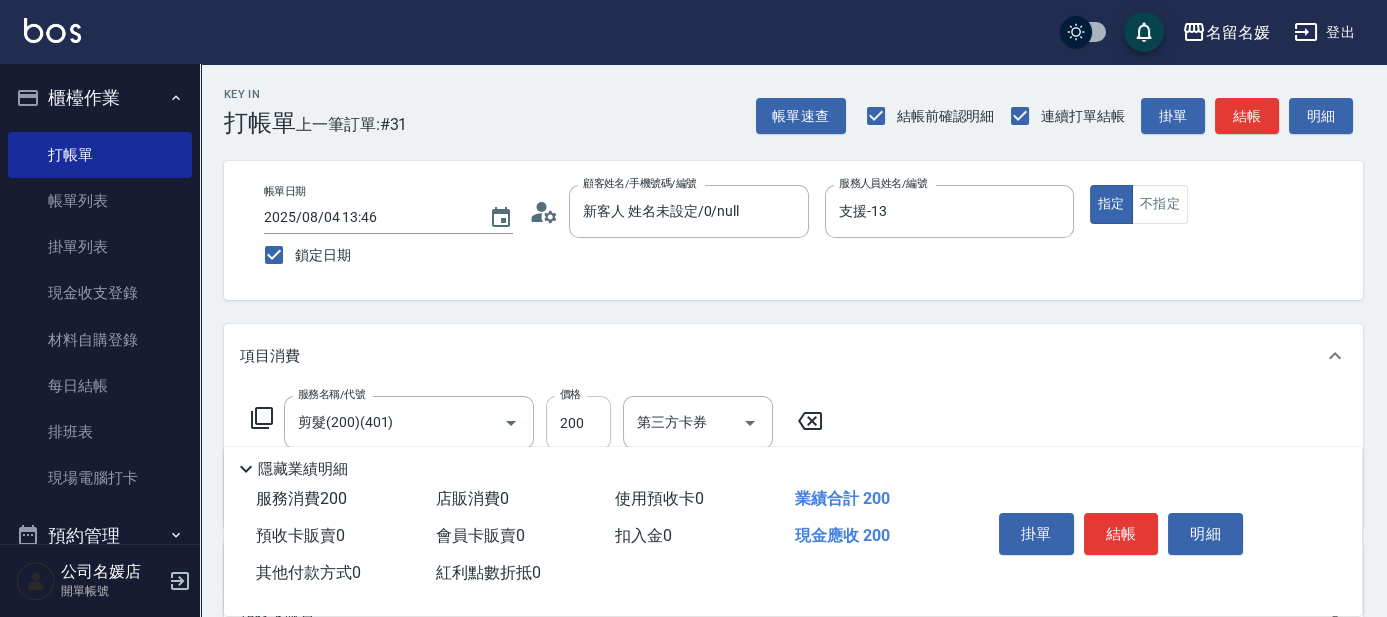 click on "200" at bounding box center (578, 423) 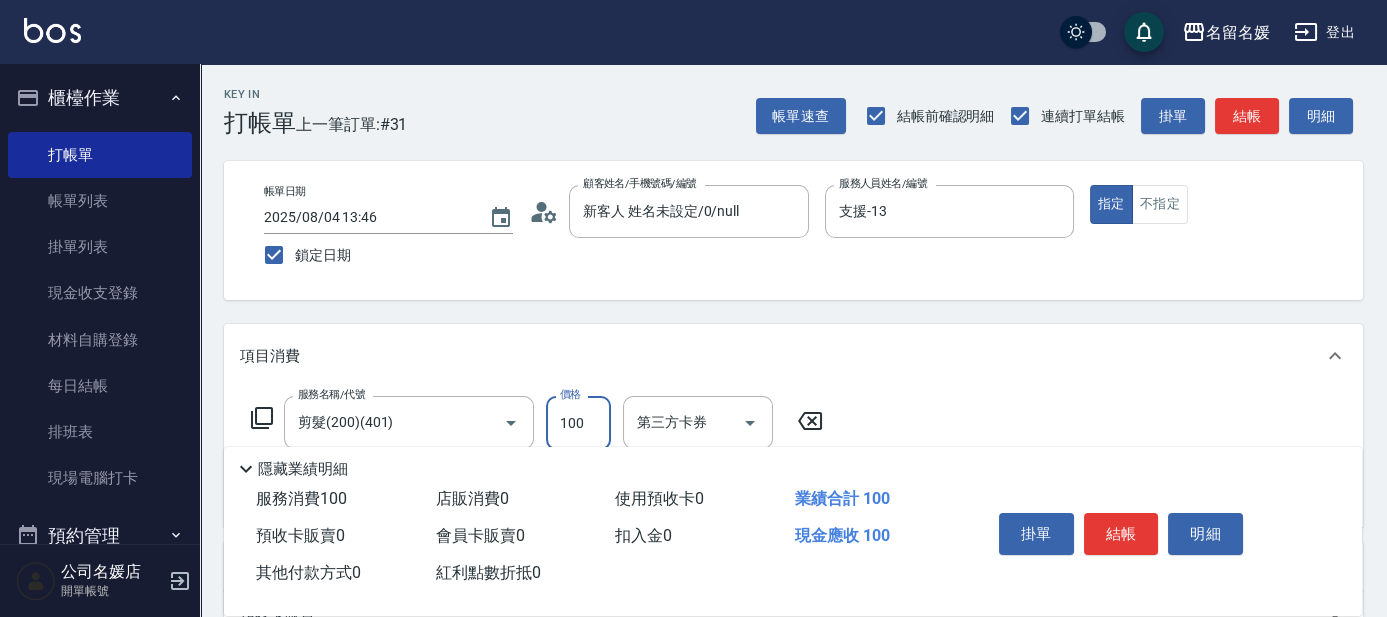 type on "100" 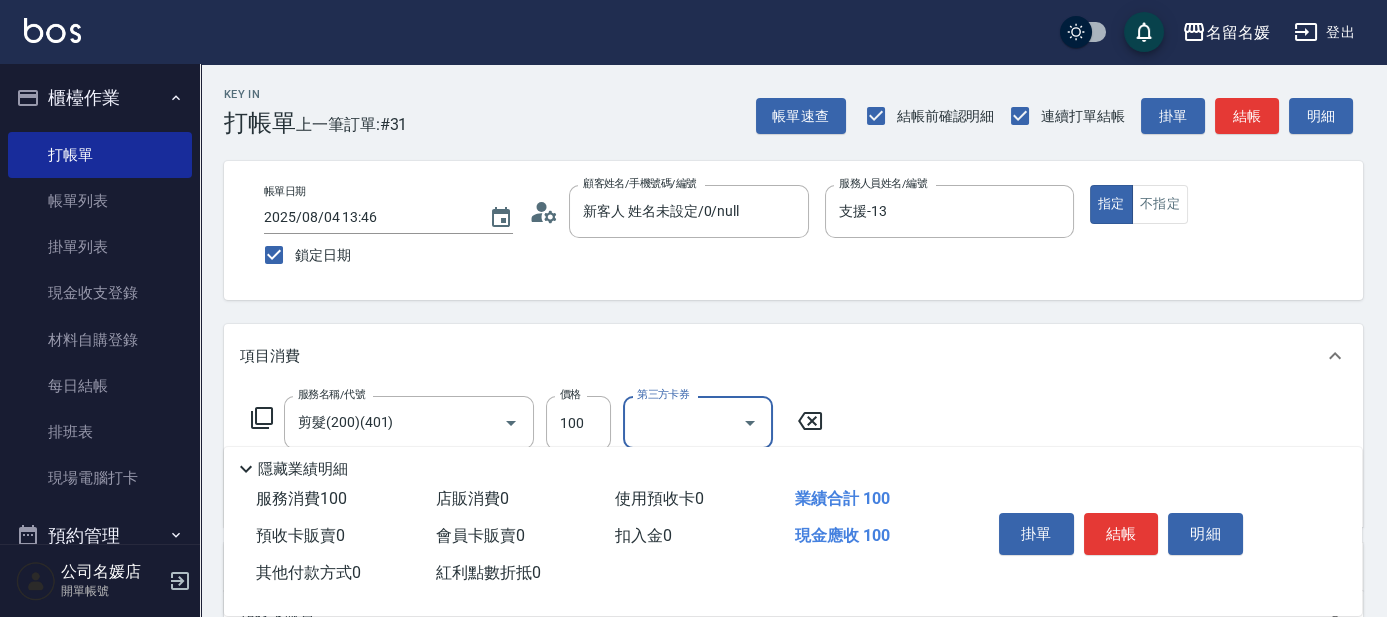 click on "Key In 打帳單 上一筆訂單:#31 帳單速查 結帳前確認明細 連續打單結帳 掛單 結帳 明細 帳單日期 2025/08/04 13:46 鎖定日期 顧客姓名/手機號碼/編號 新客人 姓名未設定/0/null 顧客姓名/手機號碼/編號 服務人員姓名/編號 支援-13 服務人員姓名/編號 指定 不指定 項目消費 服務名稱/代號 剪髮(200)(401) 服務名稱/代號 價格 100 價格 第三方卡券 第三方卡券 店販銷售 服務人員姓名/編號 服務人員姓名/編號 商品代號/名稱 商品代號/名稱 預收卡販賣 卡券名稱/代號 卡券名稱/代號 使用預收卡 x40 卡券代號/名稱 卡券代號/名稱 其他付款方式 入金可用餘額: 0 其他付款方式 其他付款方式 入金剩餘： 0元 0 ​ 整筆扣入金 0元 異動入金 備註及來源 備註 備註 訂單來源 ​ 訂單來源 隱藏業績明細 服務消費  100 店販消費  0 使用預收卡  0 業績合計   100 預收卡販賣  0 會員卡販賣  0 扣入金  0   100 0" at bounding box center [793, 521] 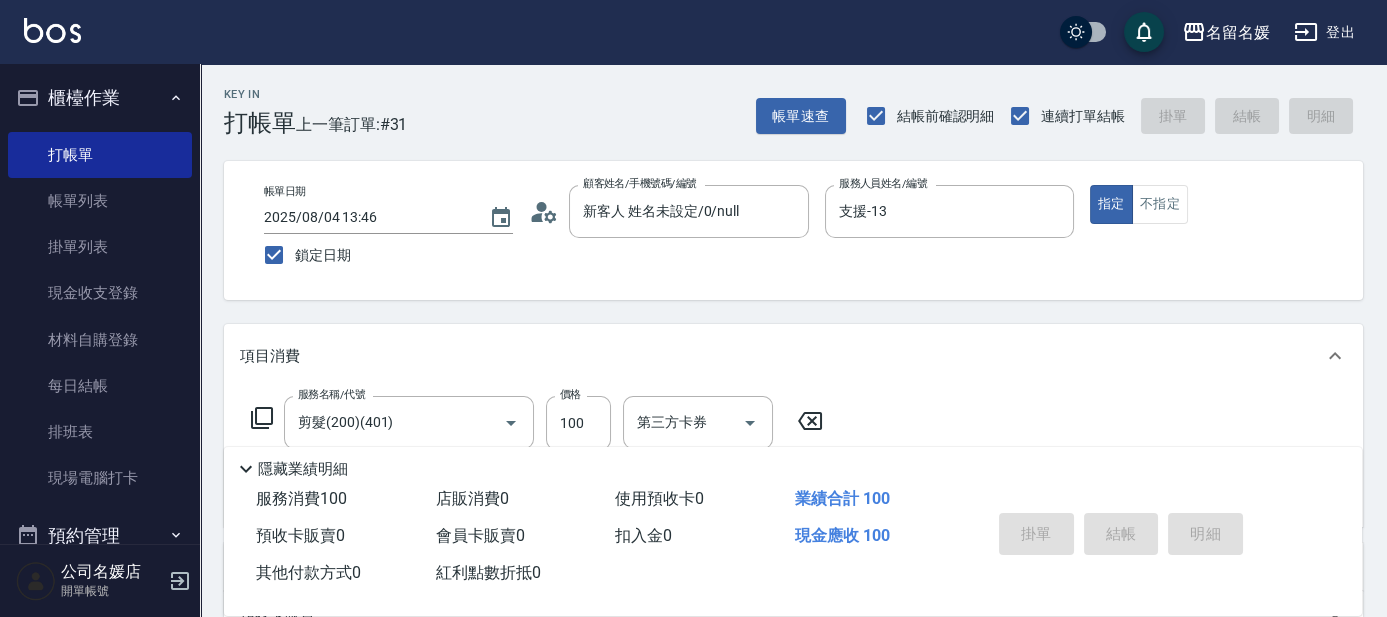 type 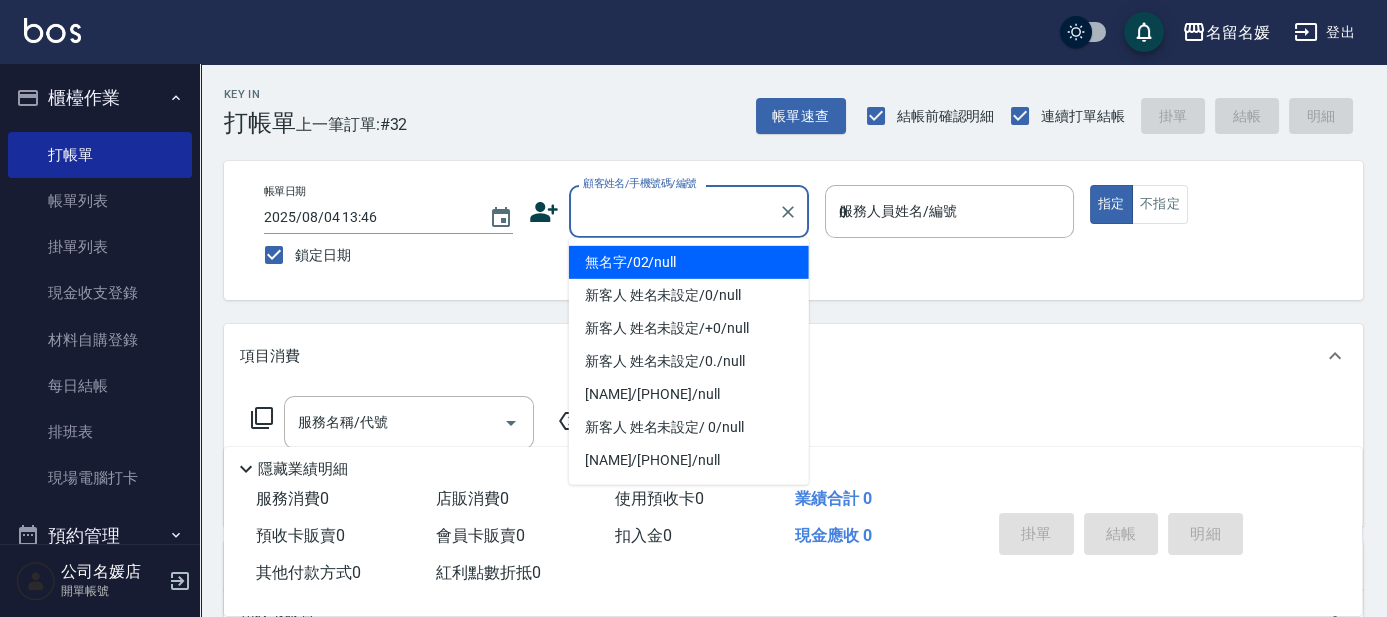 type on "02" 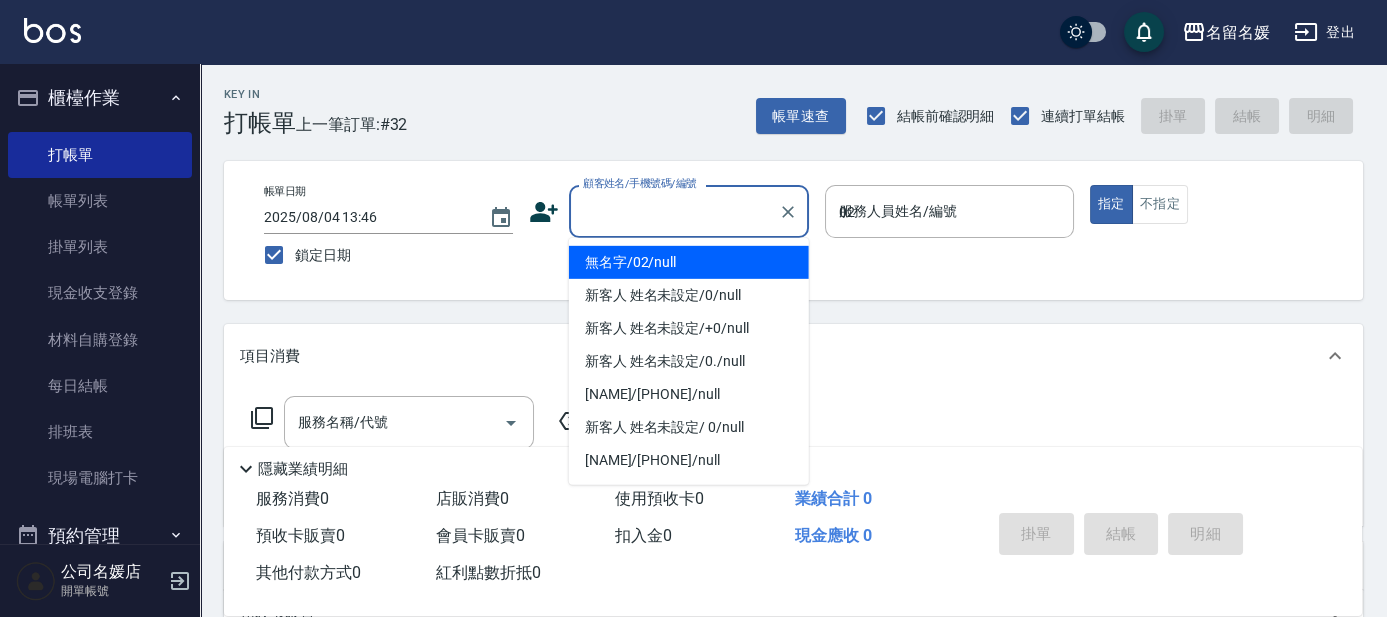 type on "無名字/02/null" 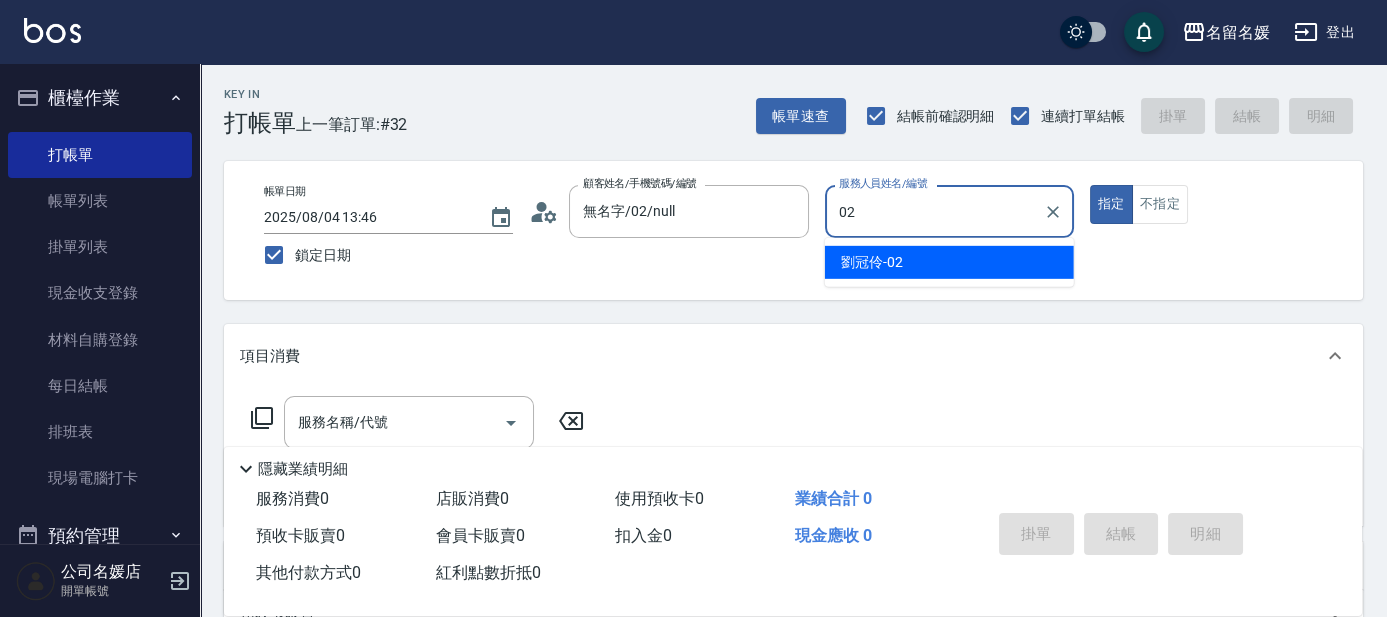 type on "02" 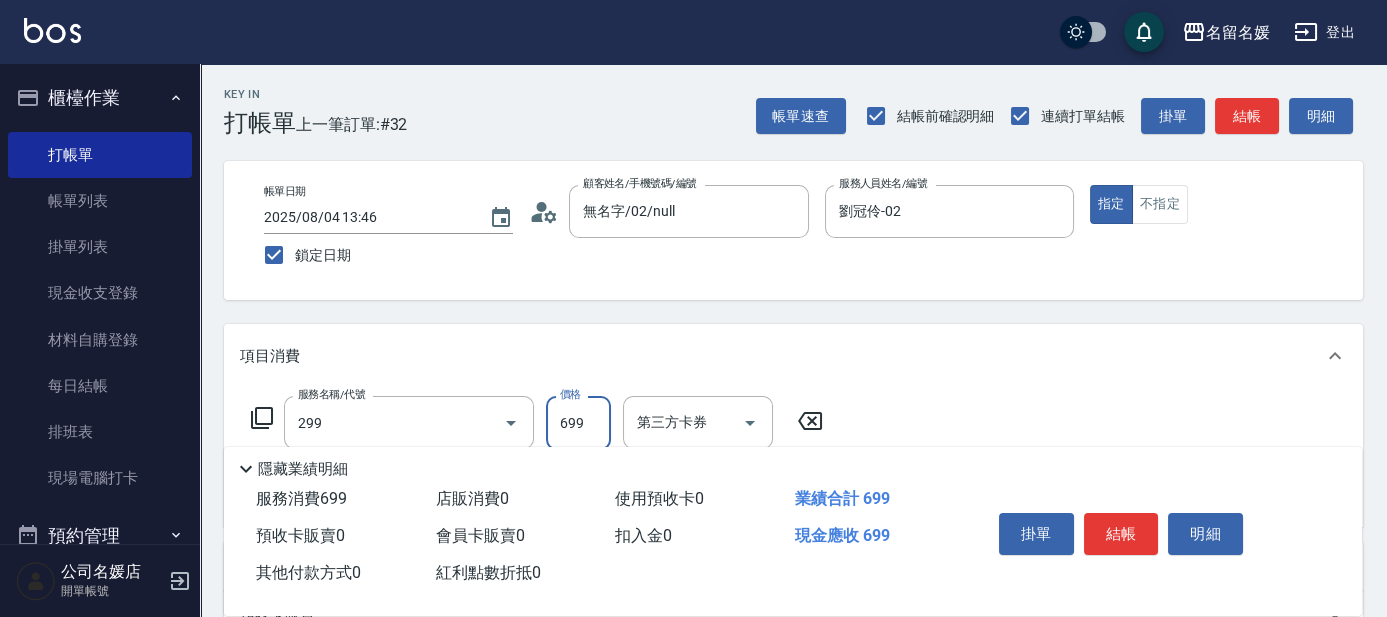 type on "滾珠洗髮699(299)" 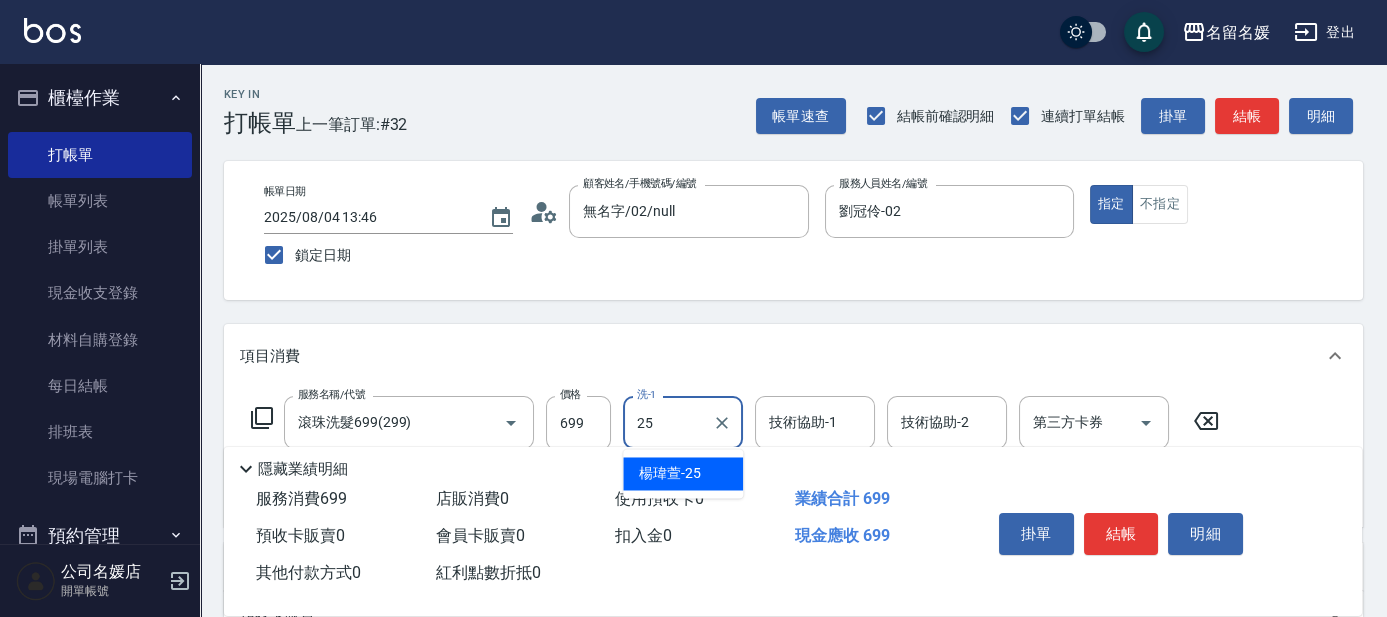 type on "楊瑋萱-25" 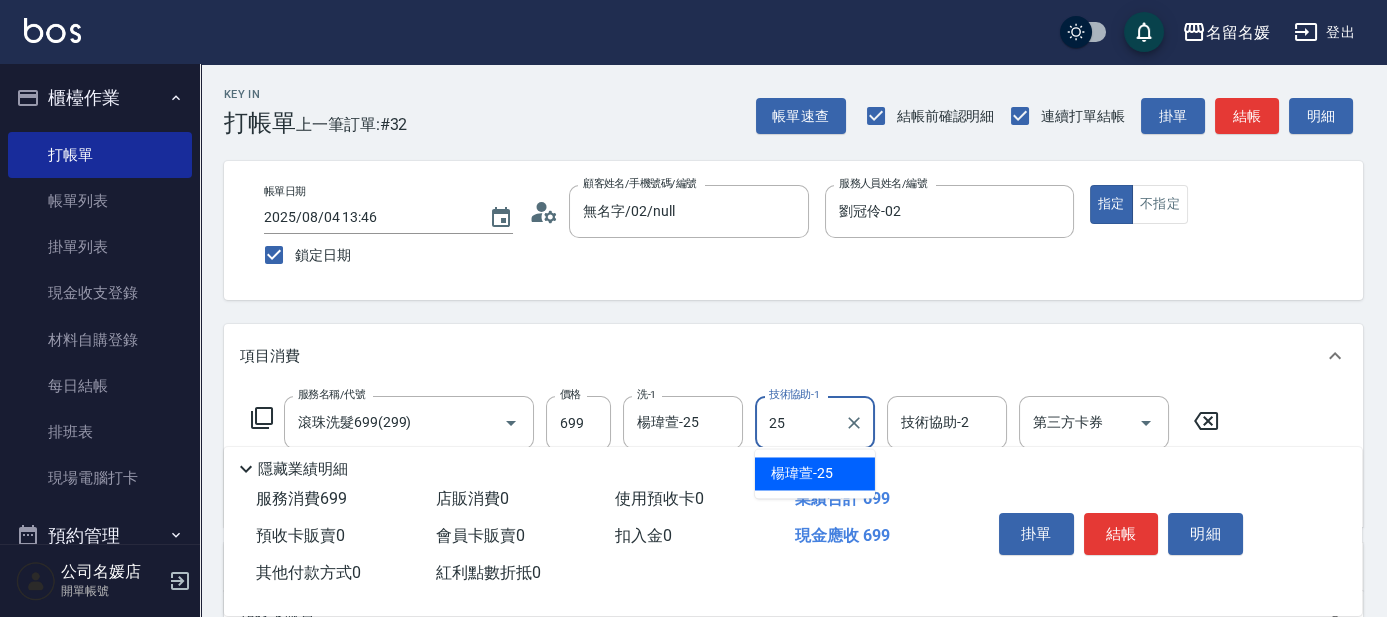 type on "楊瑋萱-25" 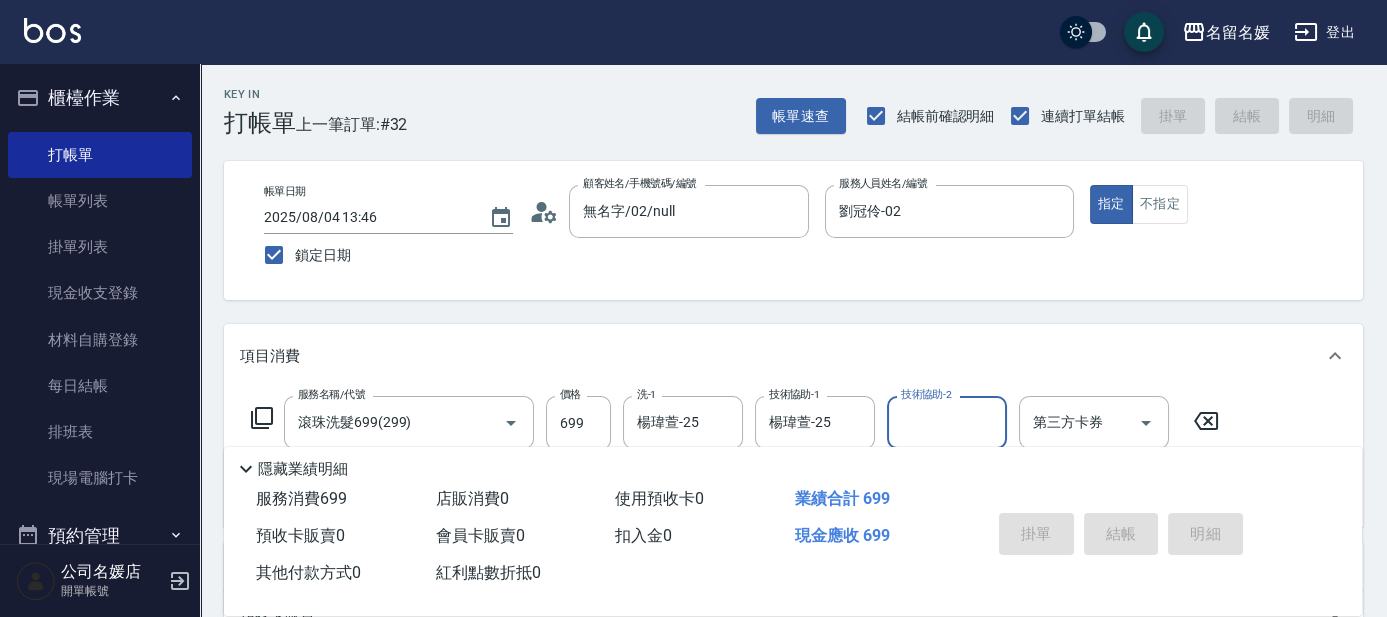 type 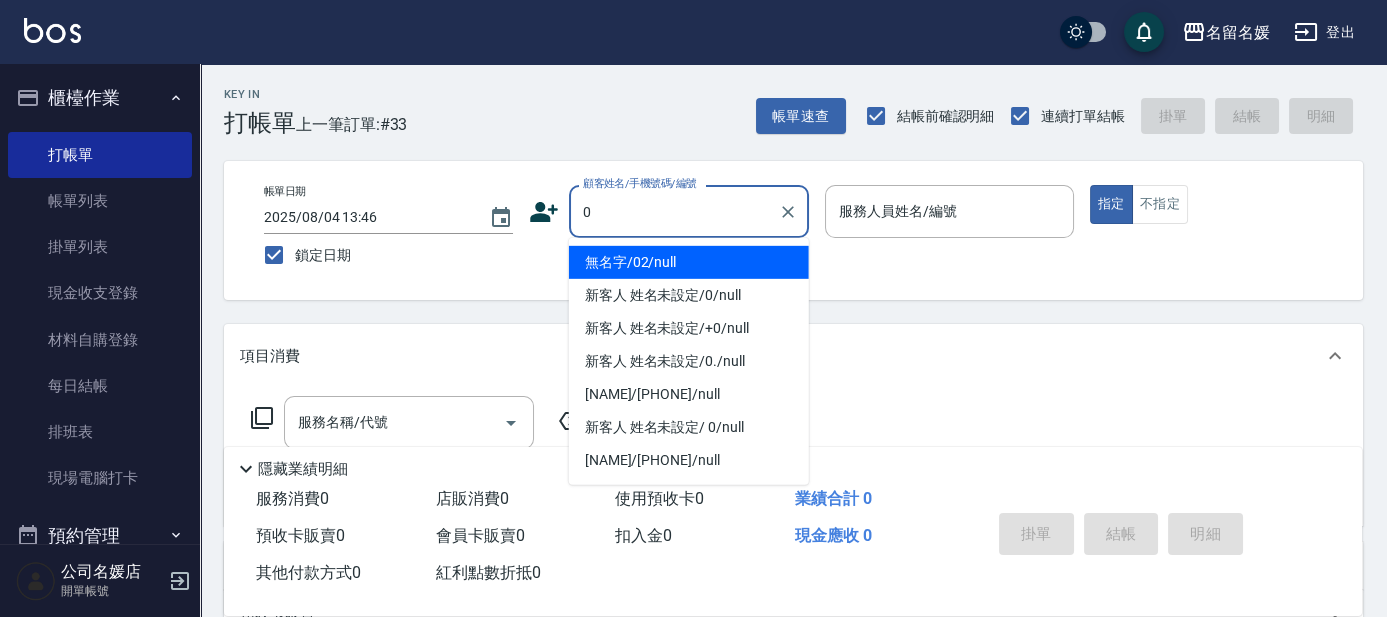 type on "無名字/02/null" 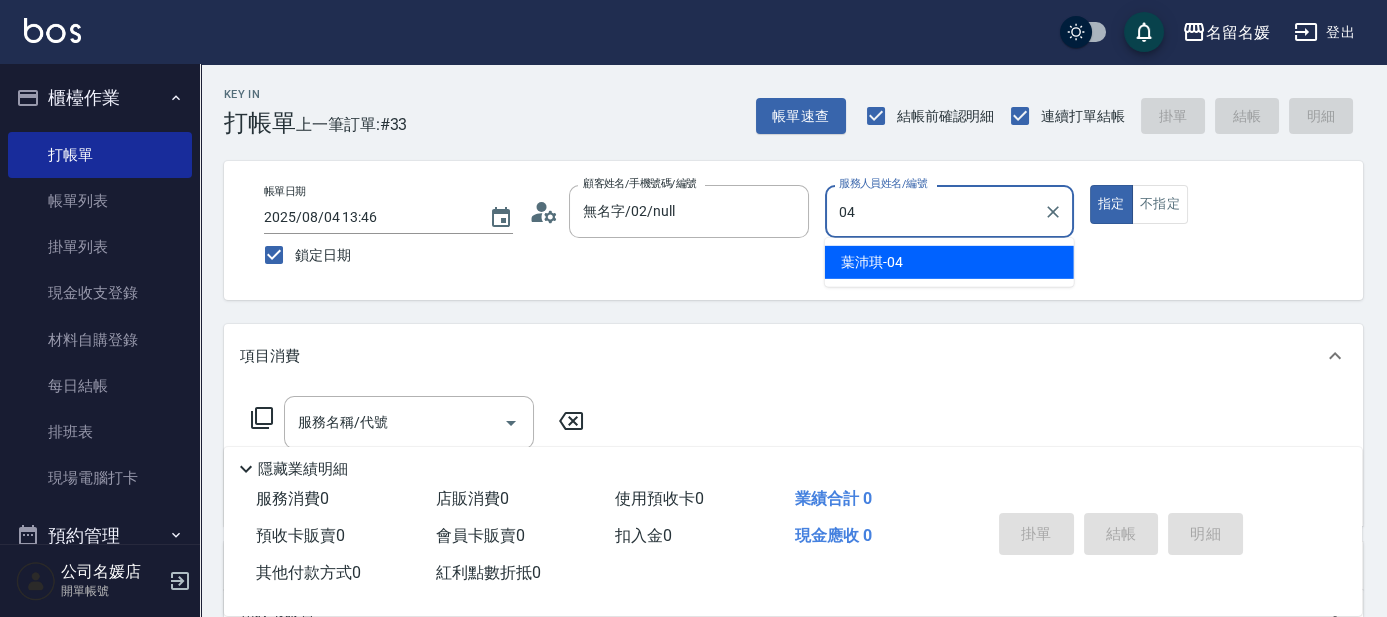 type on "葉沛琪-04" 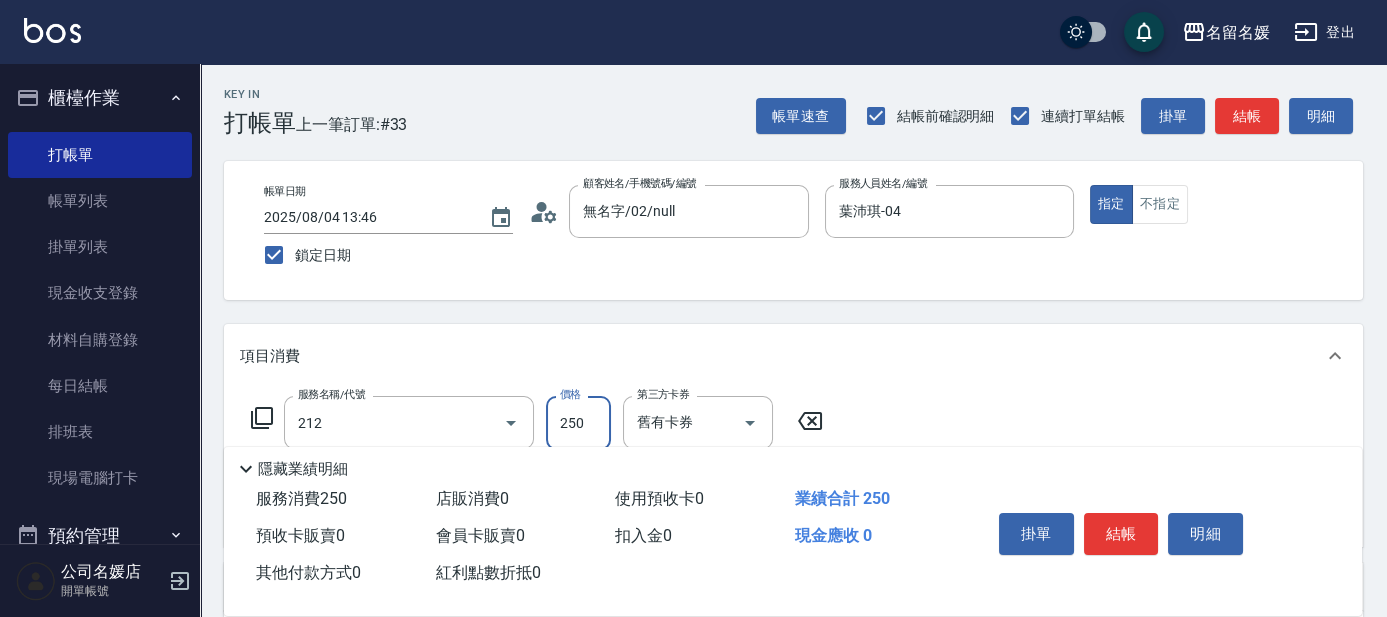 type on "洗髮券-(卡)250(212)" 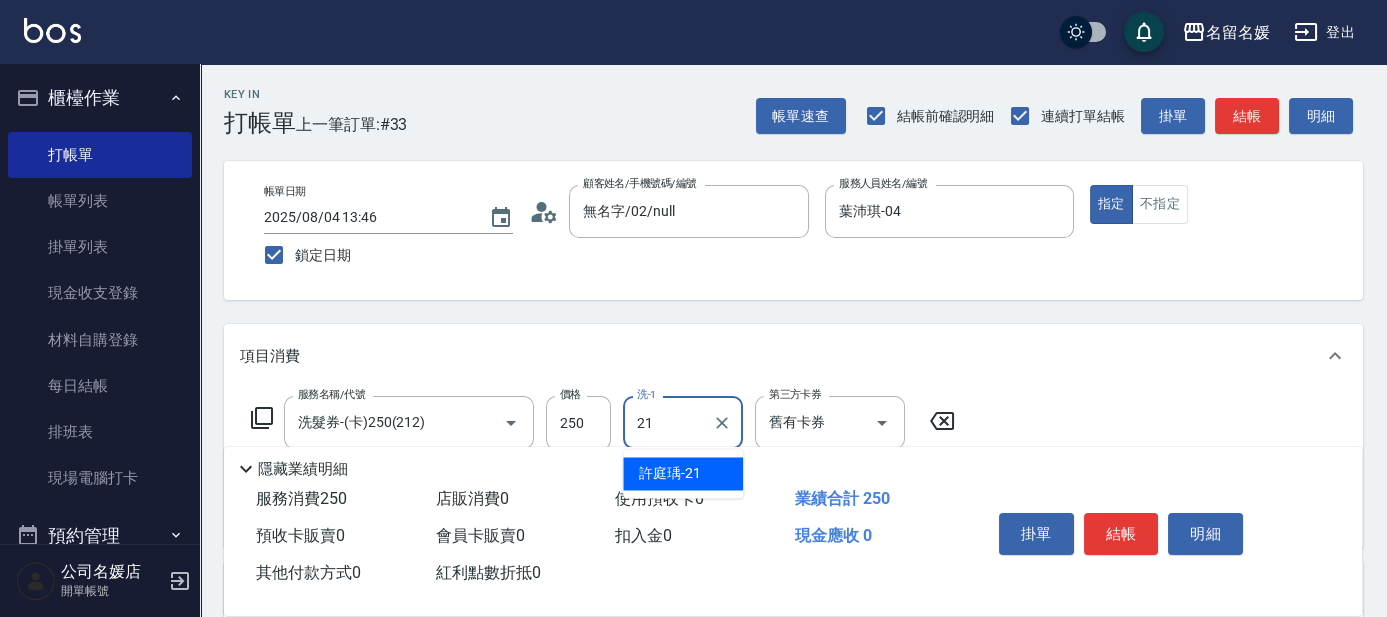 type on "許庭瑀-21" 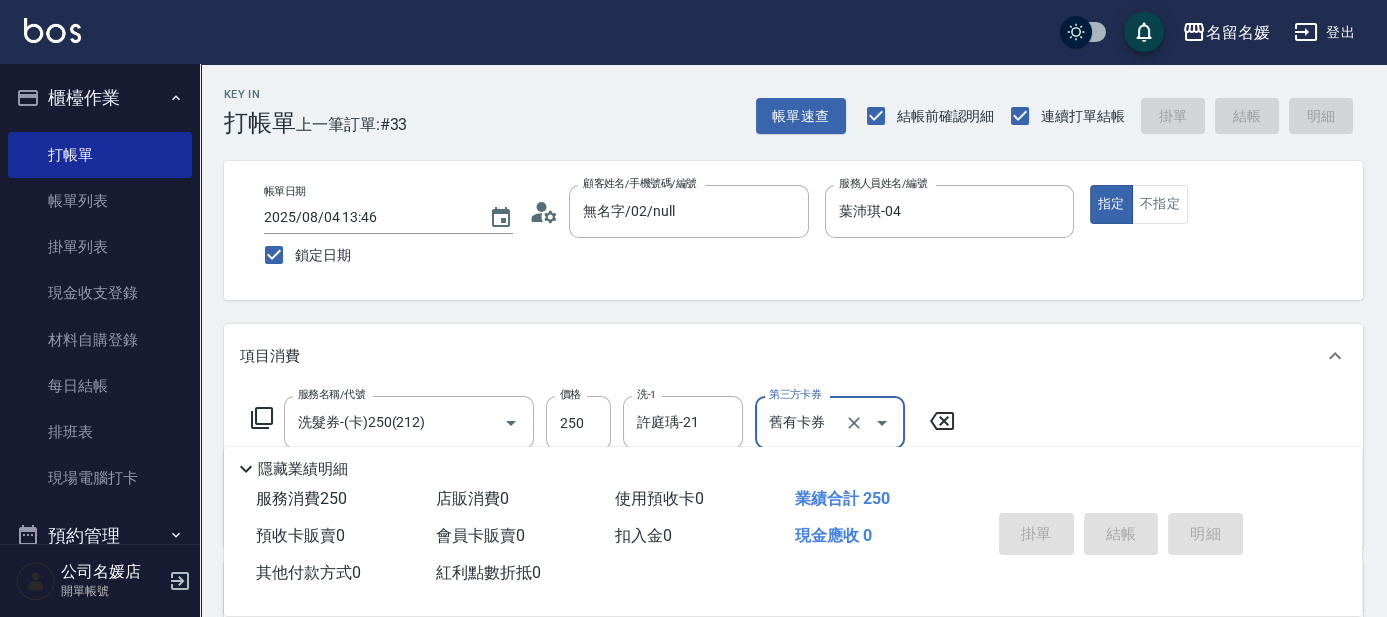 type 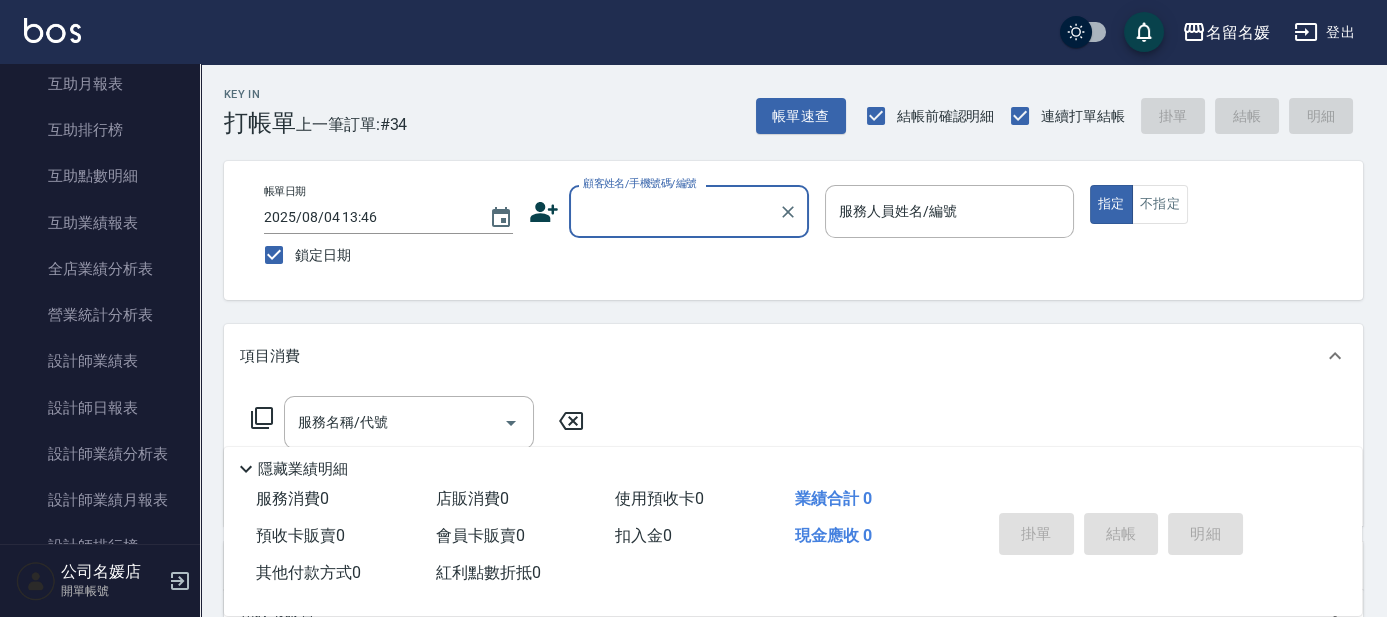 scroll, scrollTop: 818, scrollLeft: 0, axis: vertical 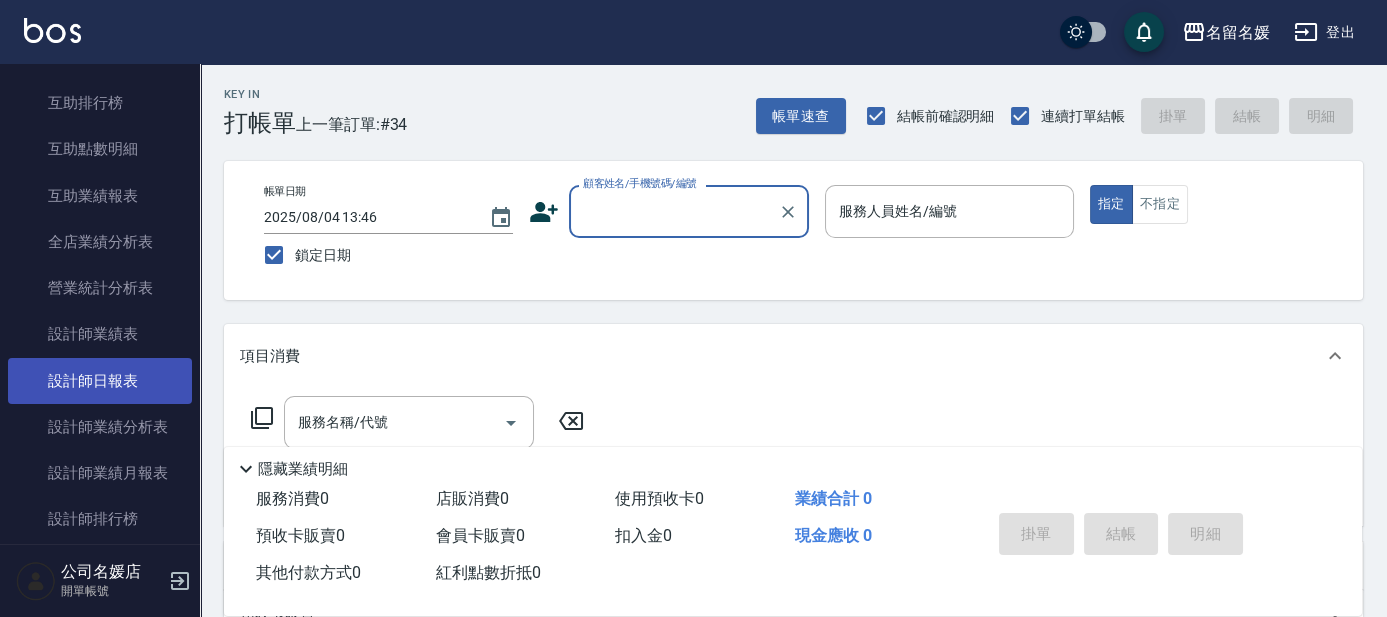 click on "設計師日報表" at bounding box center [100, 381] 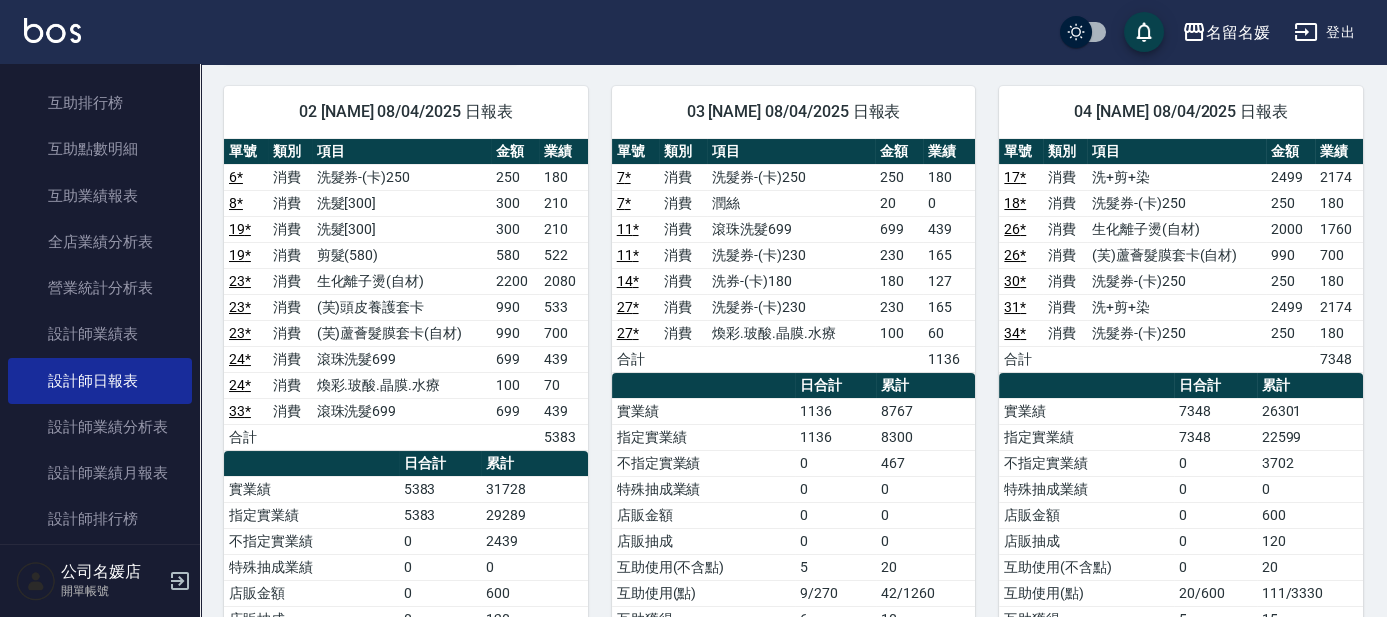 scroll, scrollTop: 181, scrollLeft: 0, axis: vertical 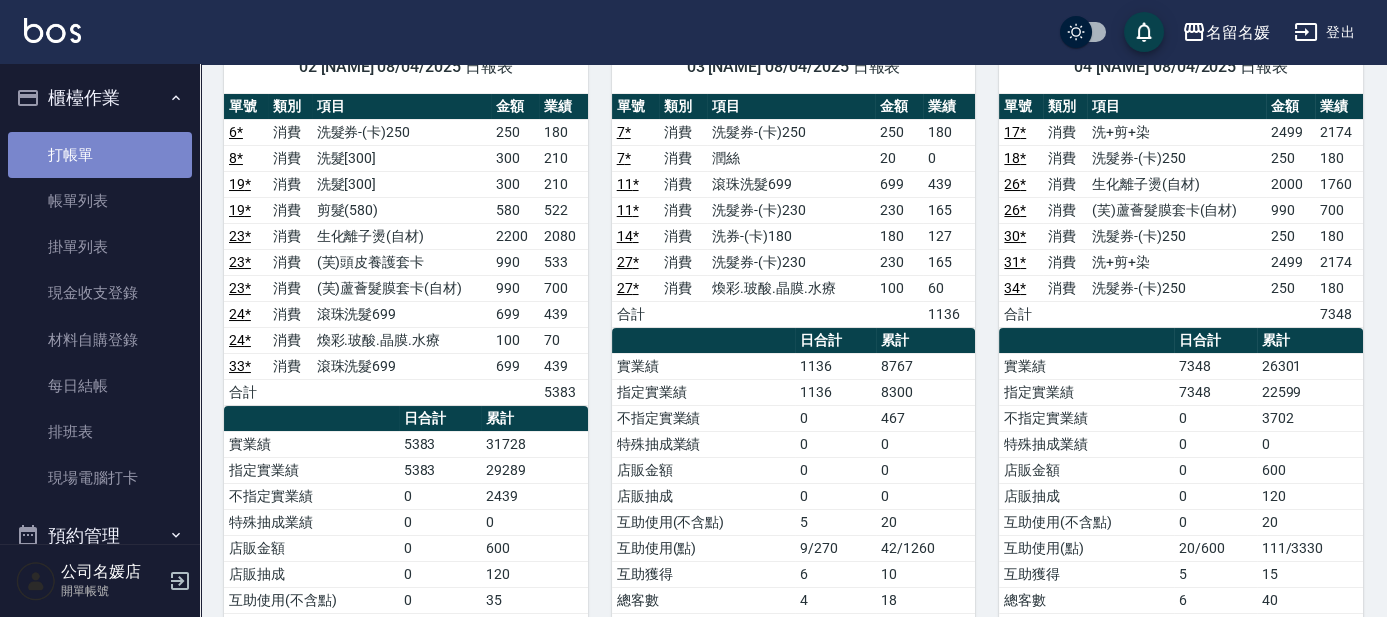 click on "打帳單" at bounding box center (100, 155) 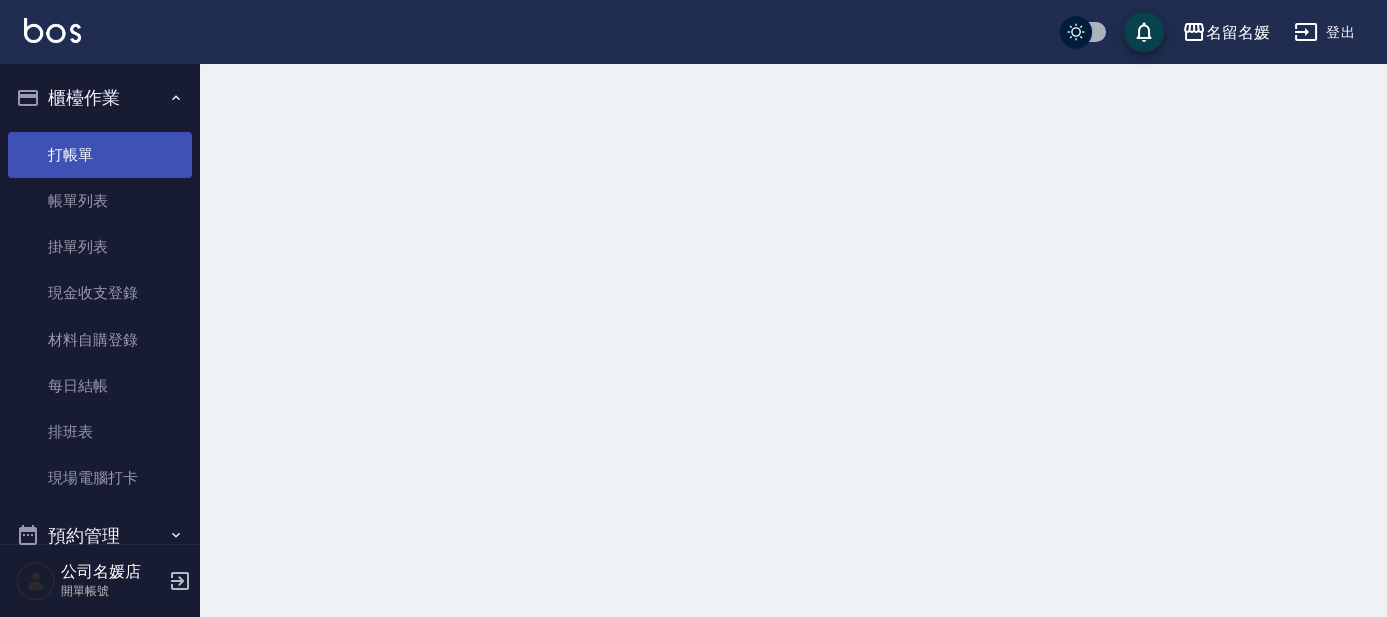 scroll, scrollTop: 0, scrollLeft: 0, axis: both 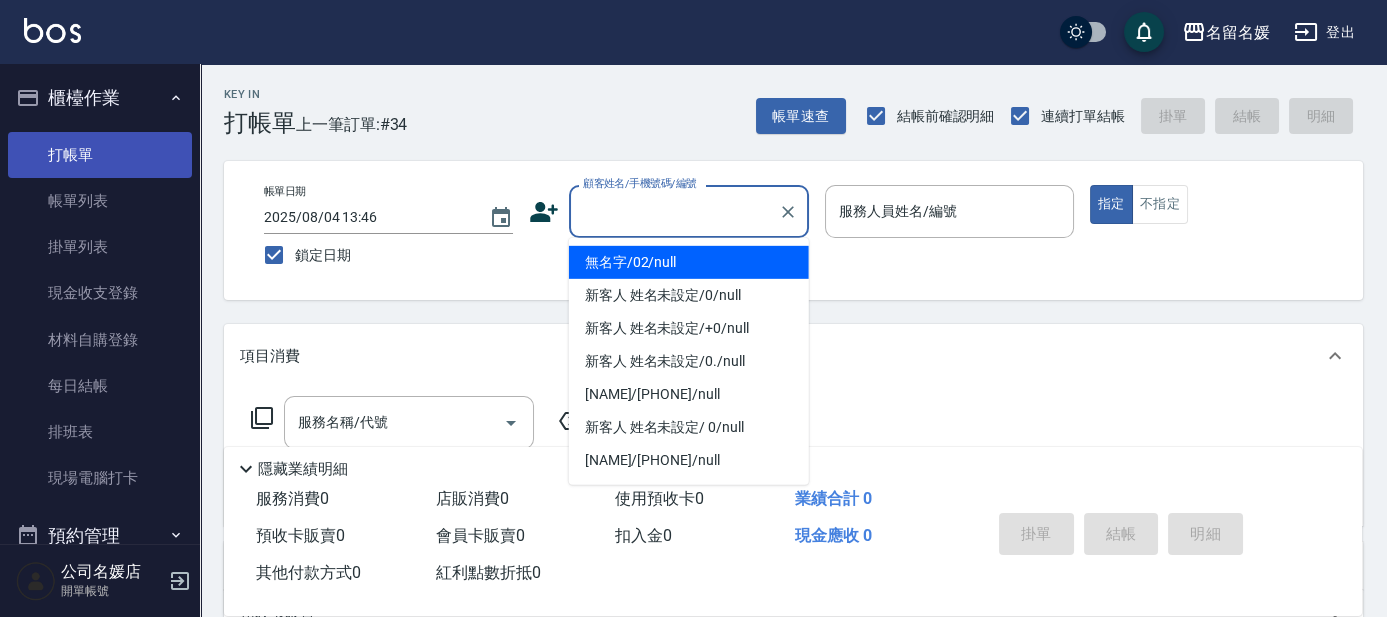 type on "0" 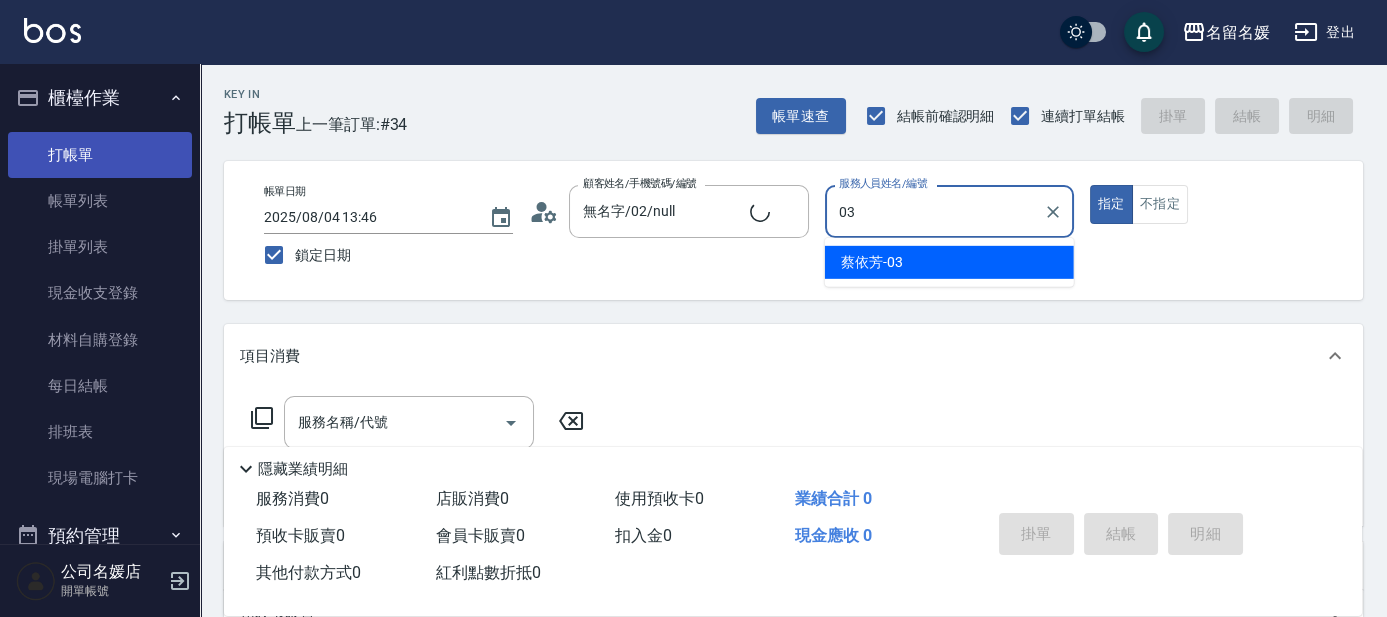 type on "03" 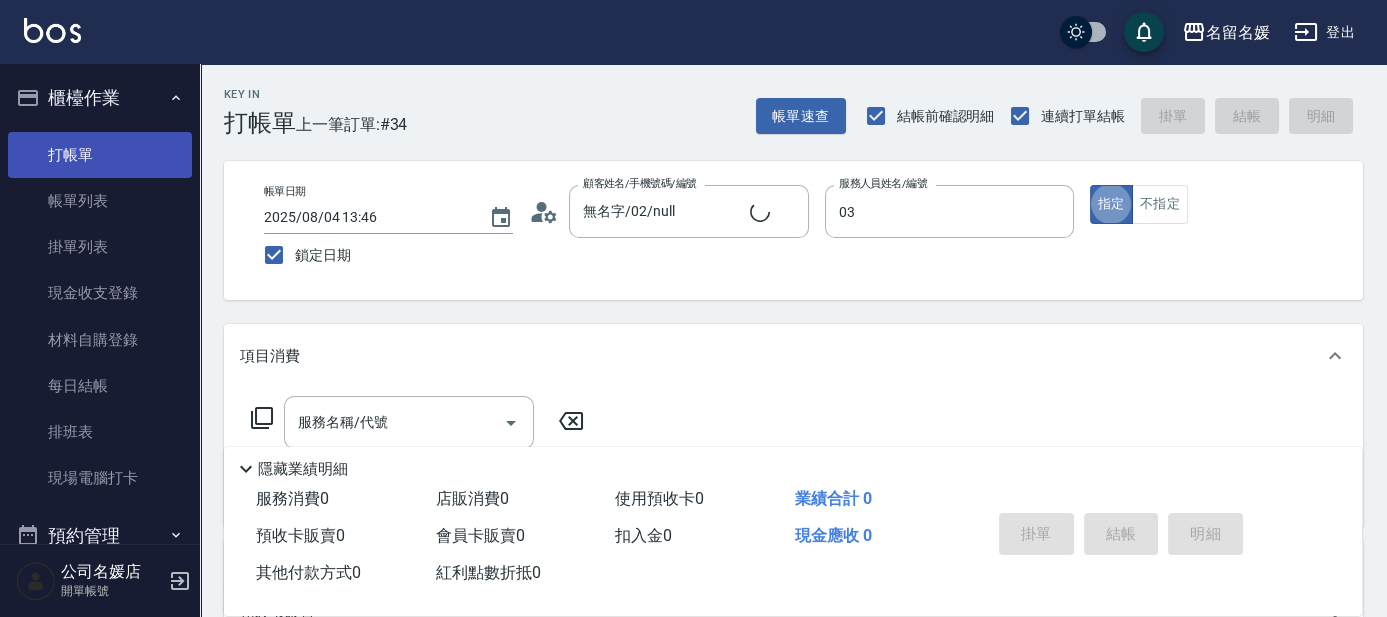 type on "蔡依芳-03" 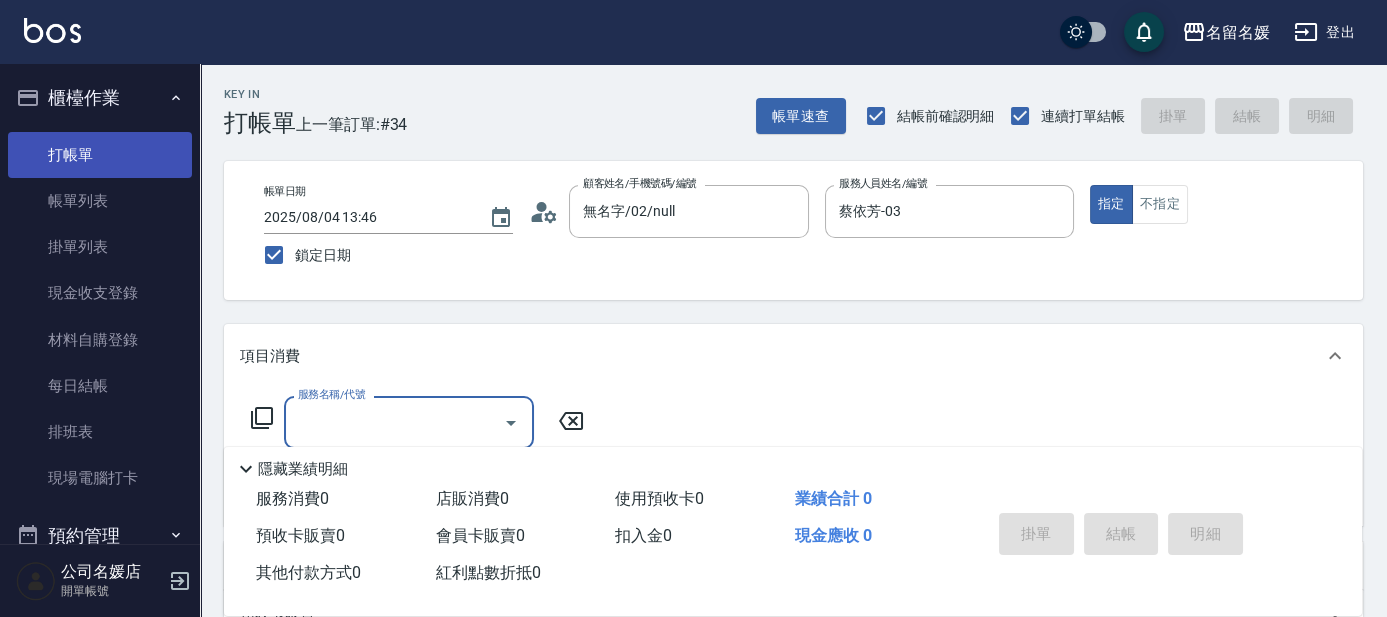 type on "黃譓庭/[PHONE]/" 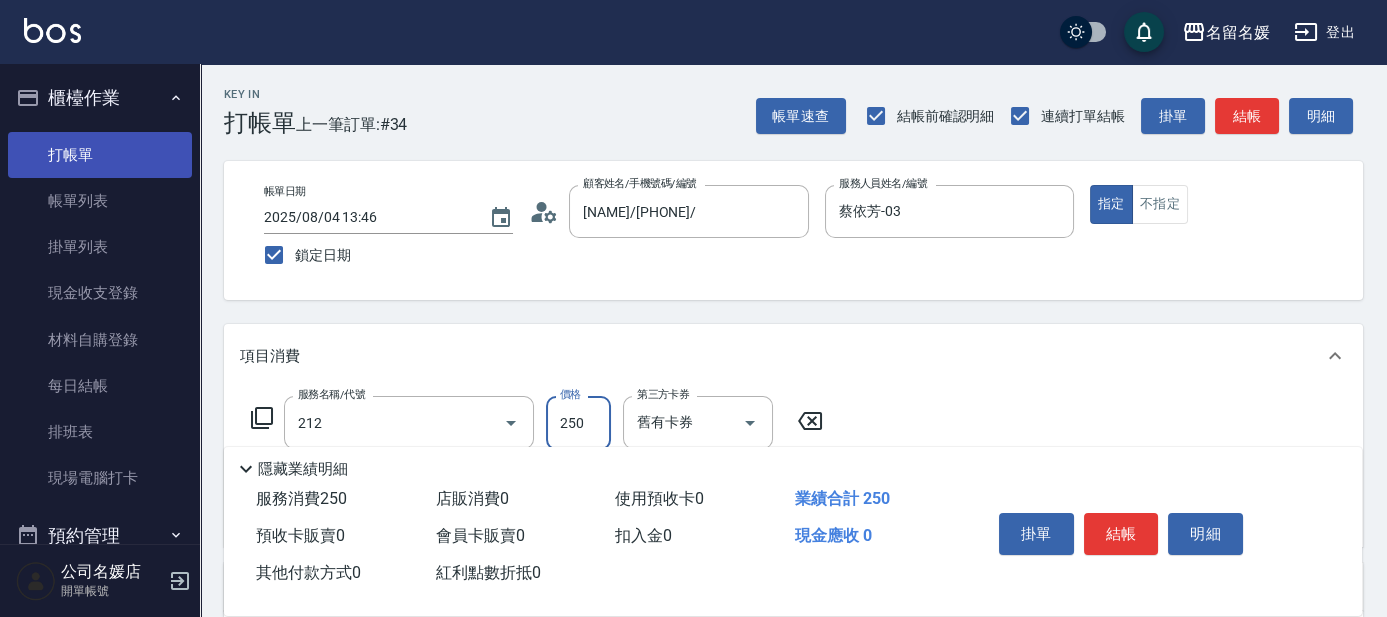 type on "洗髮券-(卡)250(212)" 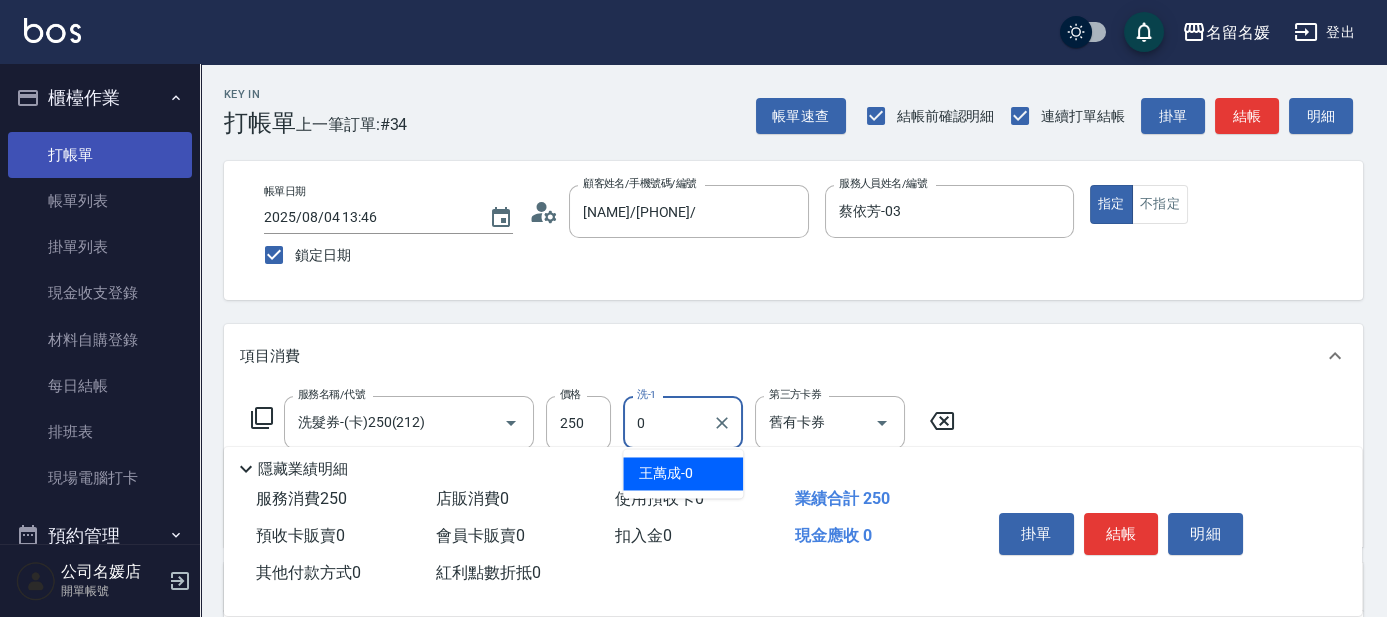 type on "王萬成-0" 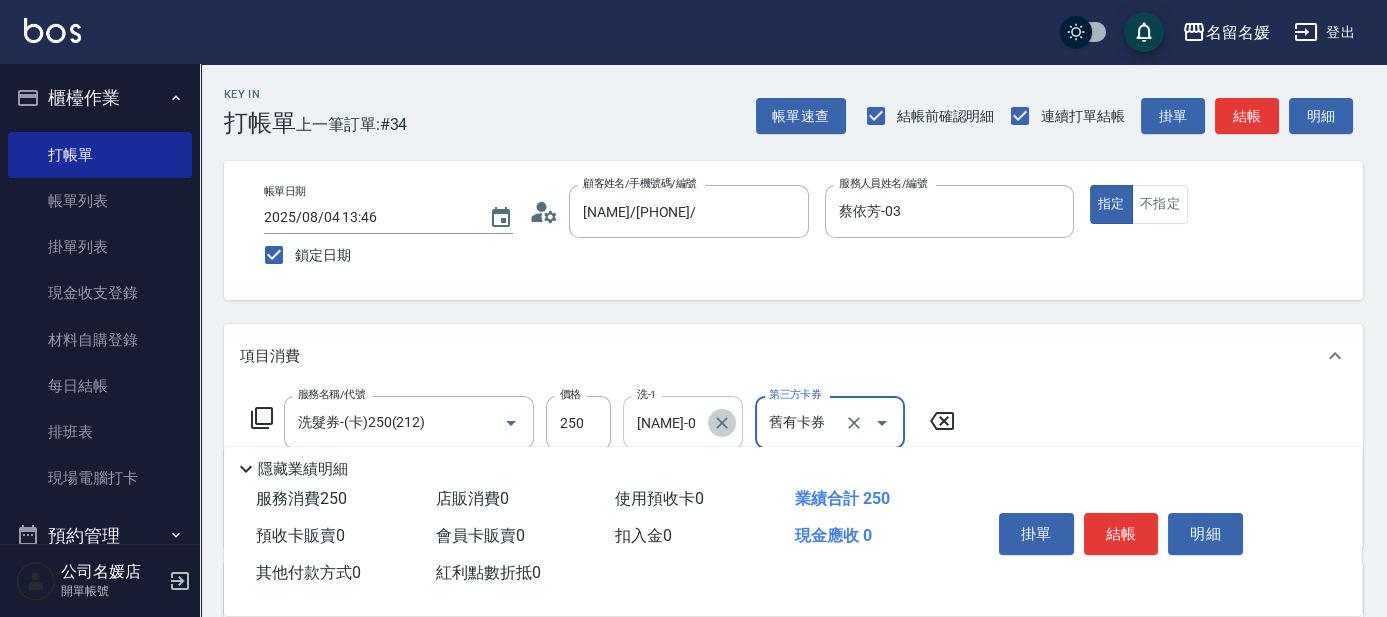 click 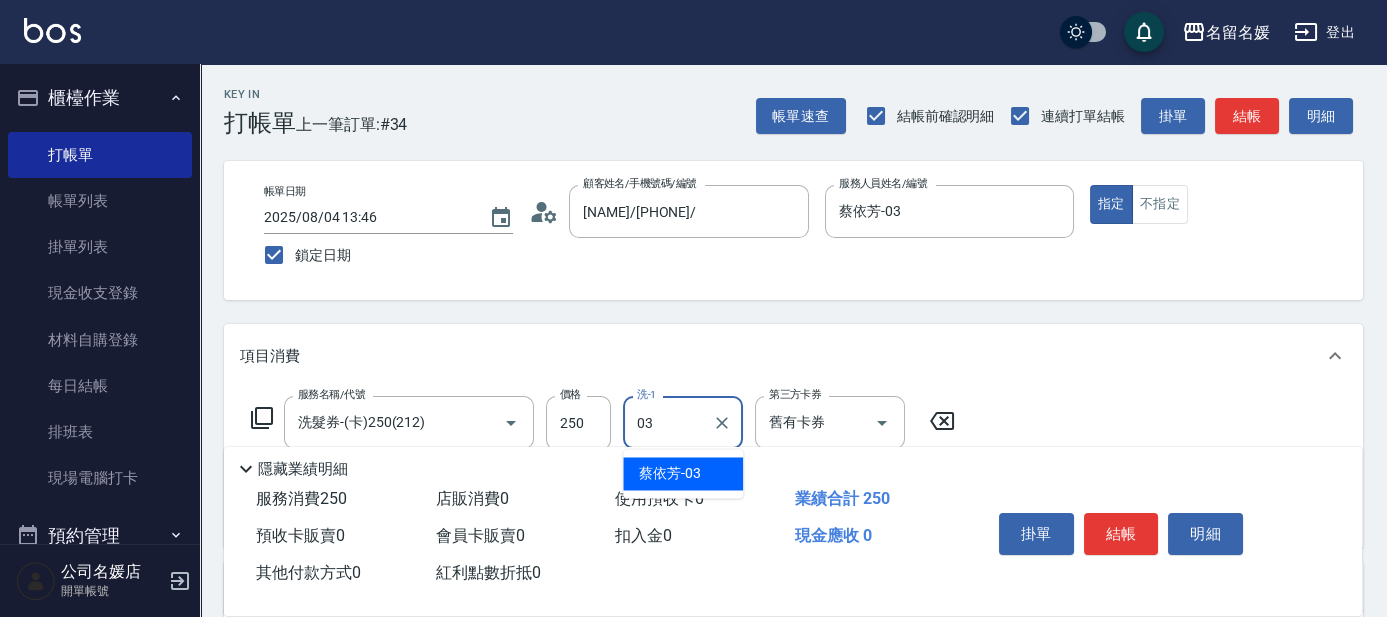 type on "蔡依芳-03" 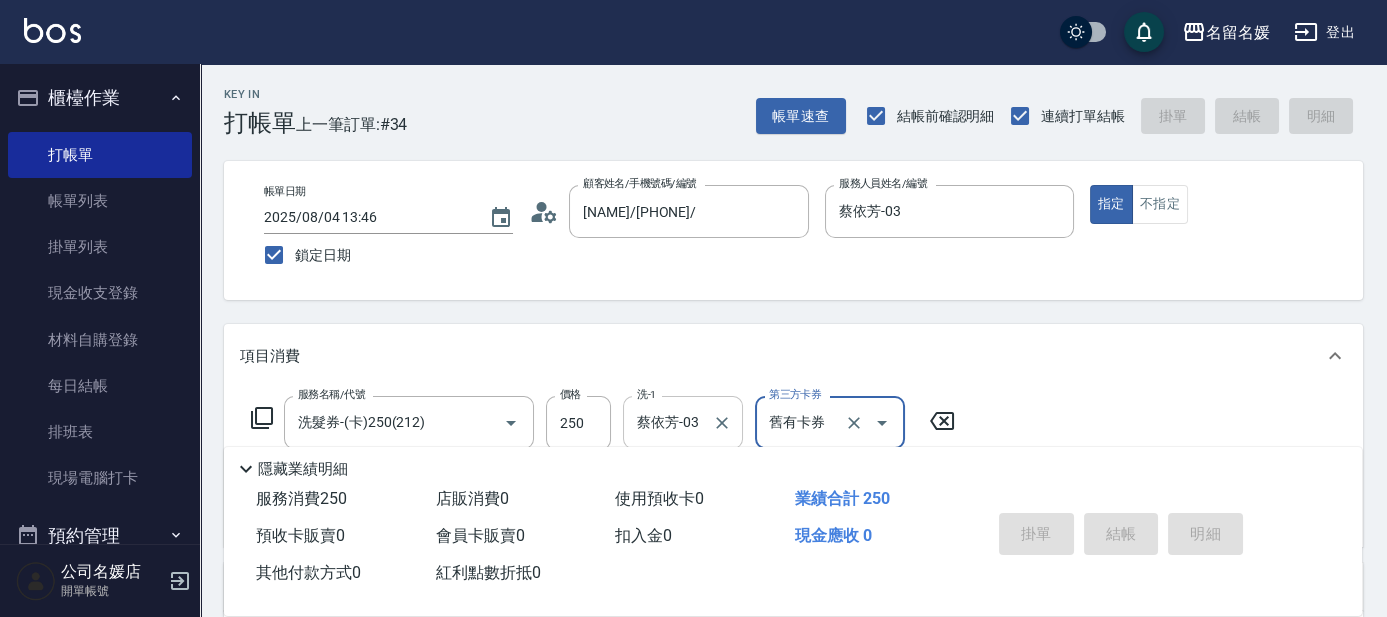 type 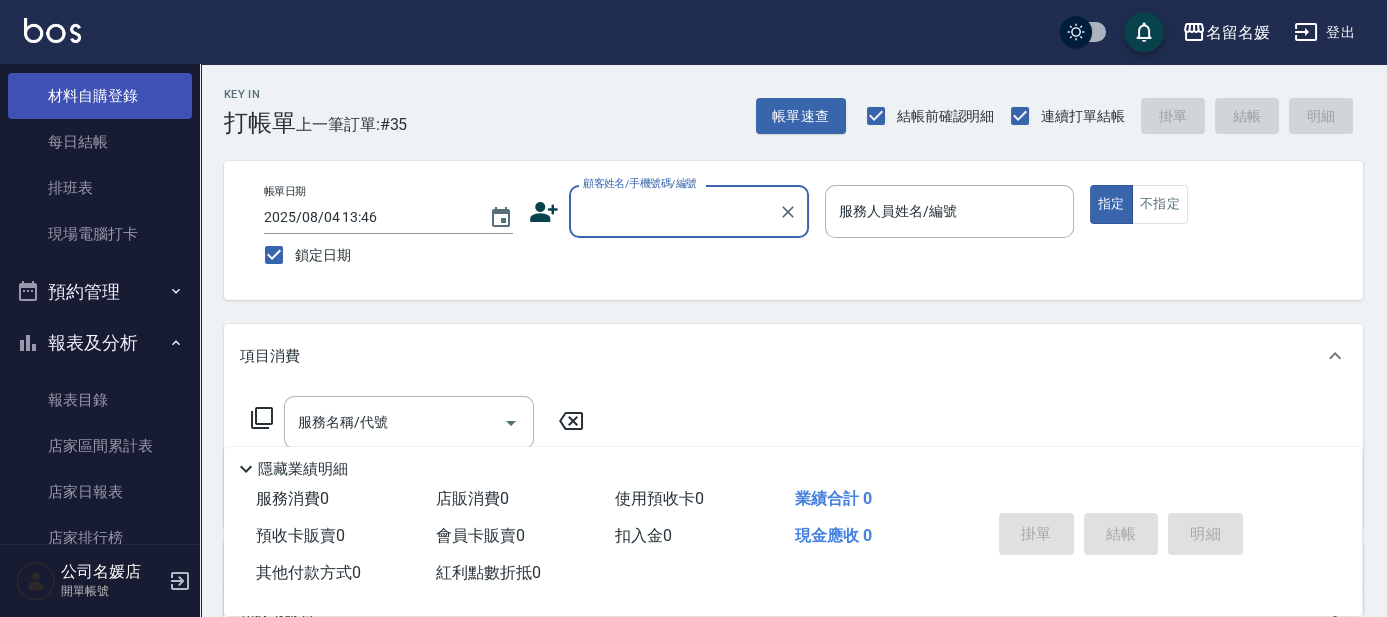 scroll, scrollTop: 272, scrollLeft: 0, axis: vertical 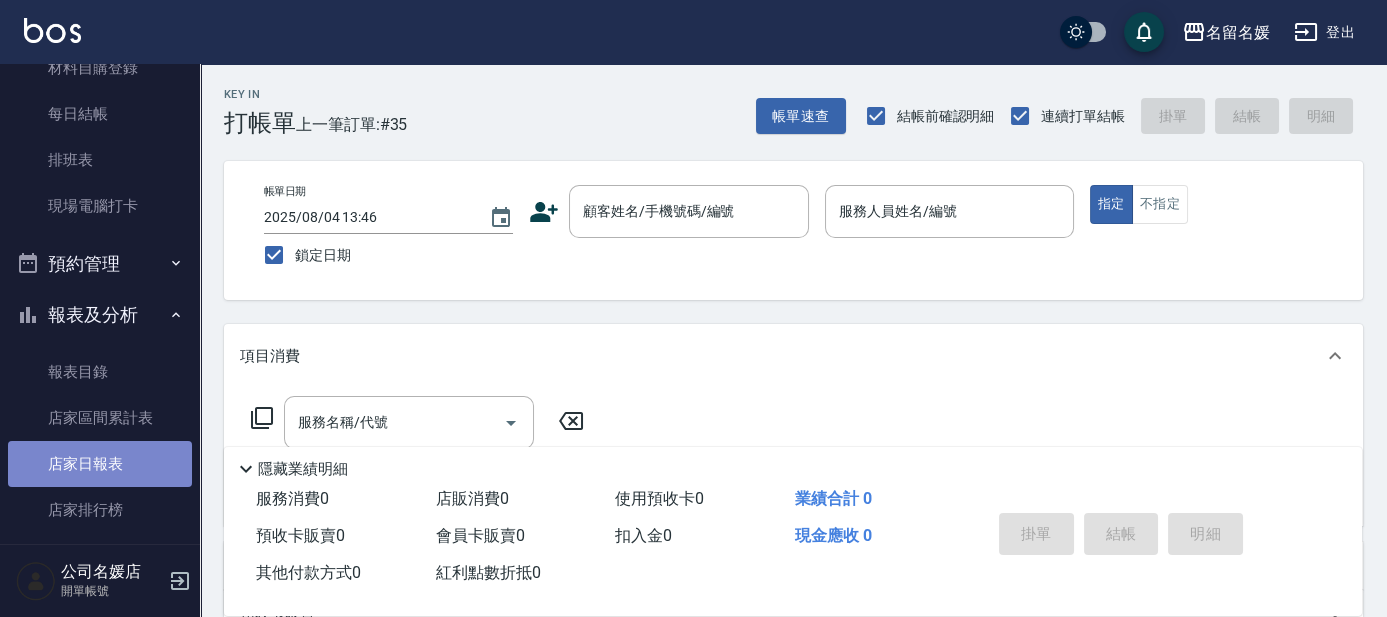 click on "店家日報表" at bounding box center [100, 464] 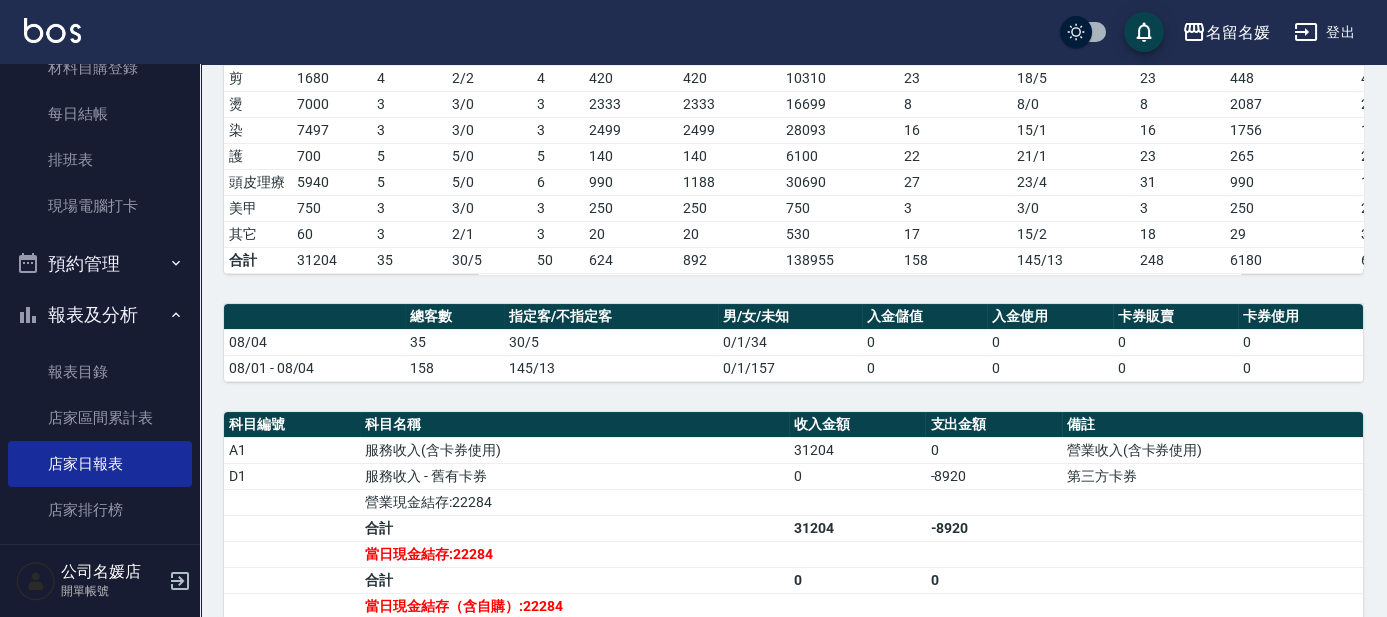 scroll, scrollTop: 454, scrollLeft: 0, axis: vertical 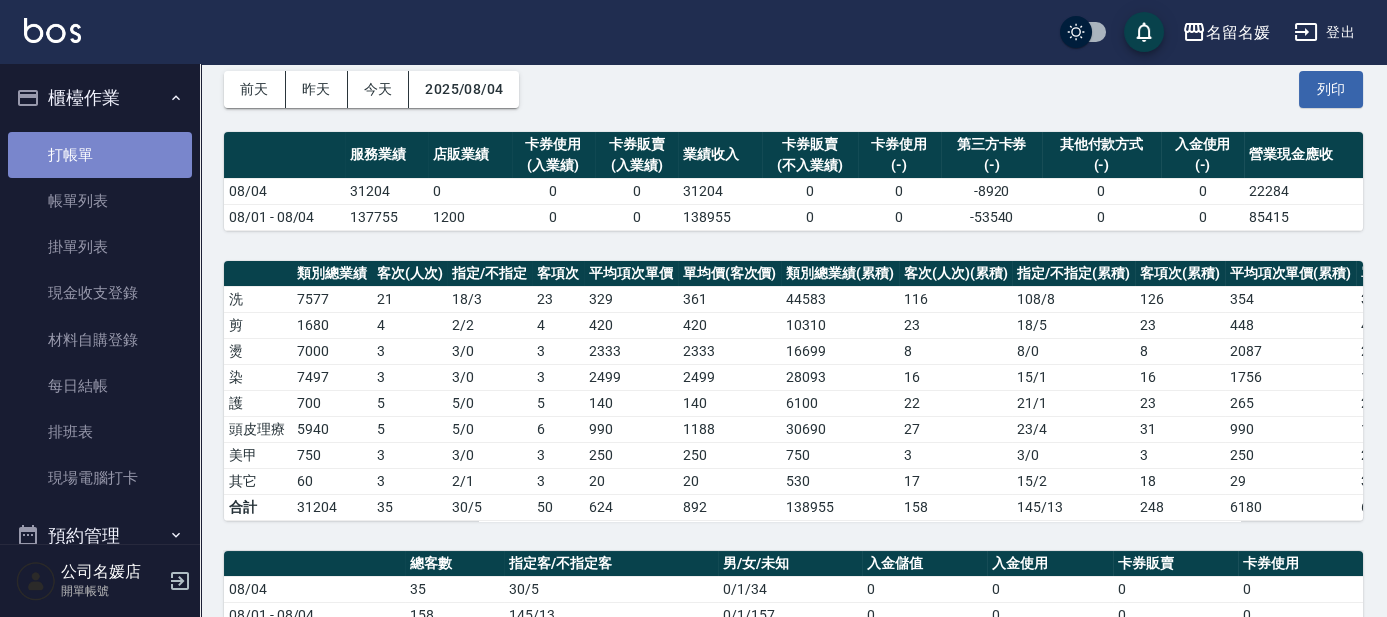 click on "打帳單" at bounding box center (100, 155) 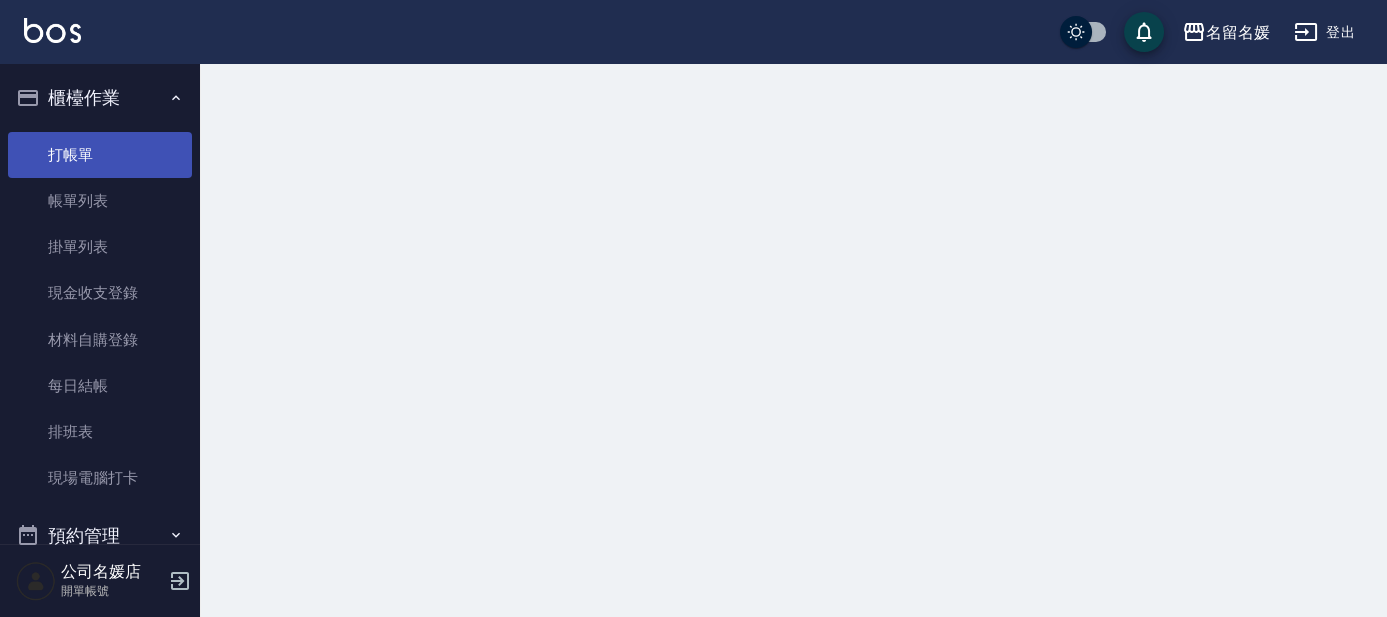 scroll, scrollTop: 0, scrollLeft: 0, axis: both 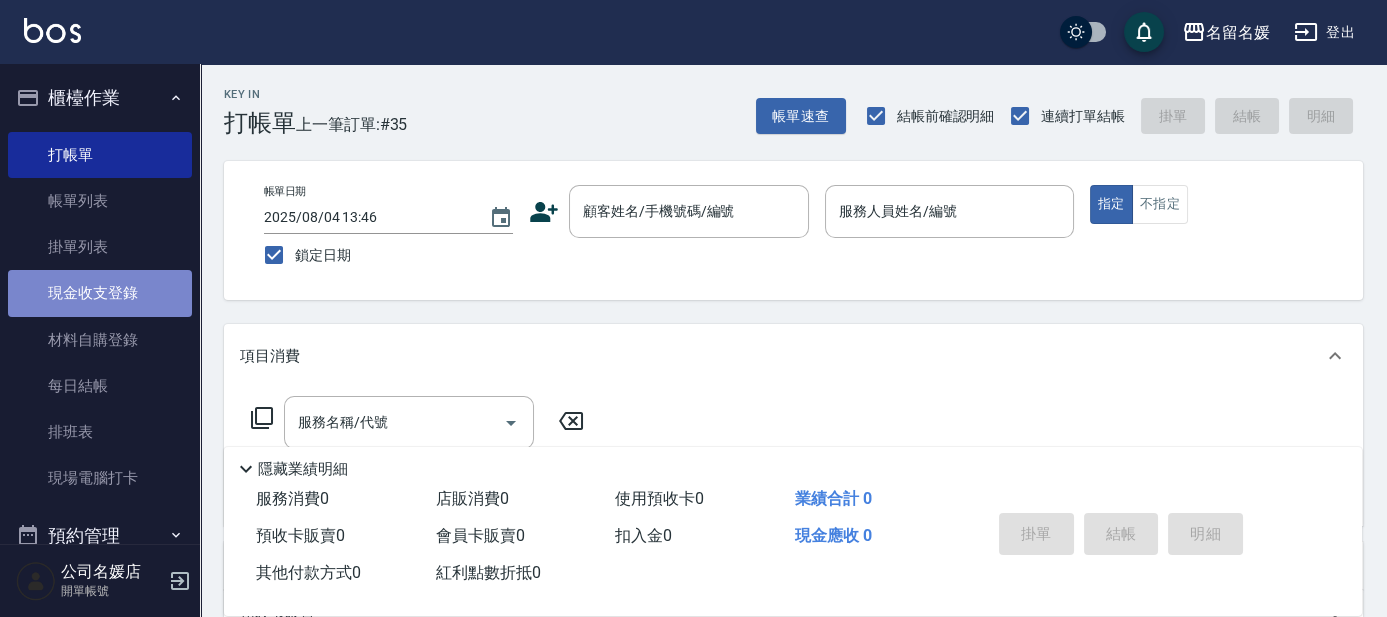 click on "現金收支登錄" at bounding box center (100, 293) 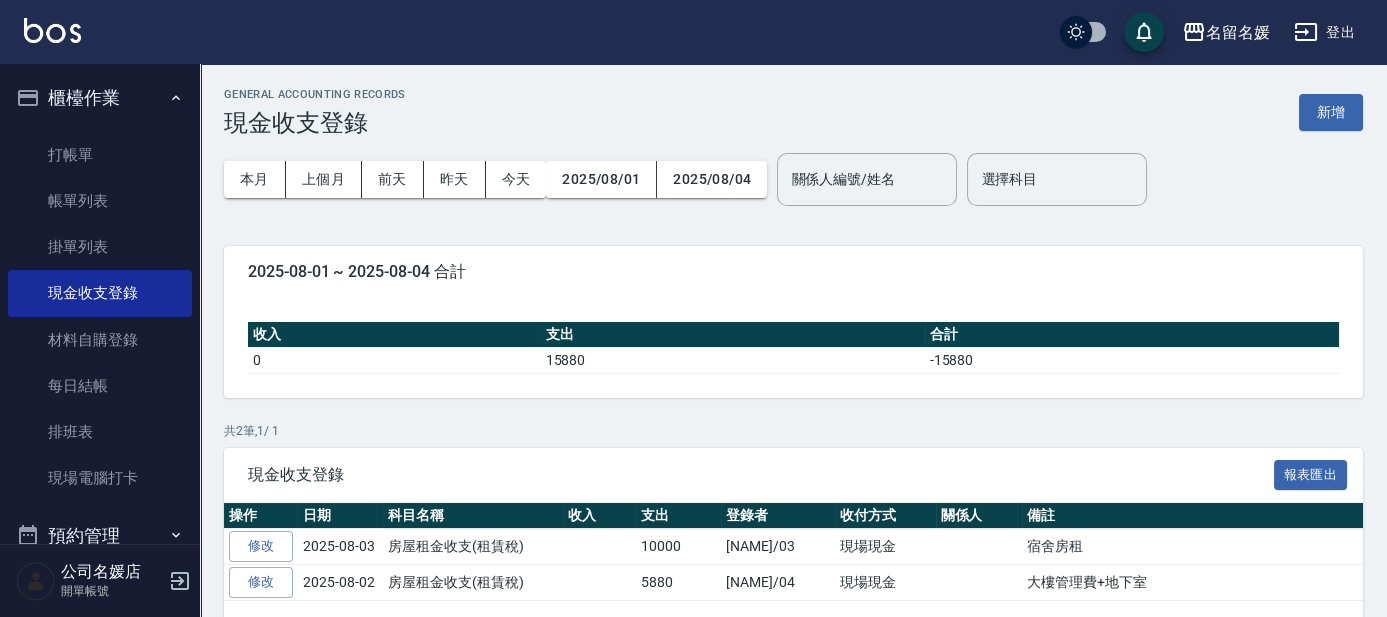 scroll, scrollTop: 59, scrollLeft: 0, axis: vertical 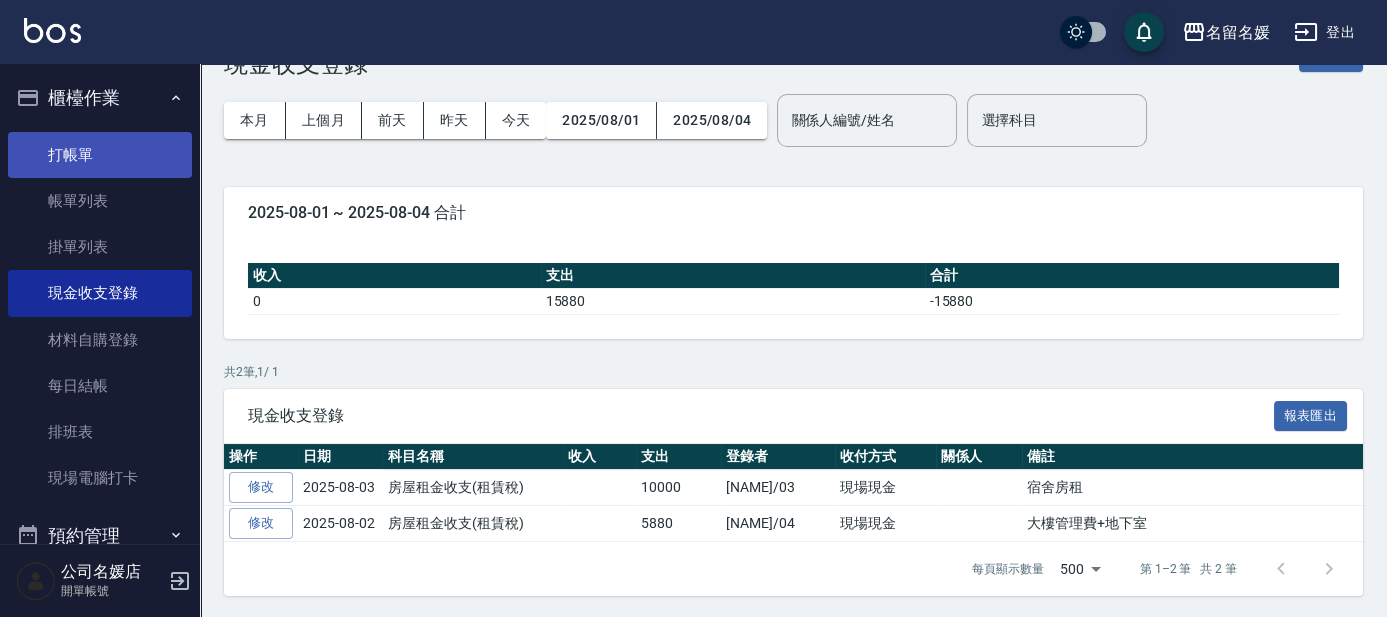 click on "打帳單" at bounding box center (100, 155) 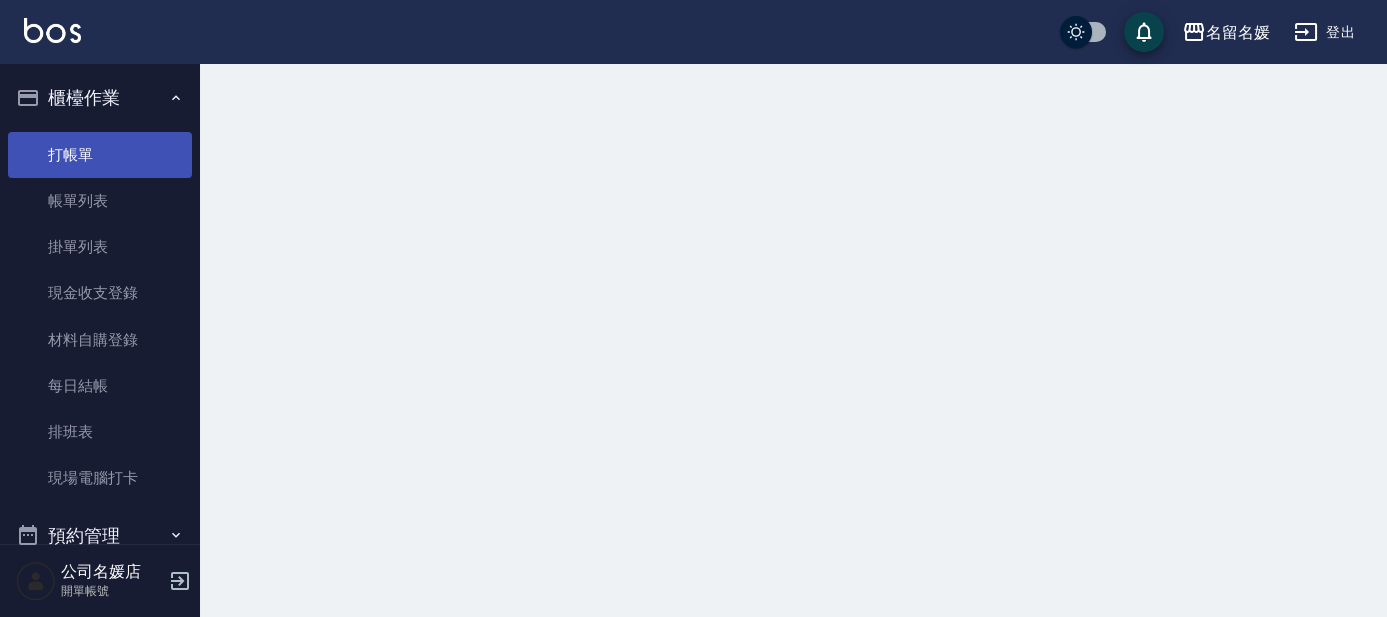 scroll, scrollTop: 0, scrollLeft: 0, axis: both 